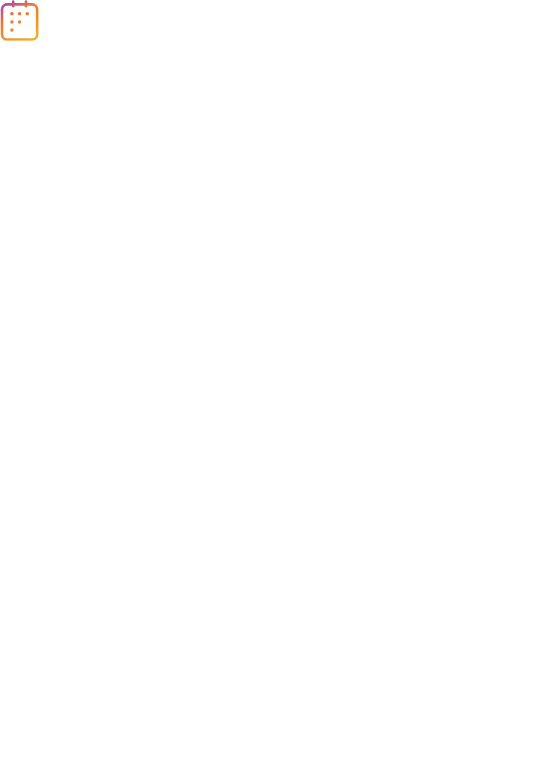 scroll, scrollTop: 0, scrollLeft: 0, axis: both 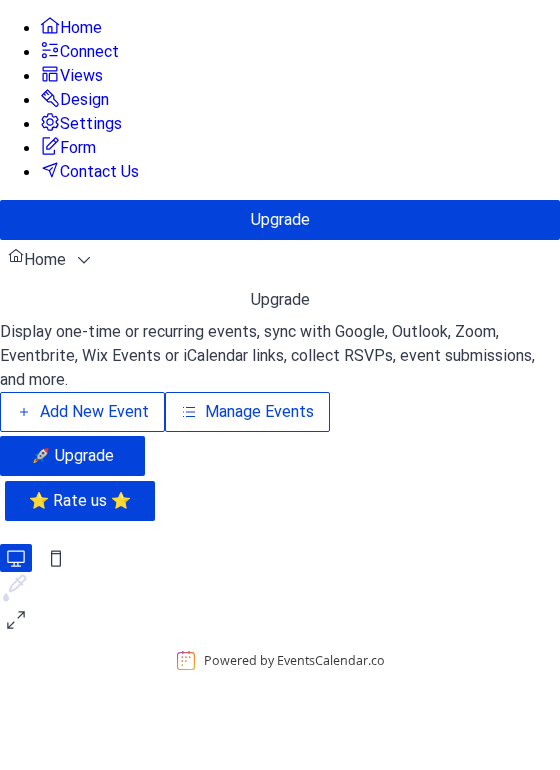 click on "Add New Event" at bounding box center (94, 412) 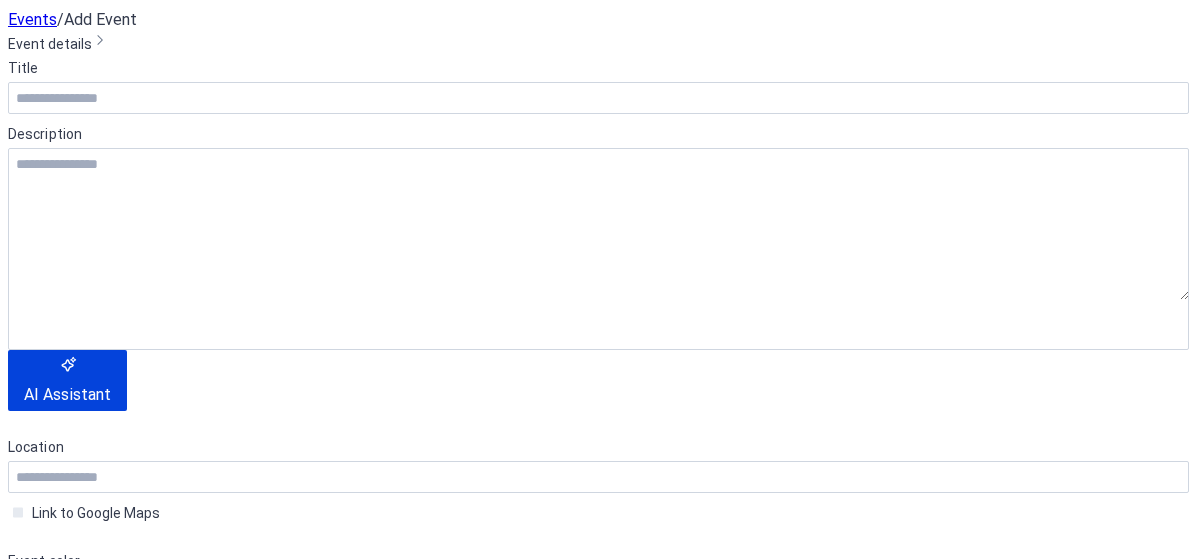 scroll, scrollTop: 0, scrollLeft: 0, axis: both 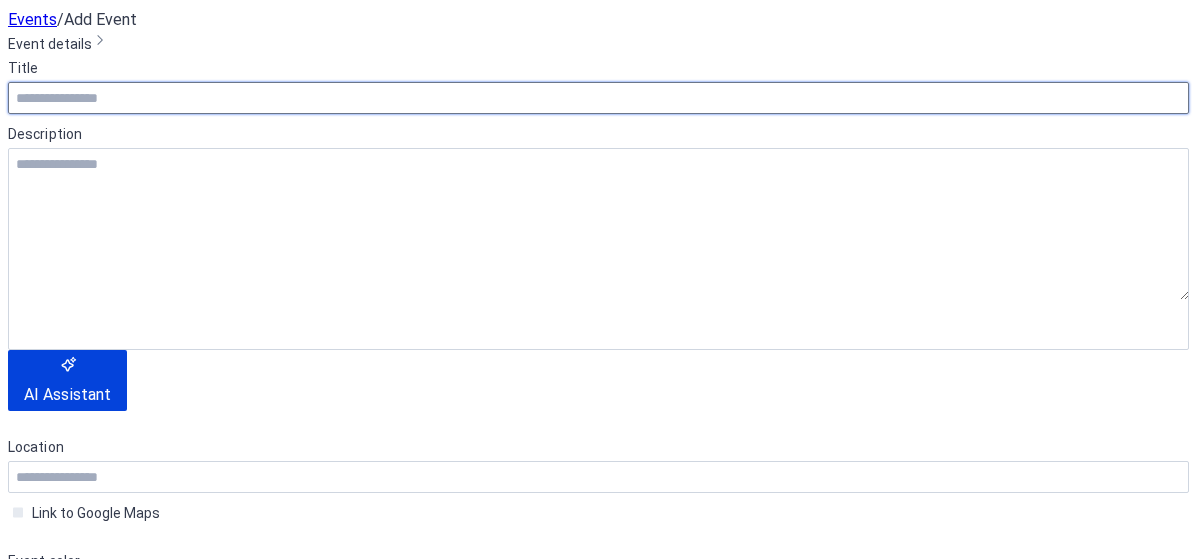 click at bounding box center [598, 98] 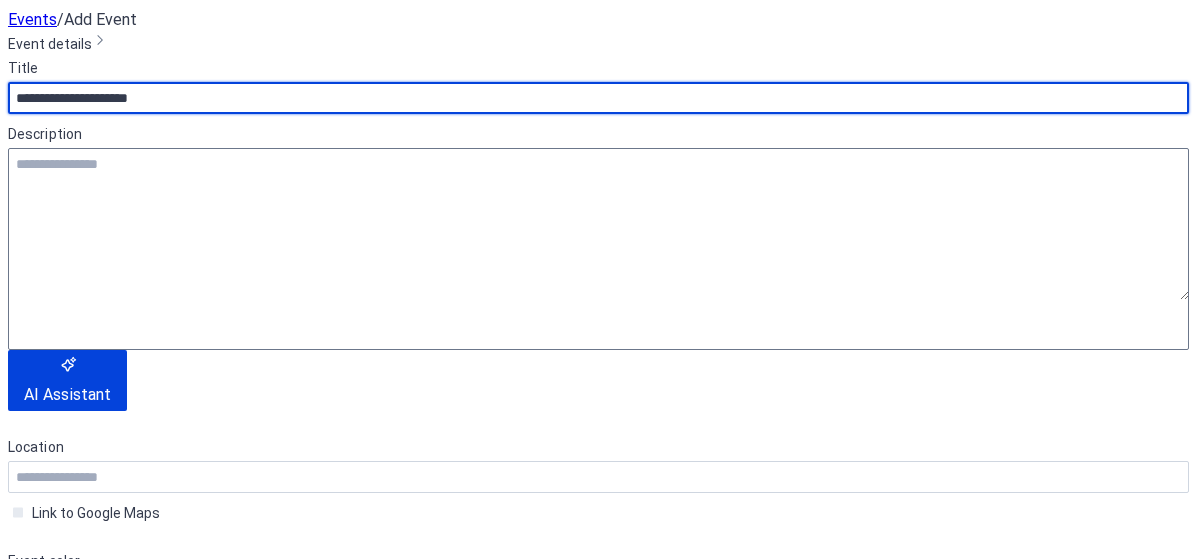 type on "**********" 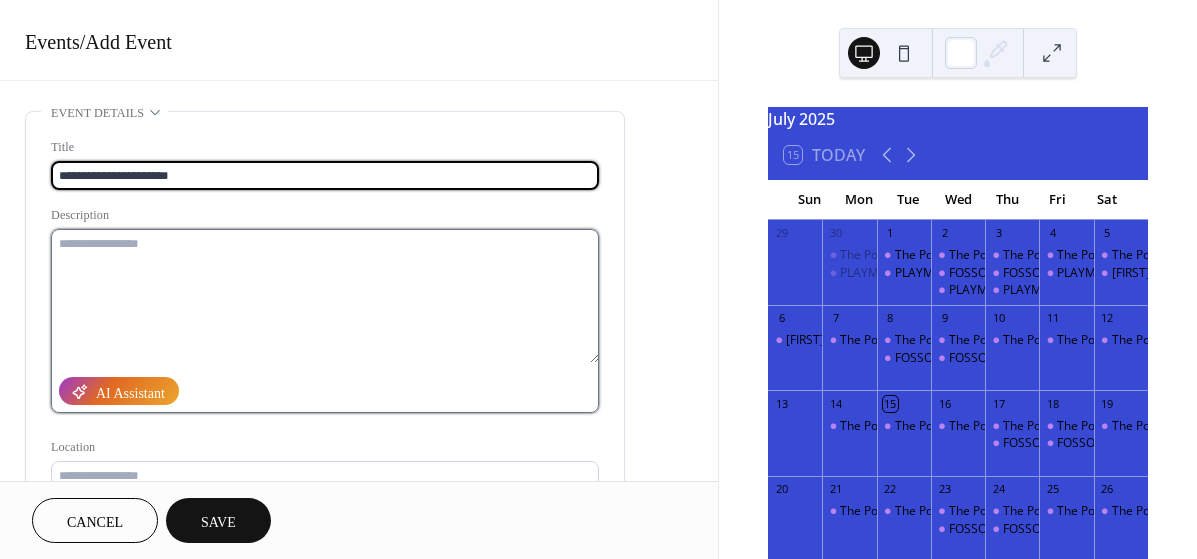 click at bounding box center [325, 296] 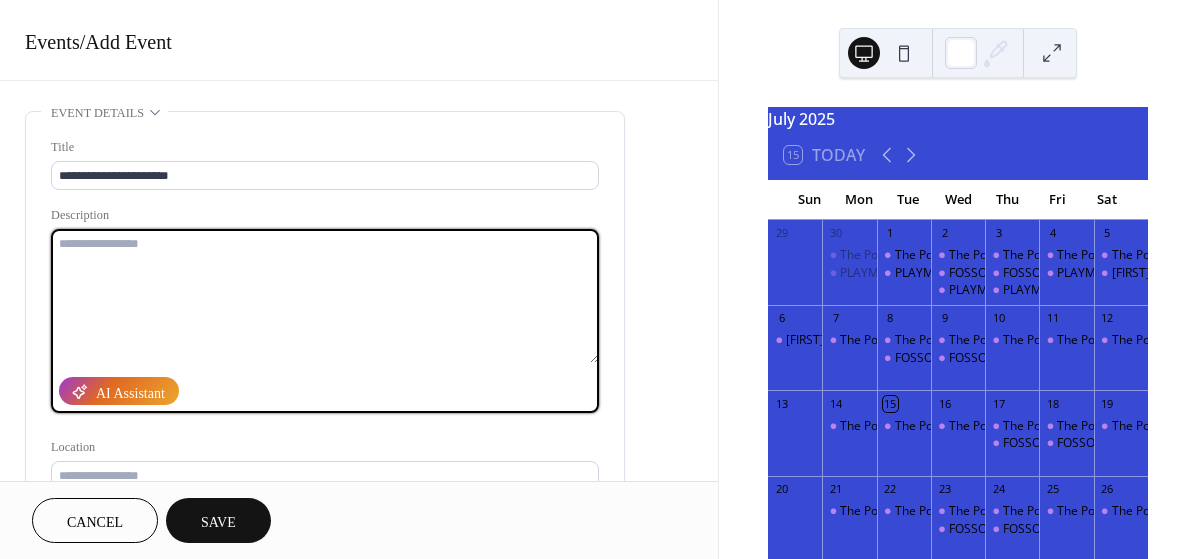 click at bounding box center (325, 296) 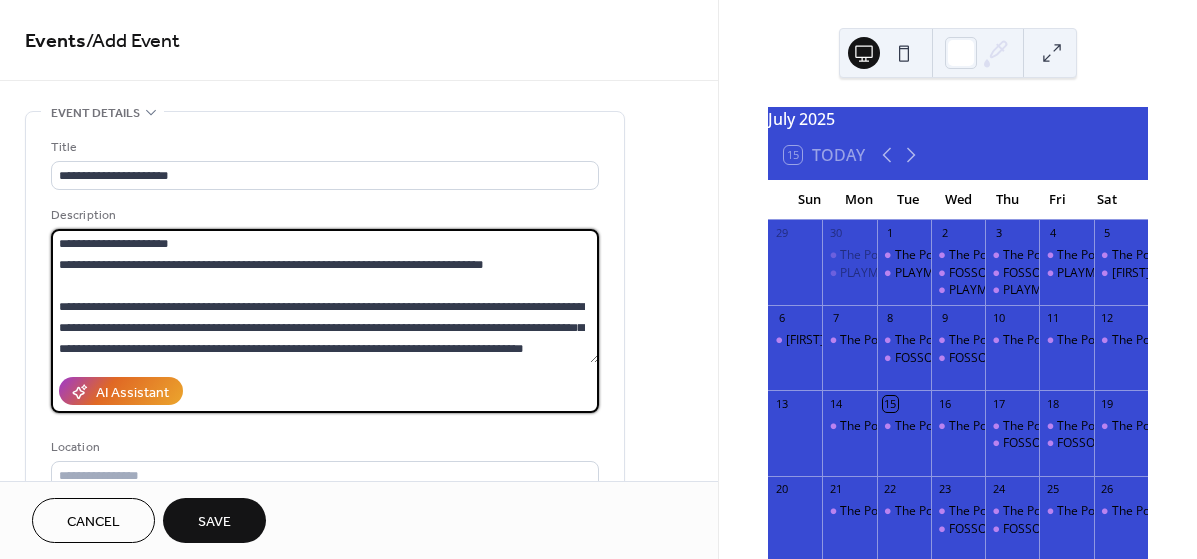 scroll, scrollTop: 336, scrollLeft: 0, axis: vertical 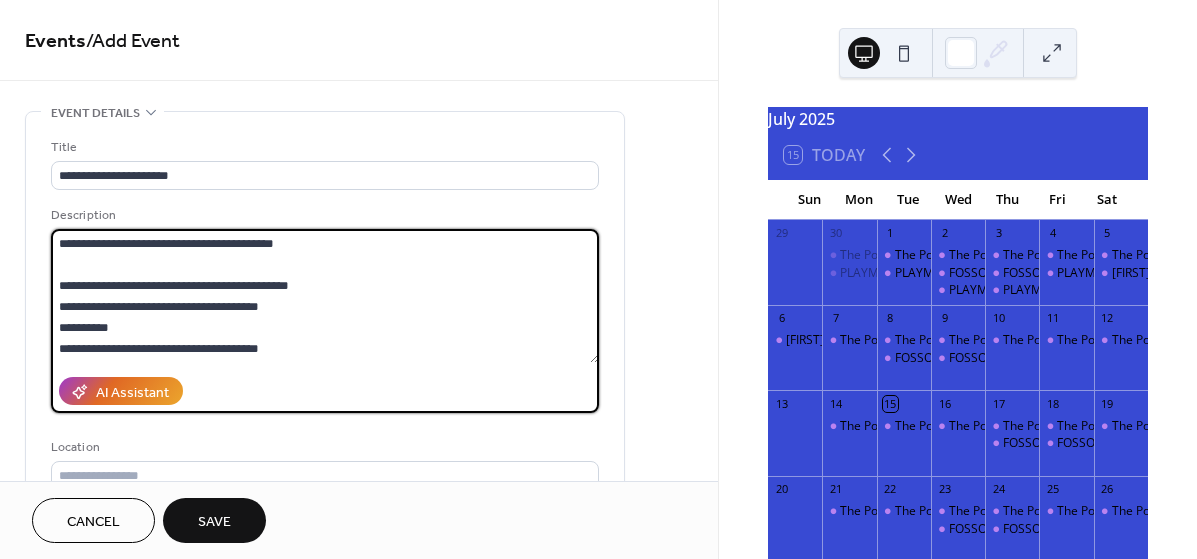 click on "**********" at bounding box center (325, 296) 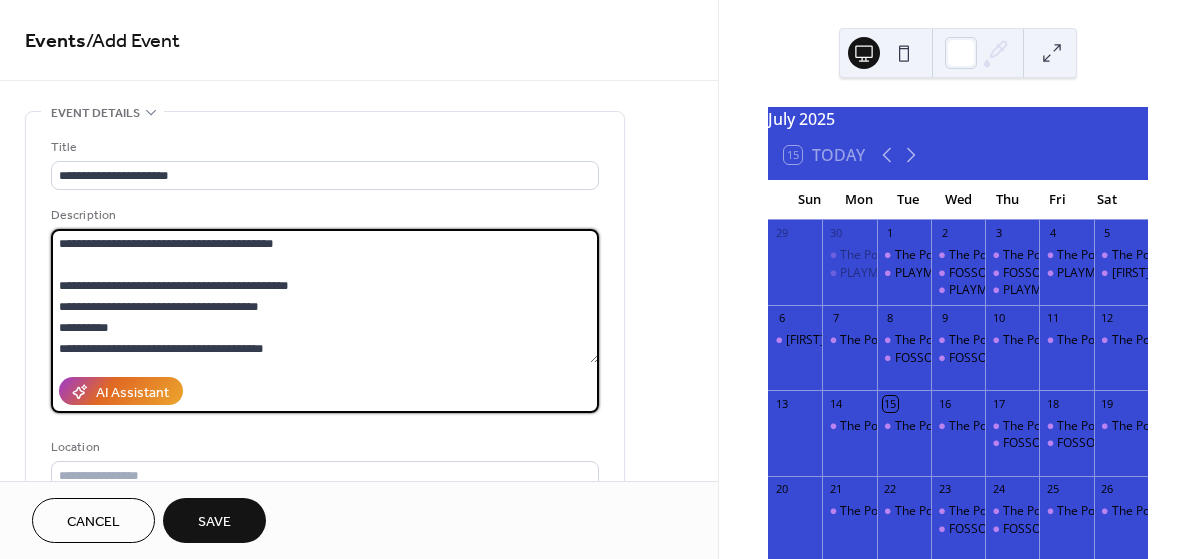 scroll, scrollTop: 354, scrollLeft: 0, axis: vertical 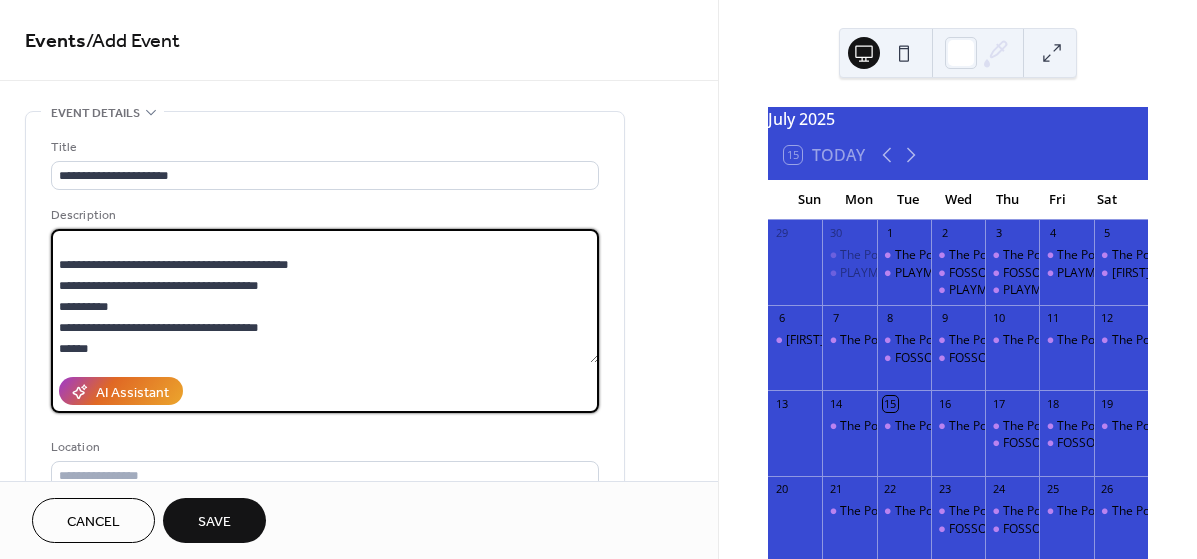 click on "**********" at bounding box center (325, 296) 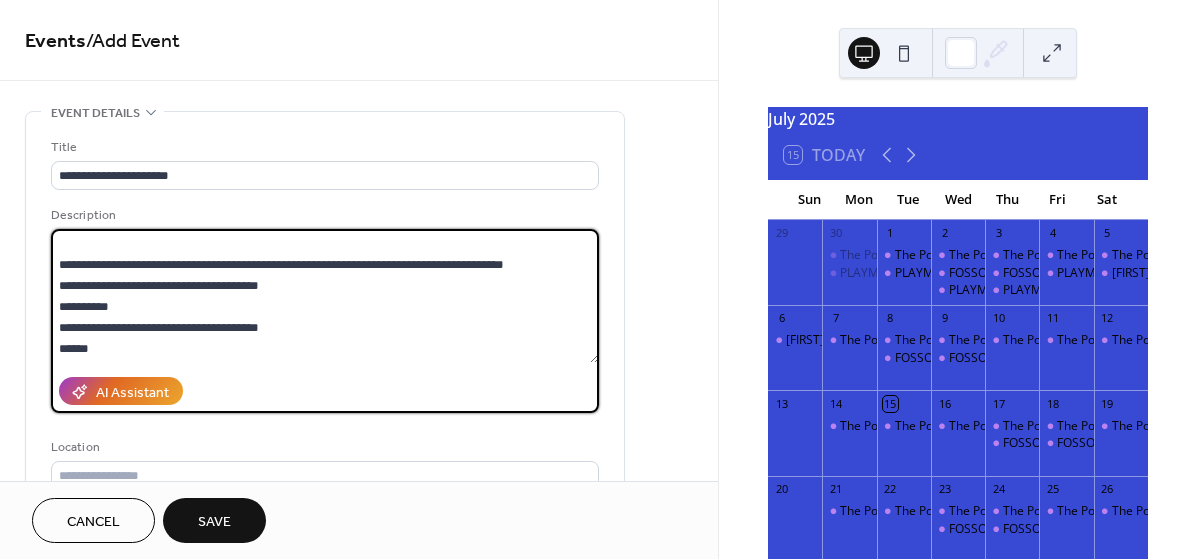 scroll, scrollTop: 357, scrollLeft: 0, axis: vertical 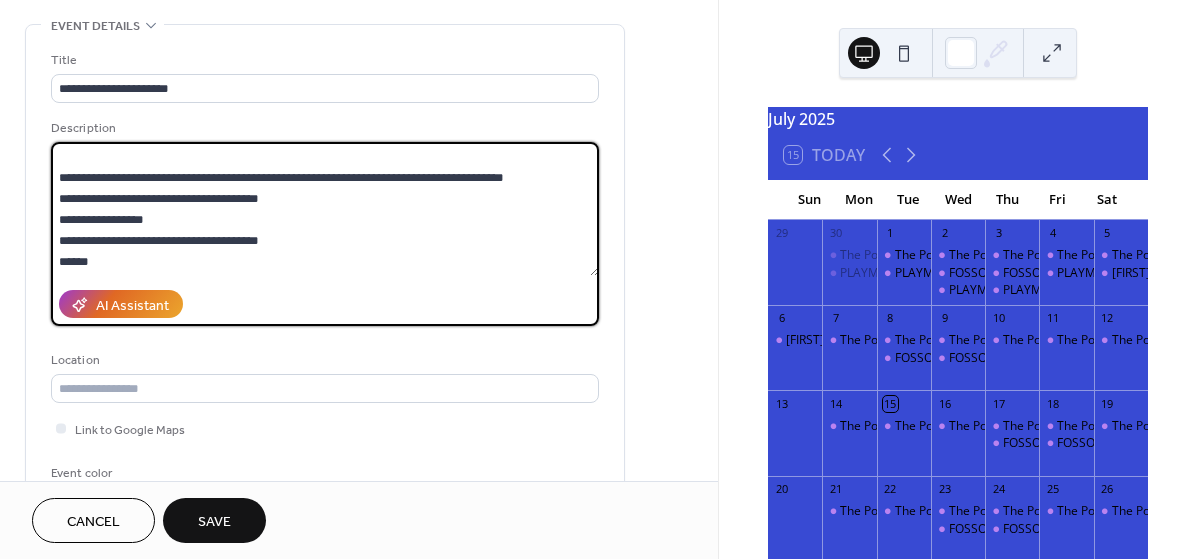 click at bounding box center (325, 209) 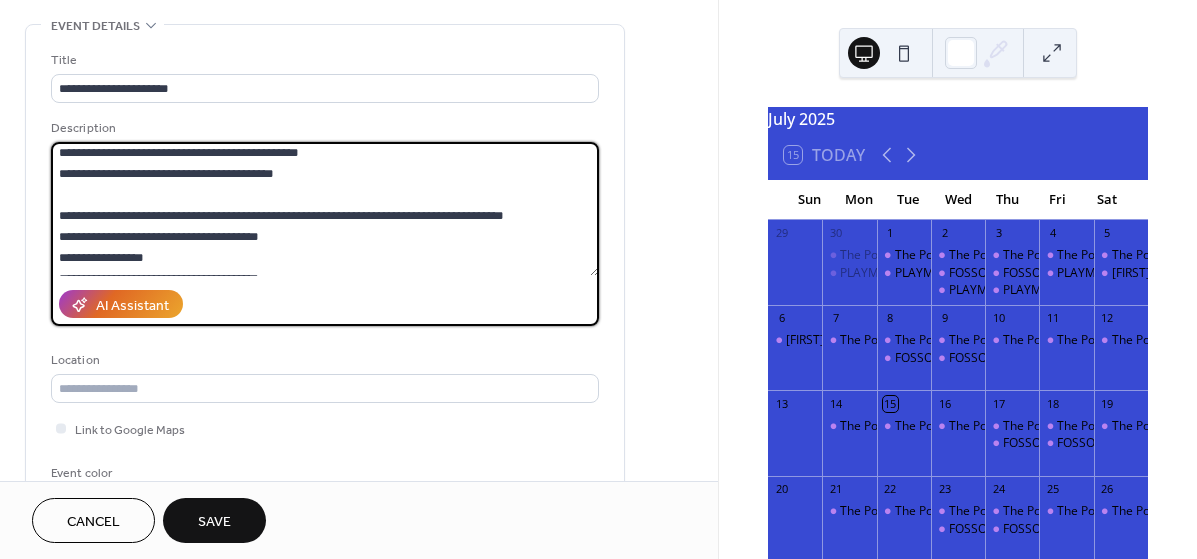 scroll, scrollTop: 312, scrollLeft: 0, axis: vertical 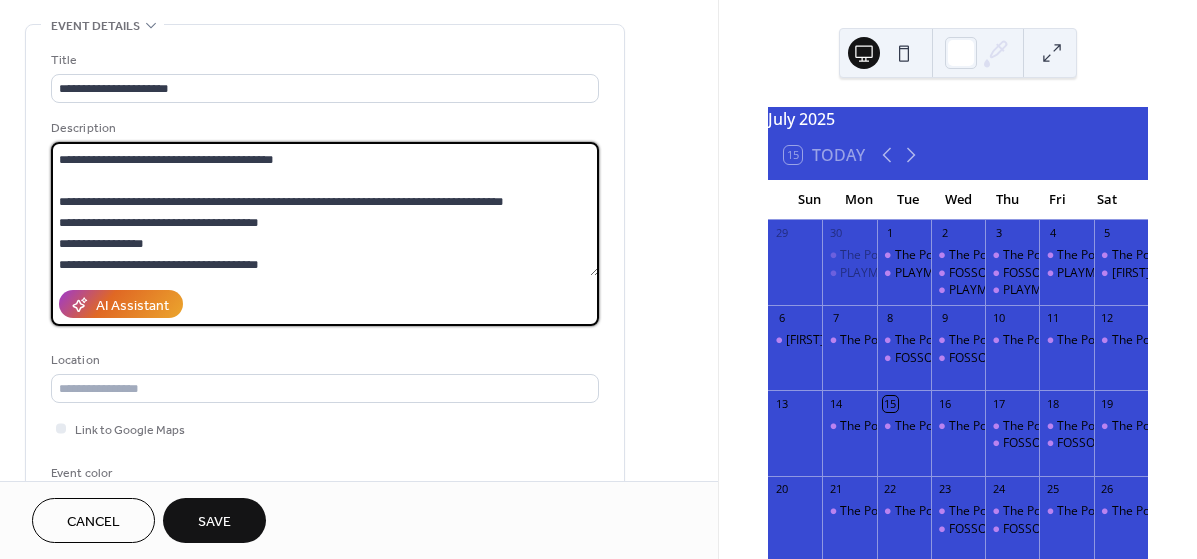 click at bounding box center (325, 209) 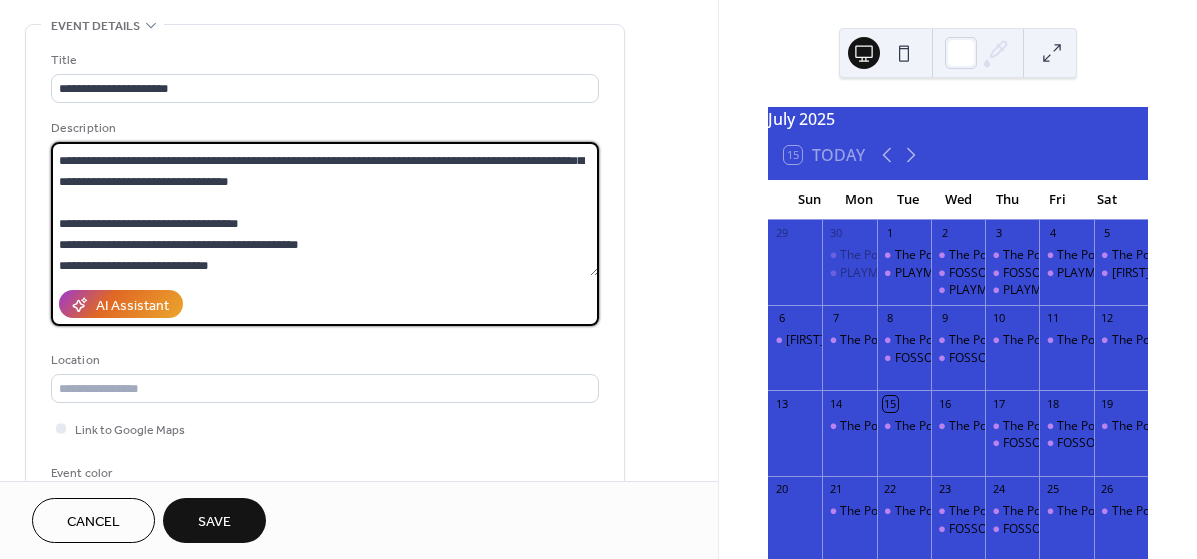 scroll, scrollTop: 161, scrollLeft: 0, axis: vertical 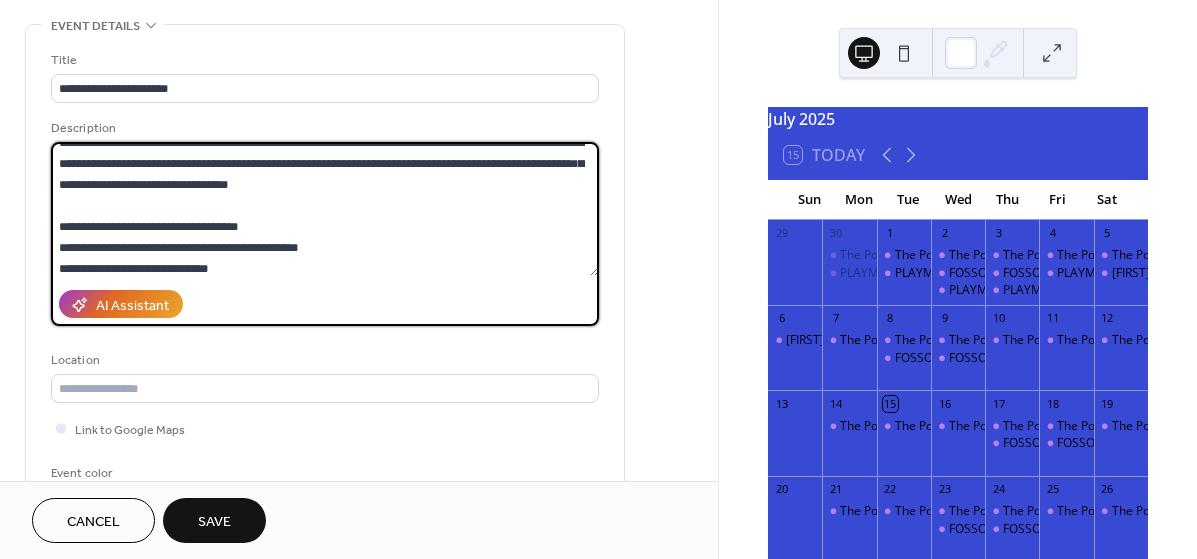 click at bounding box center (325, 209) 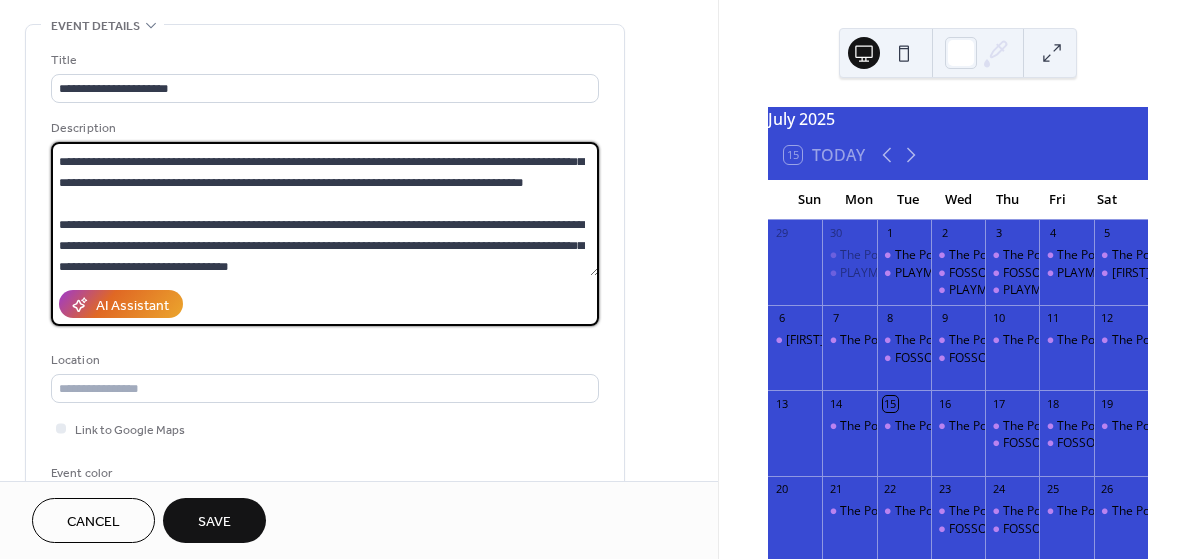 scroll, scrollTop: 57, scrollLeft: 0, axis: vertical 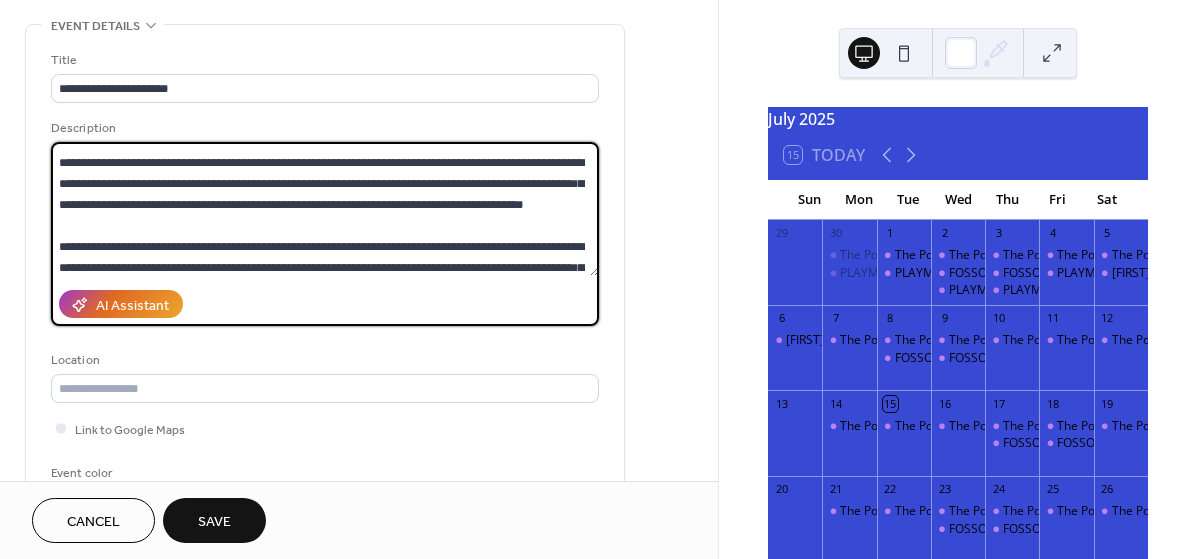click at bounding box center (325, 209) 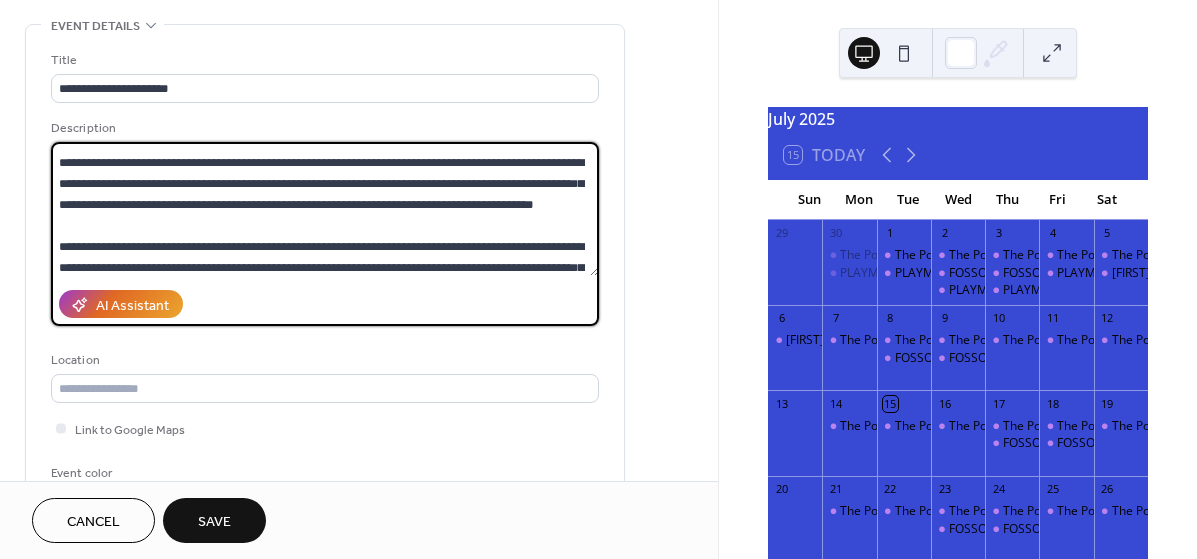 scroll, scrollTop: 0, scrollLeft: 0, axis: both 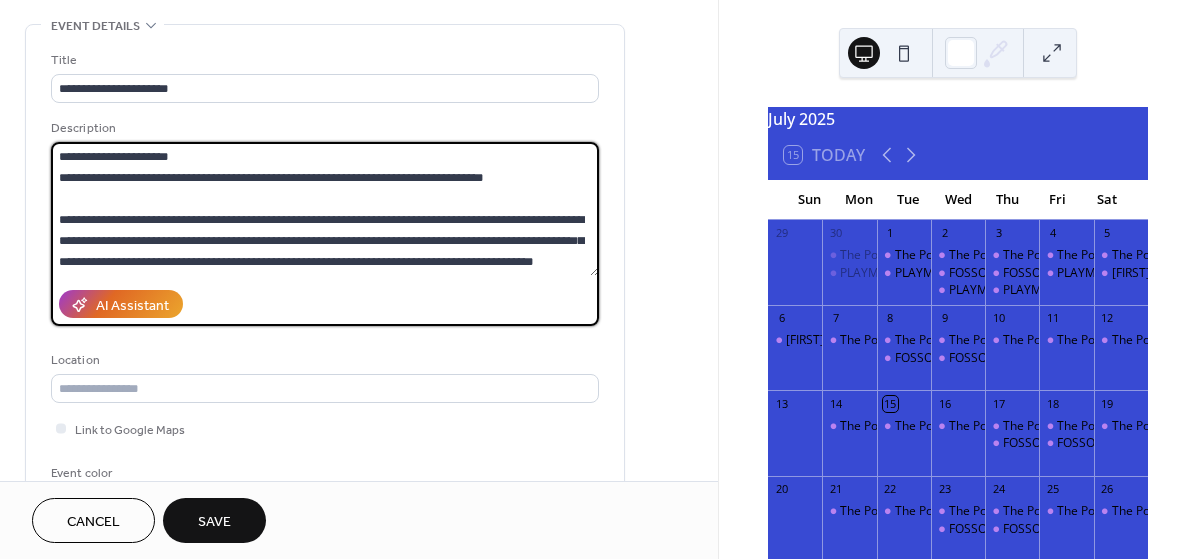 click at bounding box center [325, 209] 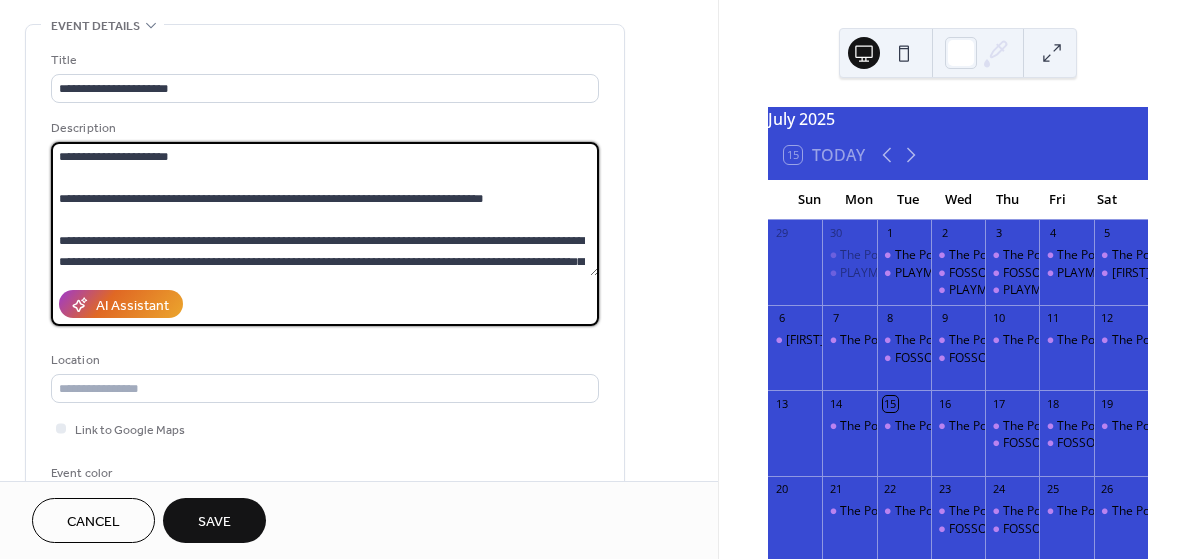 click at bounding box center [325, 209] 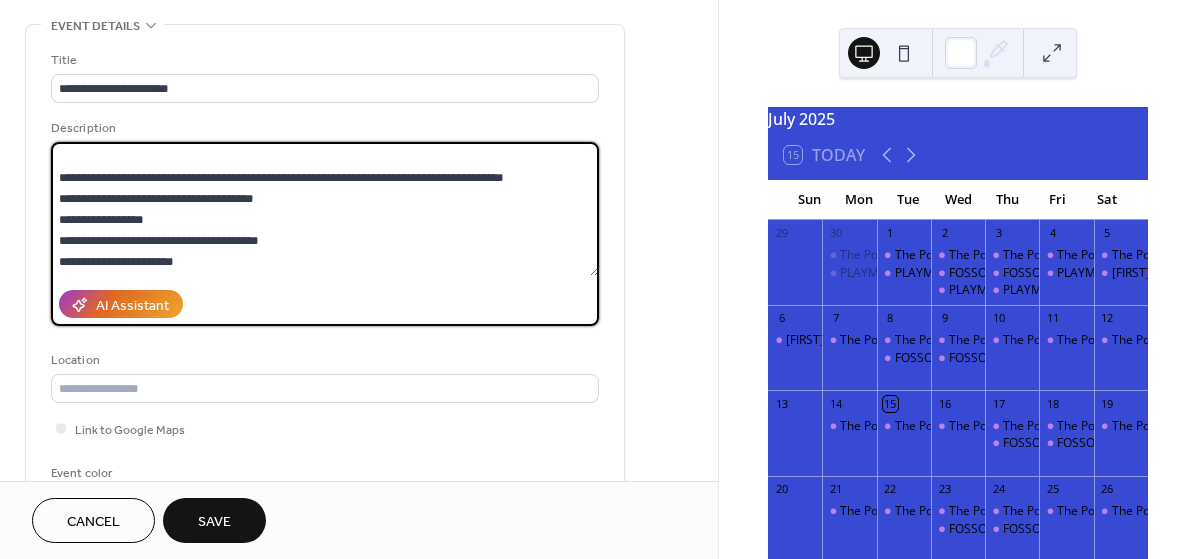 scroll, scrollTop: 378, scrollLeft: 0, axis: vertical 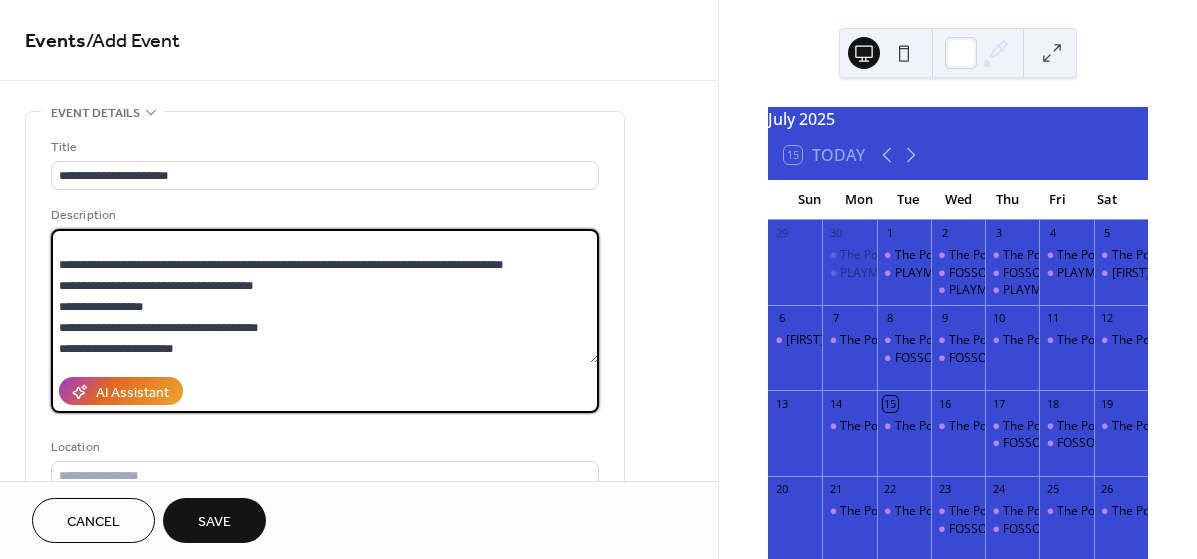 drag, startPoint x: 61, startPoint y: 240, endPoint x: 294, endPoint y: 430, distance: 300.64764 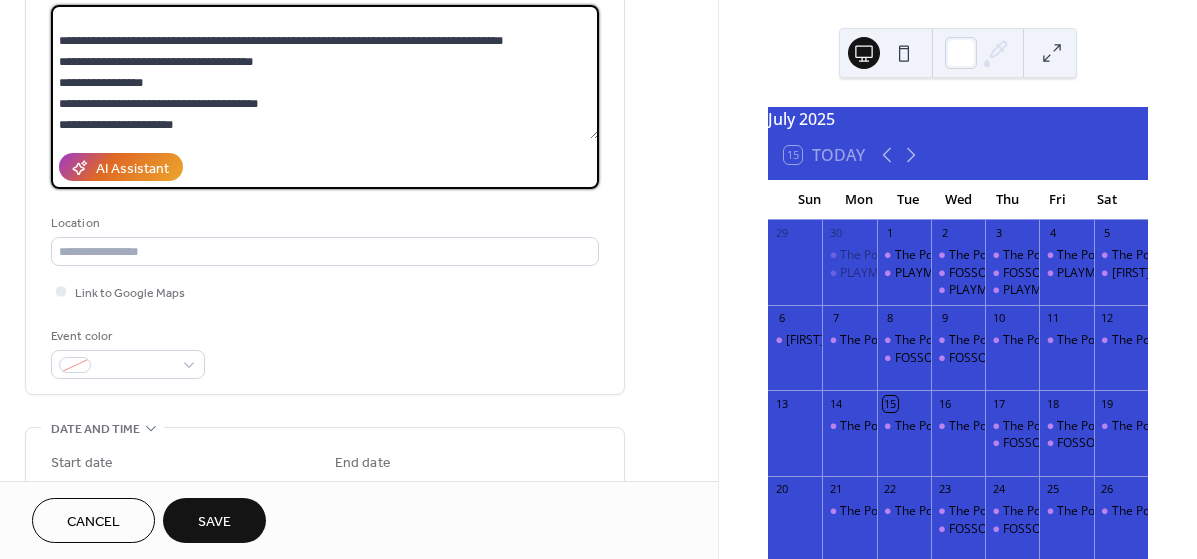 scroll, scrollTop: 229, scrollLeft: 0, axis: vertical 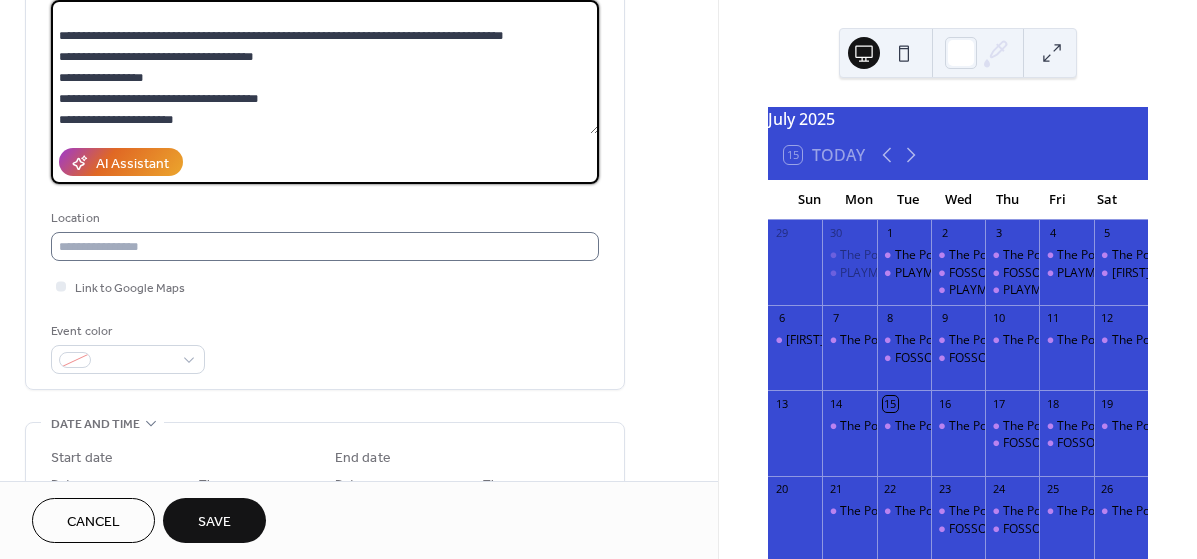 type on "**********" 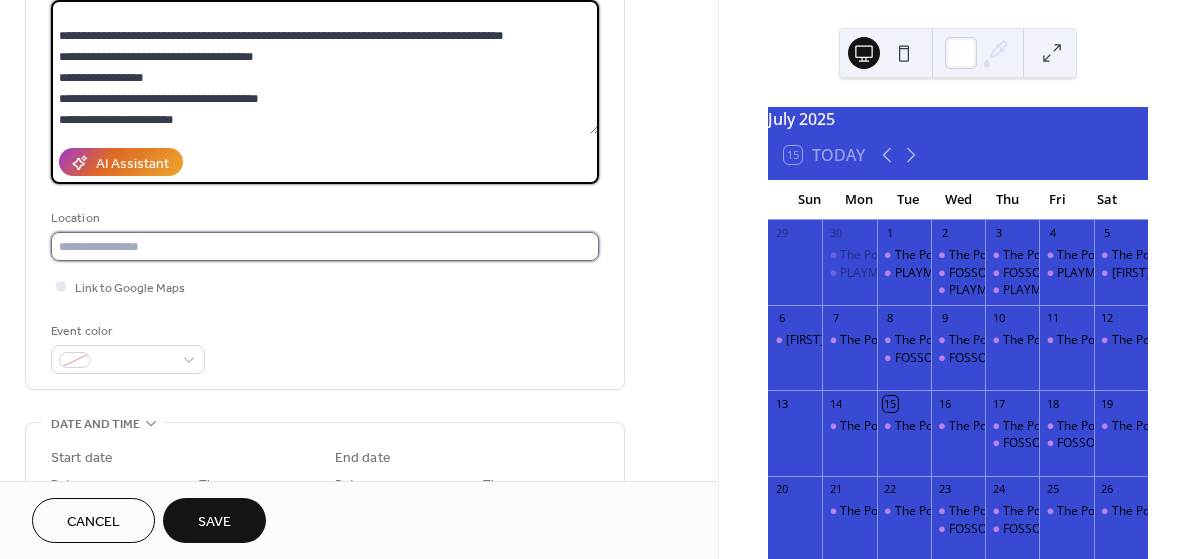 click at bounding box center [325, 246] 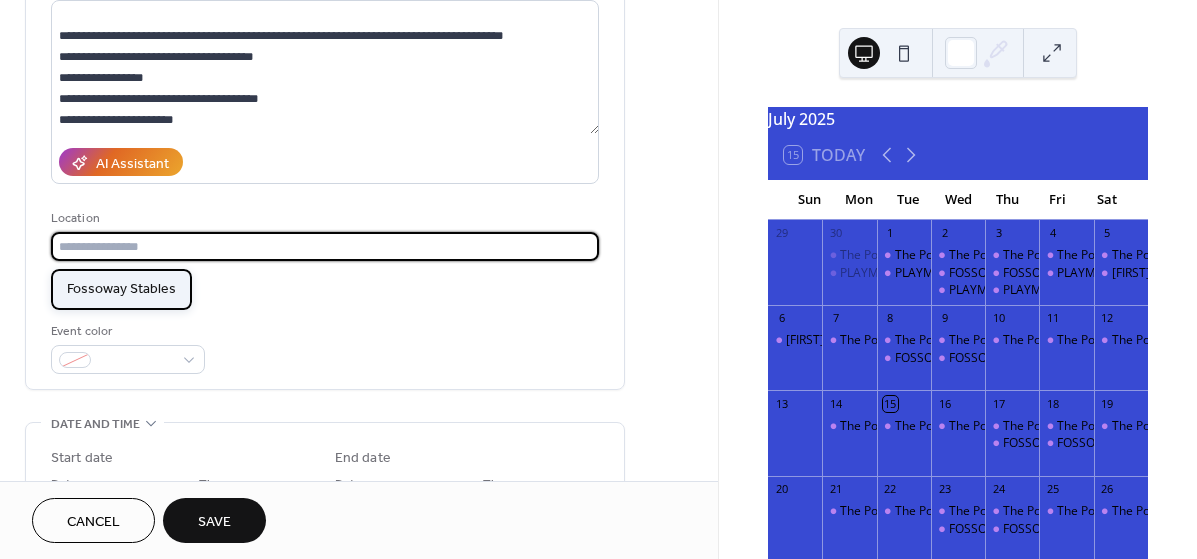 click on "Fossoway Stables" at bounding box center [121, 289] 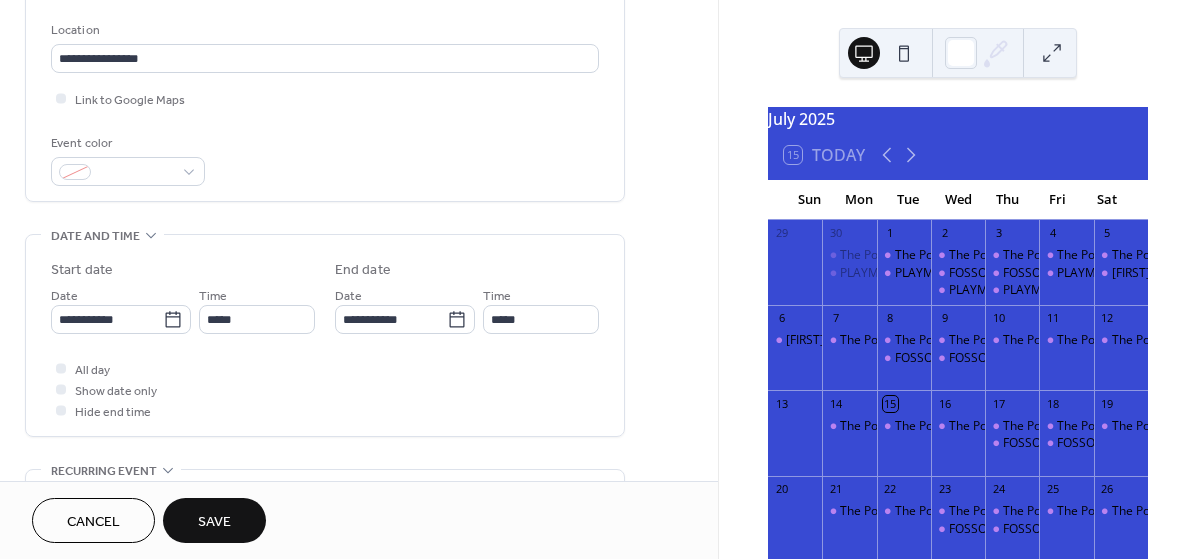 scroll, scrollTop: 431, scrollLeft: 0, axis: vertical 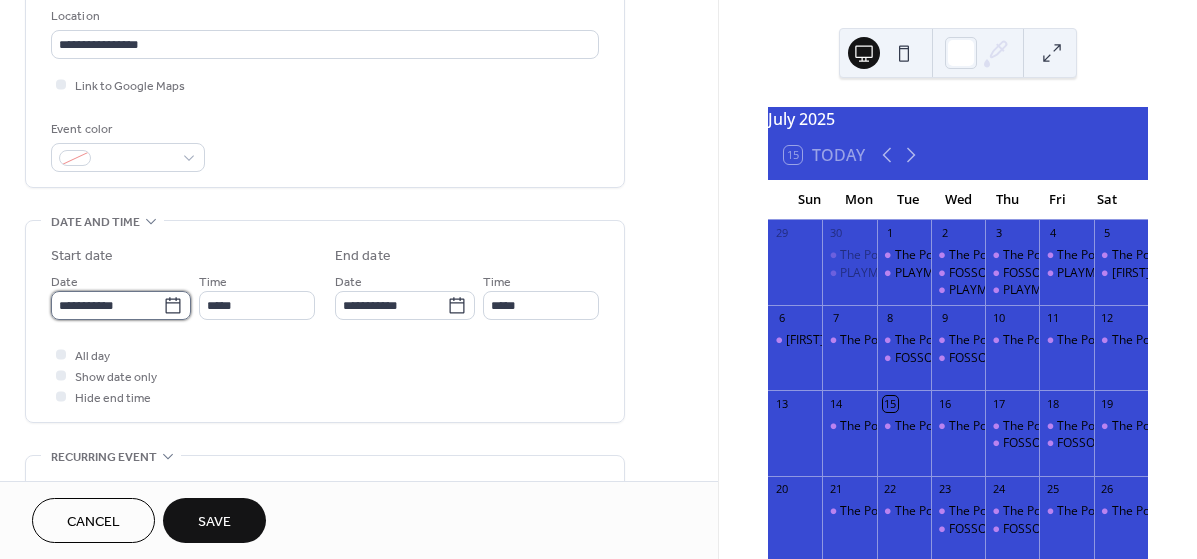 click on "**********" at bounding box center (107, 305) 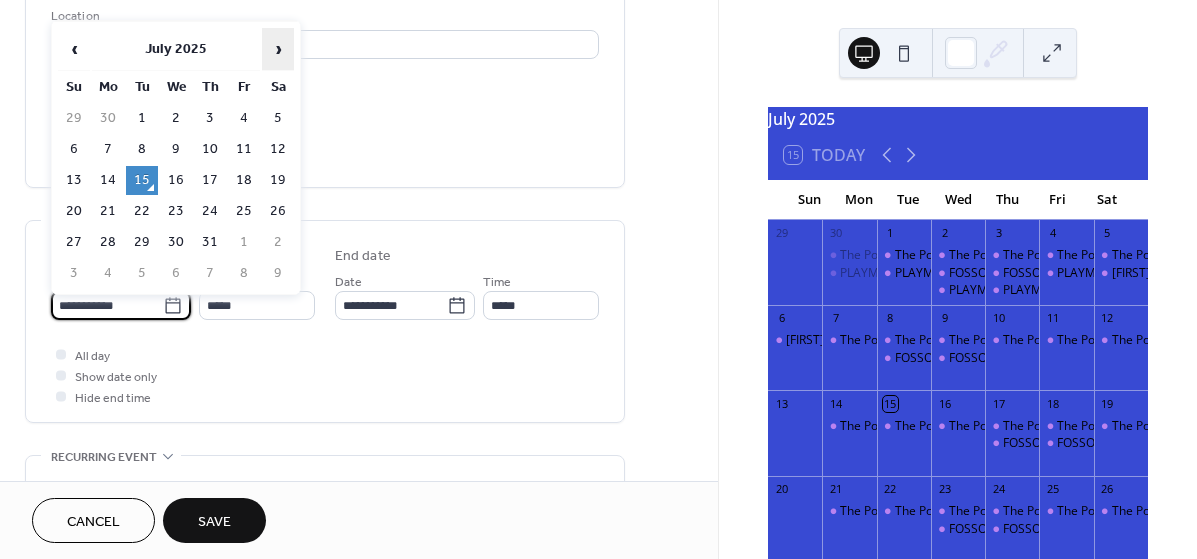 click on "›" at bounding box center [278, 49] 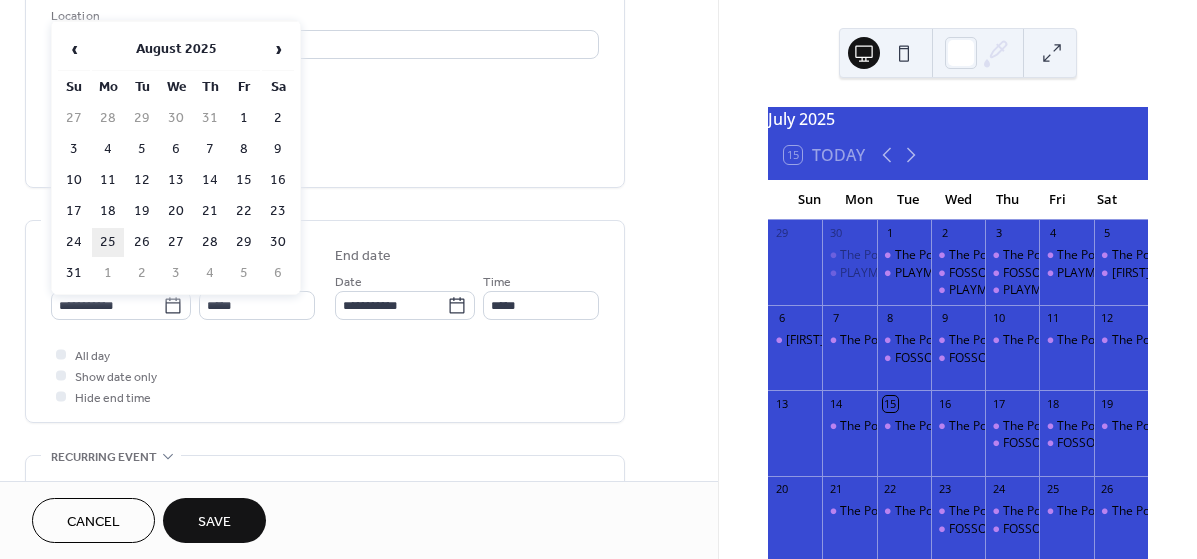 click on "25" at bounding box center [108, 242] 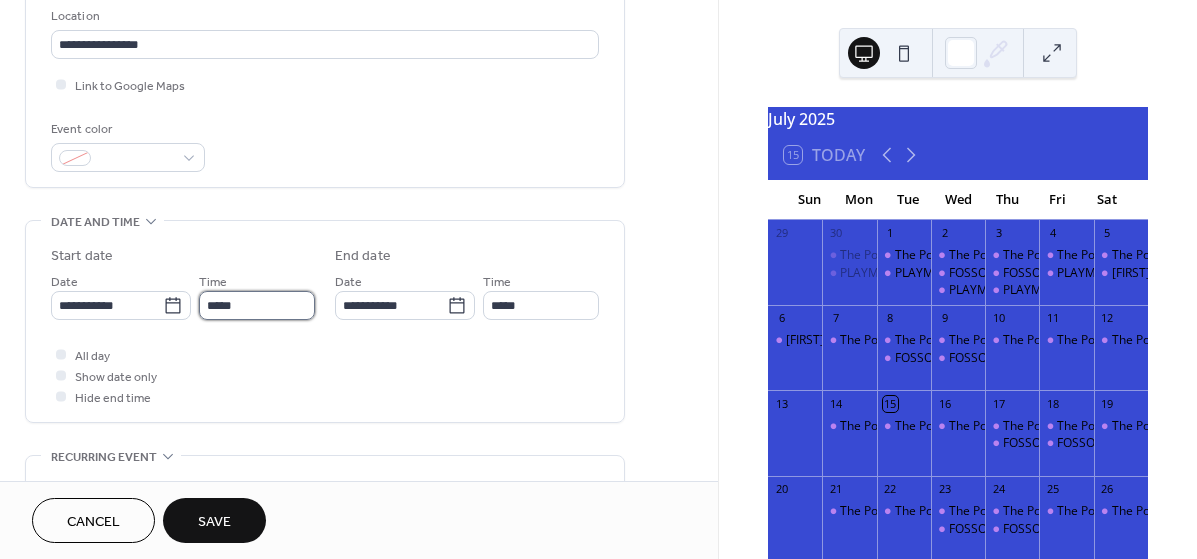 click on "*****" at bounding box center (257, 305) 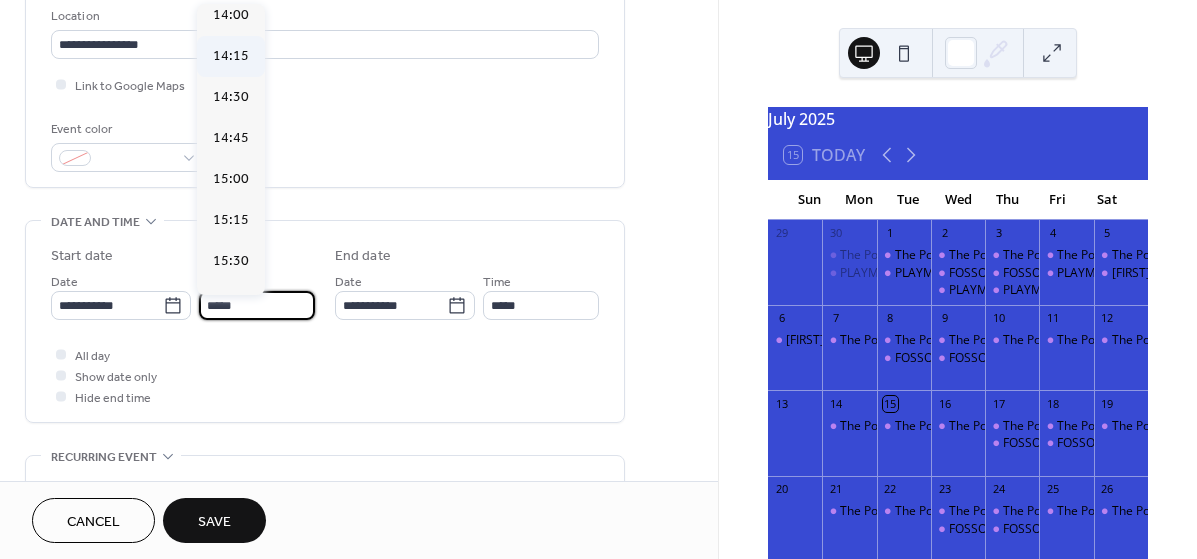 scroll, scrollTop: 2308, scrollLeft: 0, axis: vertical 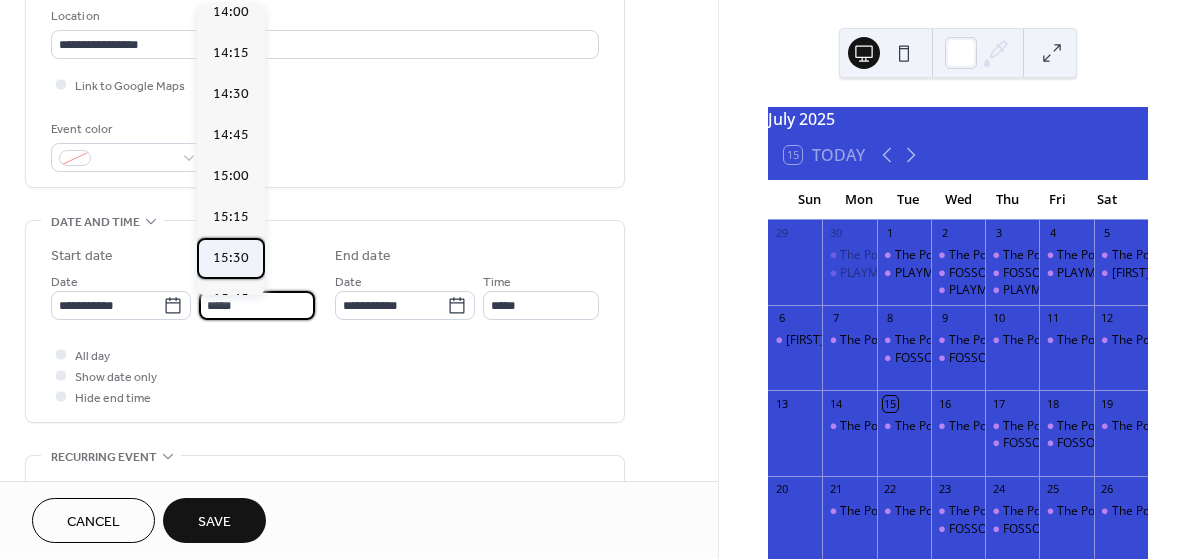 click on "15:30" at bounding box center [231, 258] 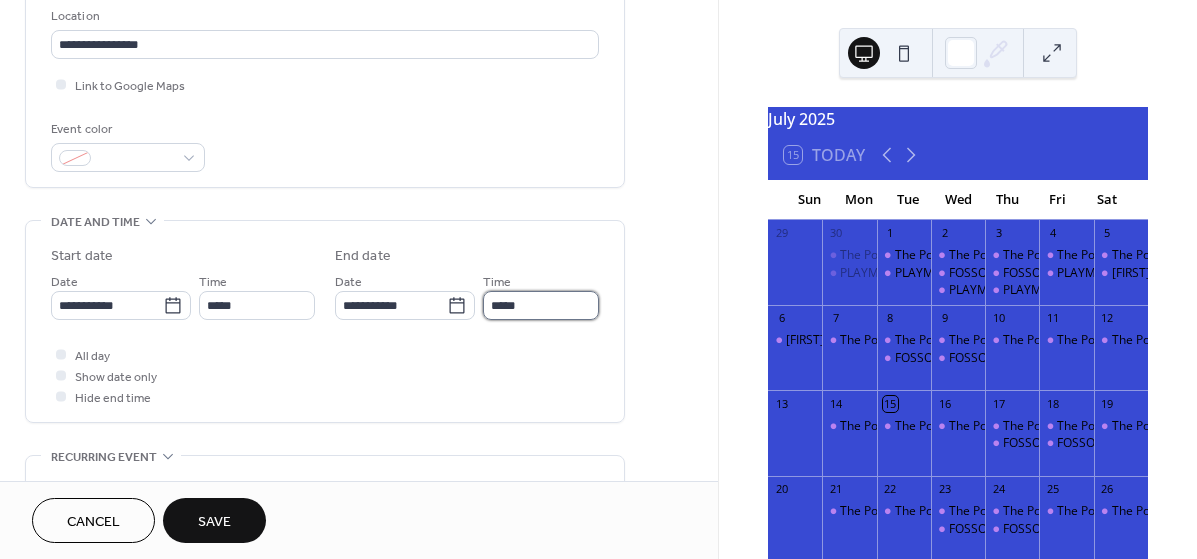 click on "*****" at bounding box center [541, 305] 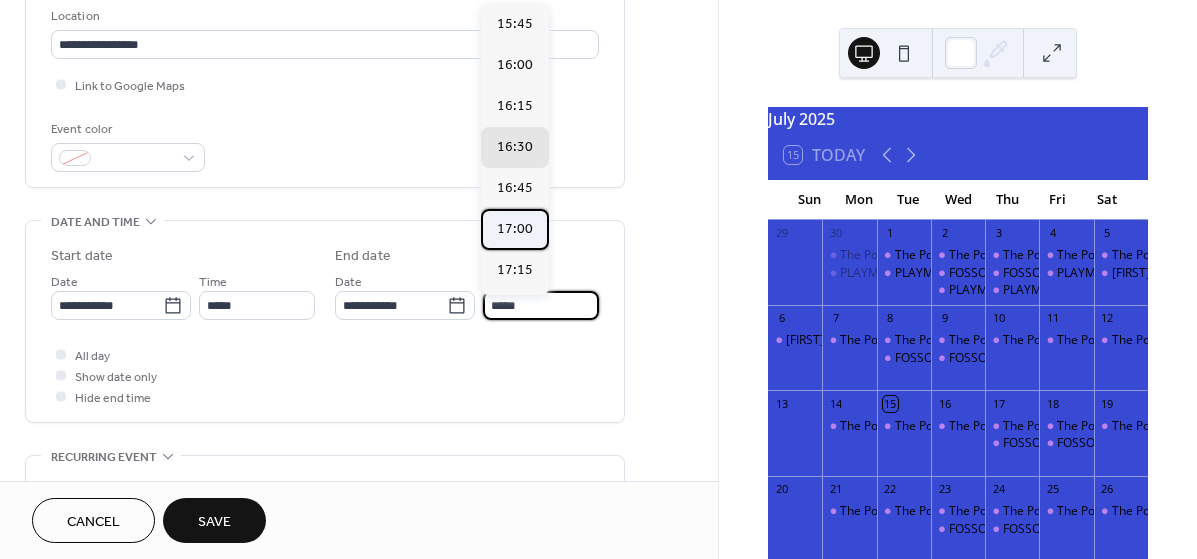 click on "17:00" at bounding box center [515, 229] 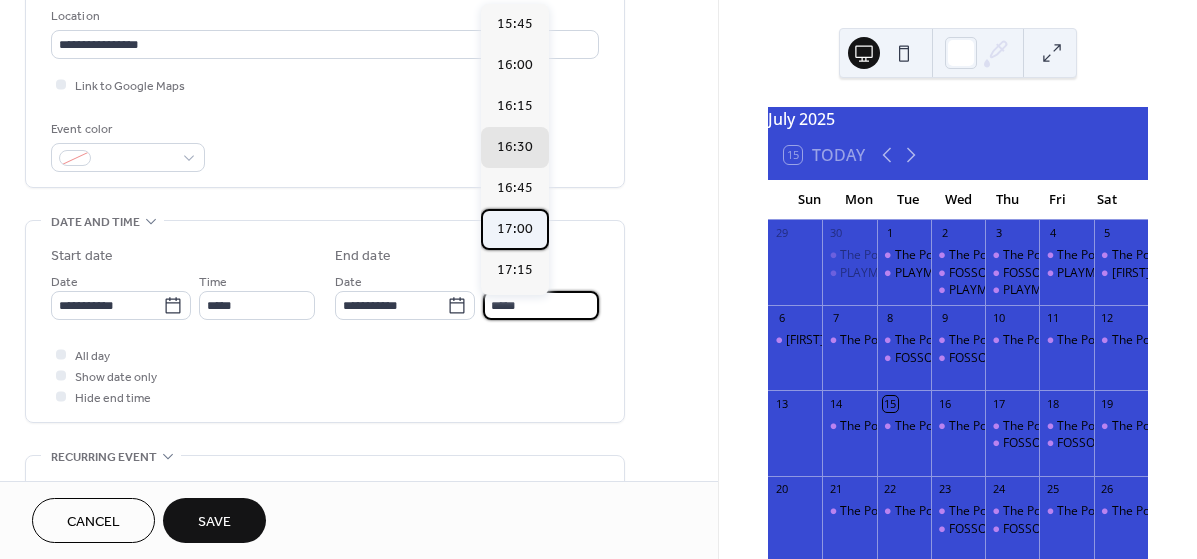 type on "*****" 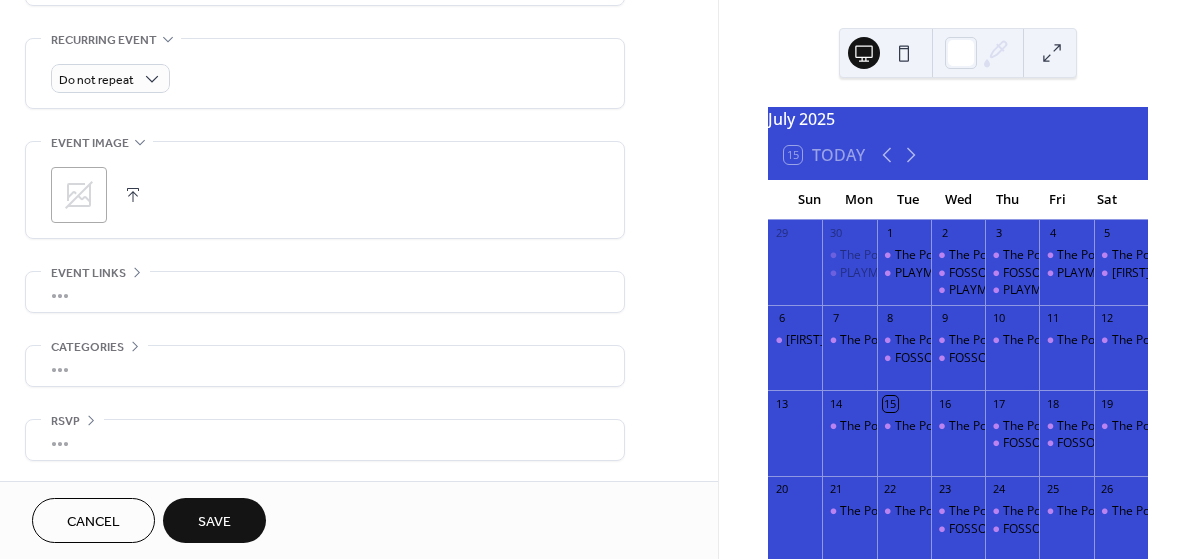 scroll, scrollTop: 854, scrollLeft: 0, axis: vertical 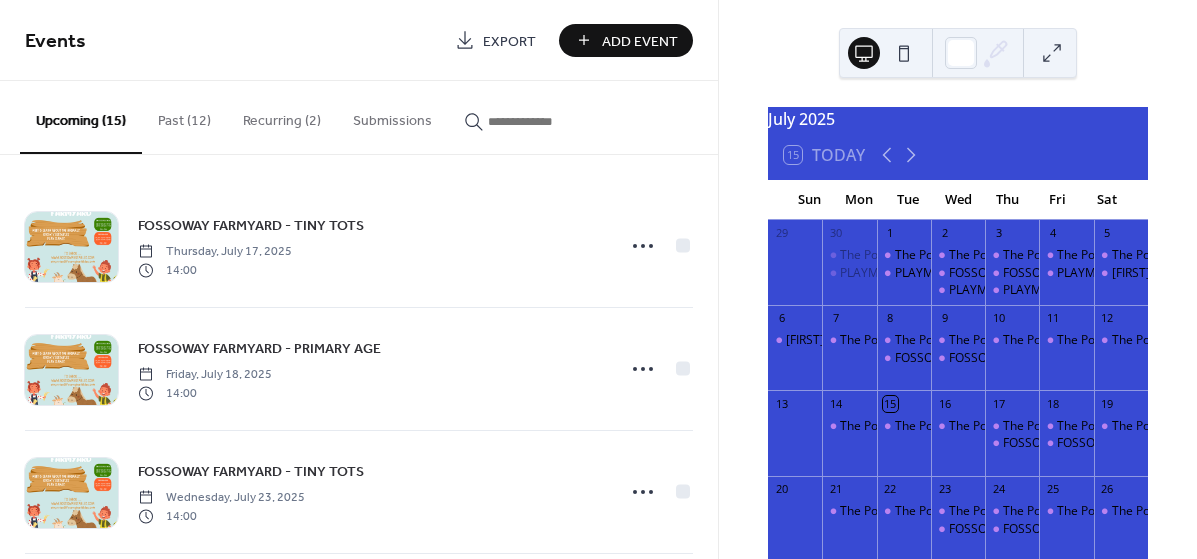 click on "Add Event" at bounding box center (640, 41) 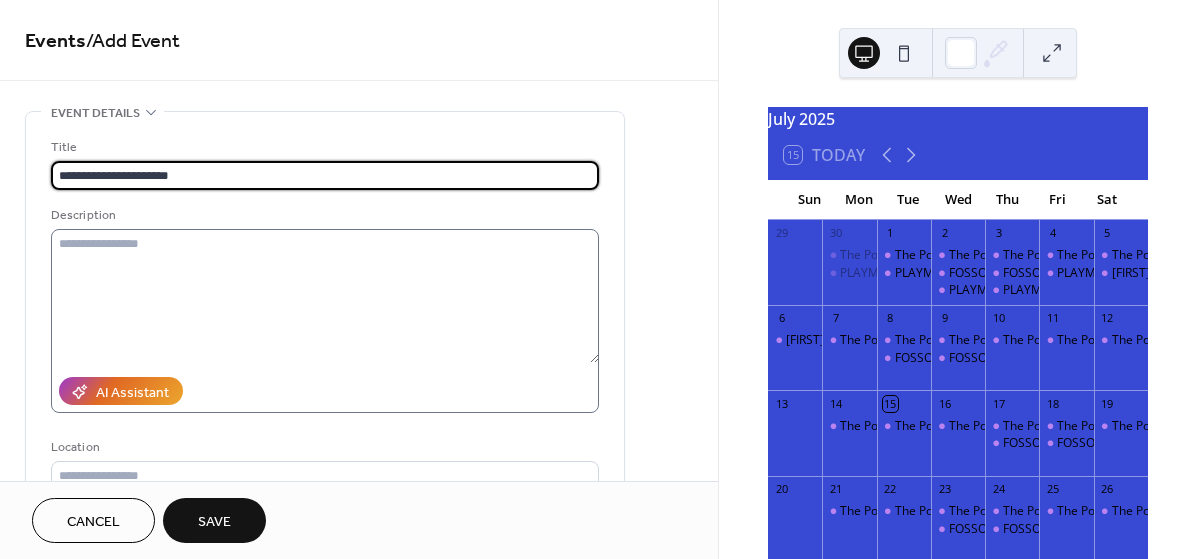 type on "**********" 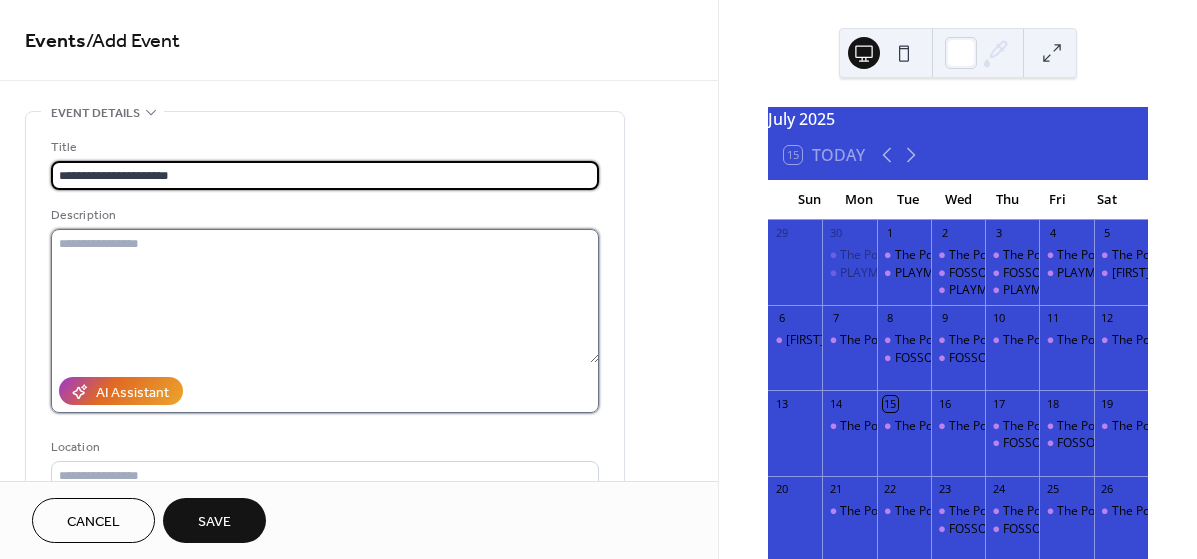 click at bounding box center (325, 296) 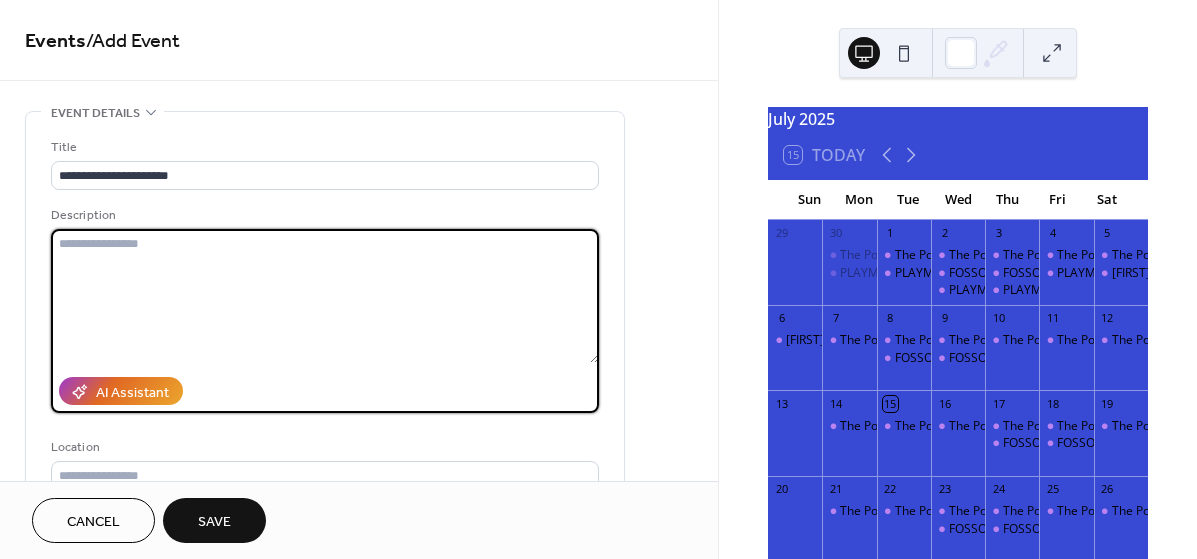 paste on "**********" 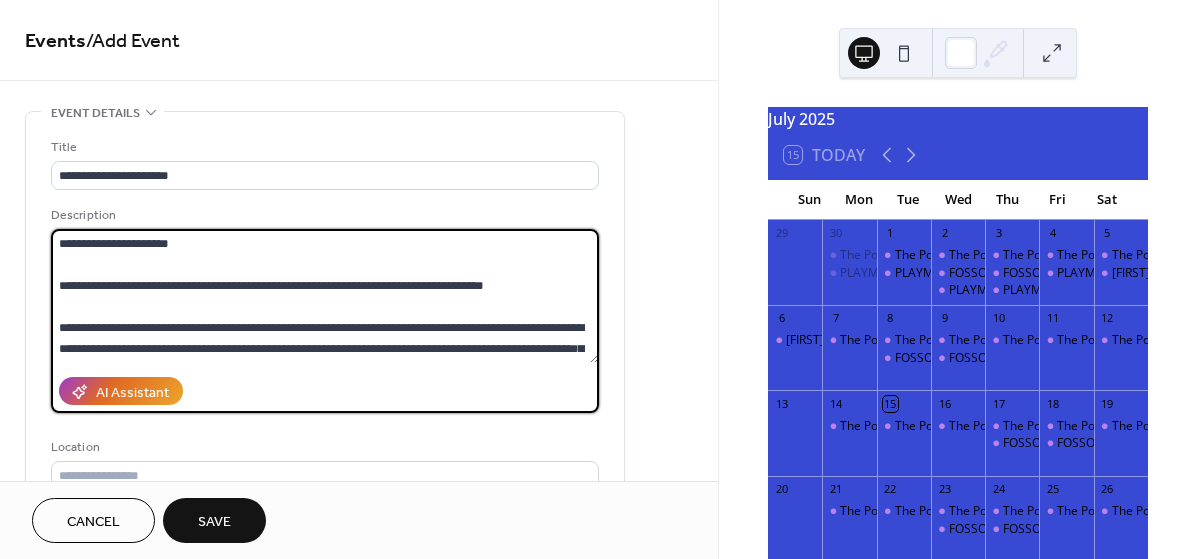 scroll, scrollTop: 378, scrollLeft: 0, axis: vertical 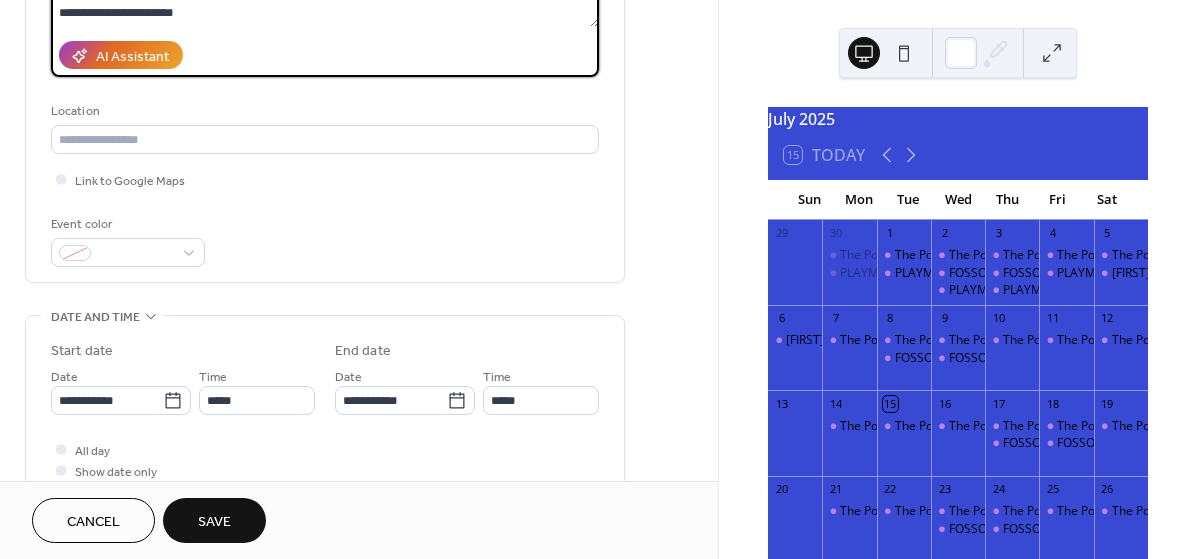 type on "**********" 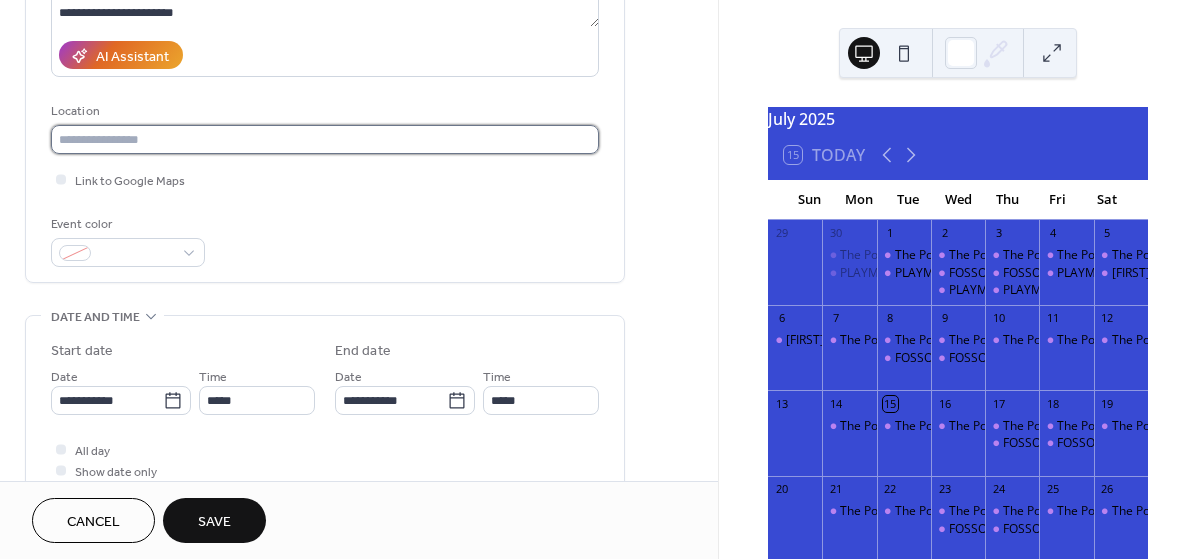 click at bounding box center [325, 139] 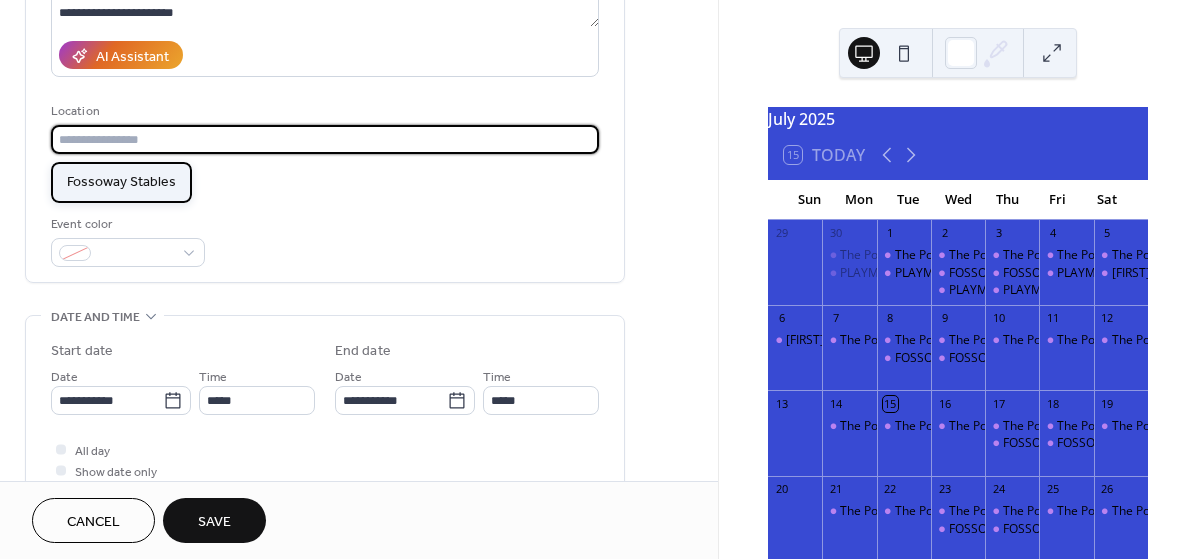 click on "Fossoway Stables" at bounding box center (121, 182) 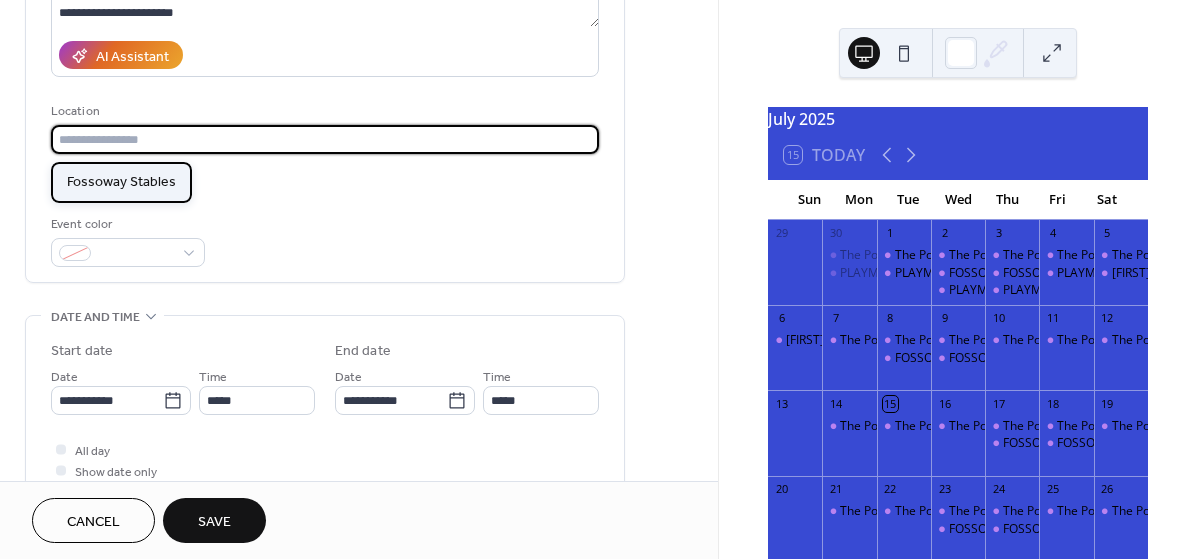 type on "**********" 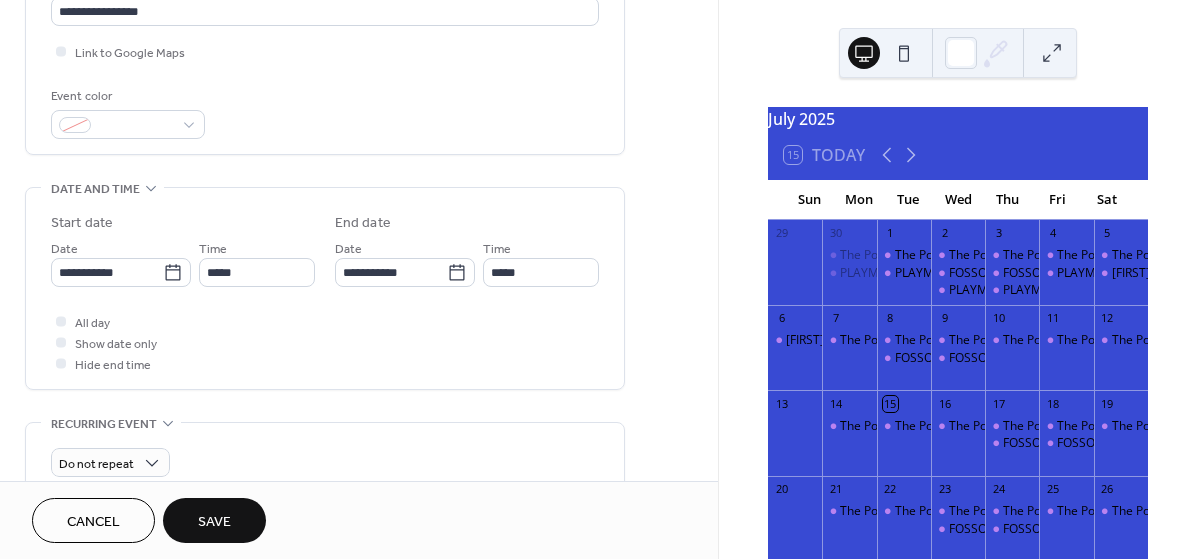 scroll, scrollTop: 465, scrollLeft: 0, axis: vertical 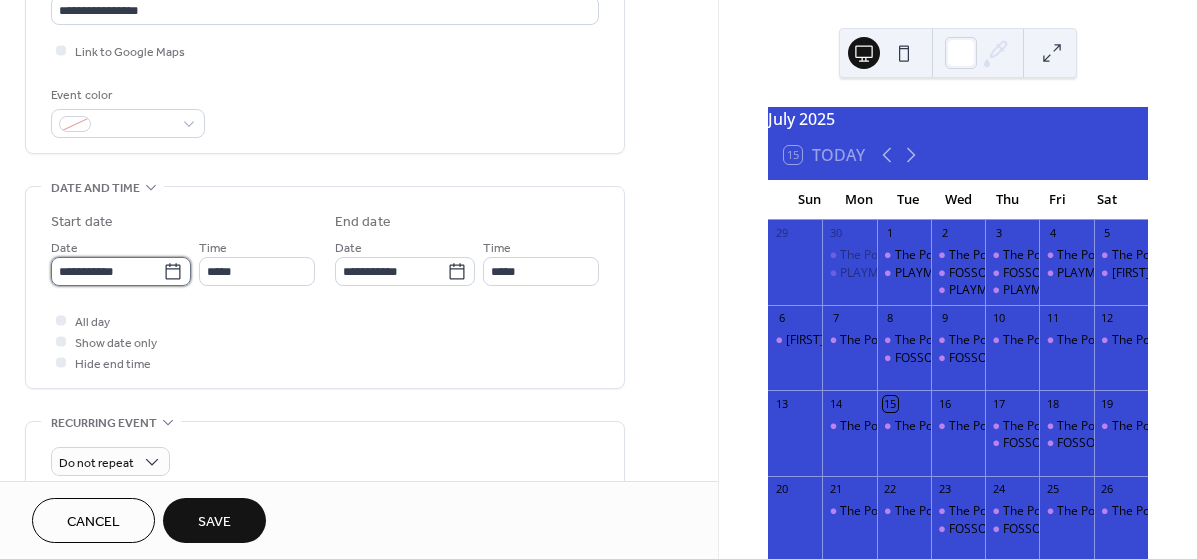 click on "**********" at bounding box center [107, 271] 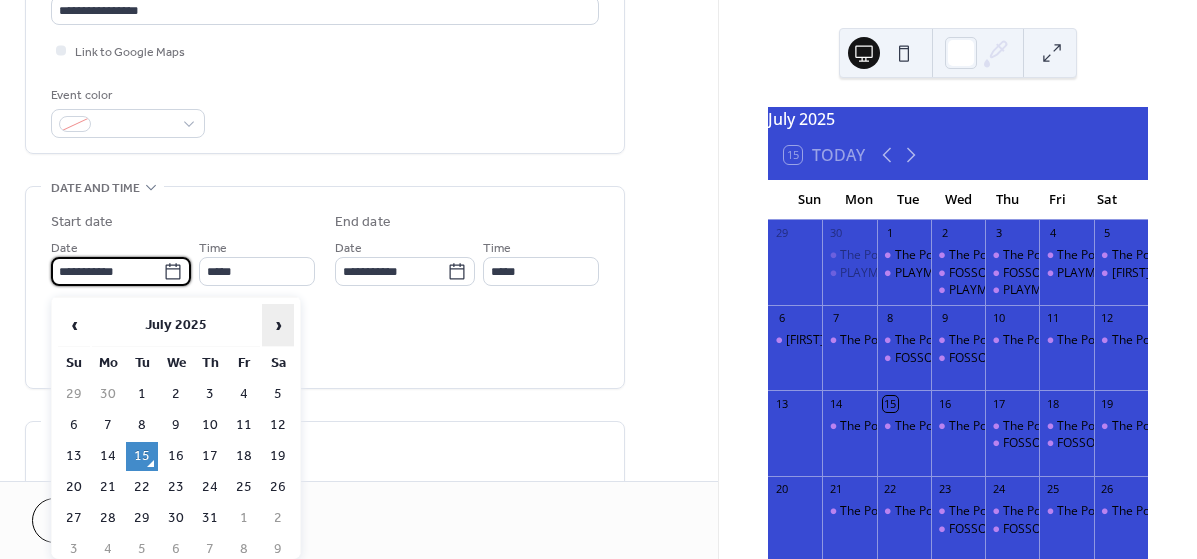 click on "›" at bounding box center [278, 325] 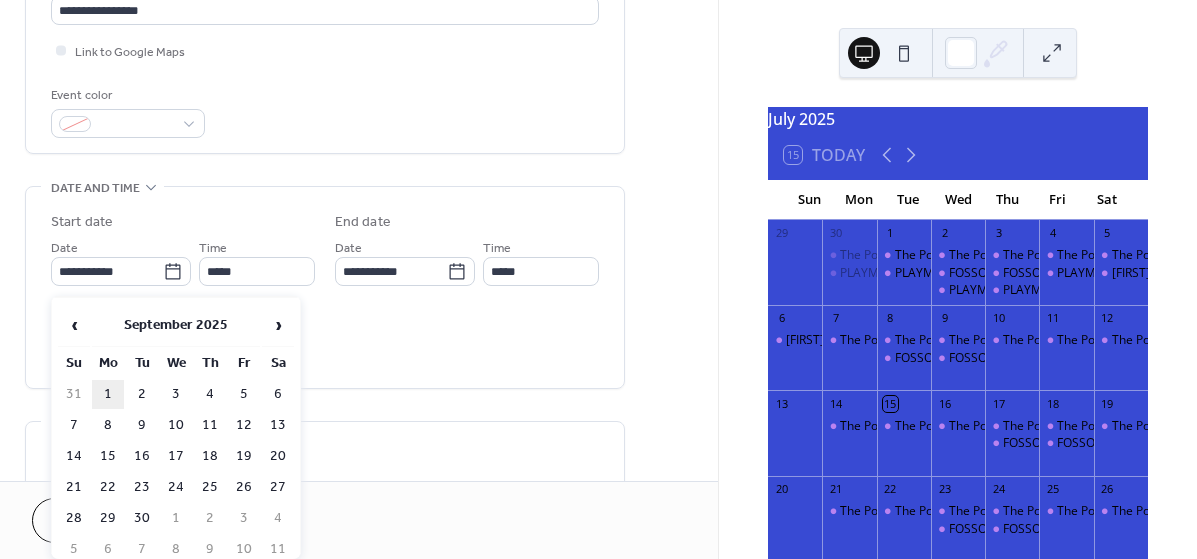 click on "1" at bounding box center [108, 394] 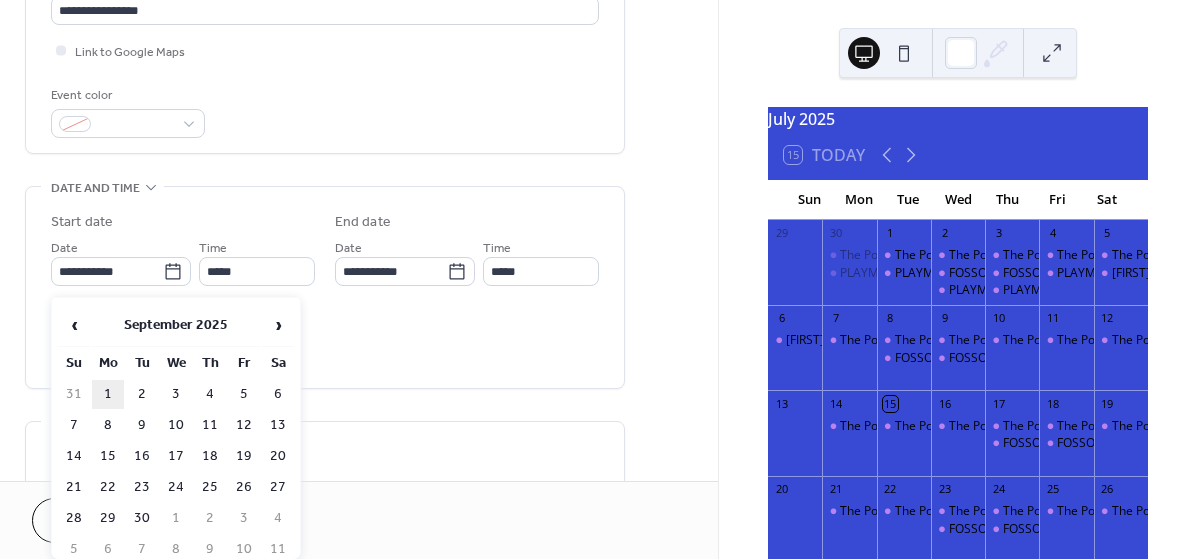 type on "**********" 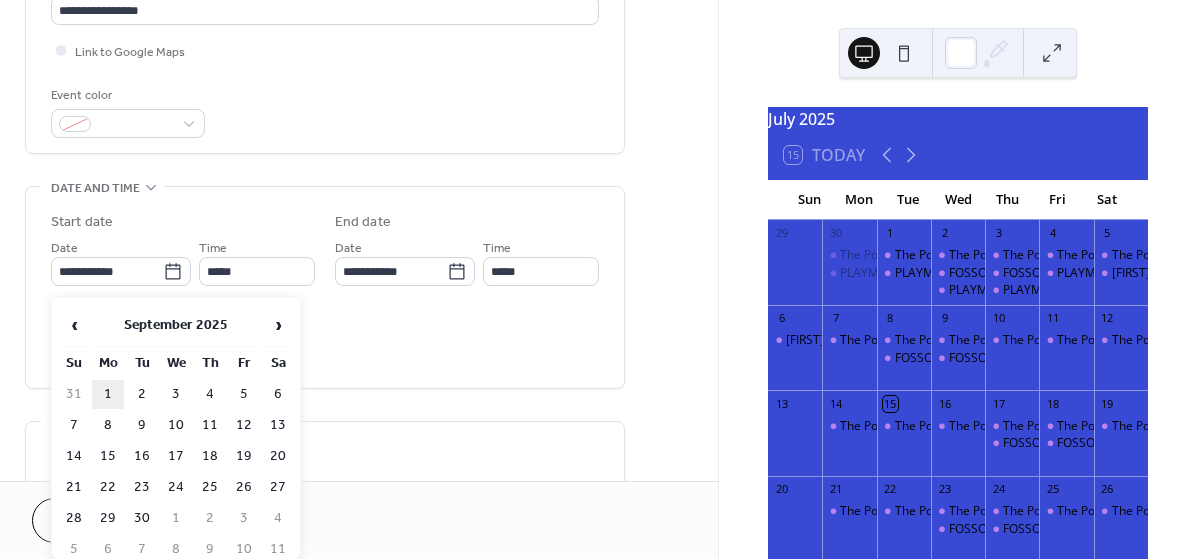 type on "**********" 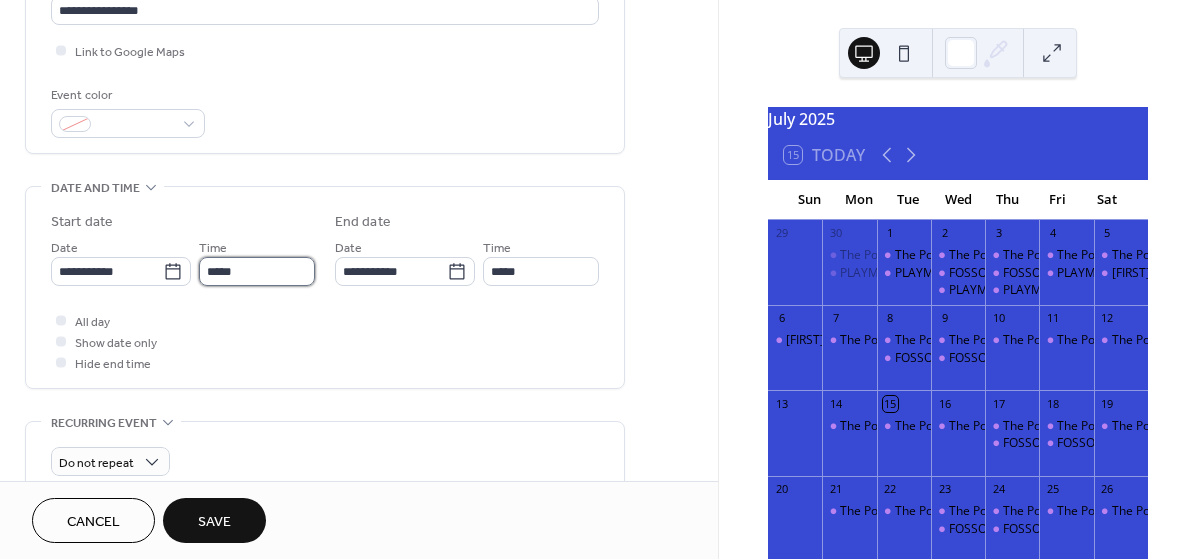 click on "*****" at bounding box center [257, 271] 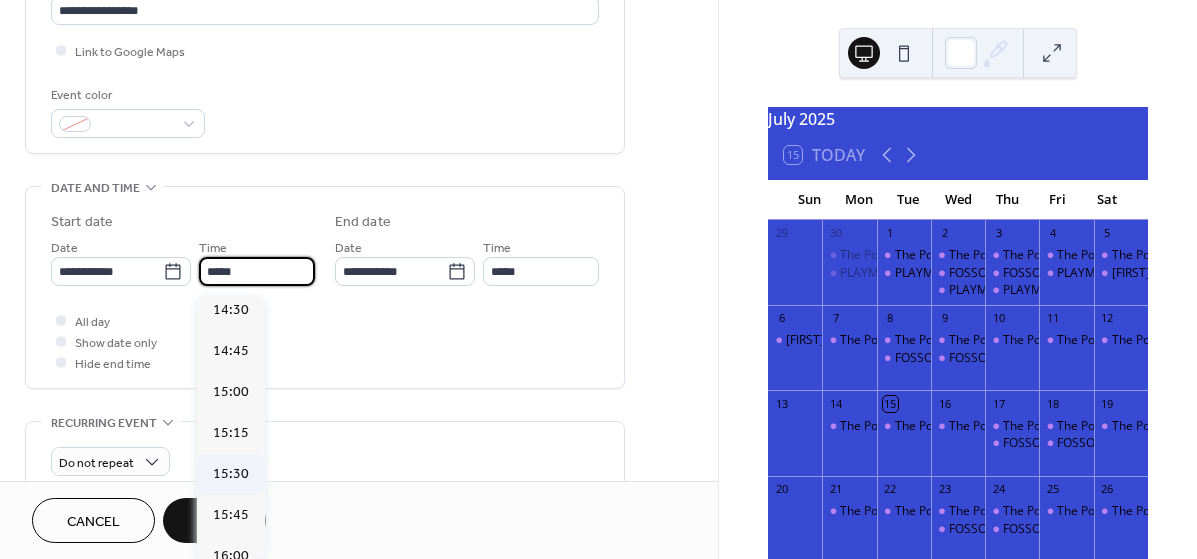 scroll, scrollTop: 2421, scrollLeft: 0, axis: vertical 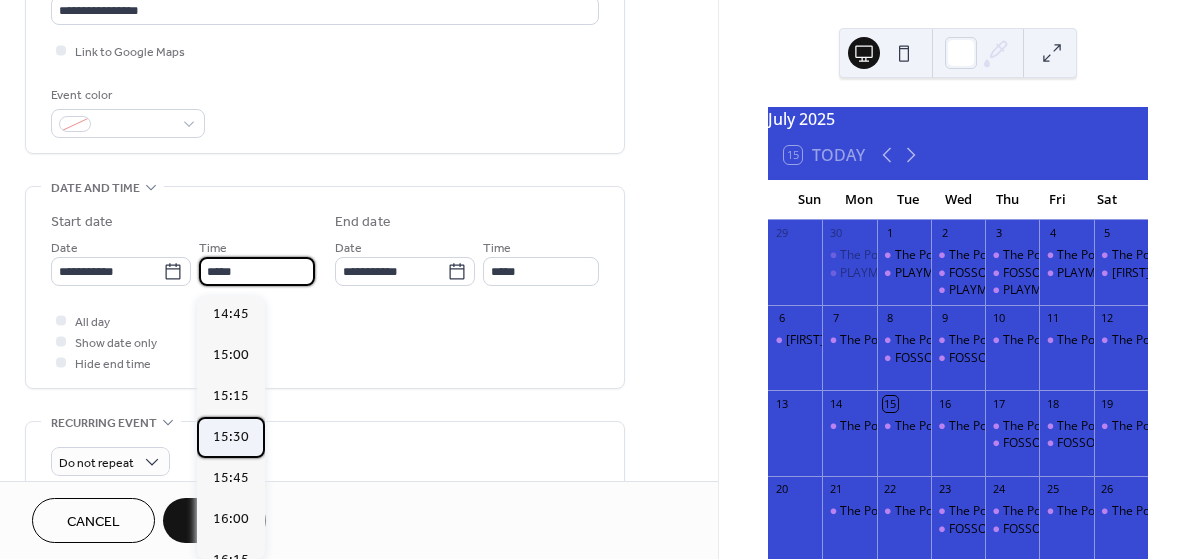 click on "15:30" at bounding box center (231, 437) 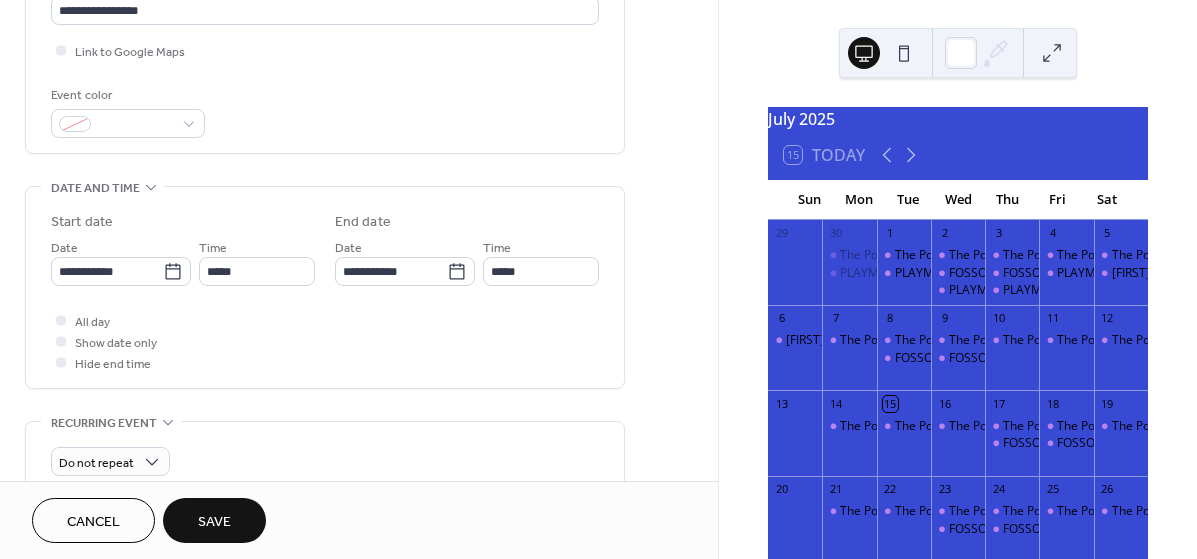 type on "*****" 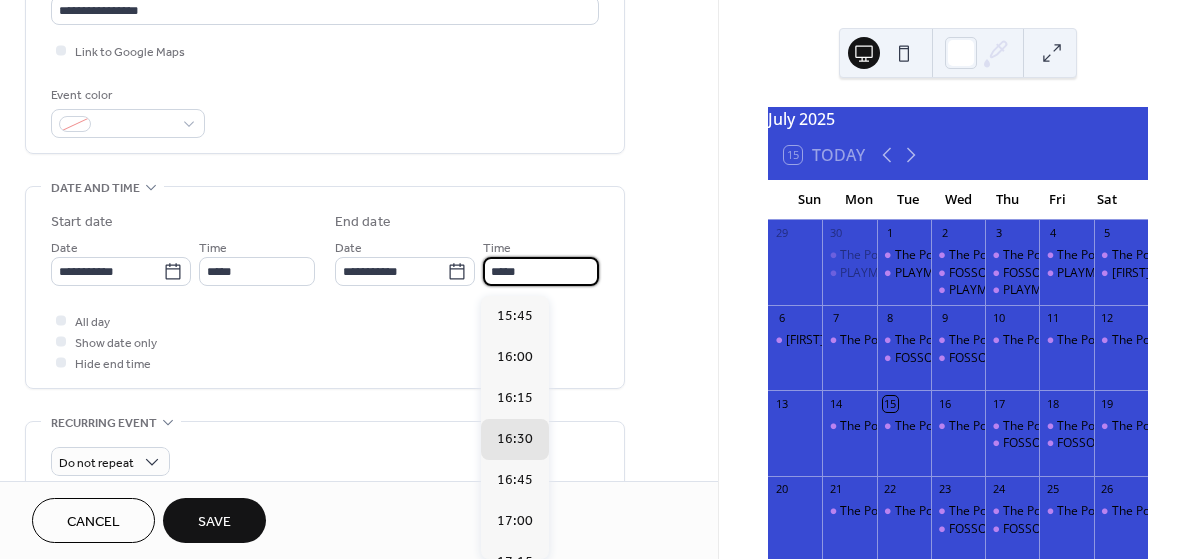 click on "*****" at bounding box center (541, 271) 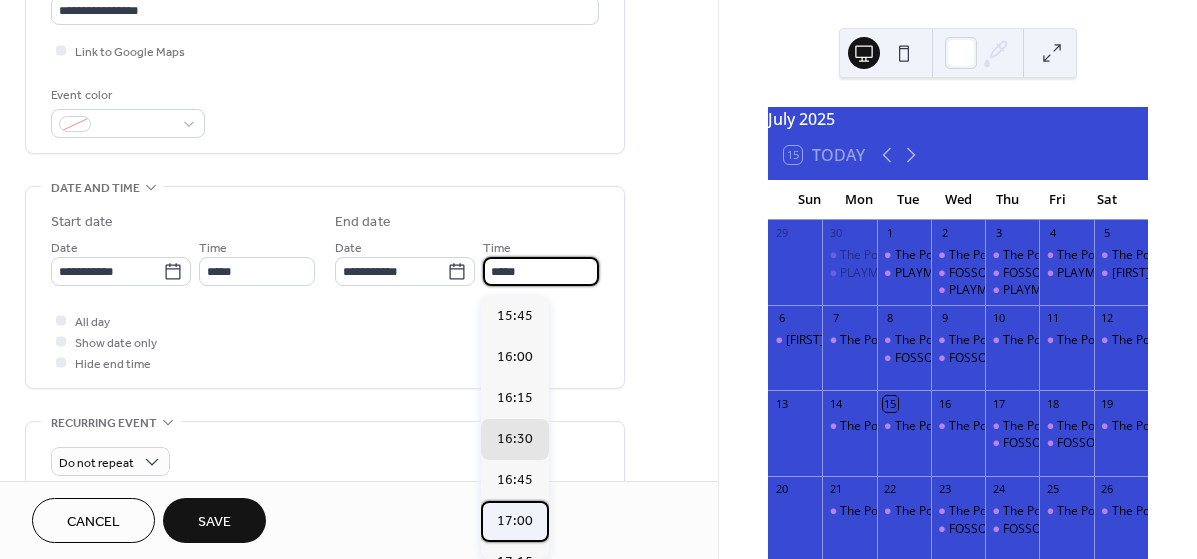 click on "17:00" at bounding box center [515, 521] 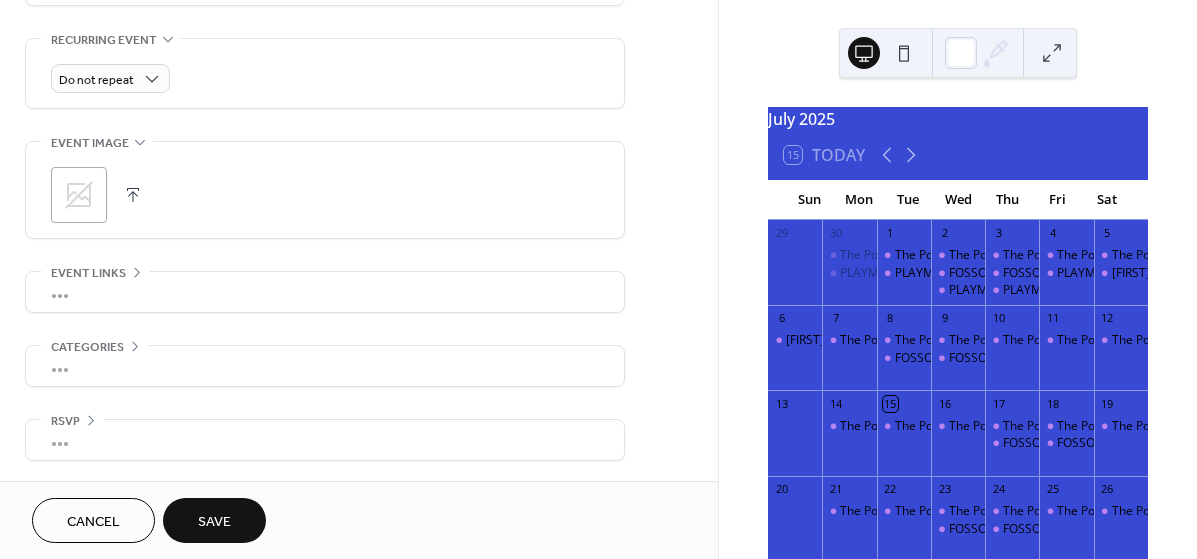 scroll, scrollTop: 854, scrollLeft: 0, axis: vertical 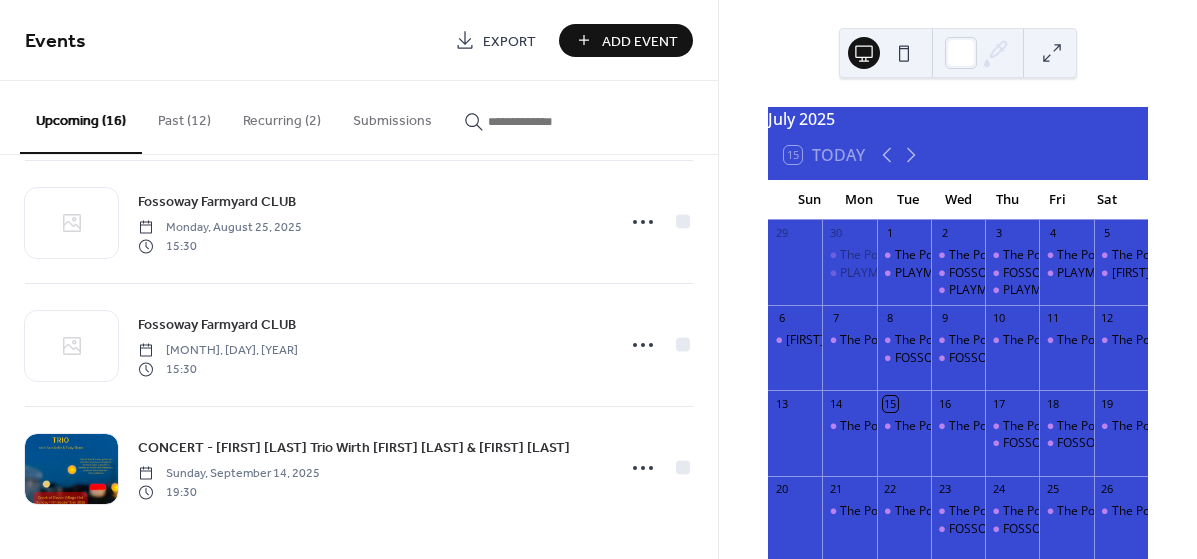 click on "Add Event" at bounding box center [640, 41] 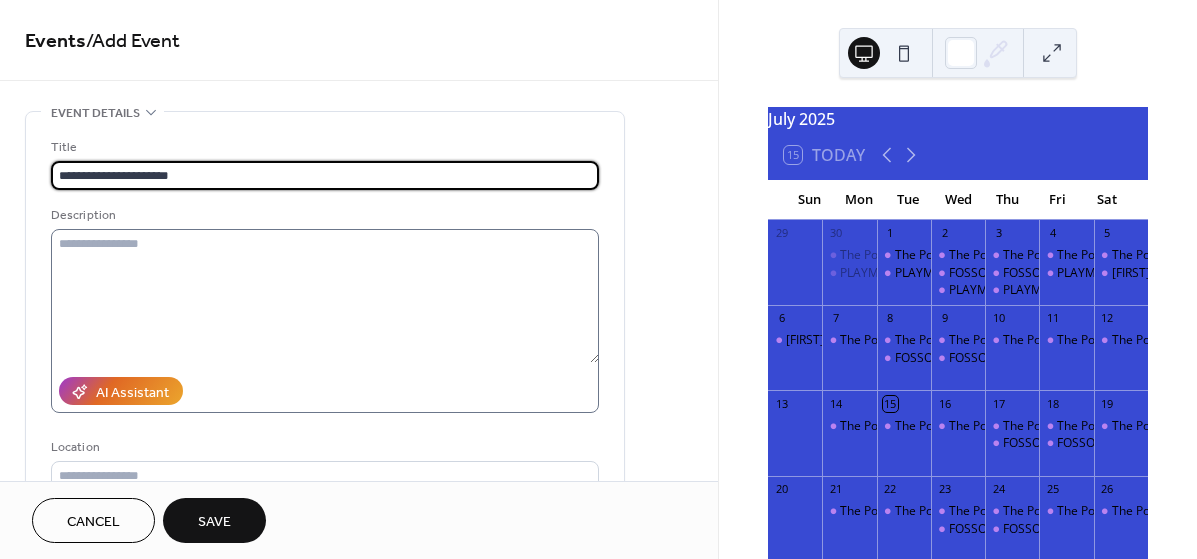 type on "**********" 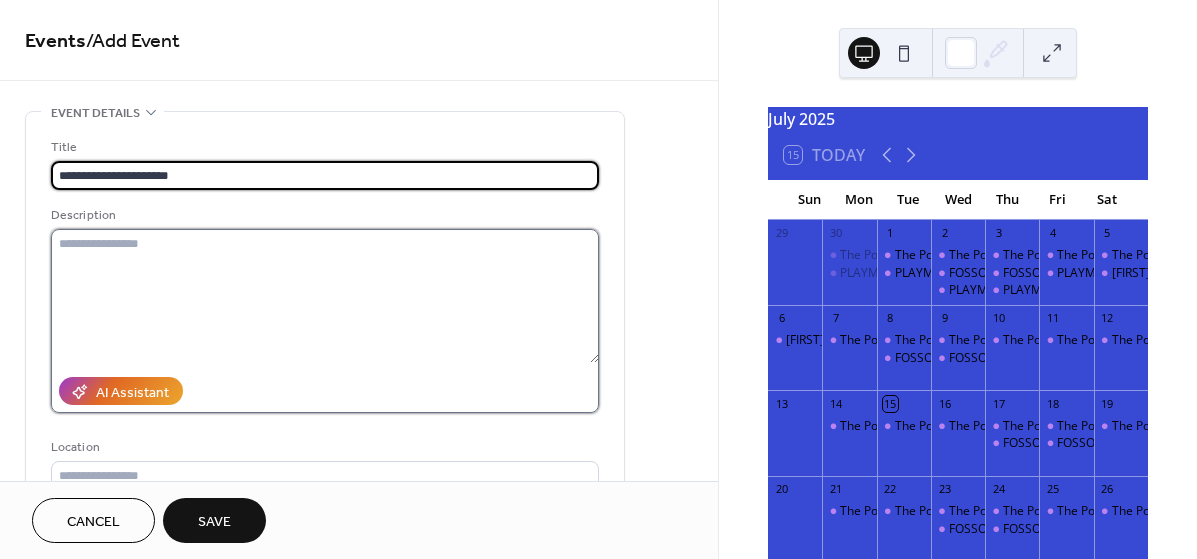 click at bounding box center [325, 296] 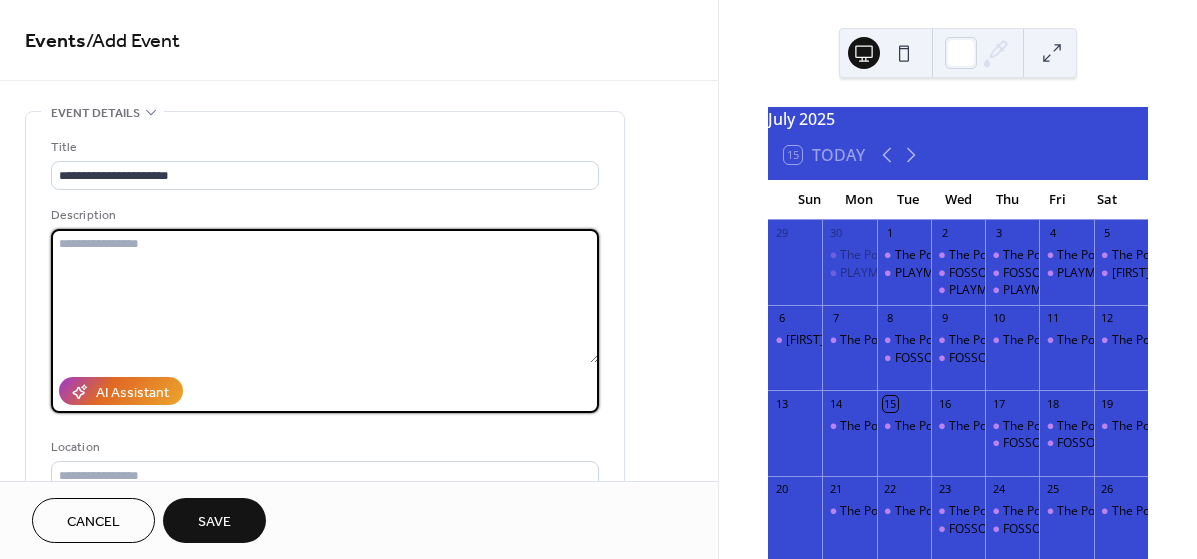 paste on "**********" 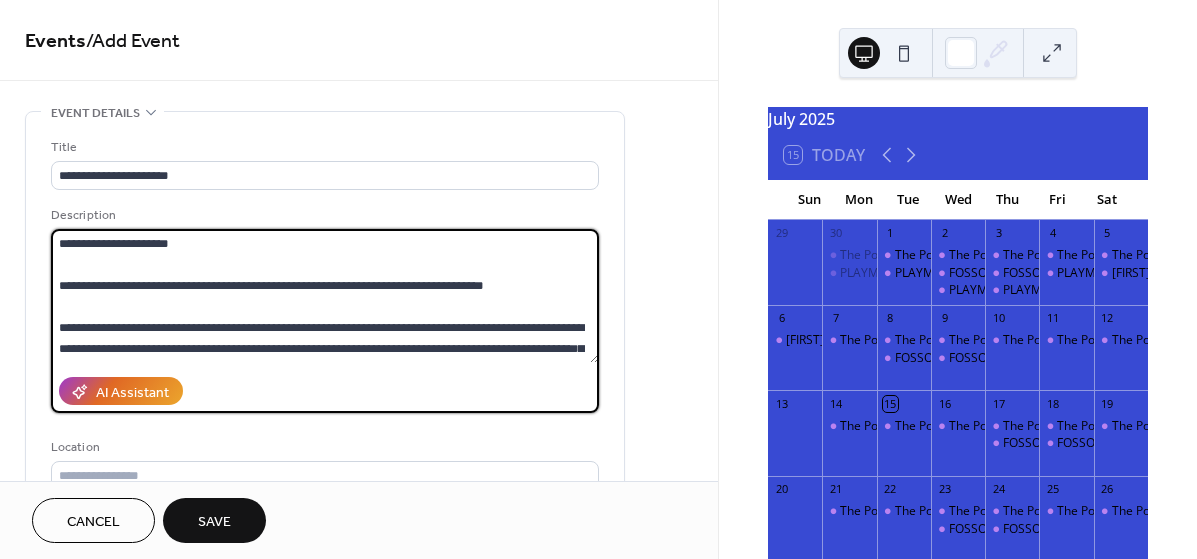 scroll, scrollTop: 378, scrollLeft: 0, axis: vertical 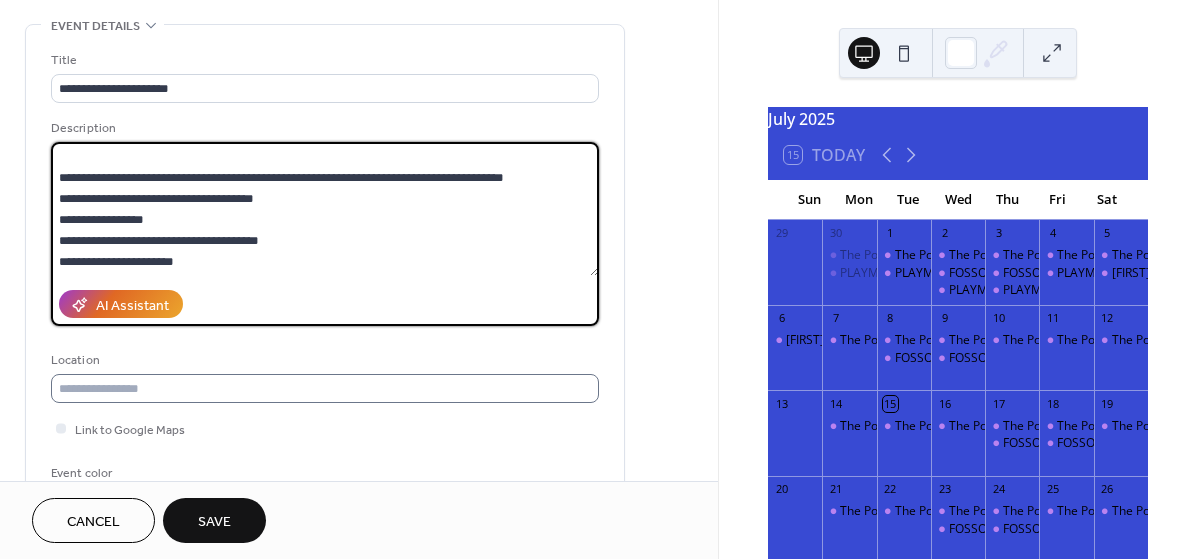 type on "**********" 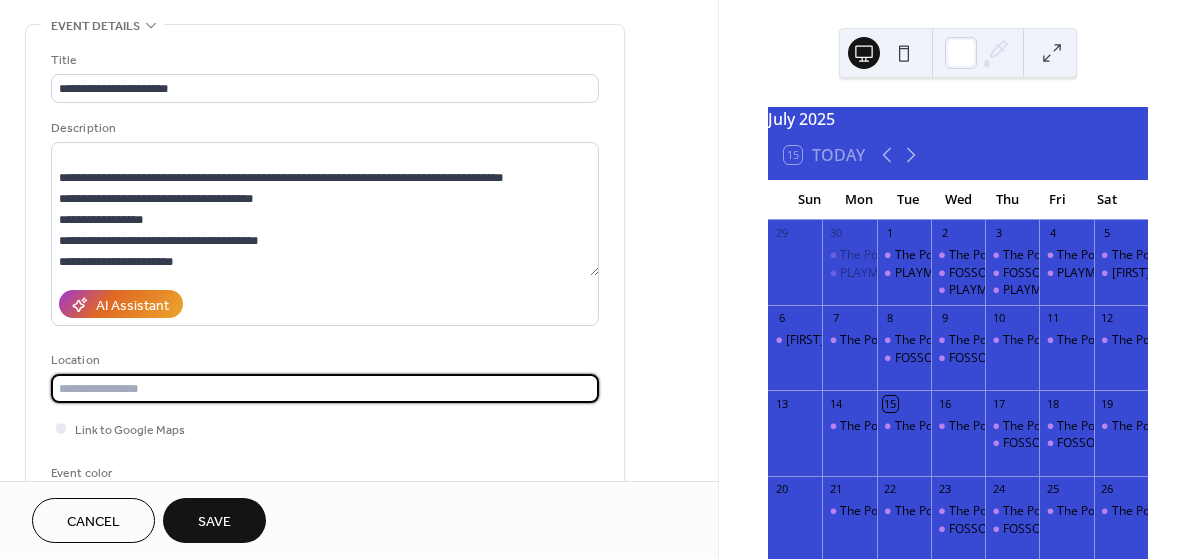 click at bounding box center (325, 388) 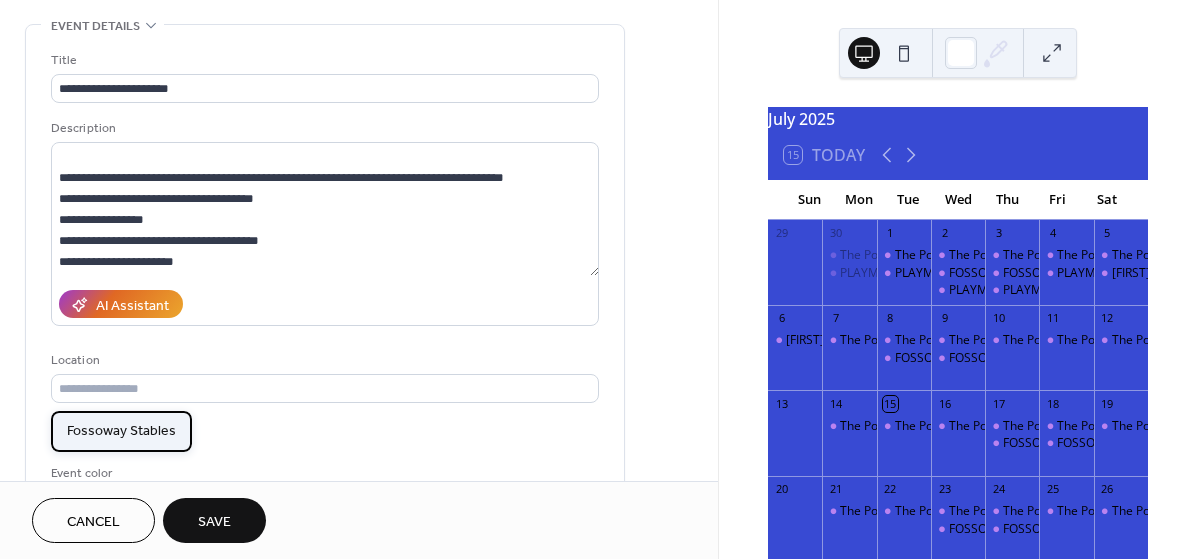 click on "Fossoway Stables" at bounding box center (121, 431) 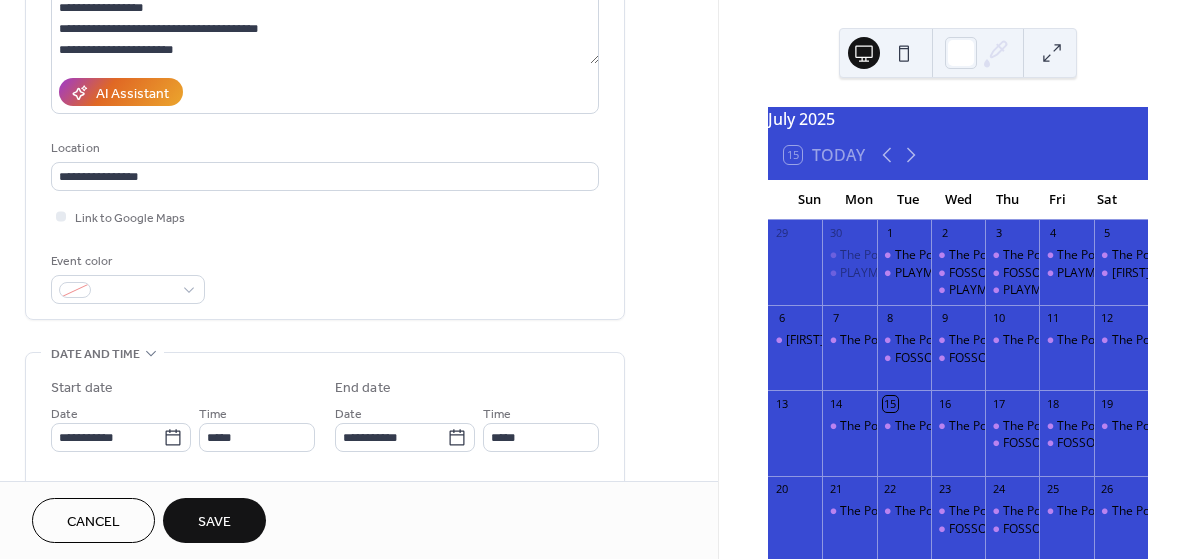 scroll, scrollTop: 378, scrollLeft: 0, axis: vertical 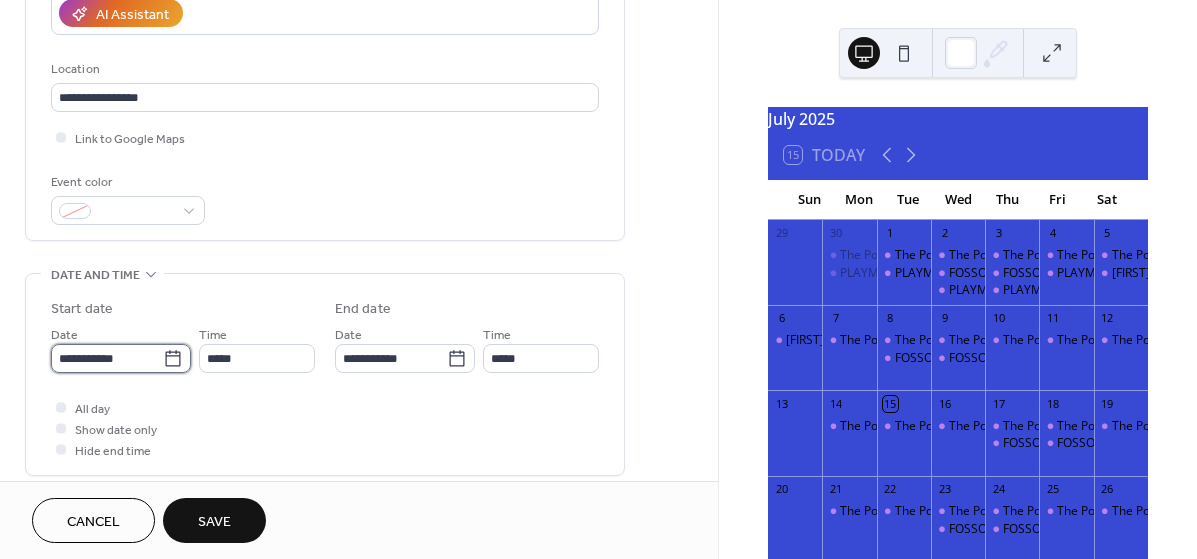 click on "**********" at bounding box center (107, 358) 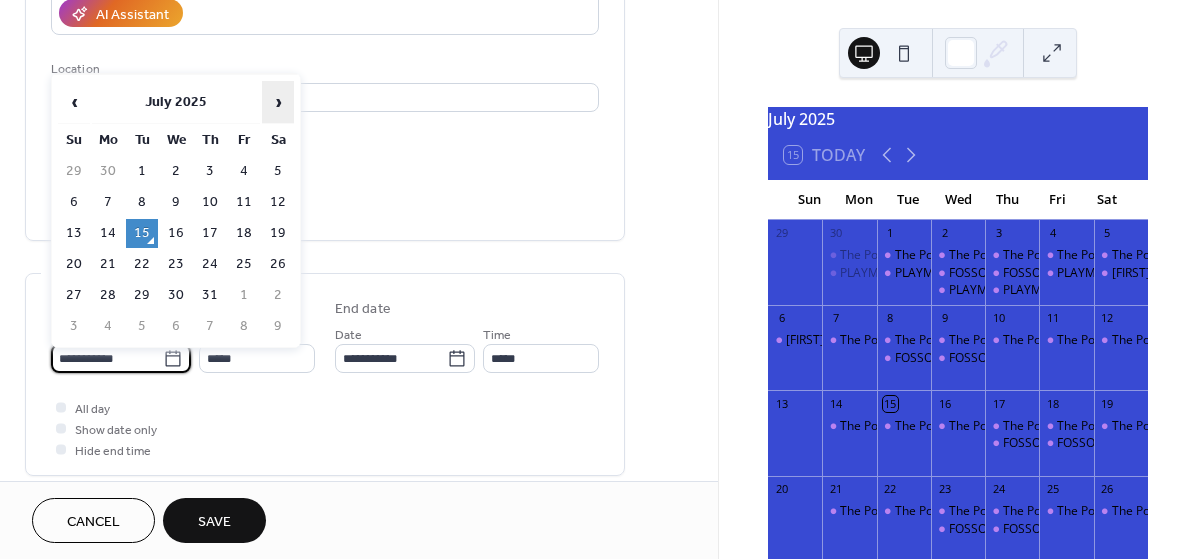 click on "›" at bounding box center (278, 102) 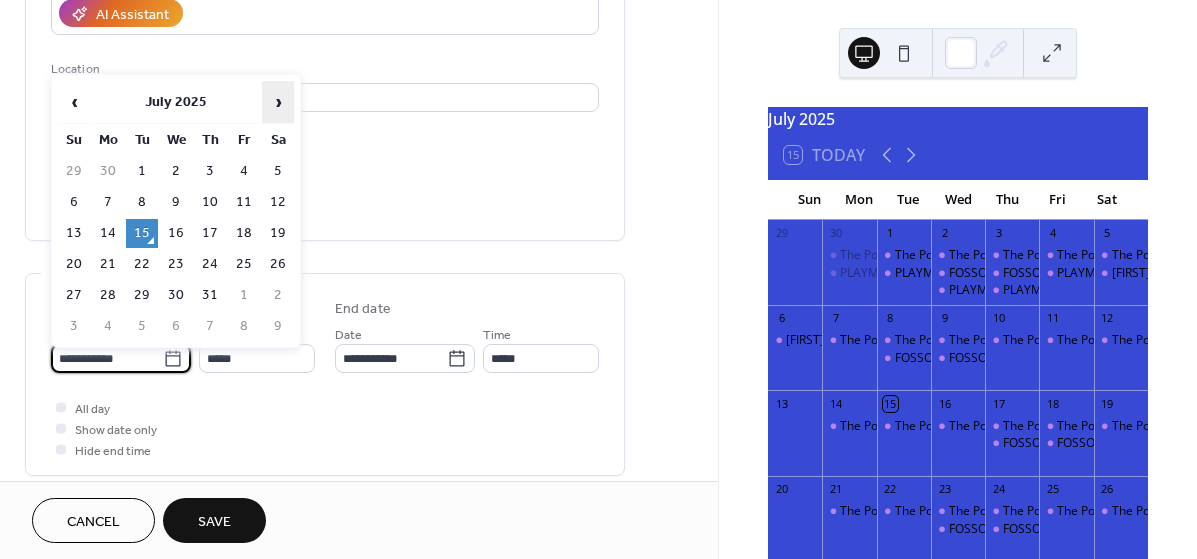 click on "›" at bounding box center [278, 102] 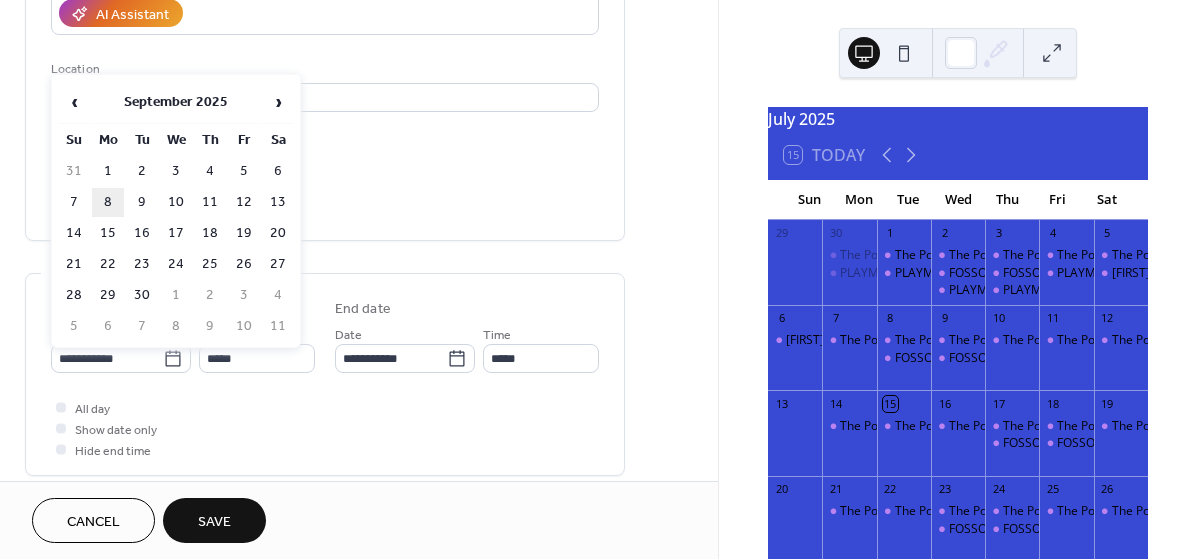 click on "8" at bounding box center [108, 202] 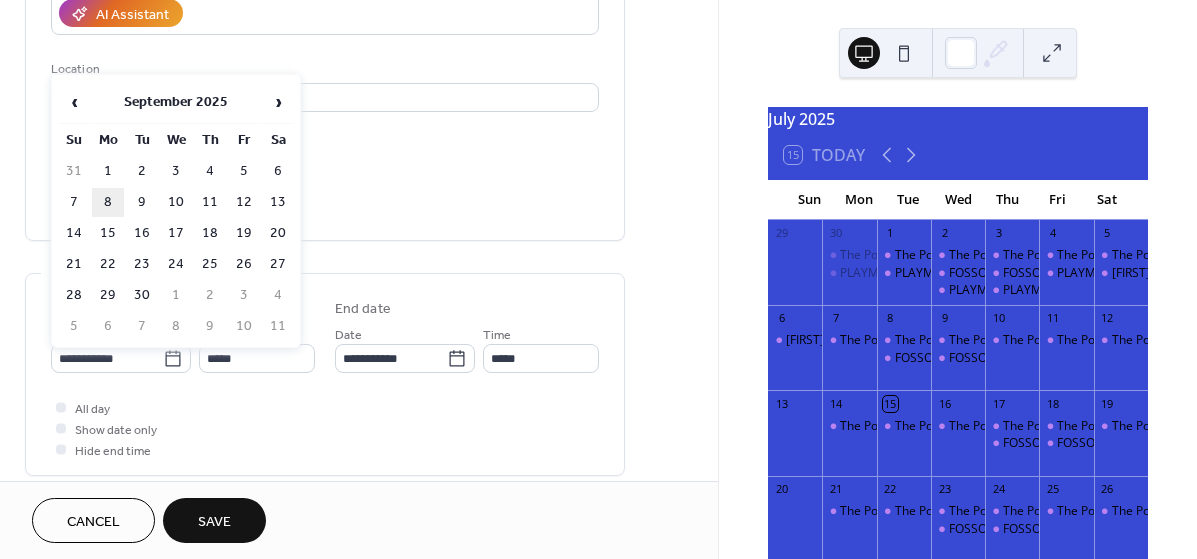 type on "**********" 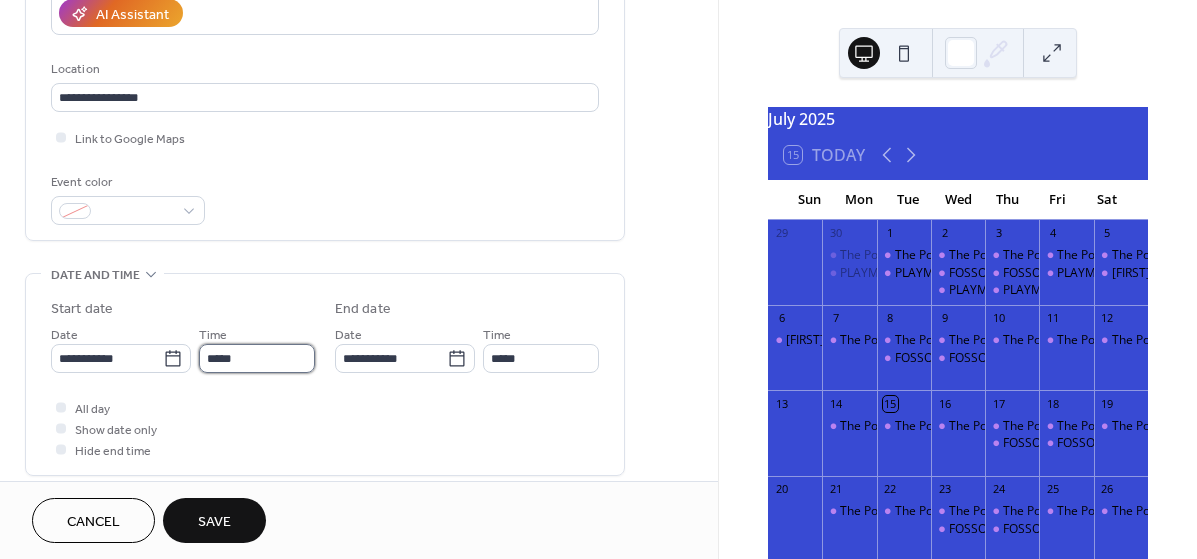 click on "*****" at bounding box center [257, 358] 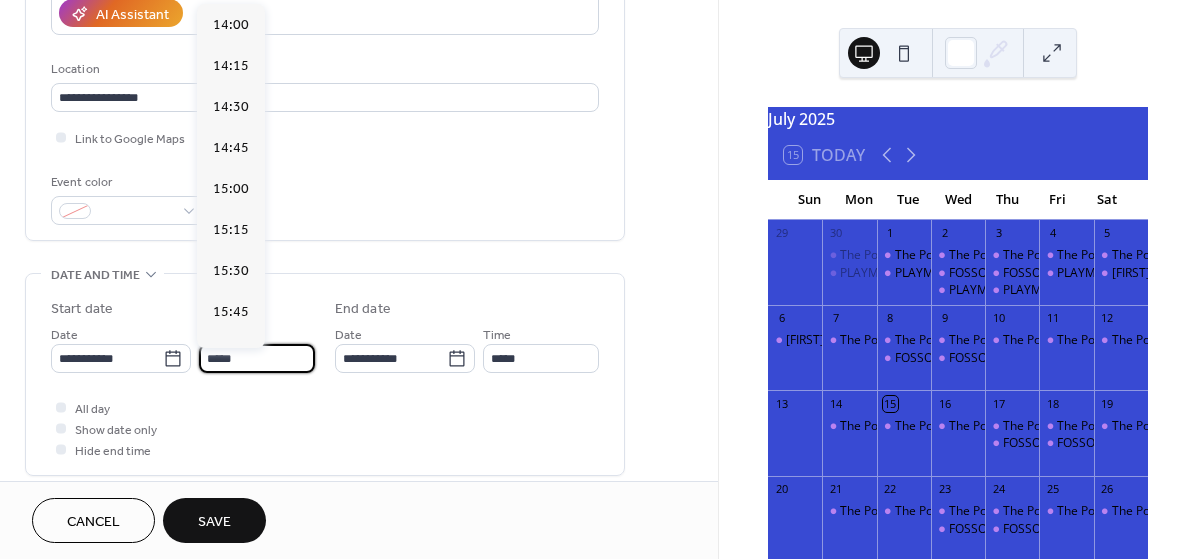 scroll, scrollTop: 2320, scrollLeft: 0, axis: vertical 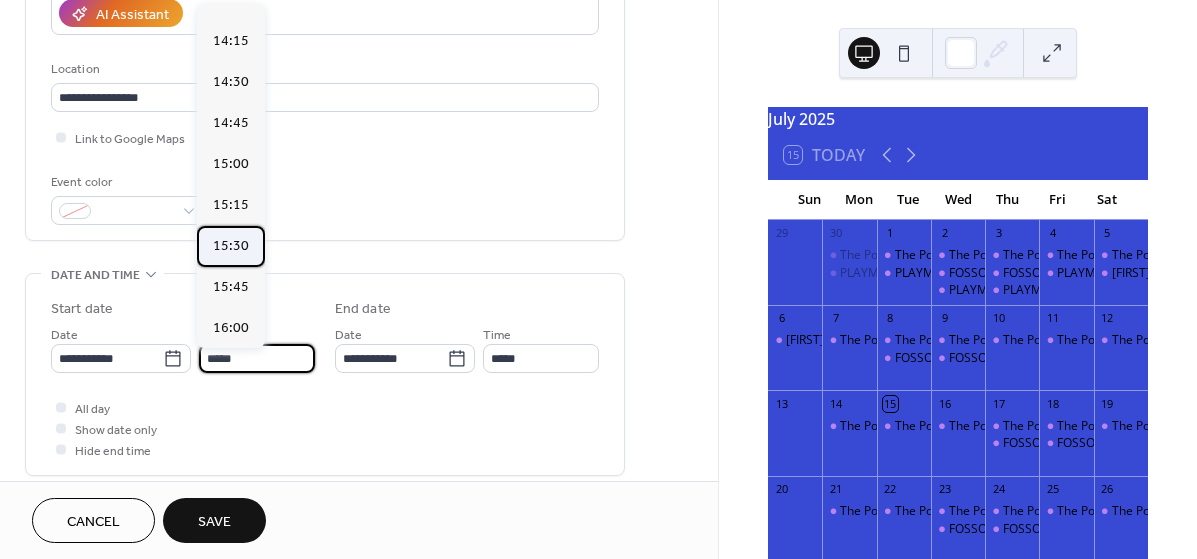 click on "15:30" at bounding box center [231, 246] 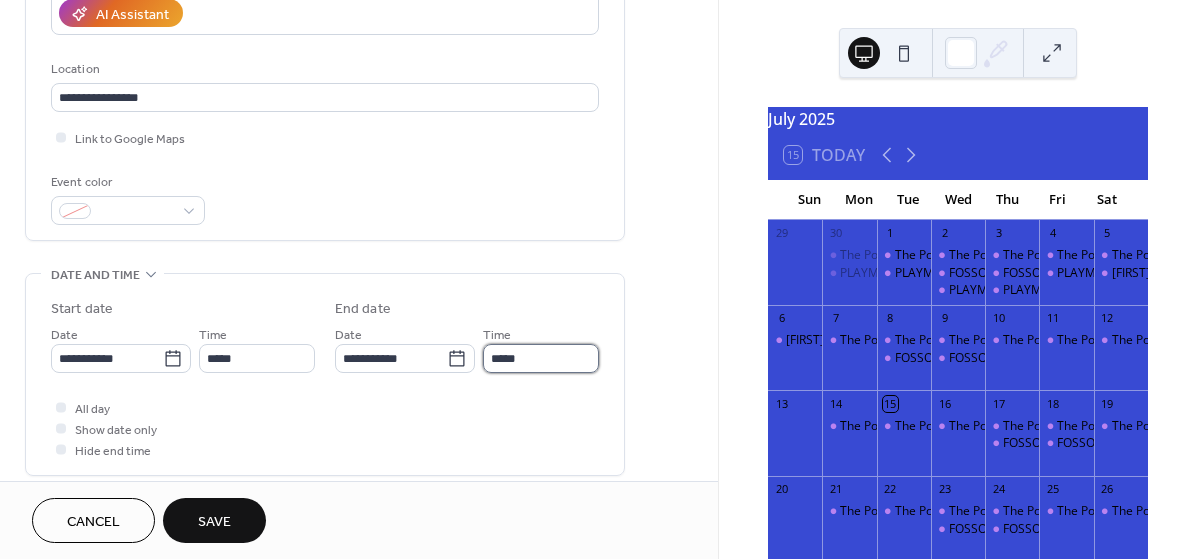 click on "*****" at bounding box center [541, 358] 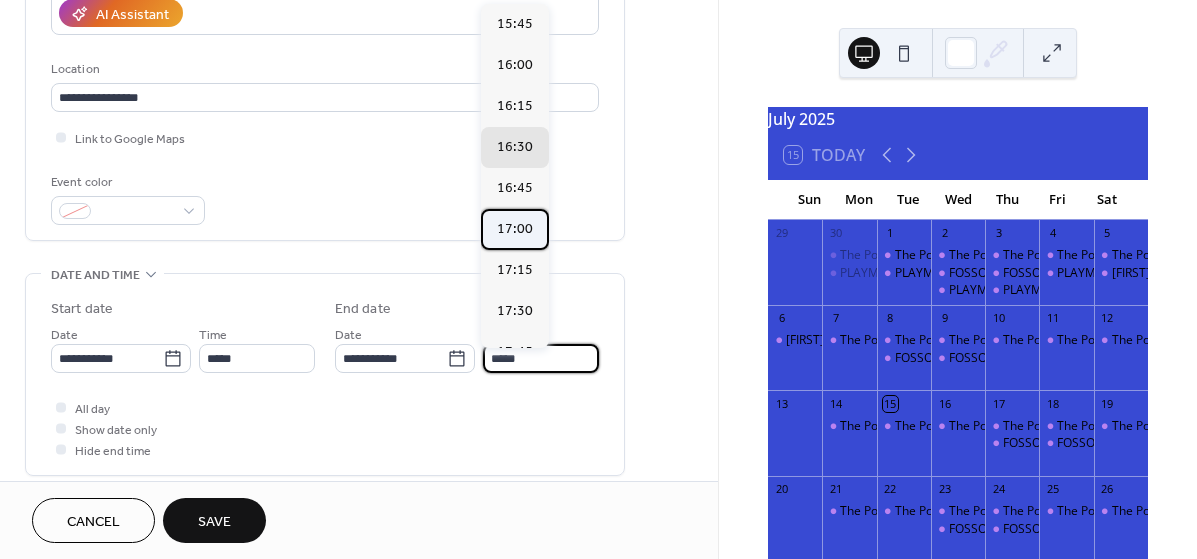 click on "17:00" at bounding box center [515, 229] 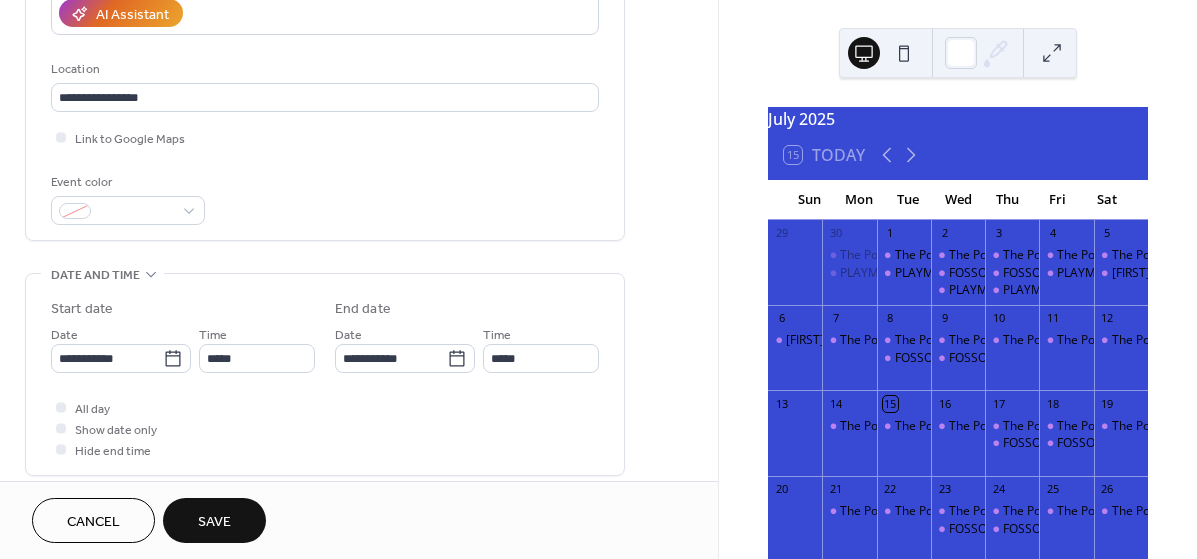 click on "Save" at bounding box center [214, 522] 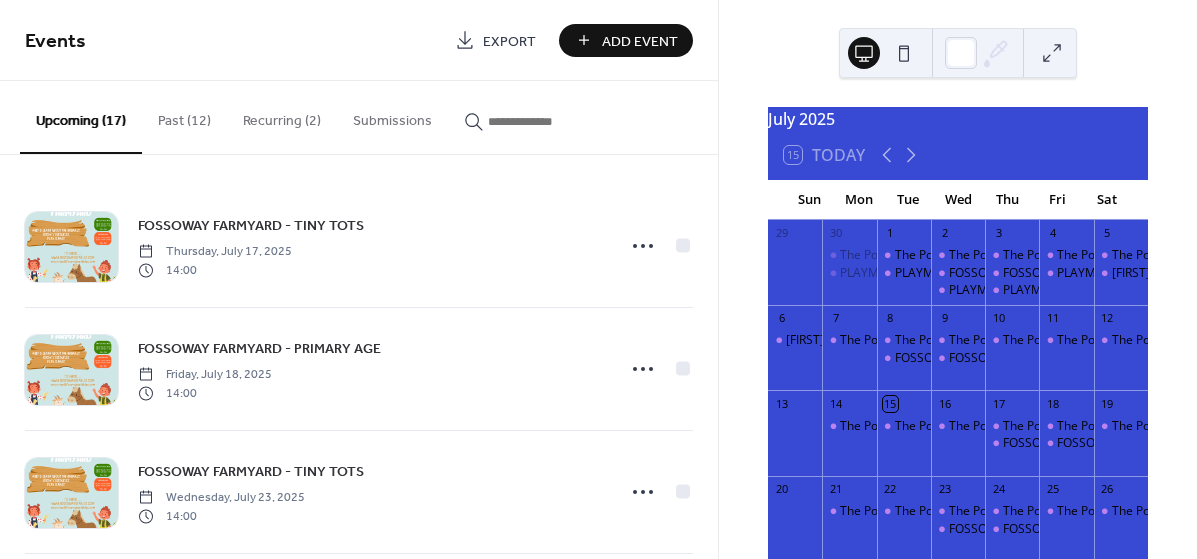 click on "Add Event" at bounding box center (640, 41) 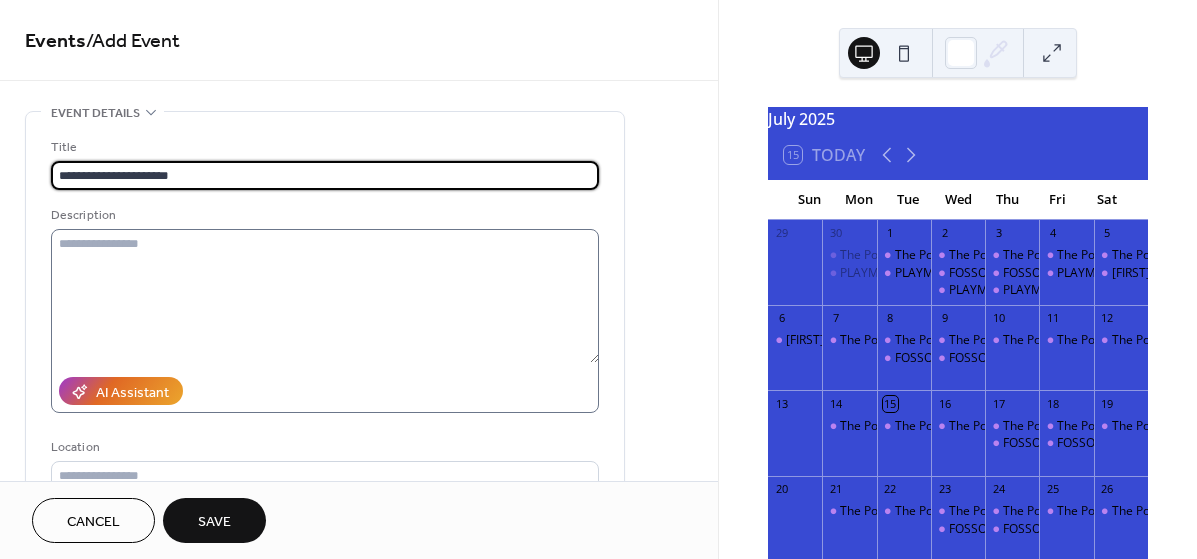 type on "**********" 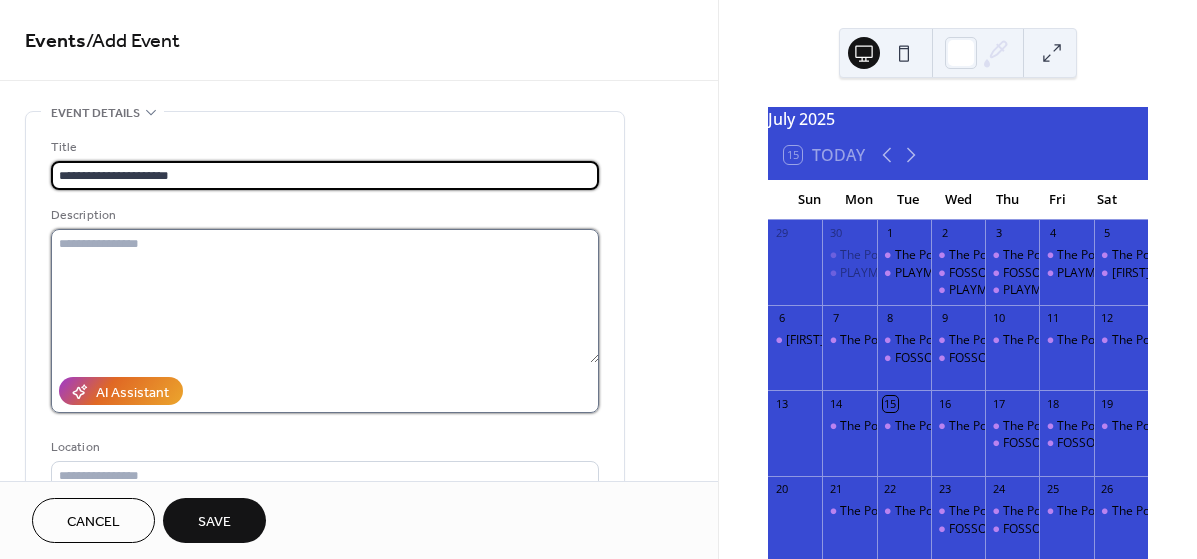click at bounding box center [325, 296] 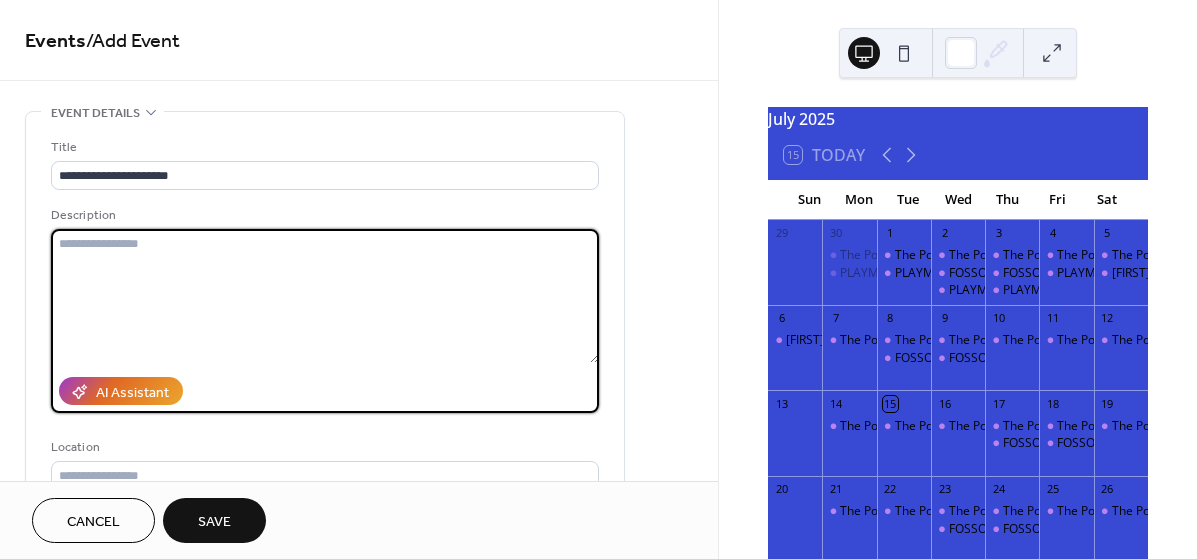paste on "**********" 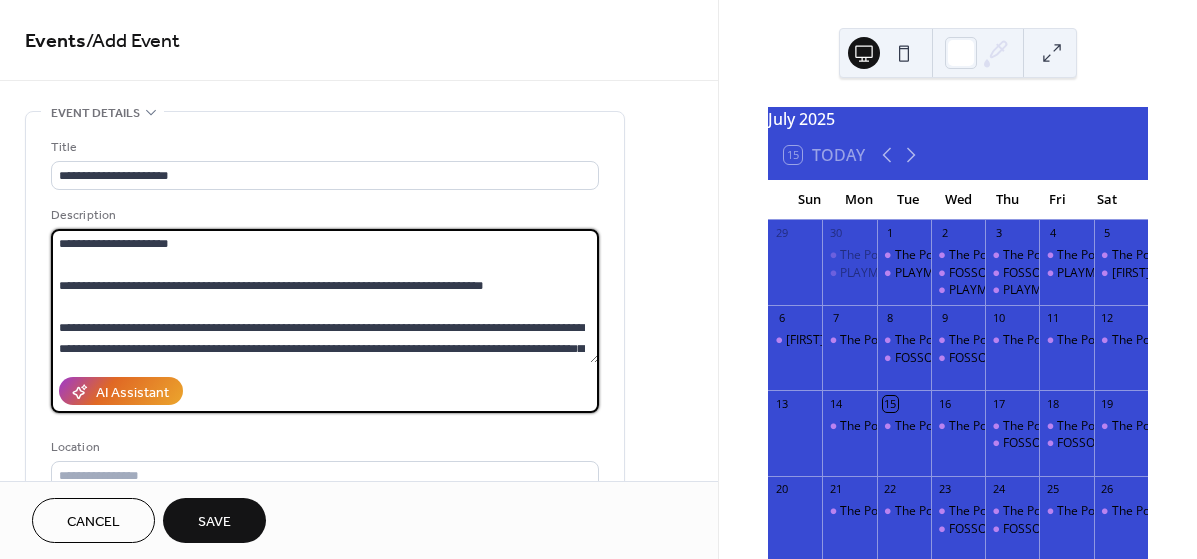 scroll, scrollTop: 378, scrollLeft: 0, axis: vertical 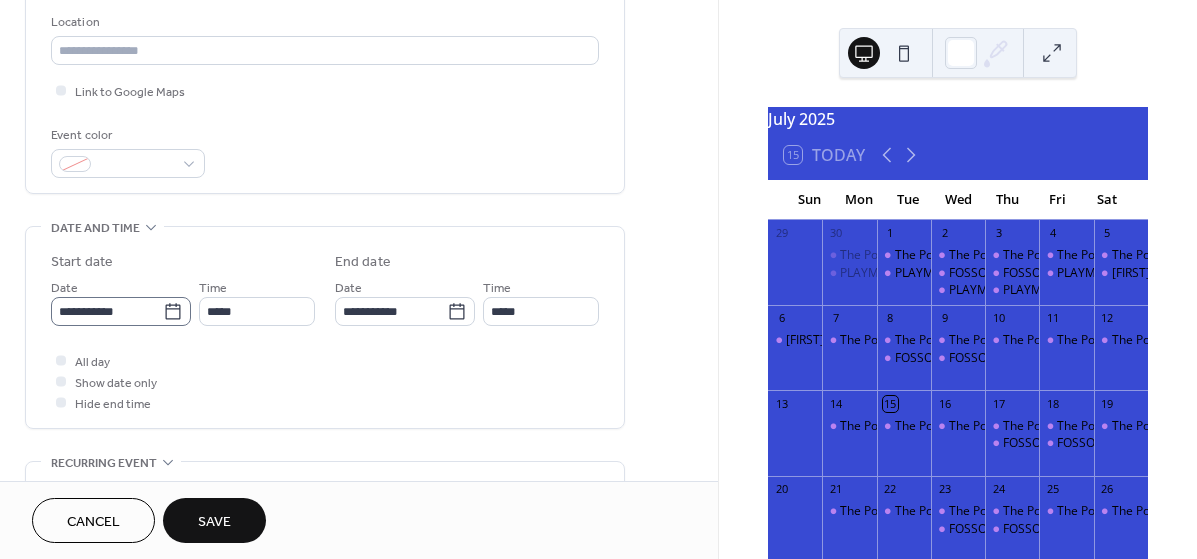 type on "**********" 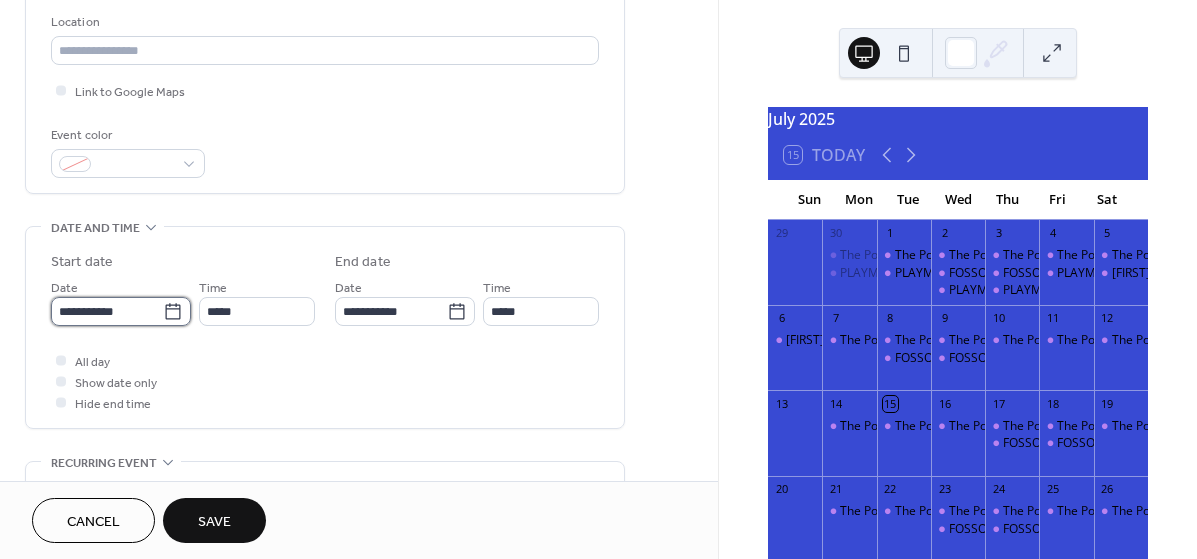 click on "**********" at bounding box center [107, 311] 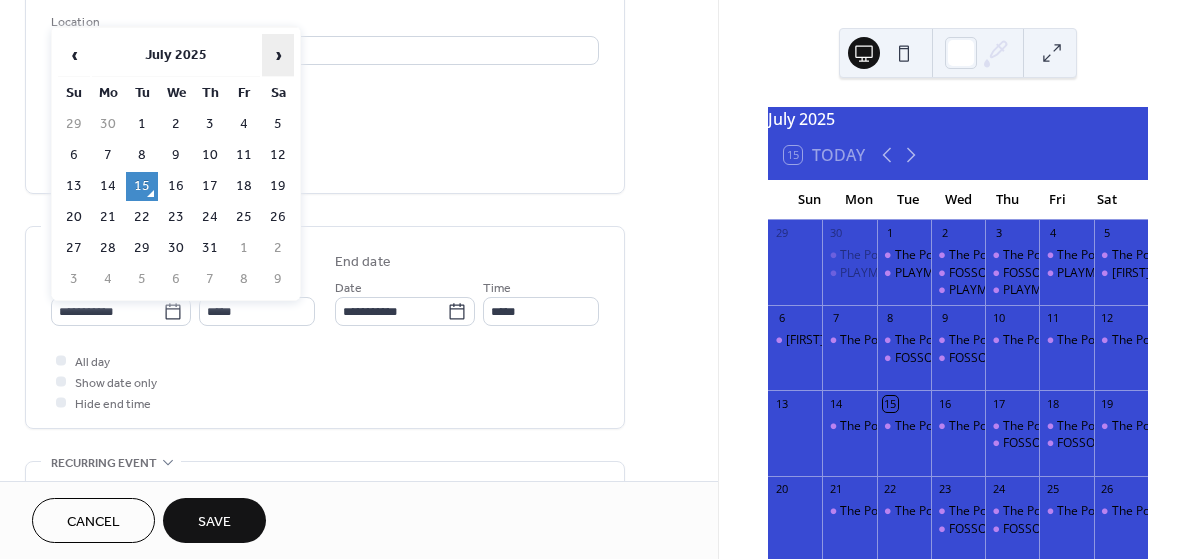 click on "›" at bounding box center [278, 55] 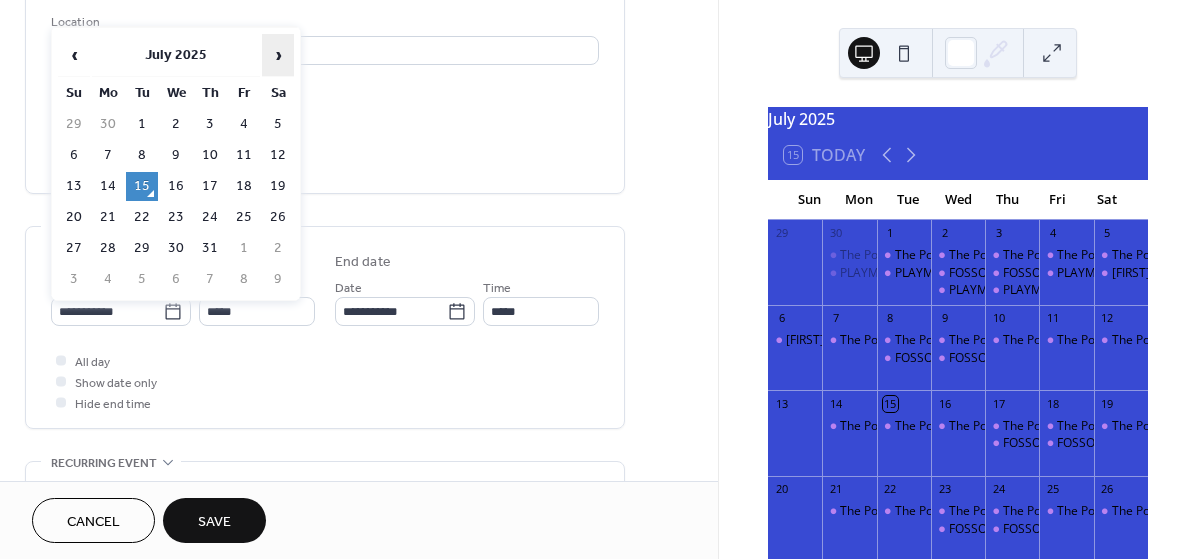 click on "›" at bounding box center (278, 55) 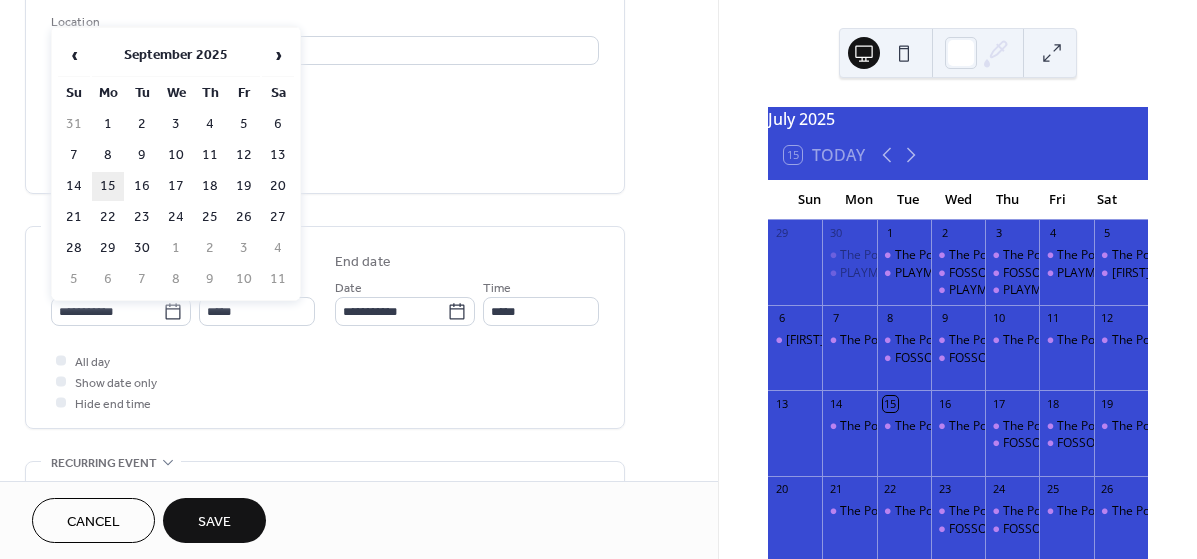 click on "15" at bounding box center (108, 186) 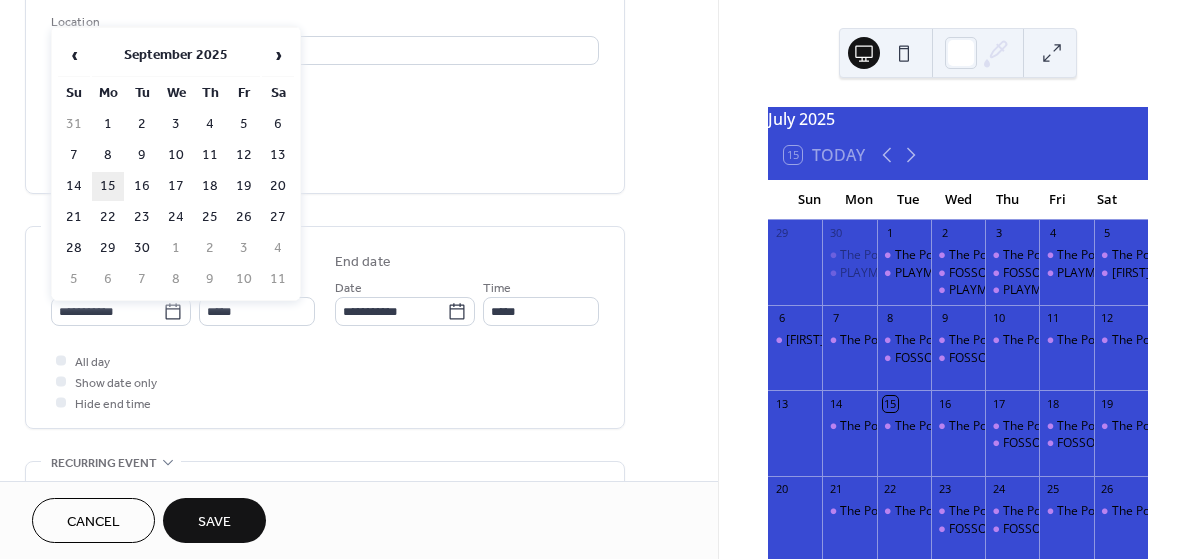 type on "**********" 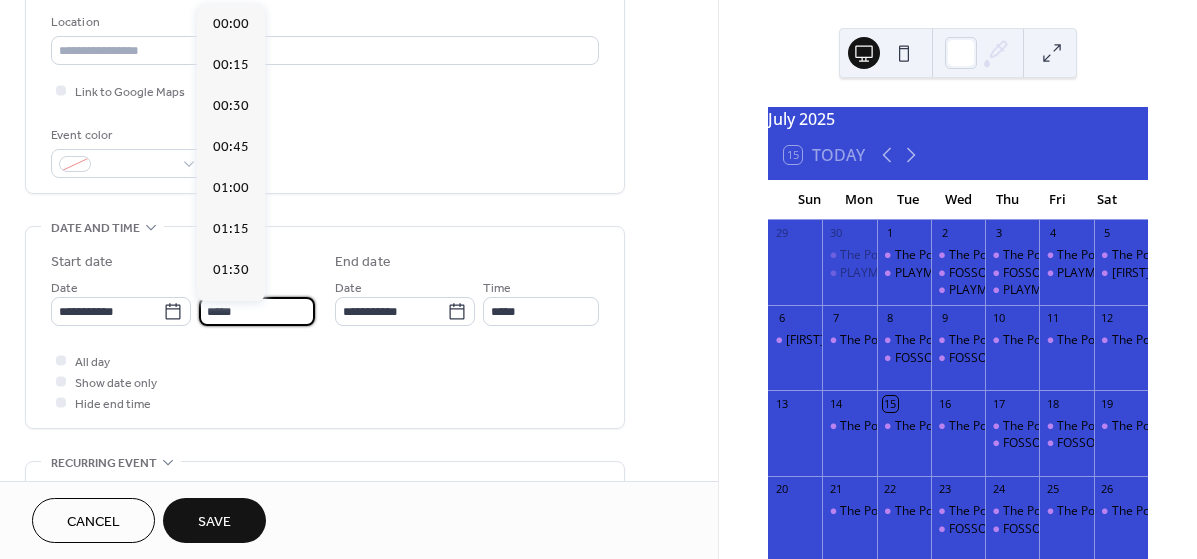 click on "*****" at bounding box center [257, 311] 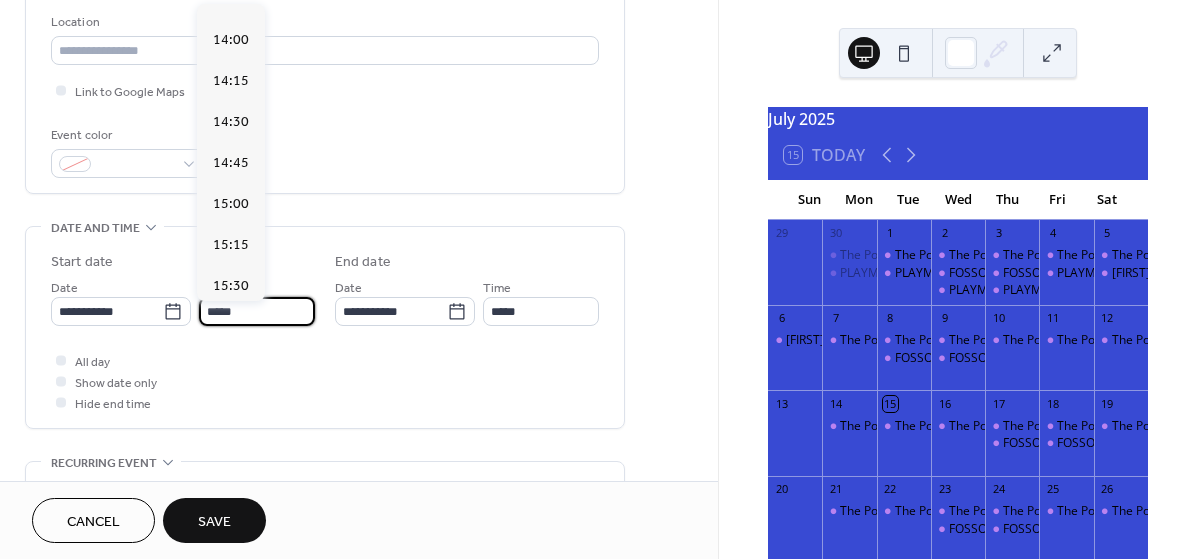 scroll, scrollTop: 2397, scrollLeft: 0, axis: vertical 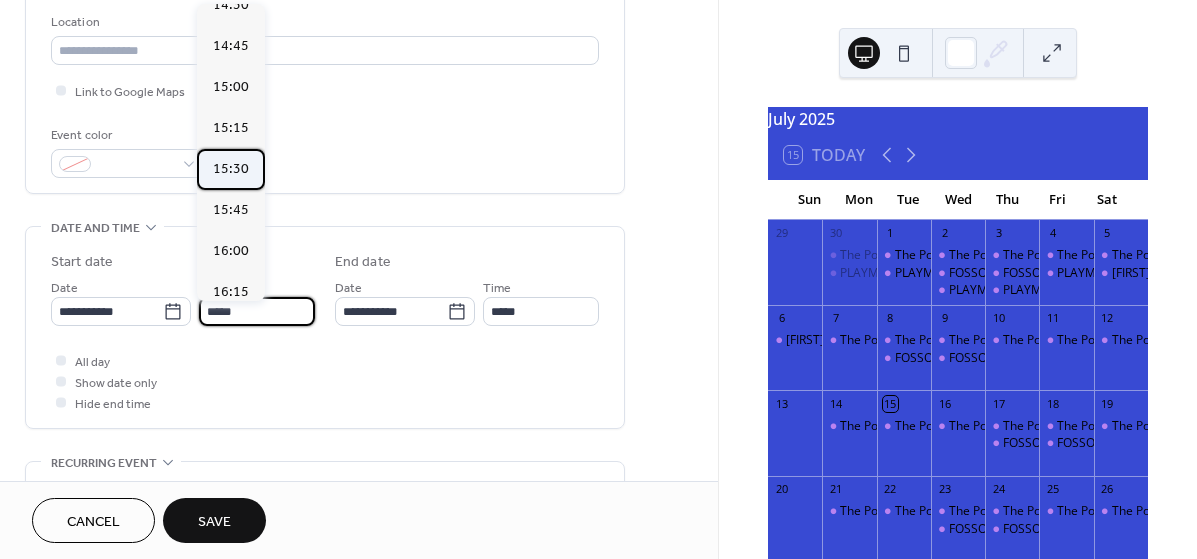 click on "15:30" at bounding box center [231, 169] 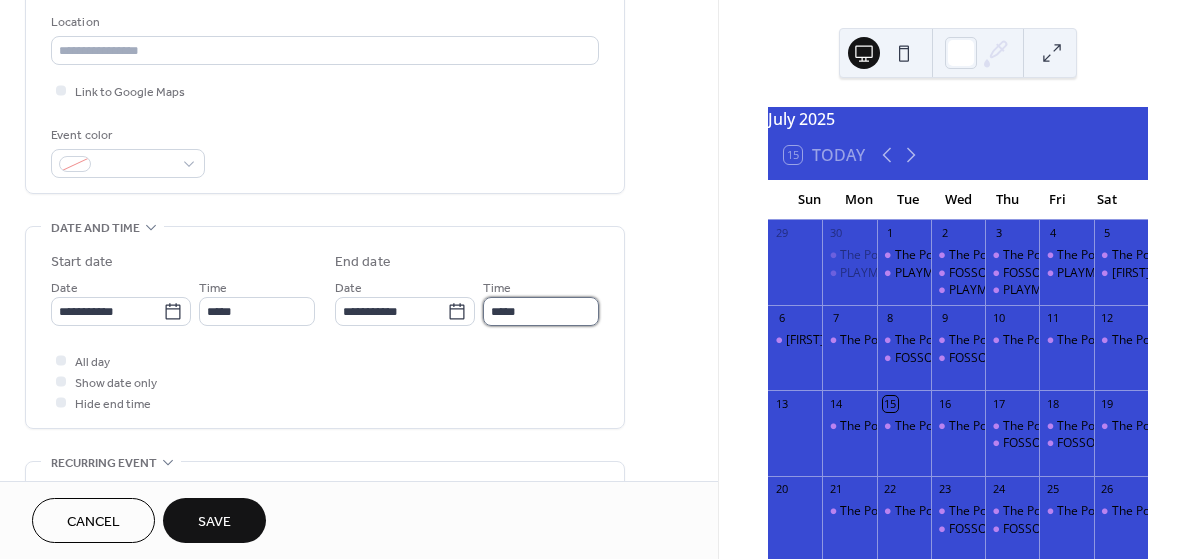 click on "*****" at bounding box center (541, 311) 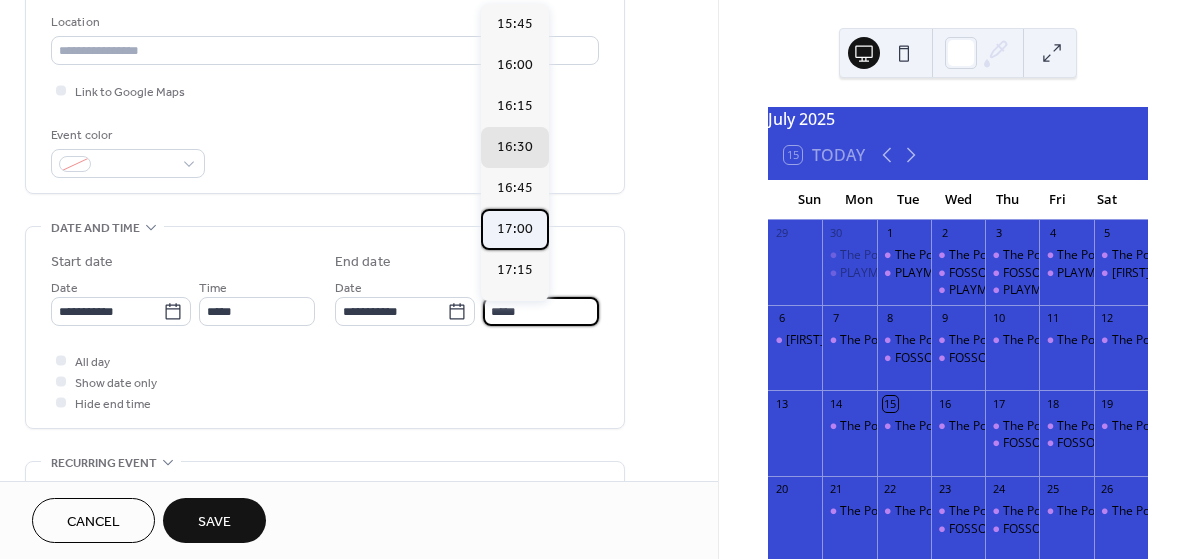 click on "17:00" at bounding box center [515, 229] 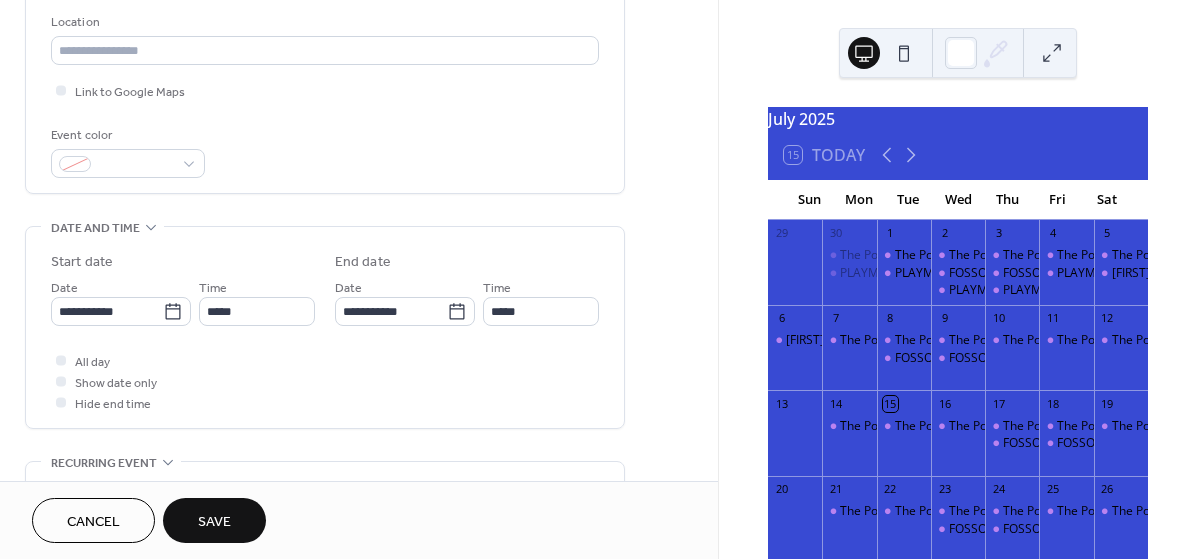 type on "*****" 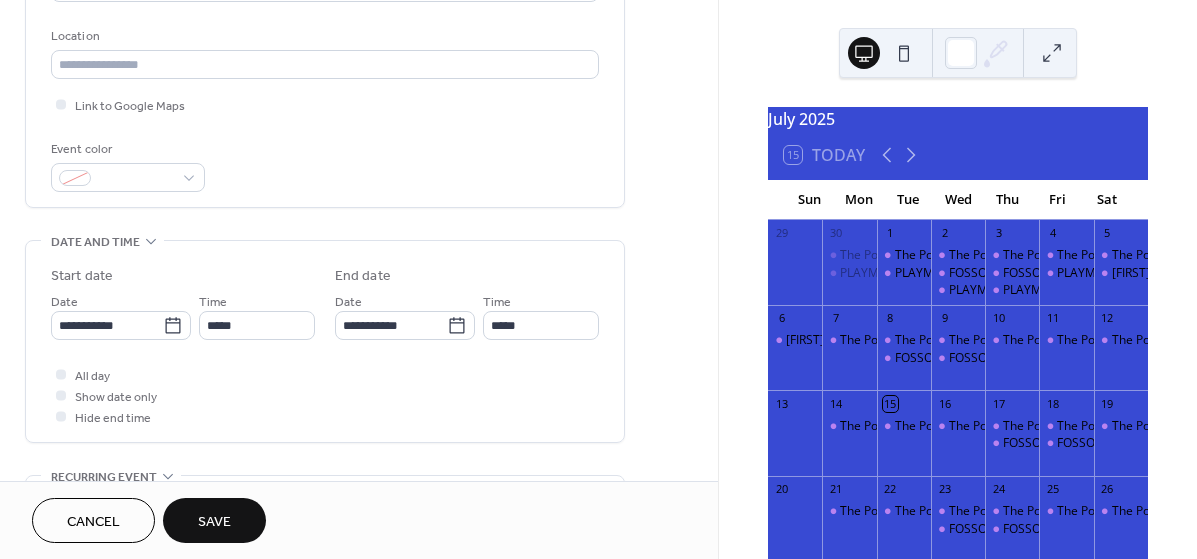 scroll, scrollTop: 370, scrollLeft: 0, axis: vertical 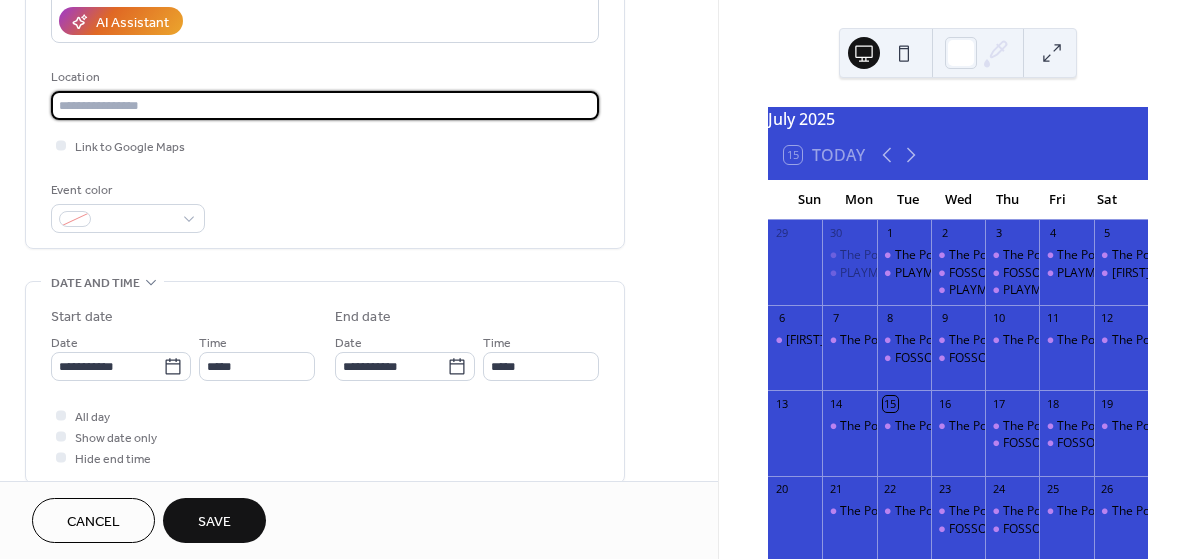 click at bounding box center [325, 105] 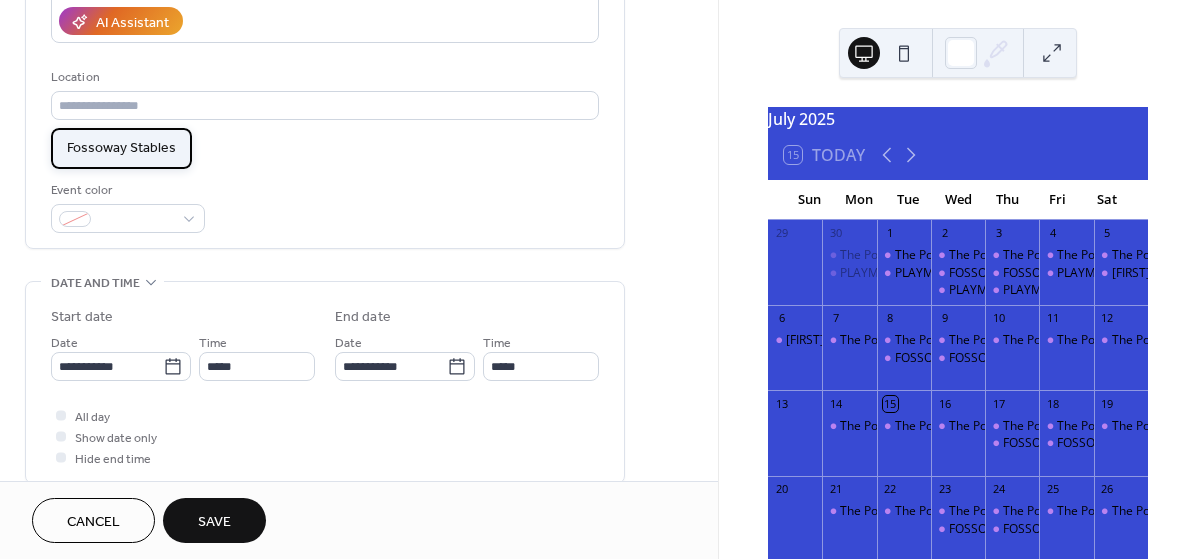 click on "Fossoway Stables" at bounding box center (121, 148) 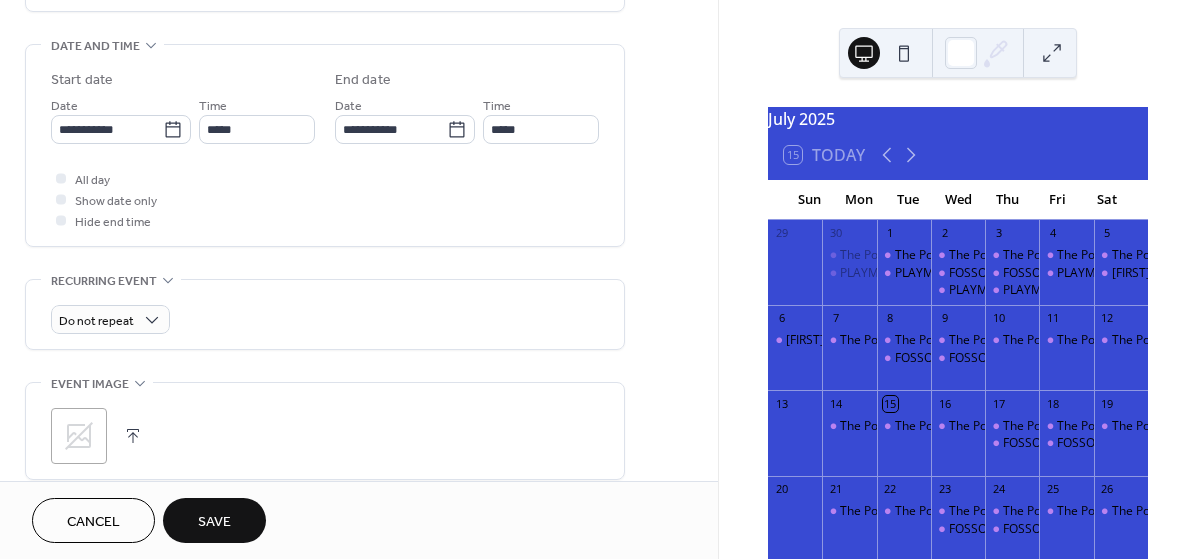 scroll, scrollTop: 634, scrollLeft: 0, axis: vertical 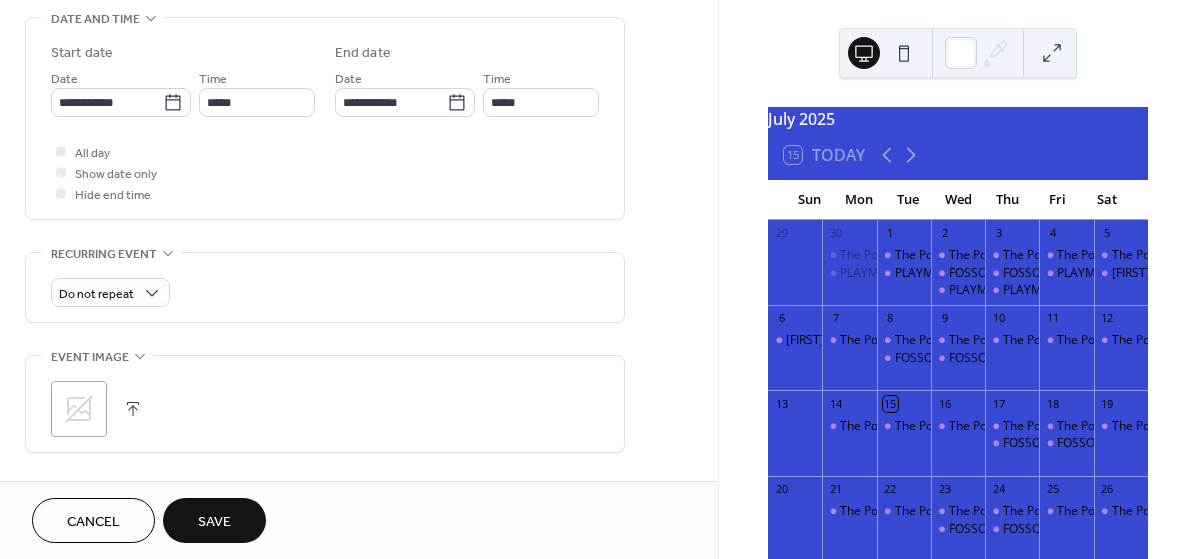 click on "Save" at bounding box center [214, 520] 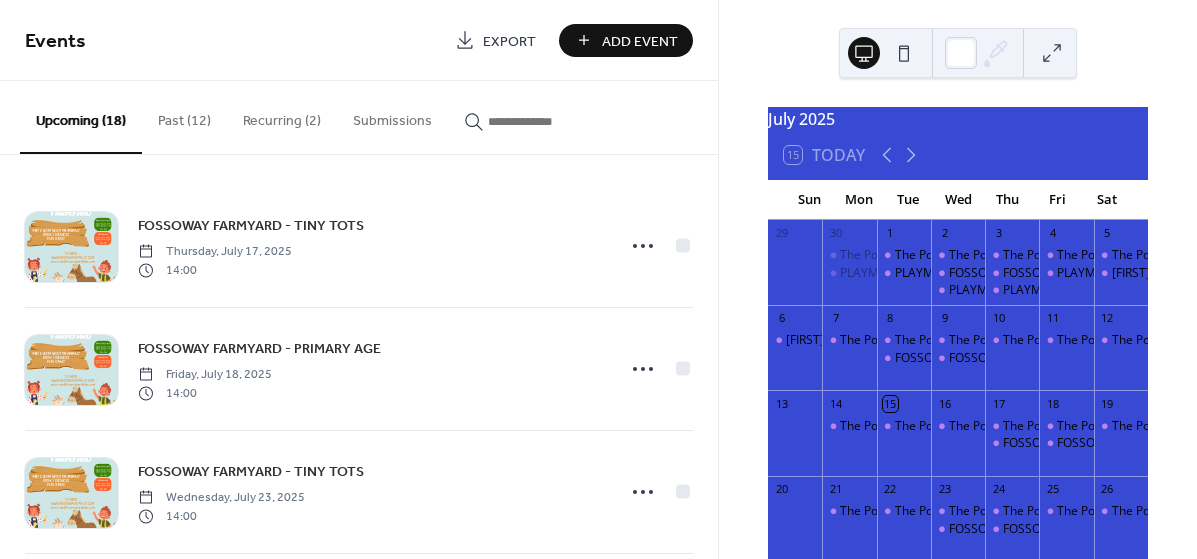 click on "Add Event" at bounding box center [640, 41] 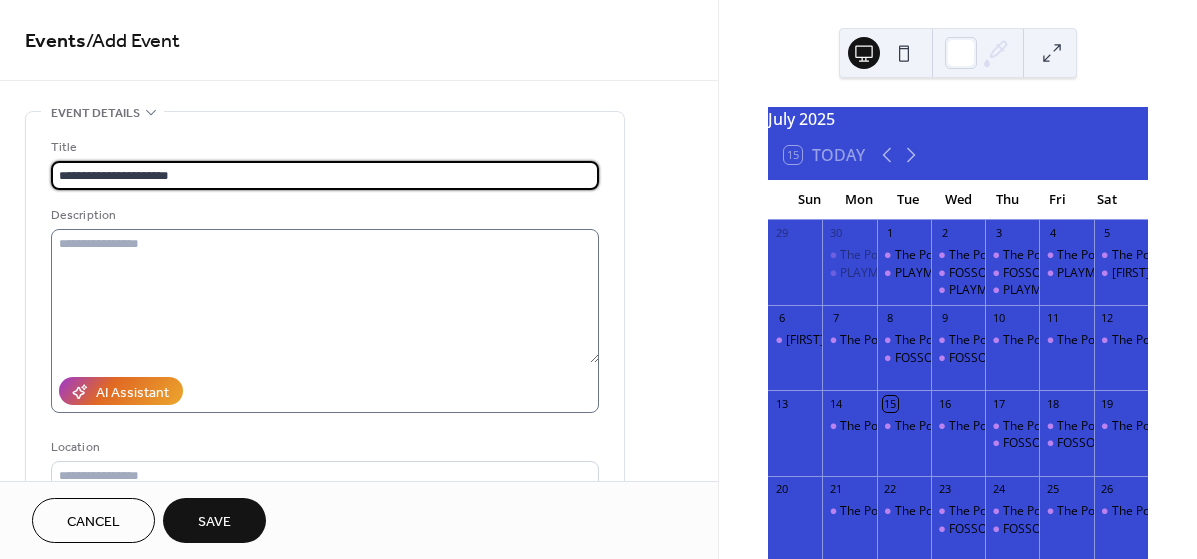 type on "**********" 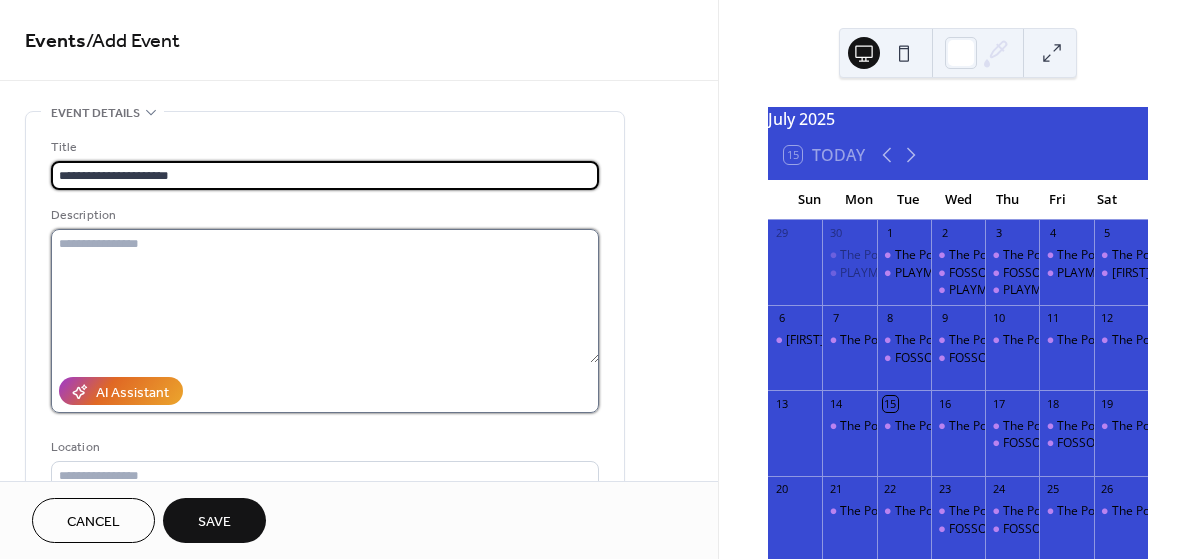 click at bounding box center [325, 296] 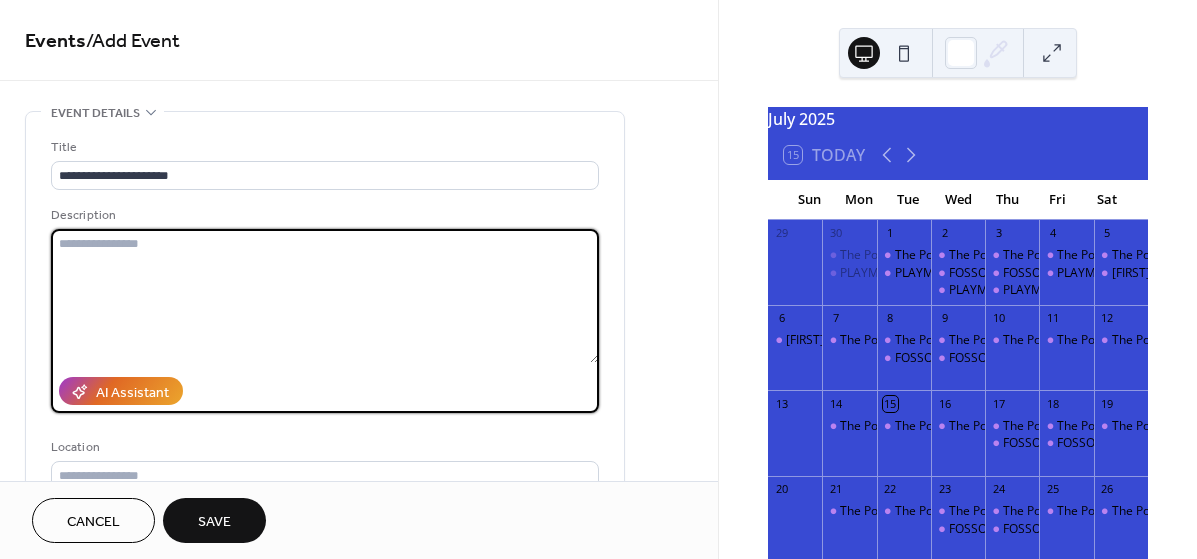 paste on "**********" 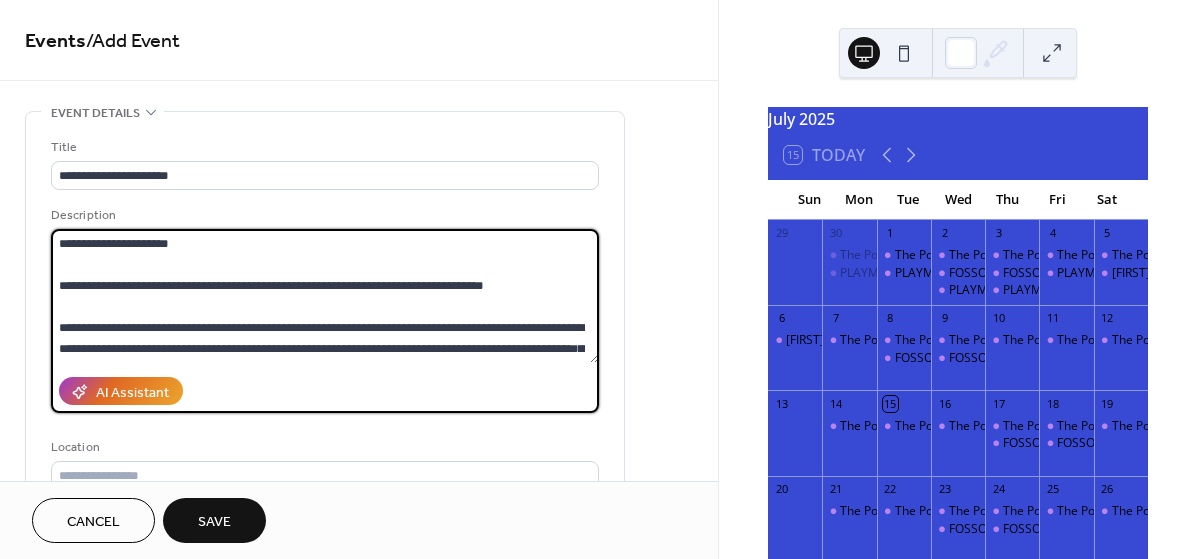 scroll, scrollTop: 378, scrollLeft: 0, axis: vertical 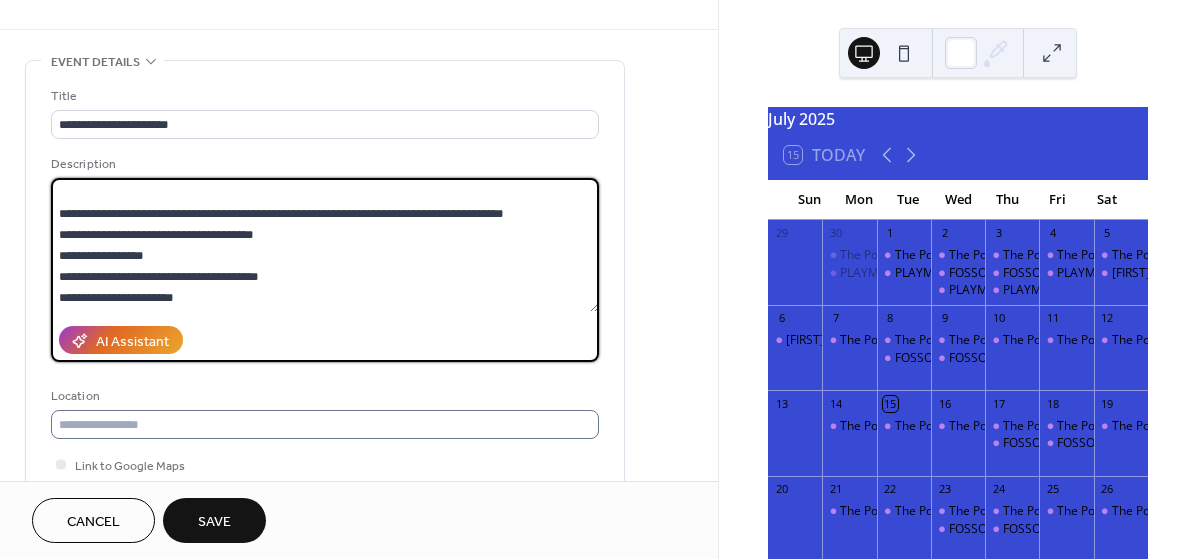 type on "**********" 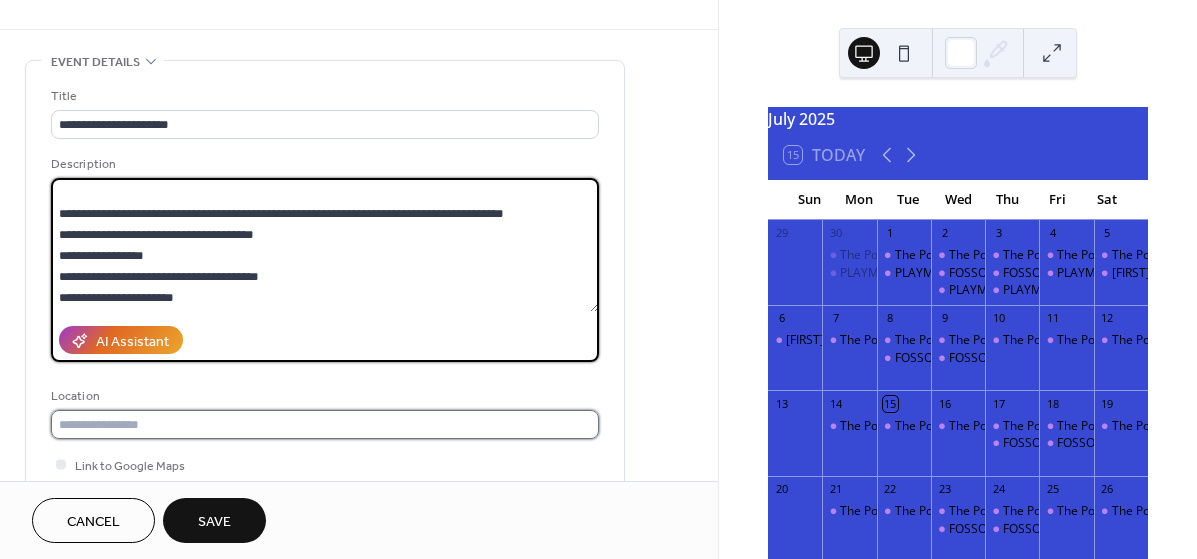 click at bounding box center (325, 424) 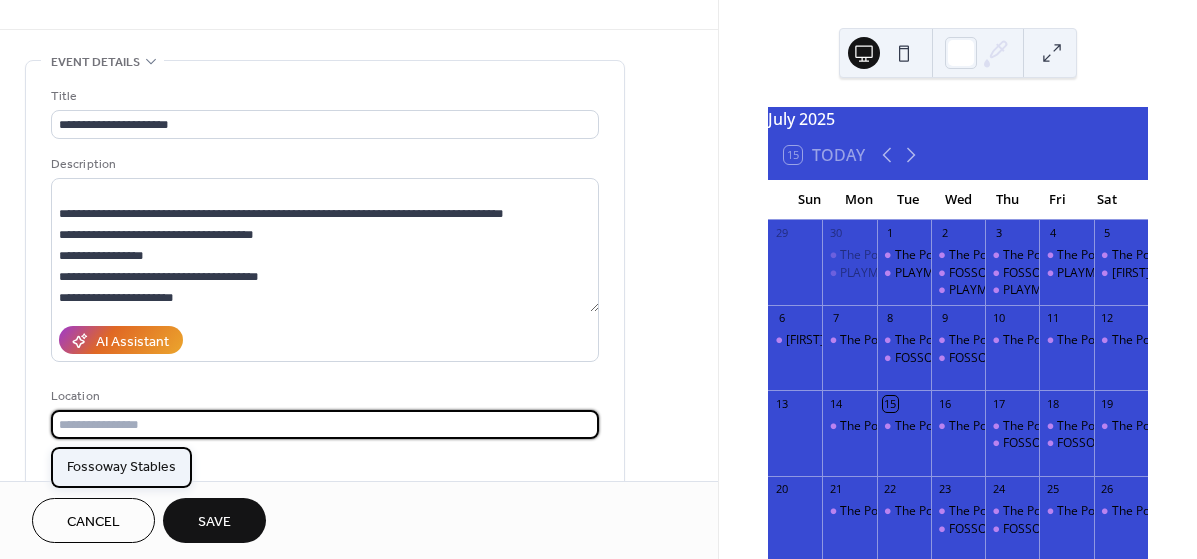 click on "Fossoway Stables" at bounding box center (121, 467) 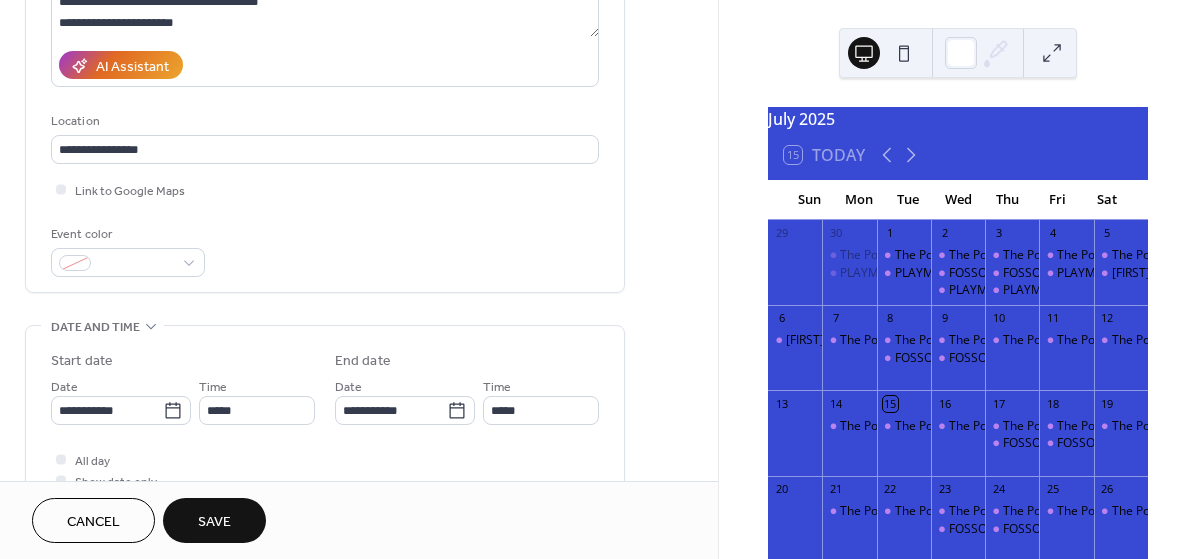 scroll, scrollTop: 373, scrollLeft: 0, axis: vertical 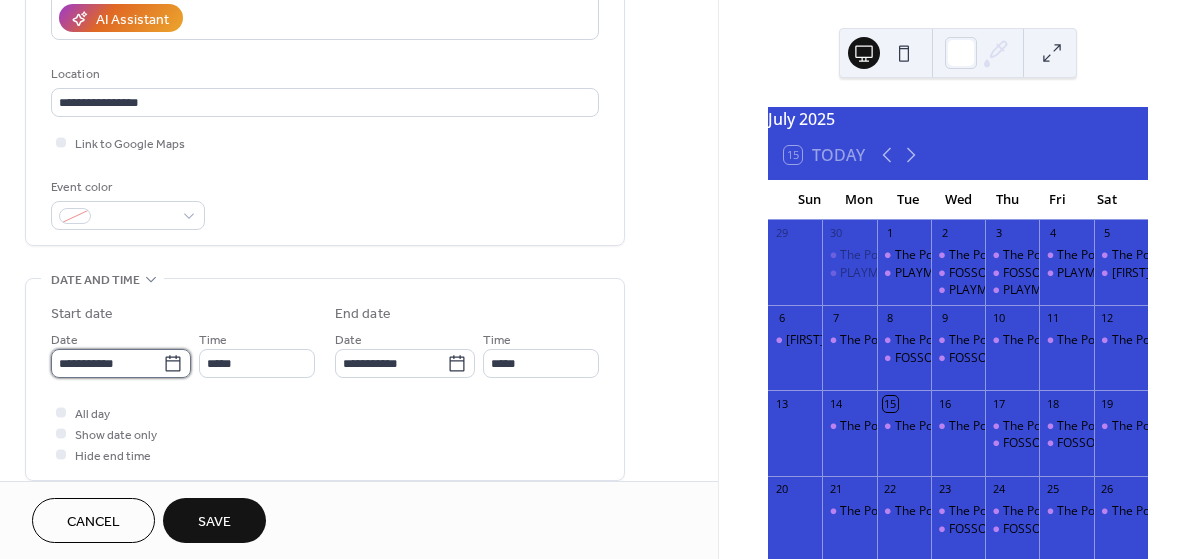 click on "**********" at bounding box center (107, 363) 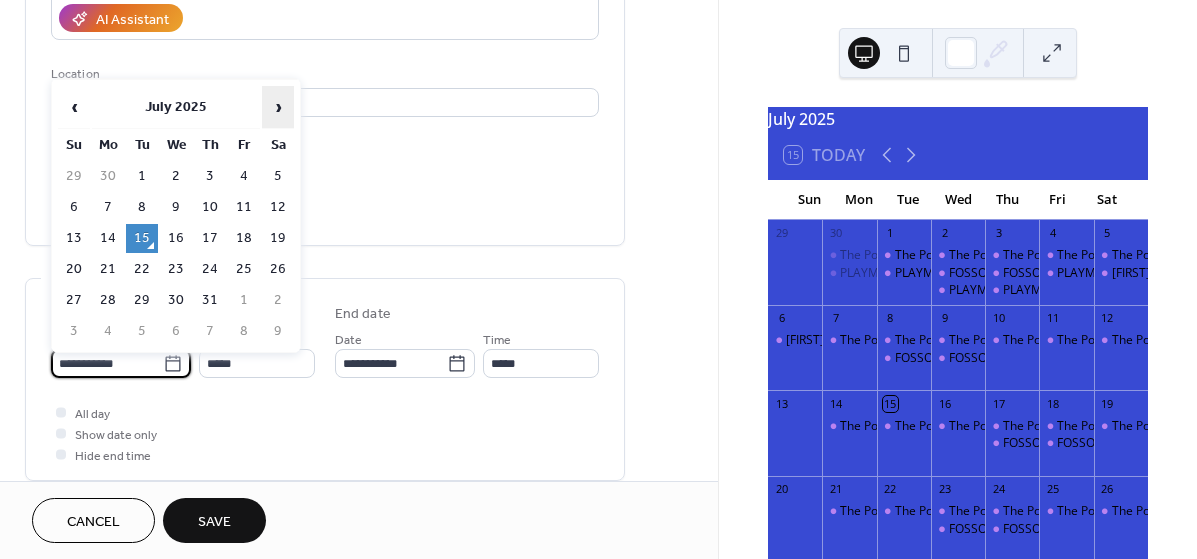 click on "›" at bounding box center [278, 107] 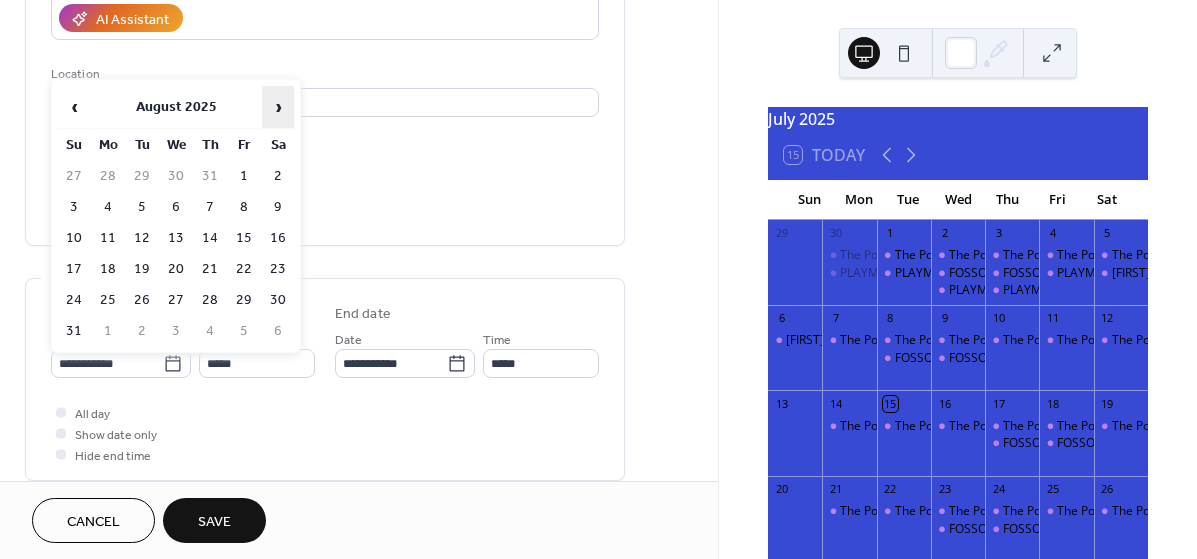 click on "›" at bounding box center (278, 107) 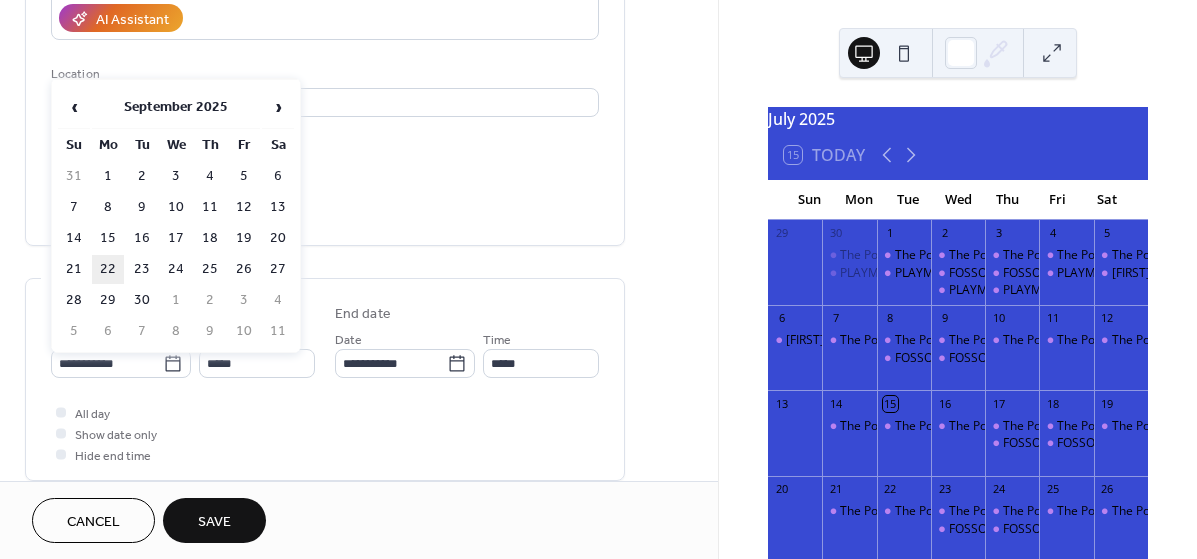 click on "22" at bounding box center (108, 269) 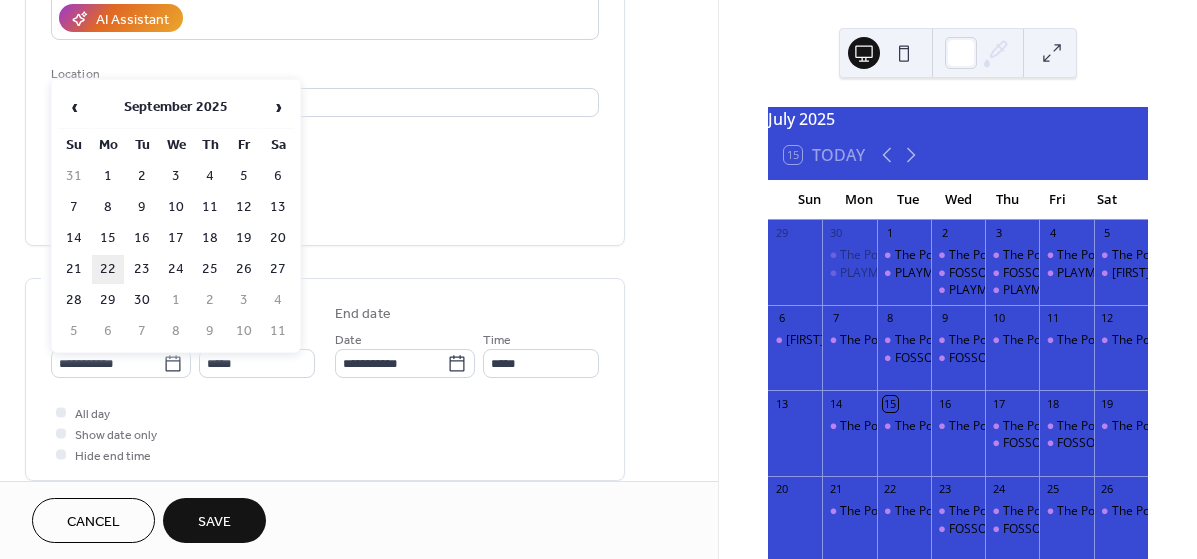 type on "**********" 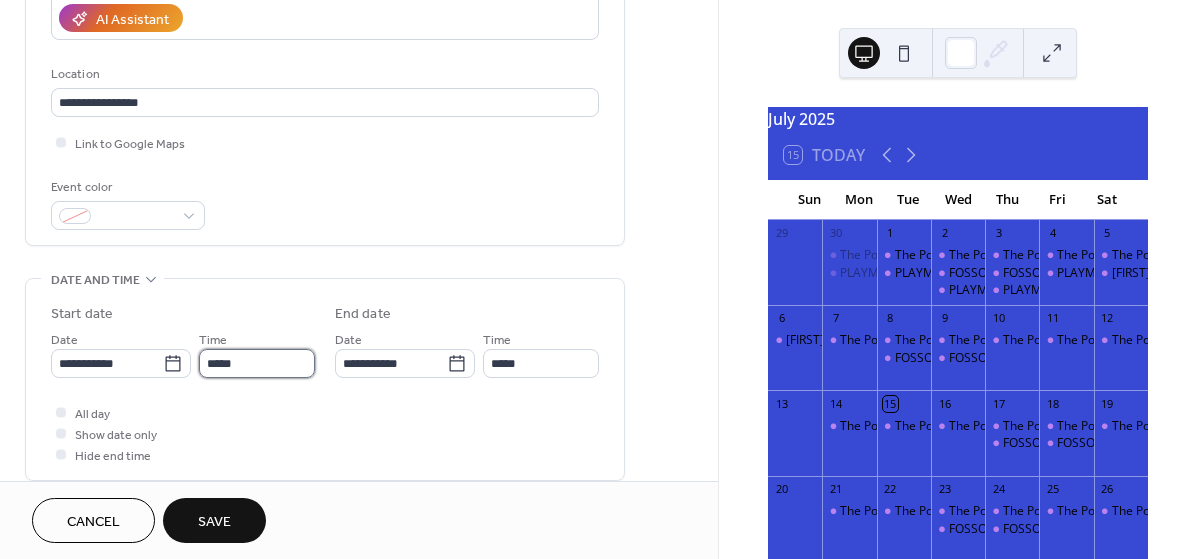 click on "*****" at bounding box center [257, 363] 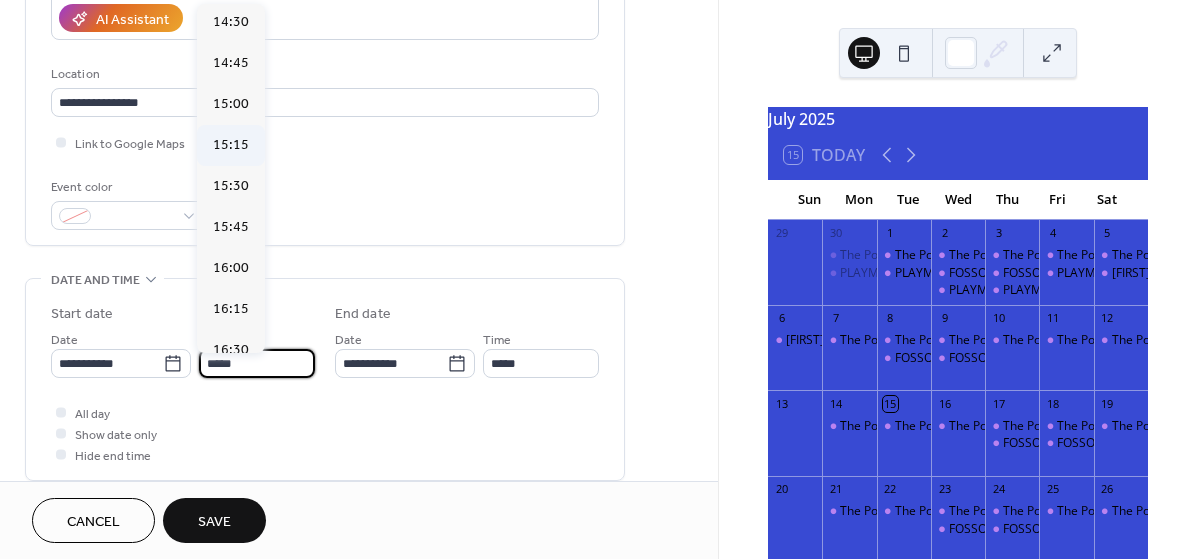 scroll, scrollTop: 2382, scrollLeft: 0, axis: vertical 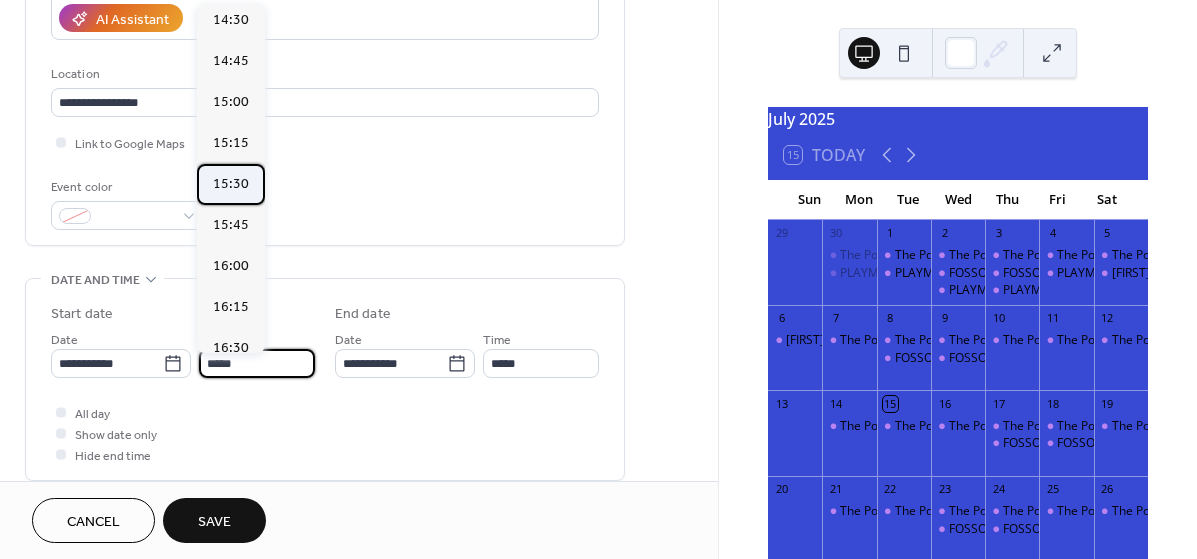 click on "15:30" at bounding box center (231, 184) 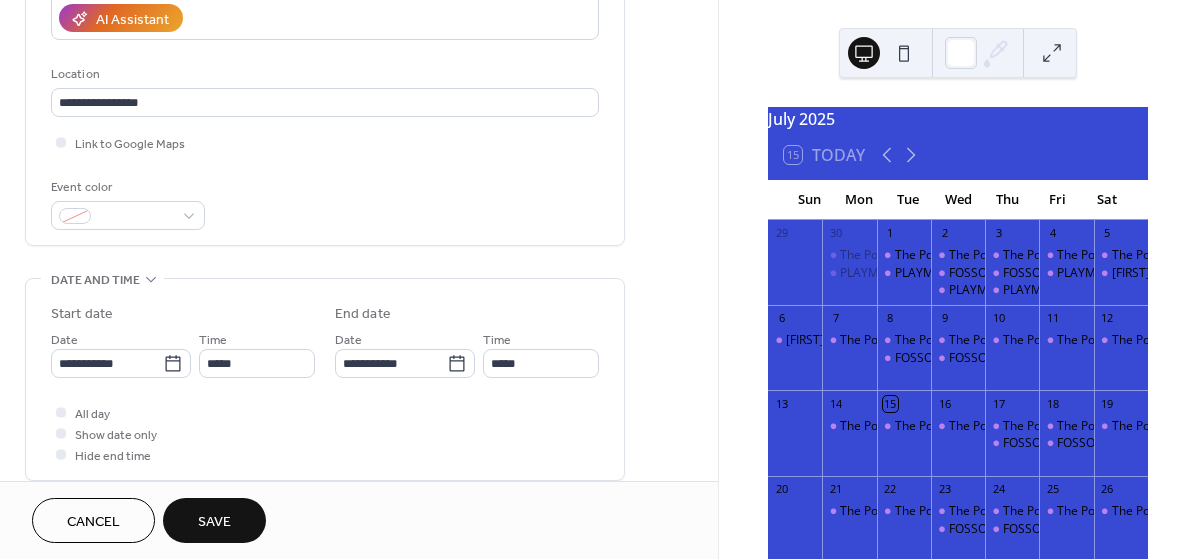 type on "*****" 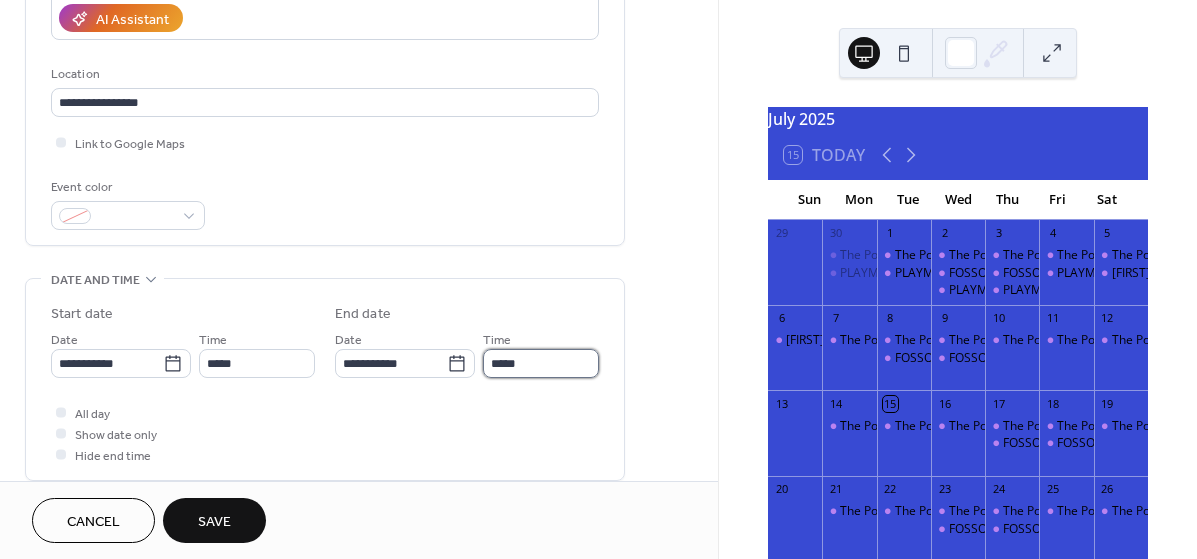 click on "*****" at bounding box center (541, 363) 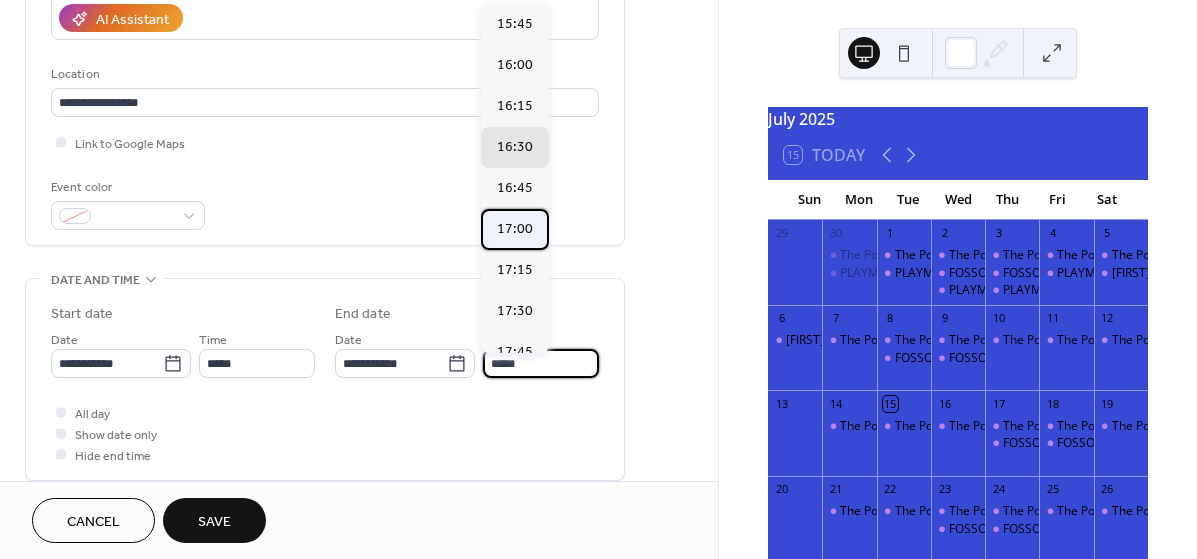 click on "17:00" at bounding box center (515, 229) 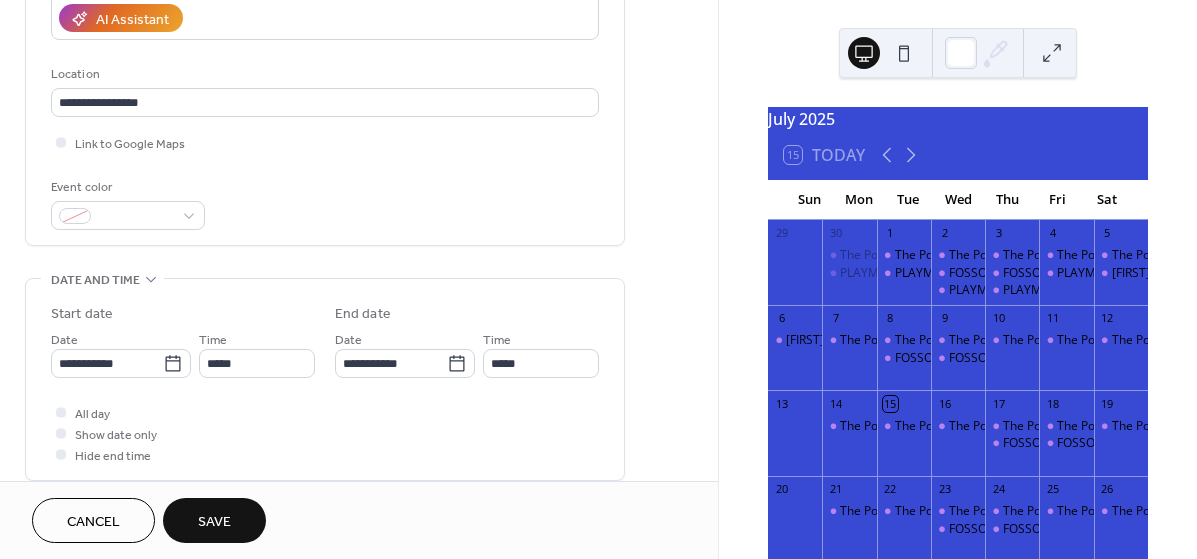 click on "Save" at bounding box center (214, 522) 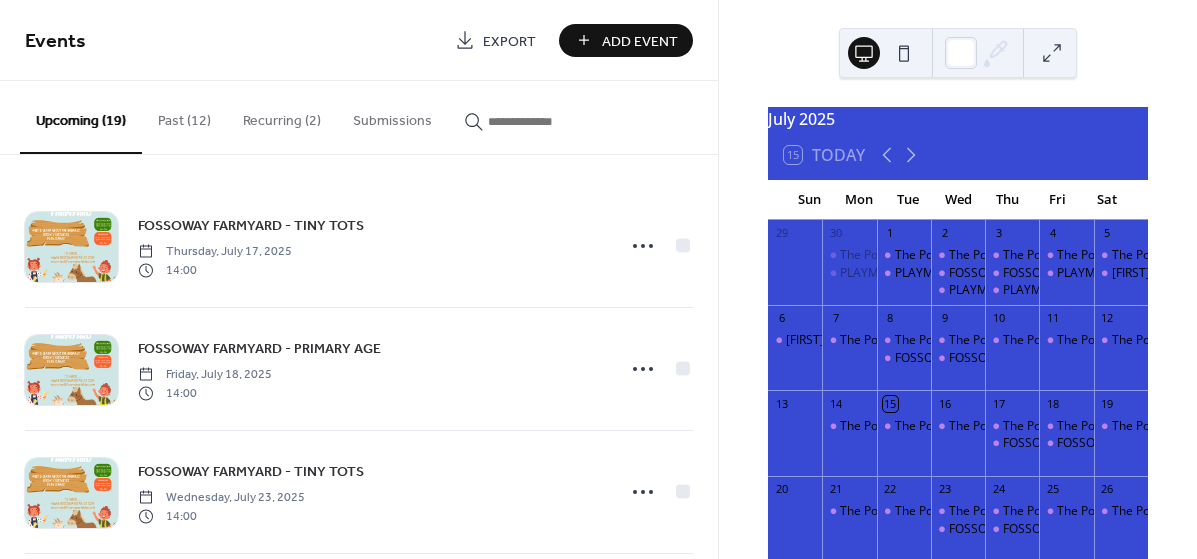 click on "Add Event" at bounding box center [640, 41] 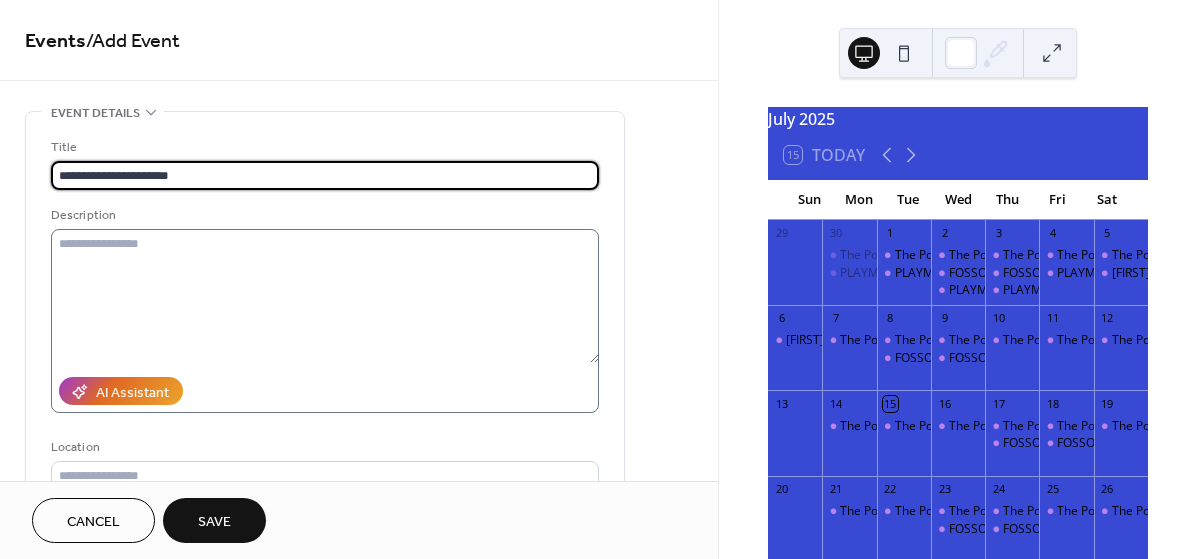 type on "**********" 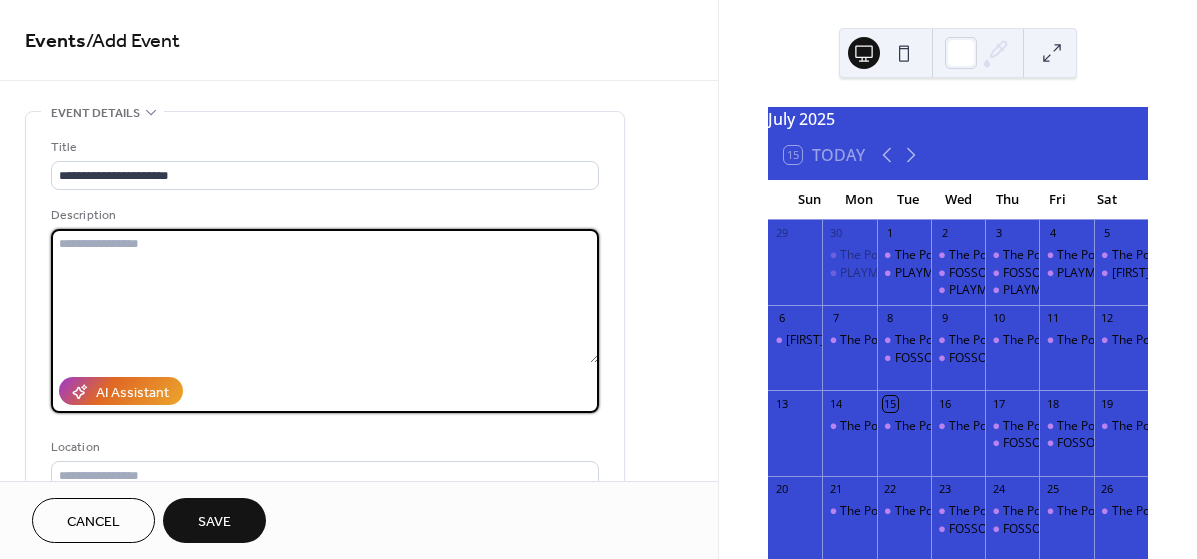 click at bounding box center (325, 296) 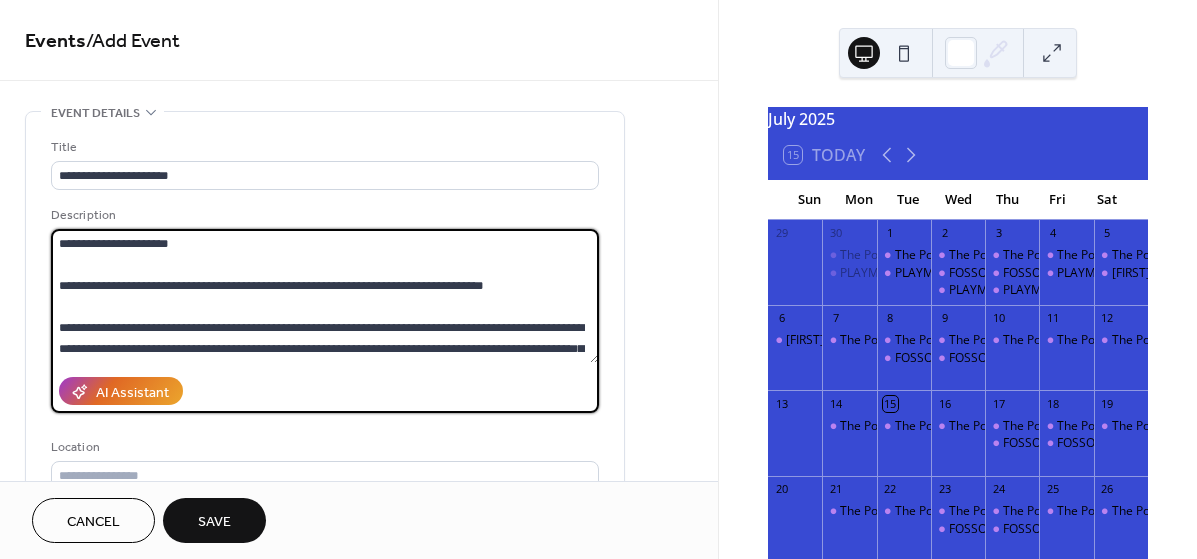scroll, scrollTop: 378, scrollLeft: 0, axis: vertical 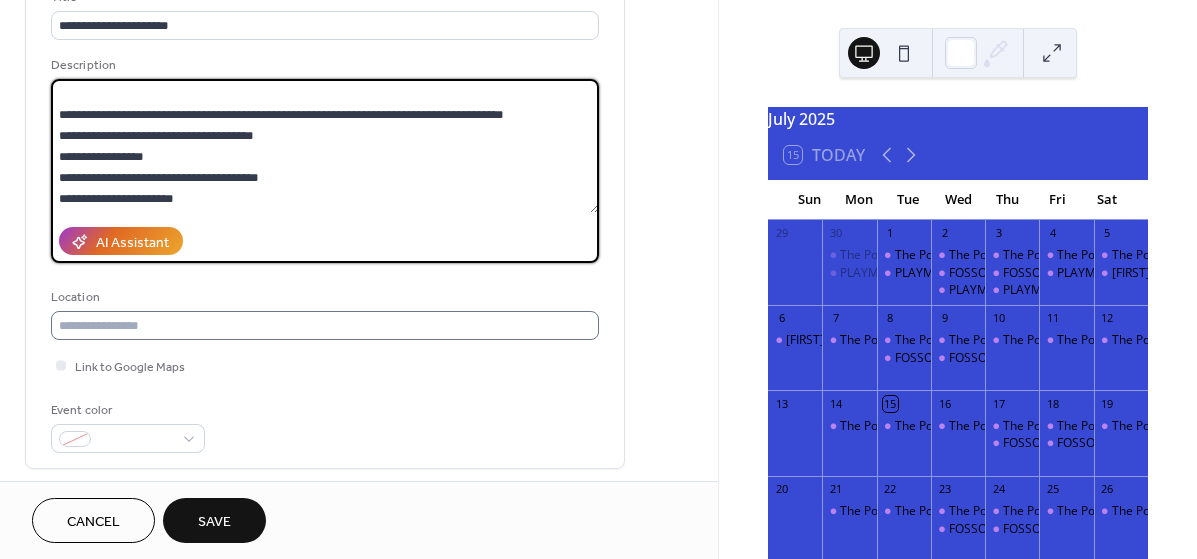 type on "**********" 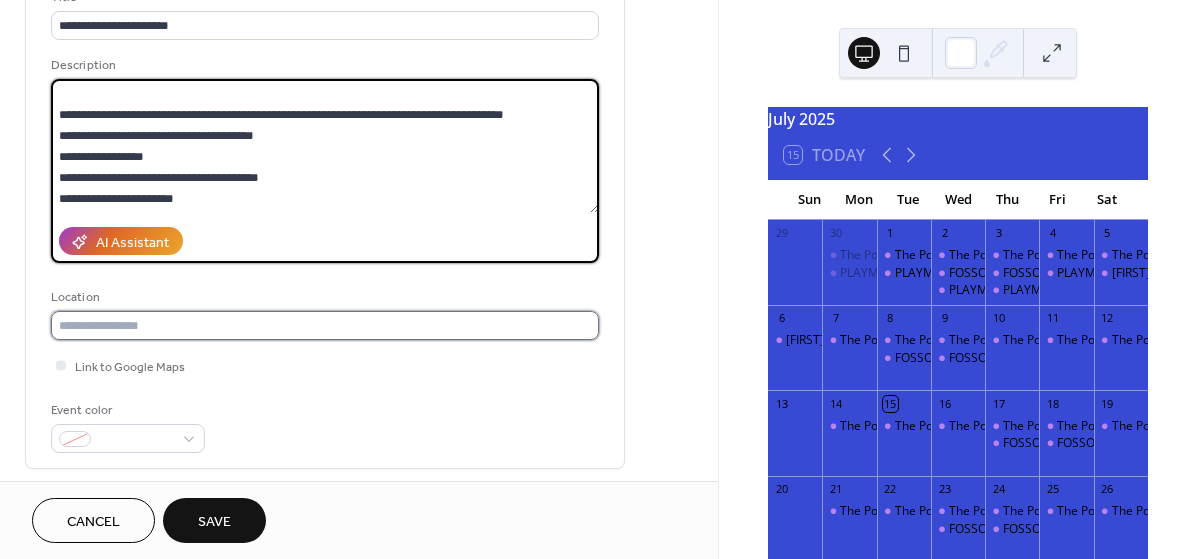 click at bounding box center [325, 325] 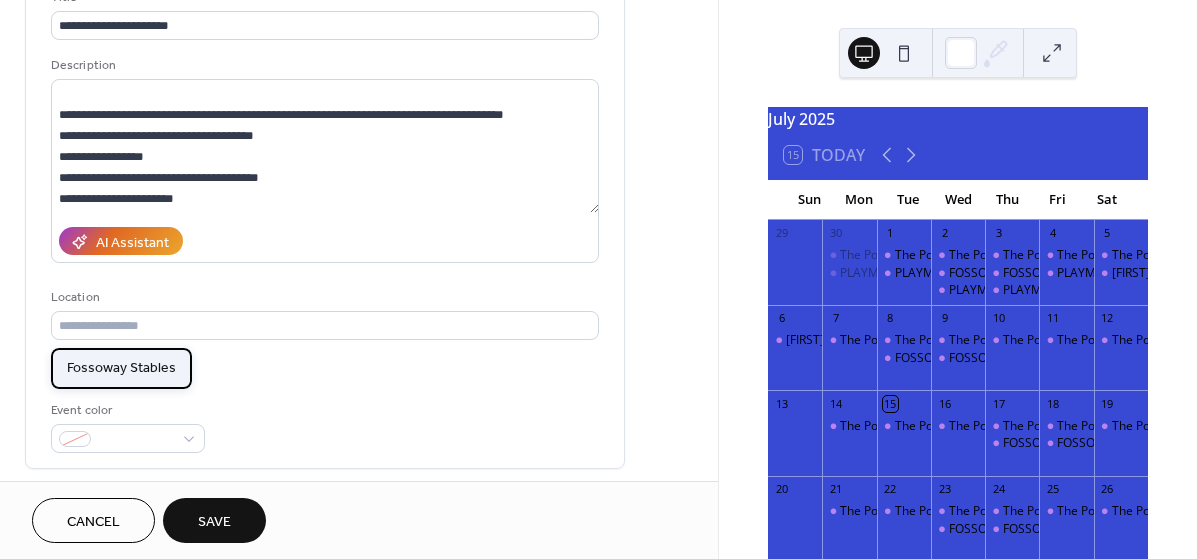 click on "Fossoway Stables" at bounding box center (121, 368) 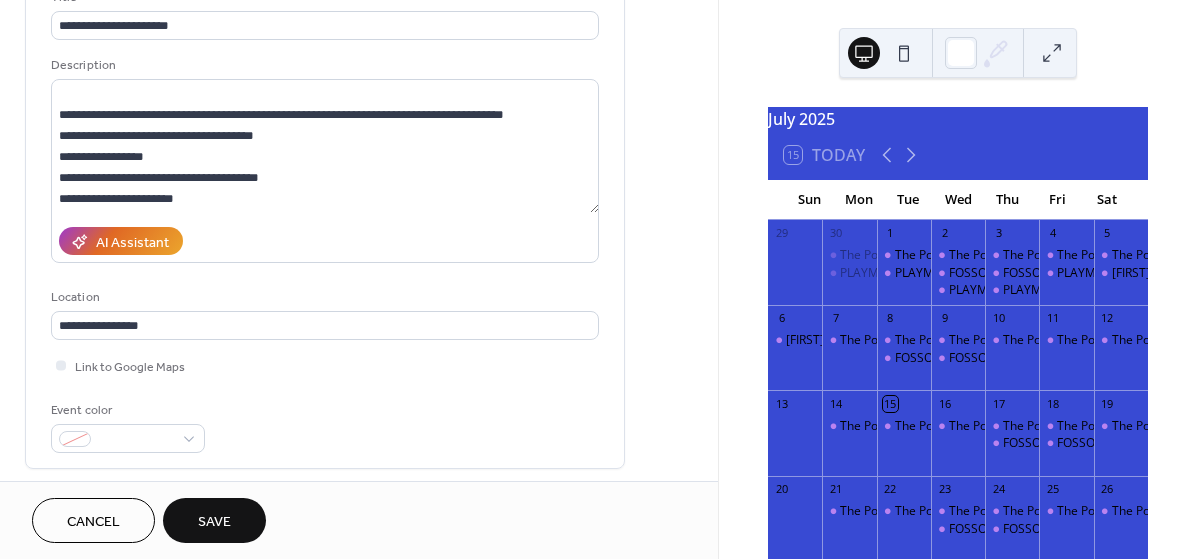 scroll, scrollTop: 360, scrollLeft: 0, axis: vertical 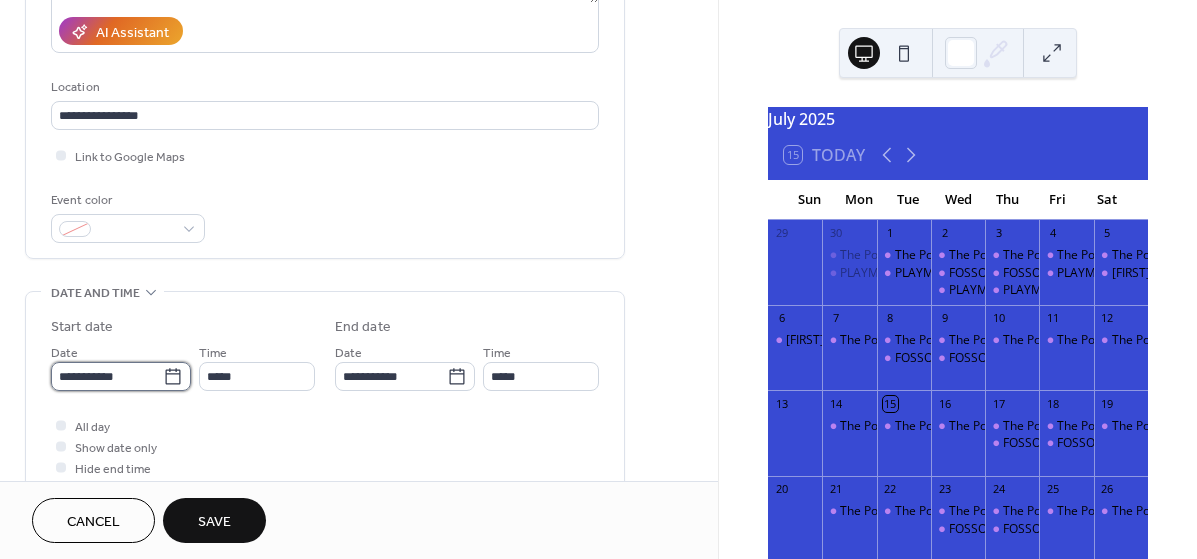 click on "**********" at bounding box center (107, 376) 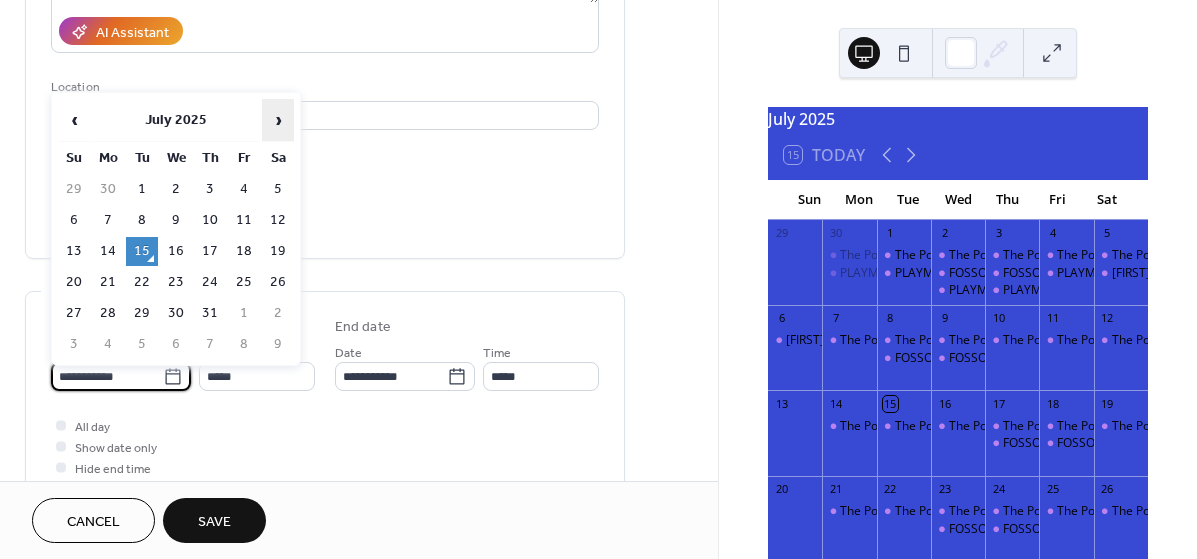 click on "›" at bounding box center [278, 120] 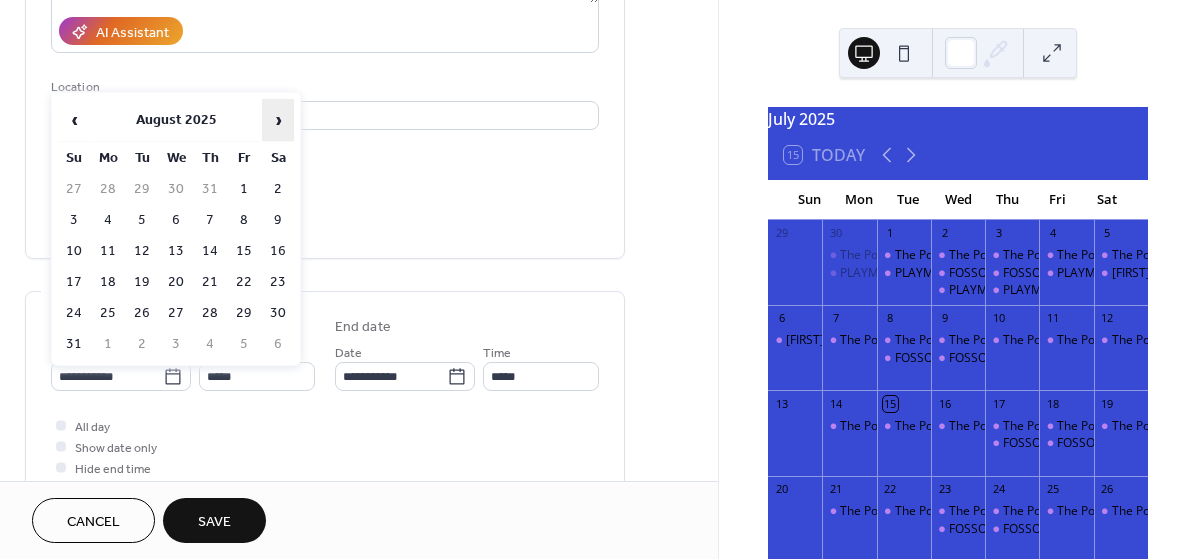 click on "›" at bounding box center [278, 120] 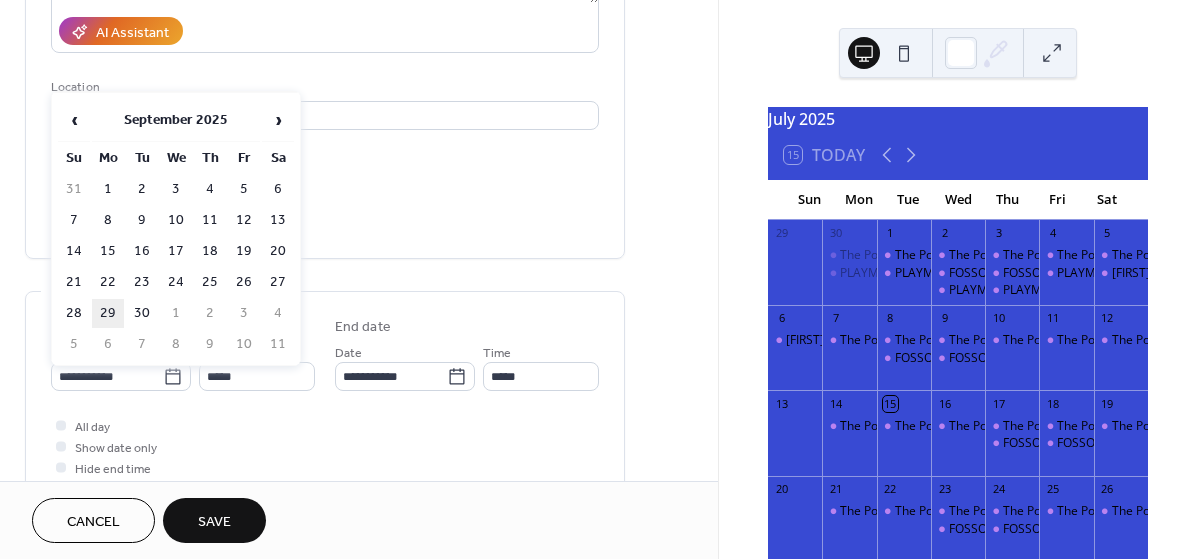 click on "29" at bounding box center (108, 313) 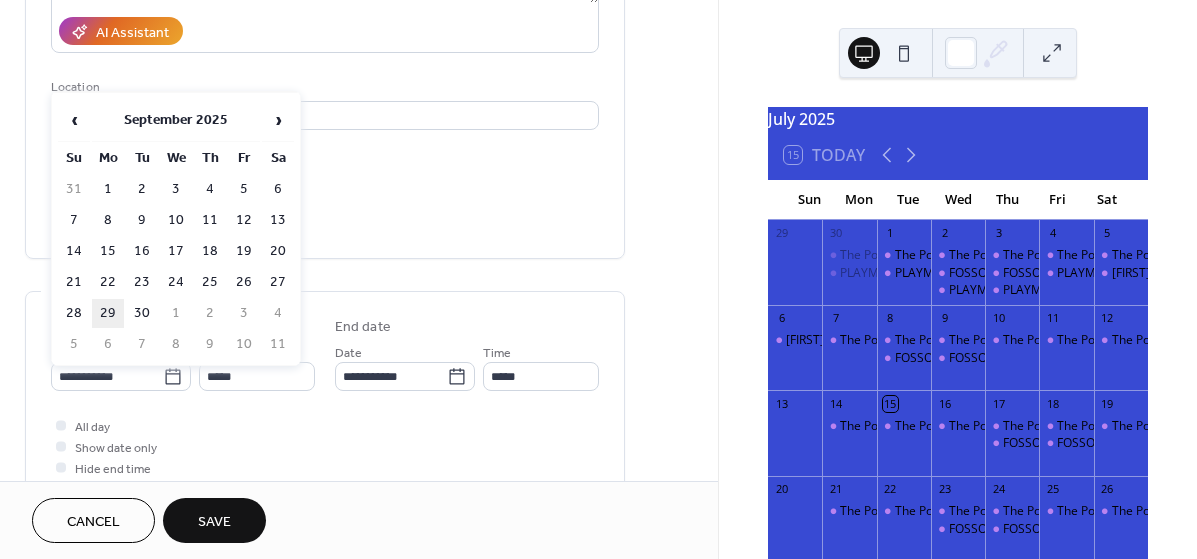 type on "**********" 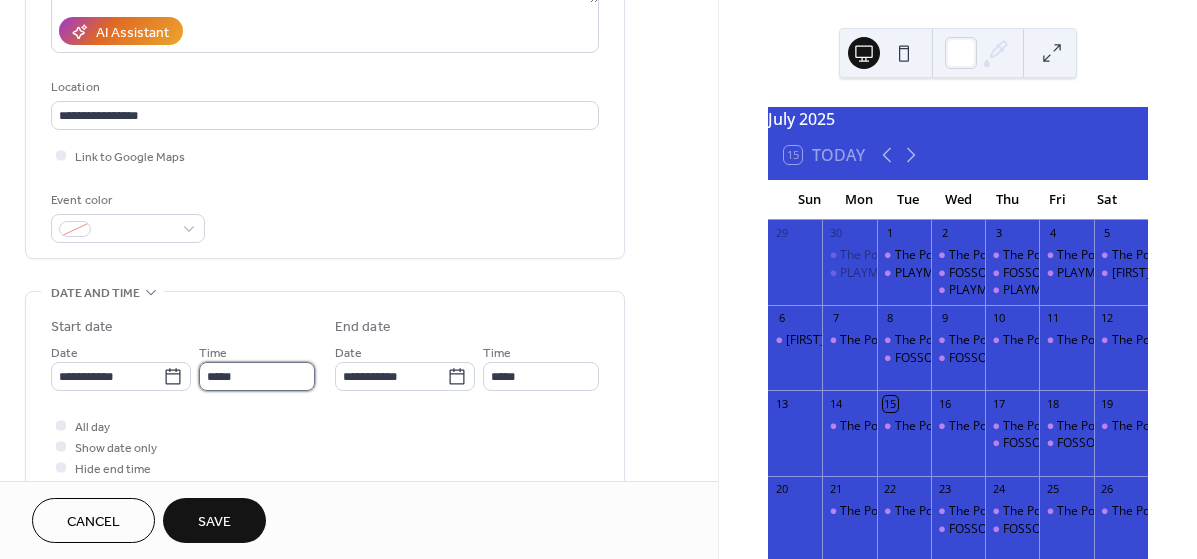 click on "*****" at bounding box center (257, 376) 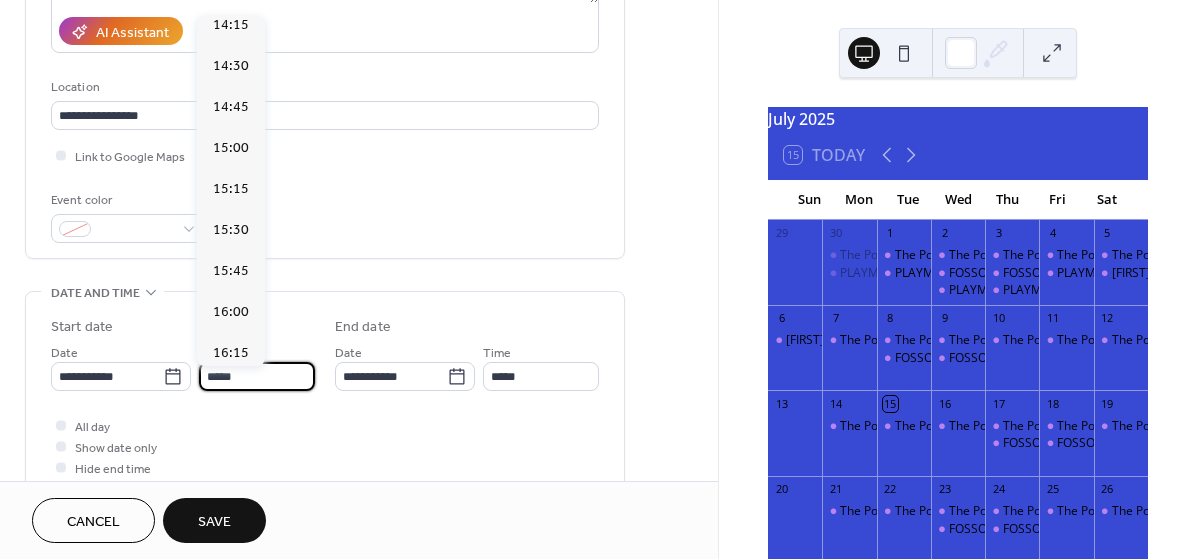scroll, scrollTop: 2355, scrollLeft: 0, axis: vertical 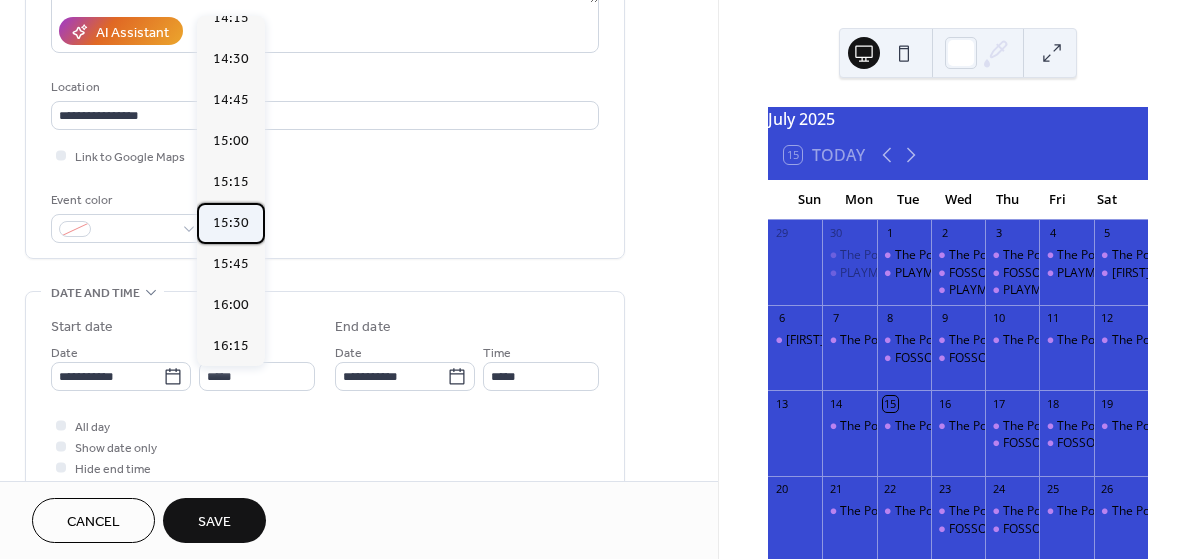 click on "15:30" at bounding box center (231, 223) 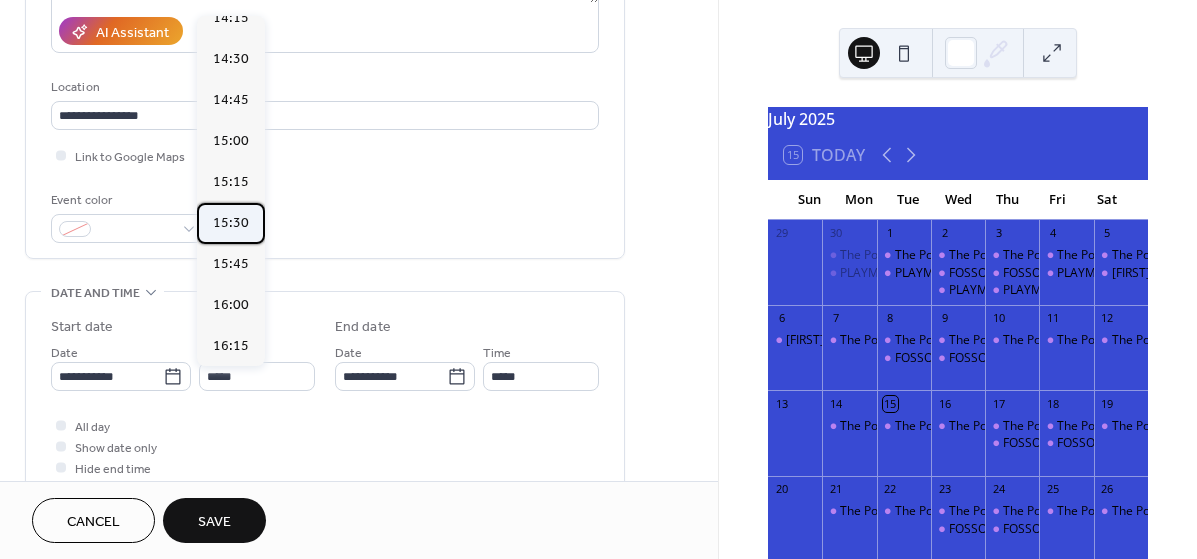 type on "*****" 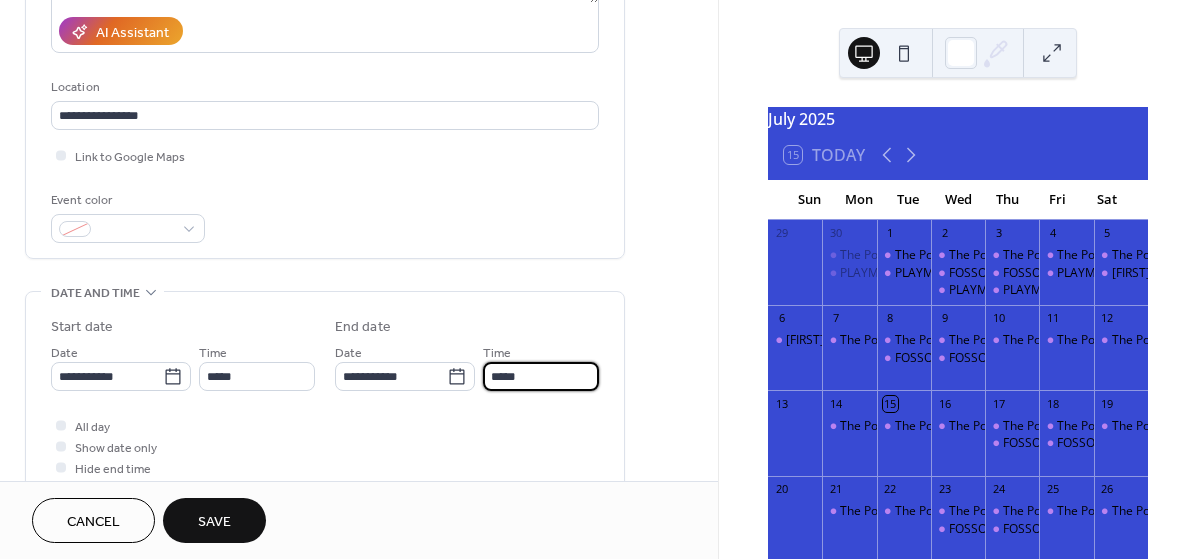 click on "*****" at bounding box center (541, 376) 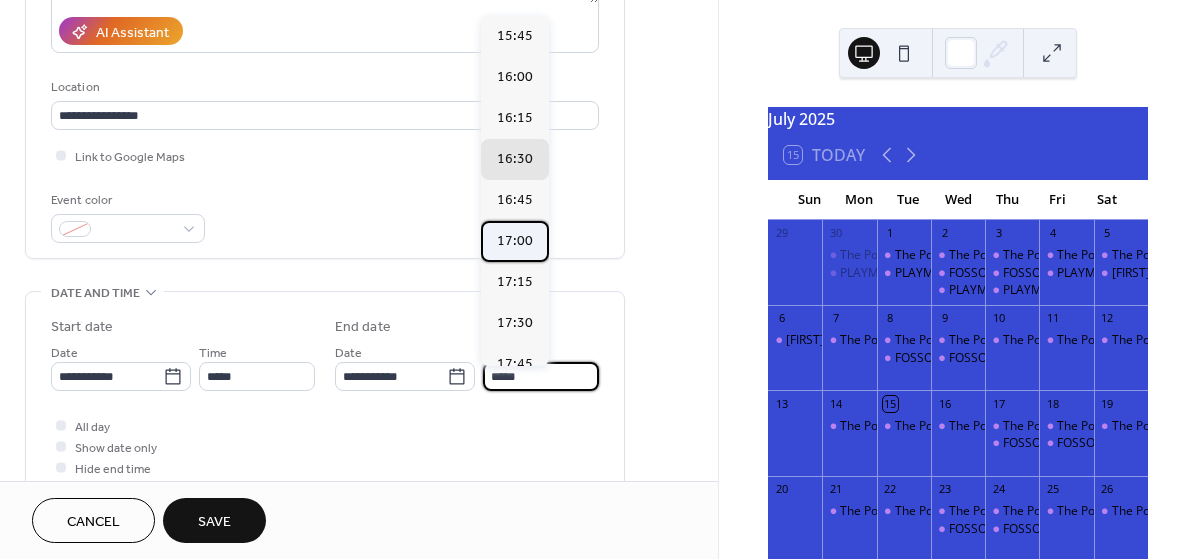 click on "17:00" at bounding box center [515, 241] 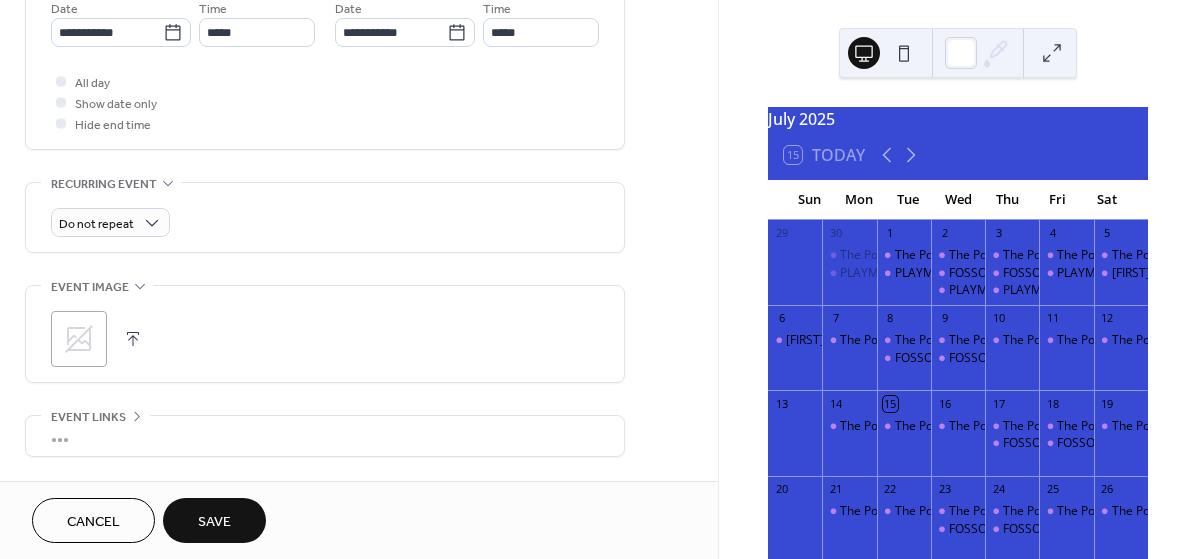scroll, scrollTop: 719, scrollLeft: 0, axis: vertical 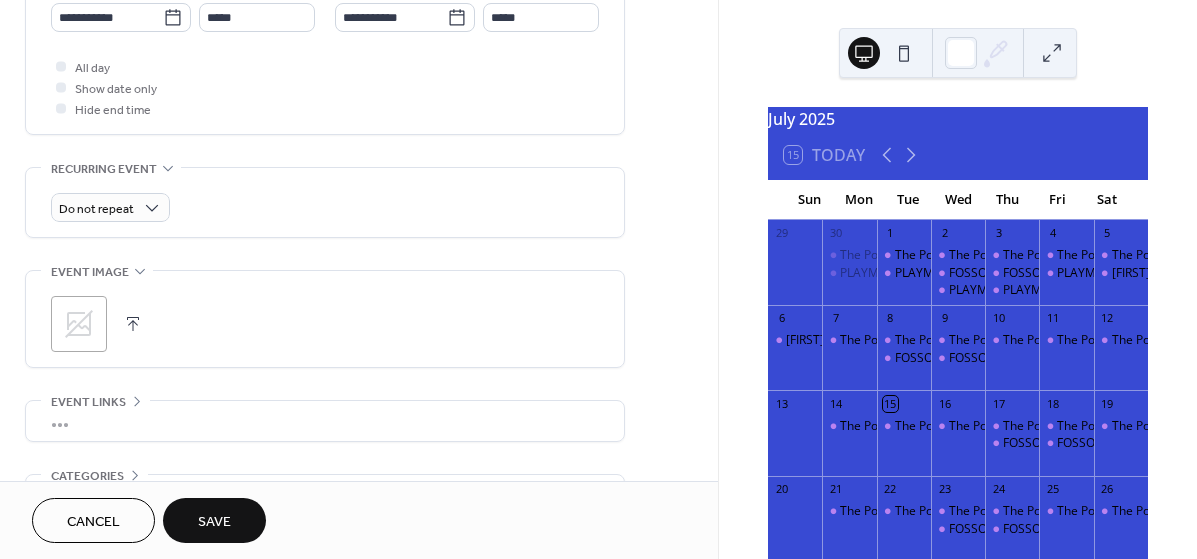 click on "Save" at bounding box center (214, 522) 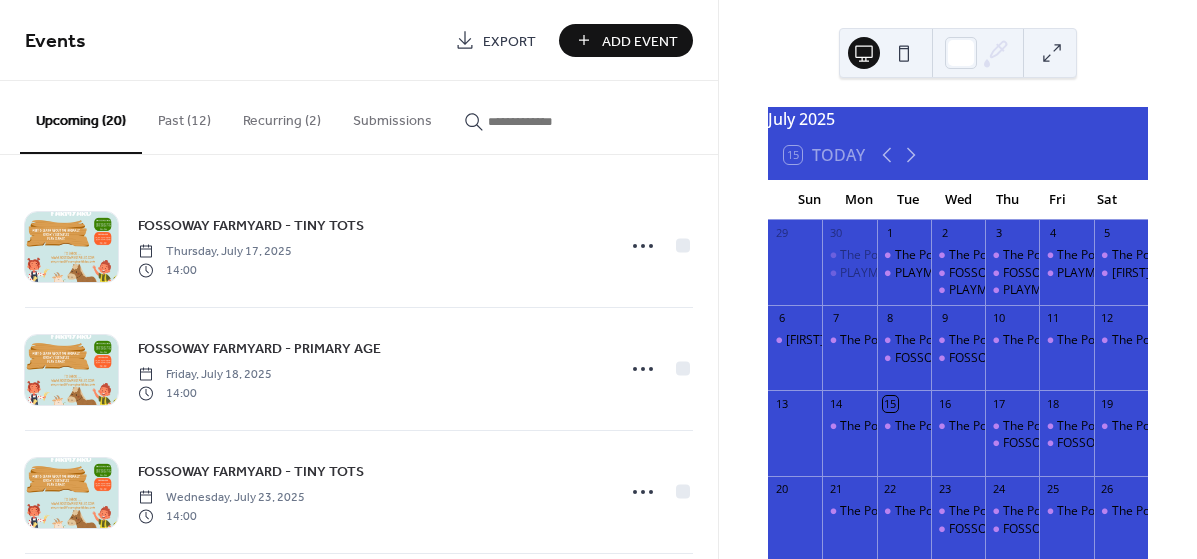 click on "Add Event" at bounding box center (640, 41) 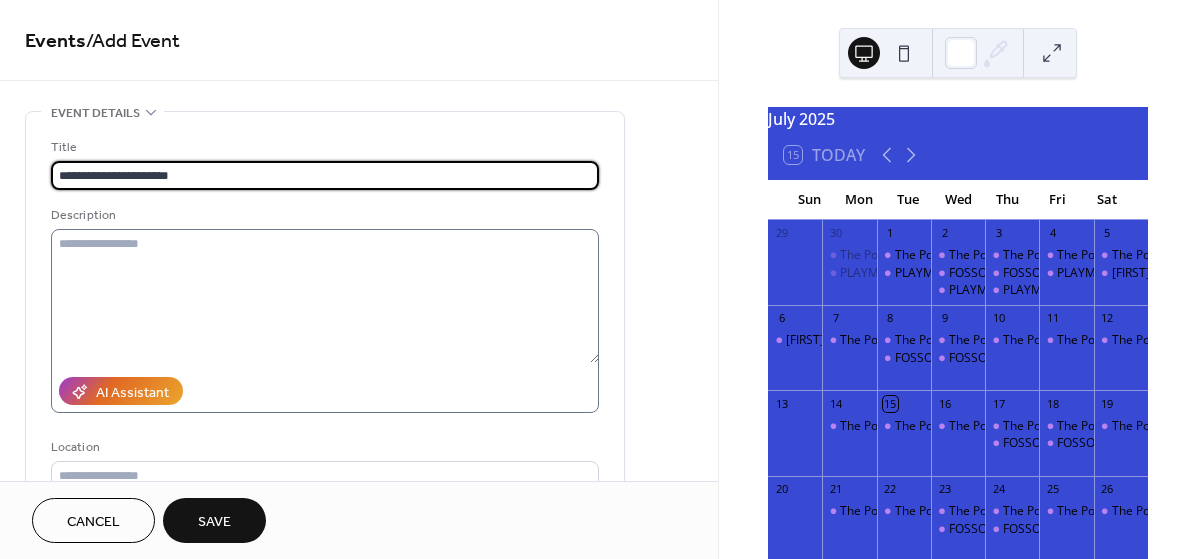 type on "**********" 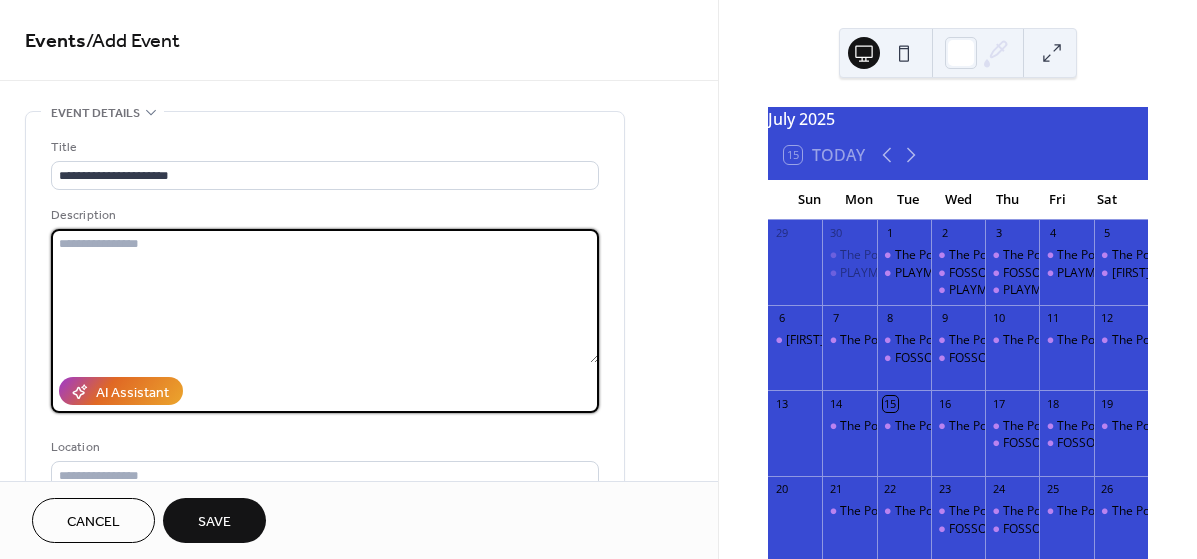 click at bounding box center (325, 296) 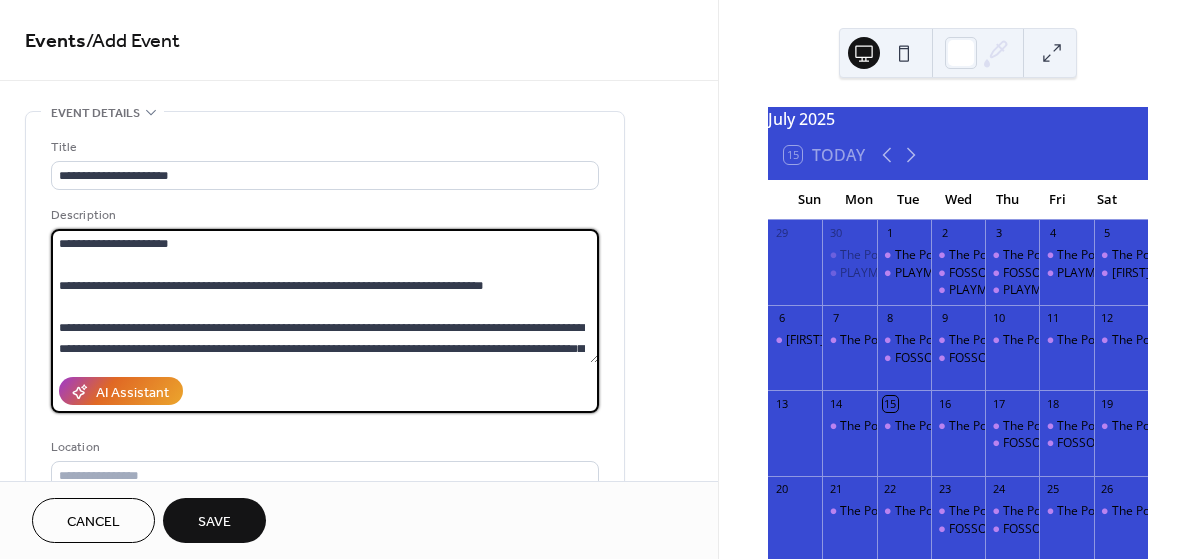 scroll, scrollTop: 378, scrollLeft: 0, axis: vertical 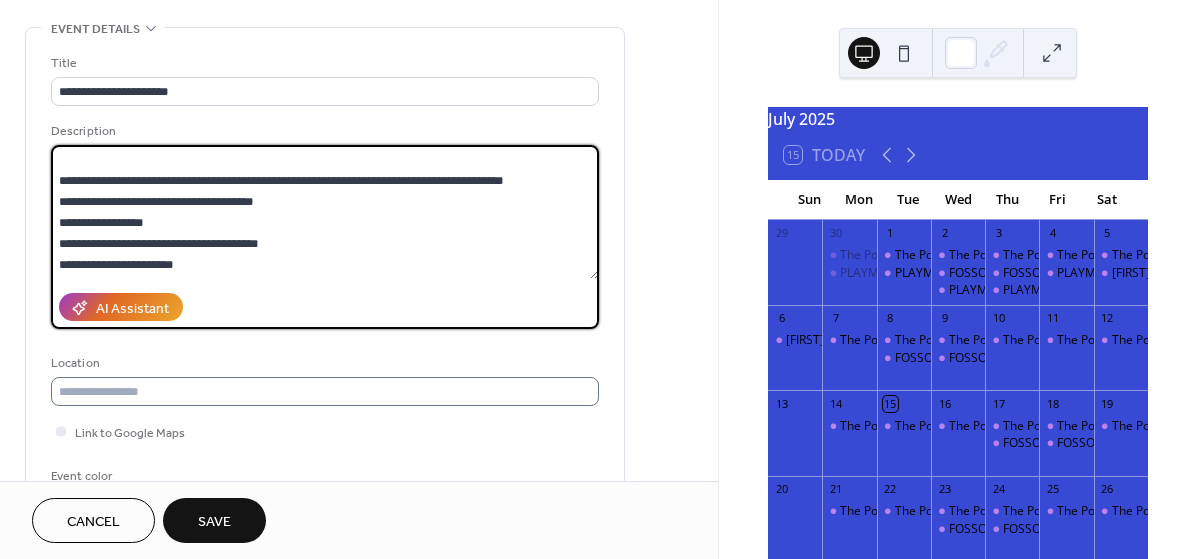 type on "**********" 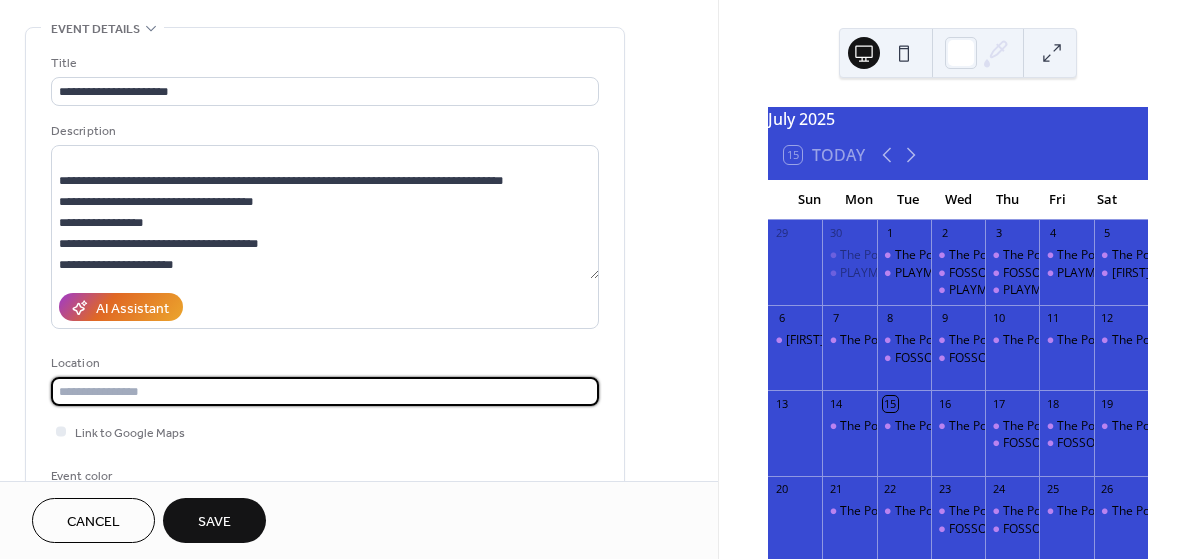click at bounding box center (325, 391) 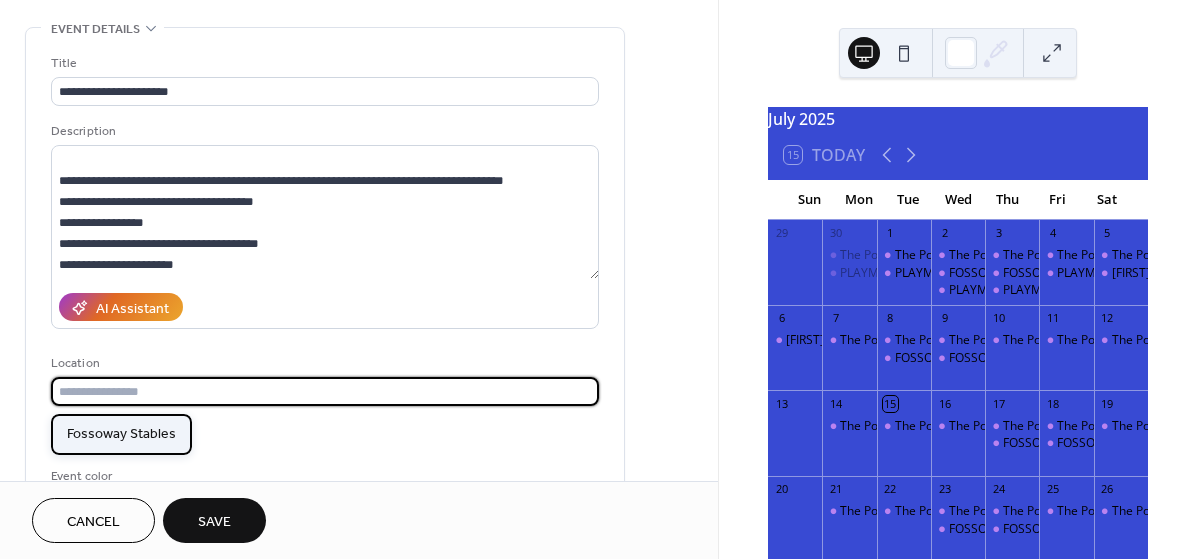 click on "Fossoway Stables" at bounding box center (121, 434) 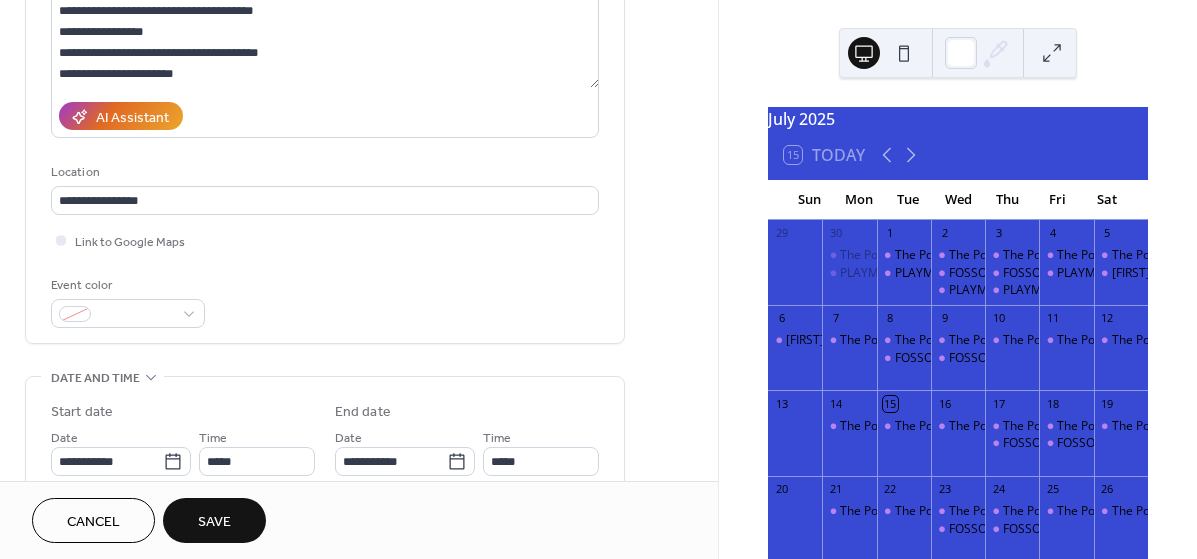scroll, scrollTop: 334, scrollLeft: 0, axis: vertical 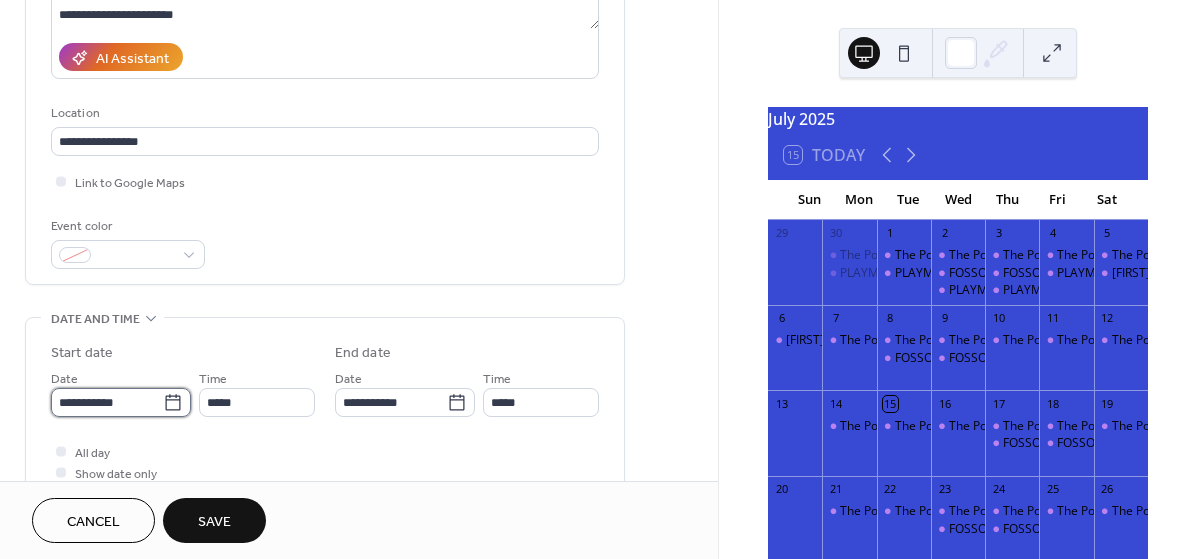 click on "**********" at bounding box center (107, 402) 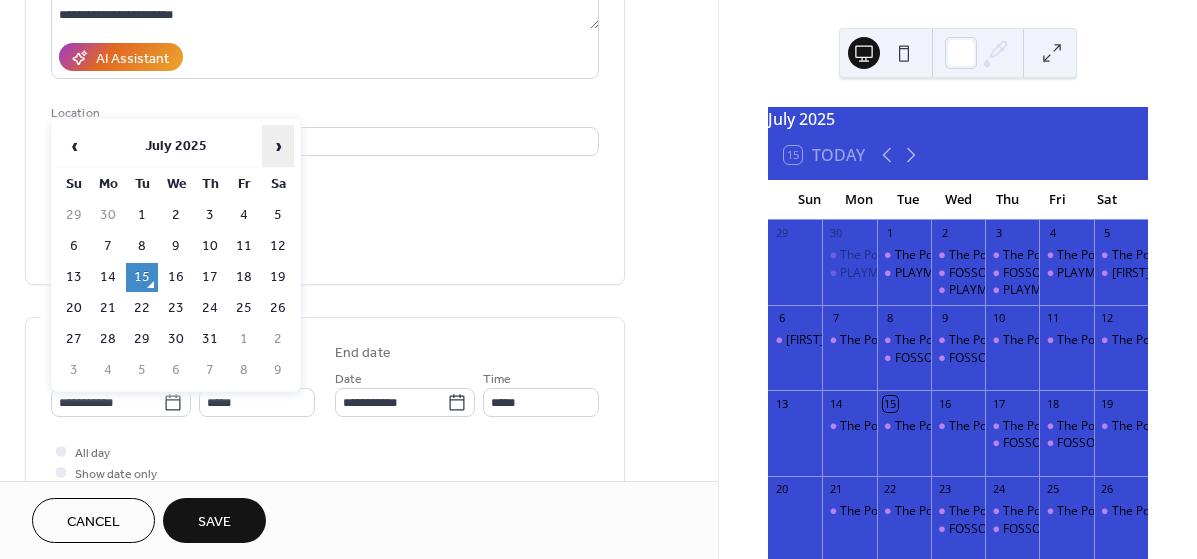 click on "›" at bounding box center (278, 146) 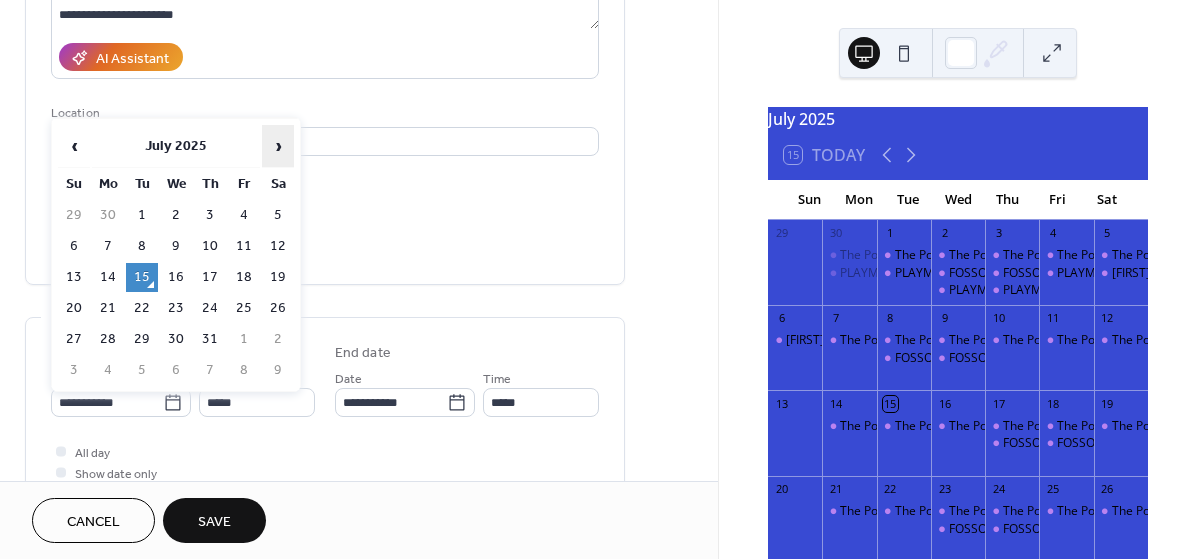 click on "›" at bounding box center [278, 146] 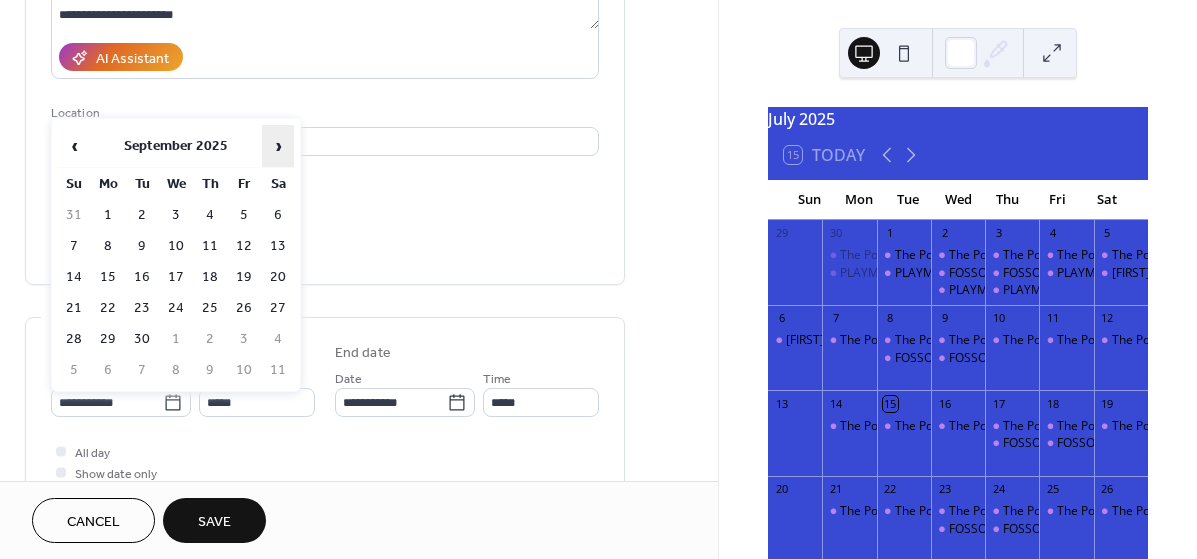 click on "›" at bounding box center (278, 146) 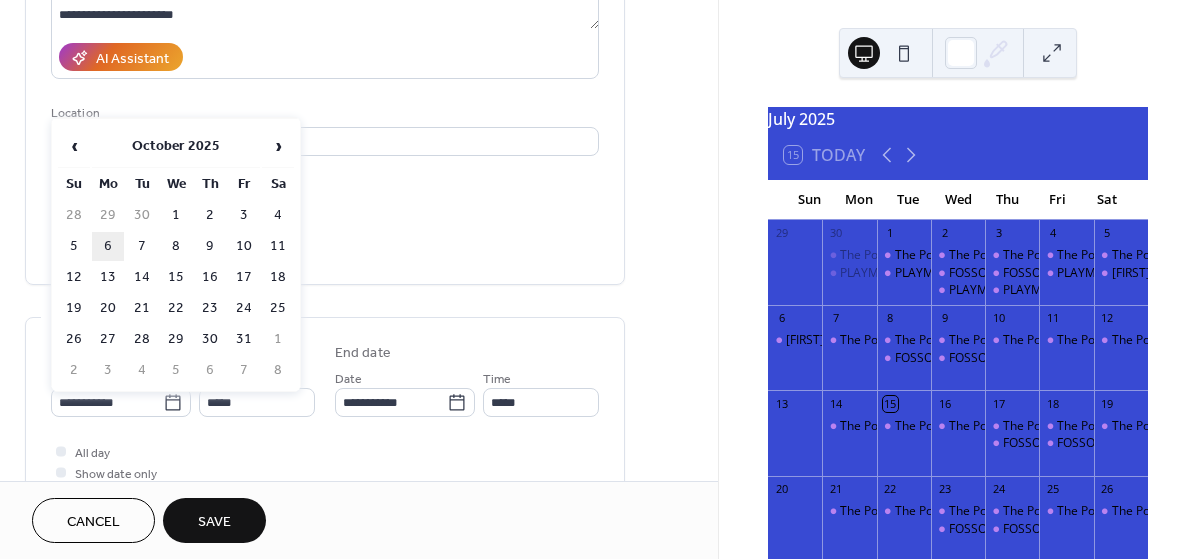 click on "6" at bounding box center [108, 246] 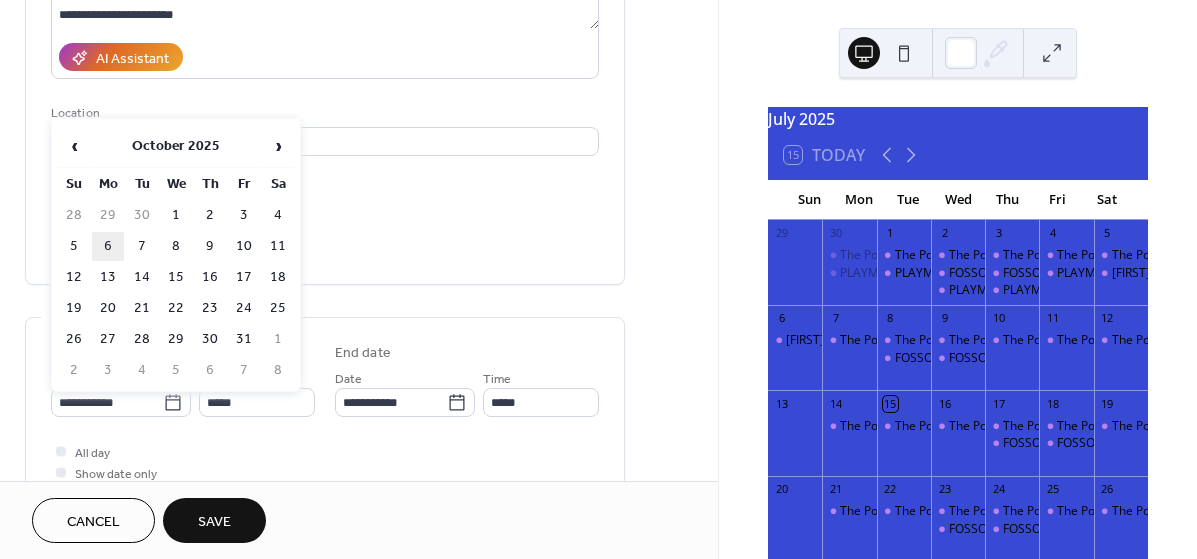 type on "**********" 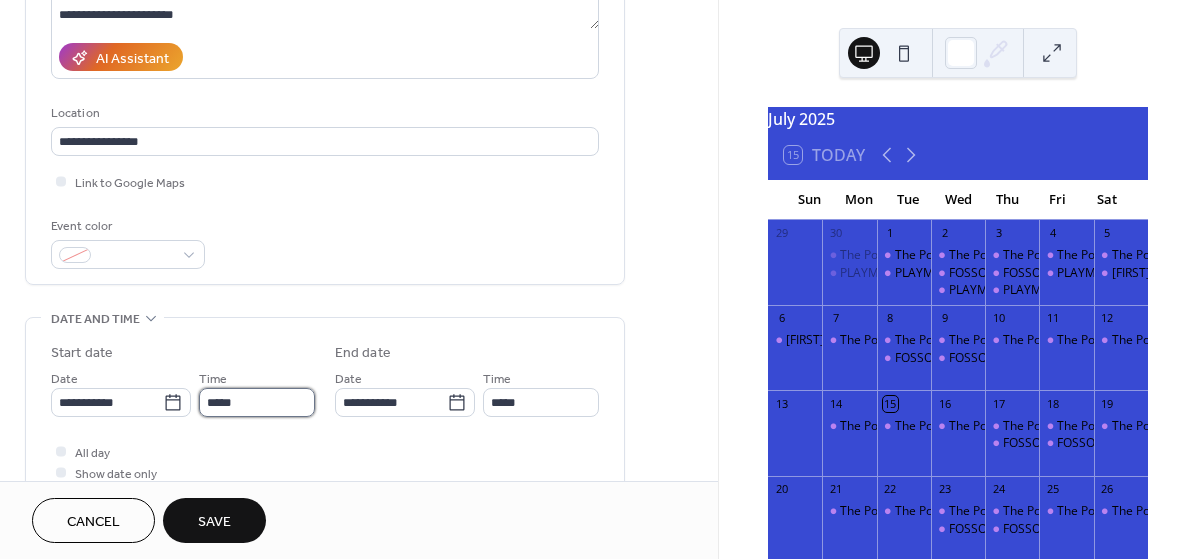 click on "*****" at bounding box center (257, 402) 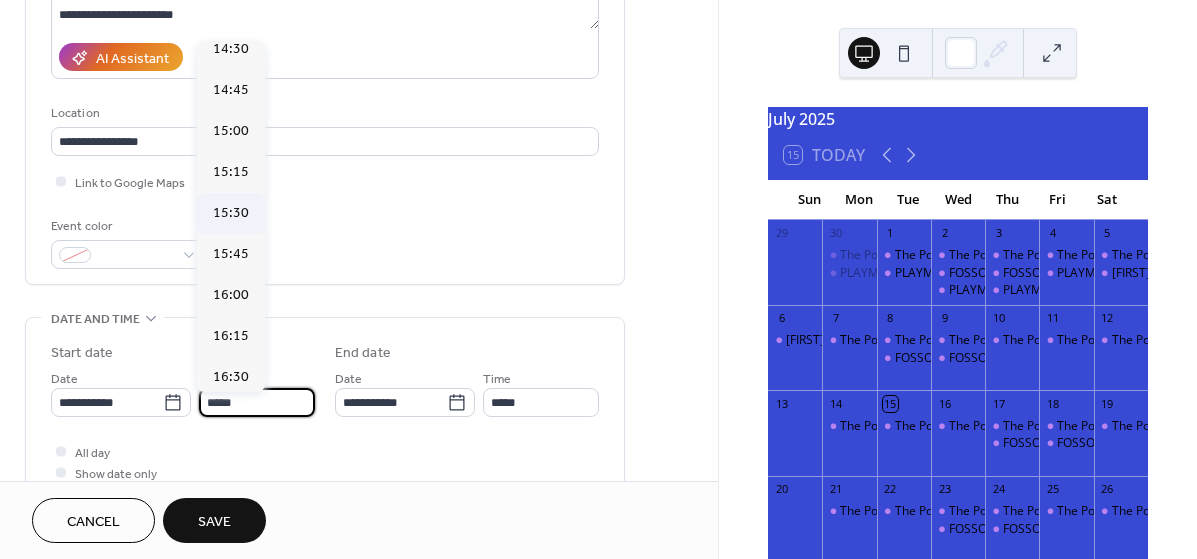 scroll, scrollTop: 2396, scrollLeft: 0, axis: vertical 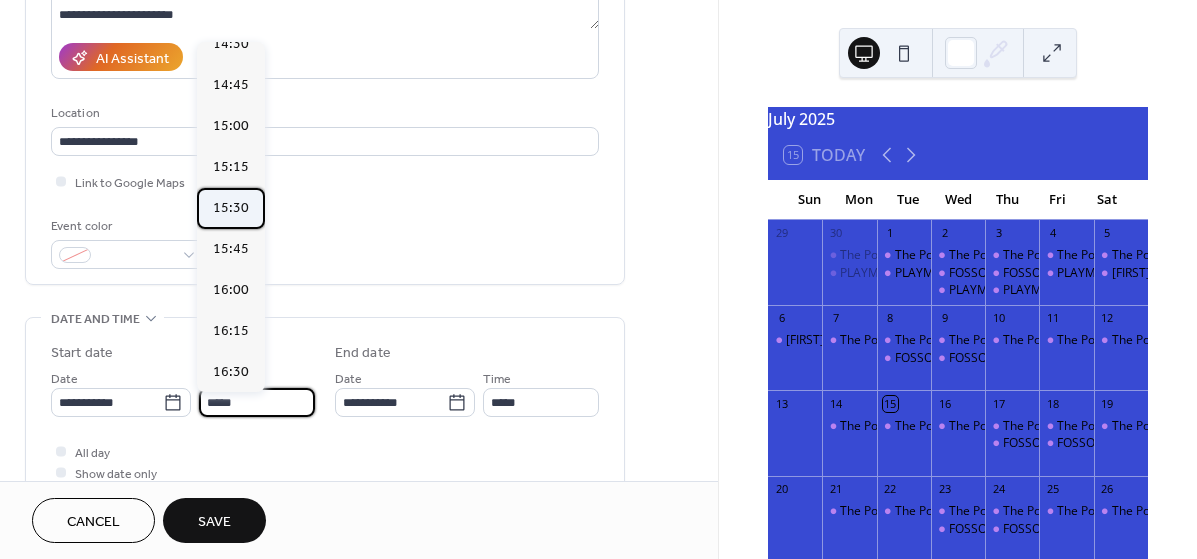 click on "15:30" at bounding box center [231, 208] 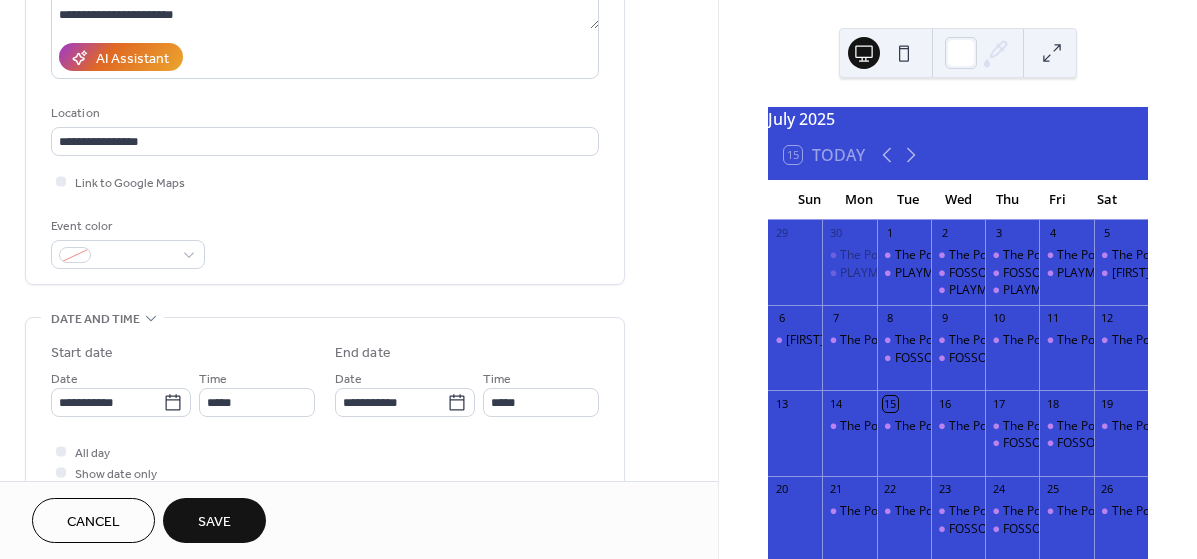 type on "*****" 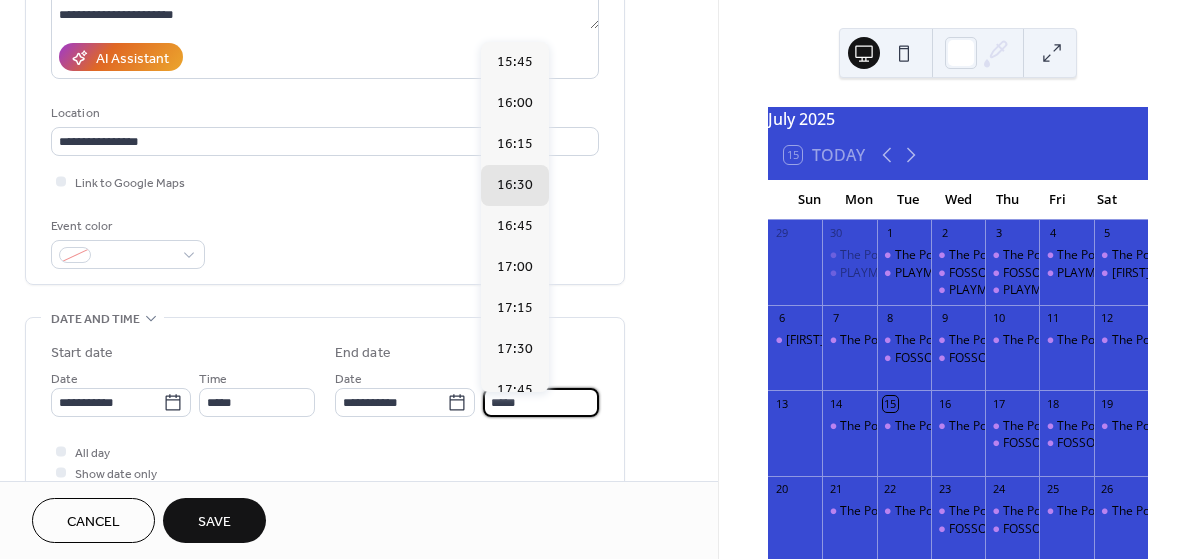 click on "*****" at bounding box center (541, 402) 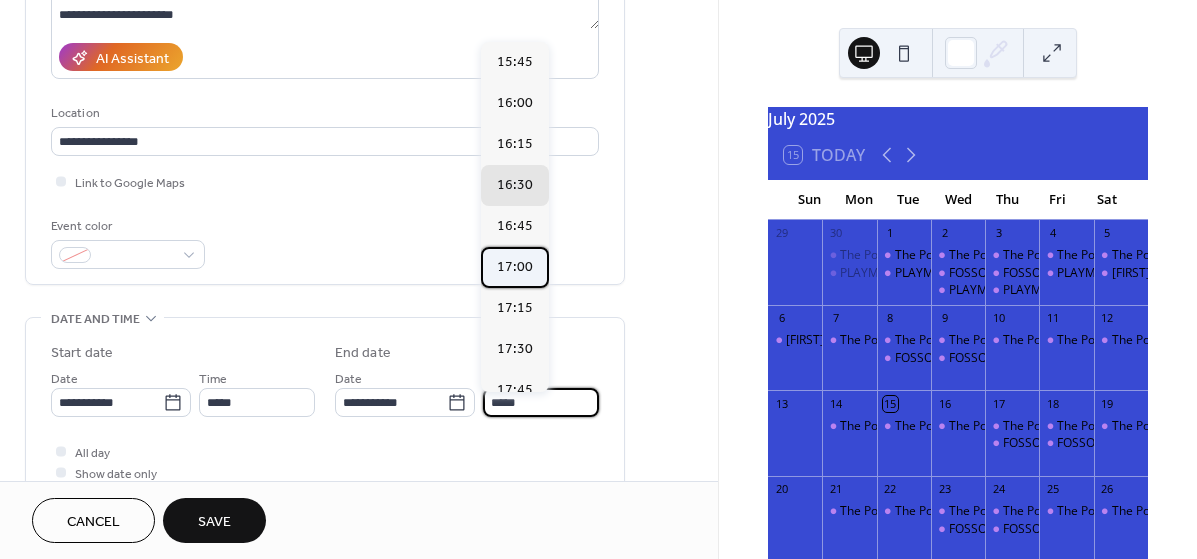 click on "17:00" at bounding box center [515, 267] 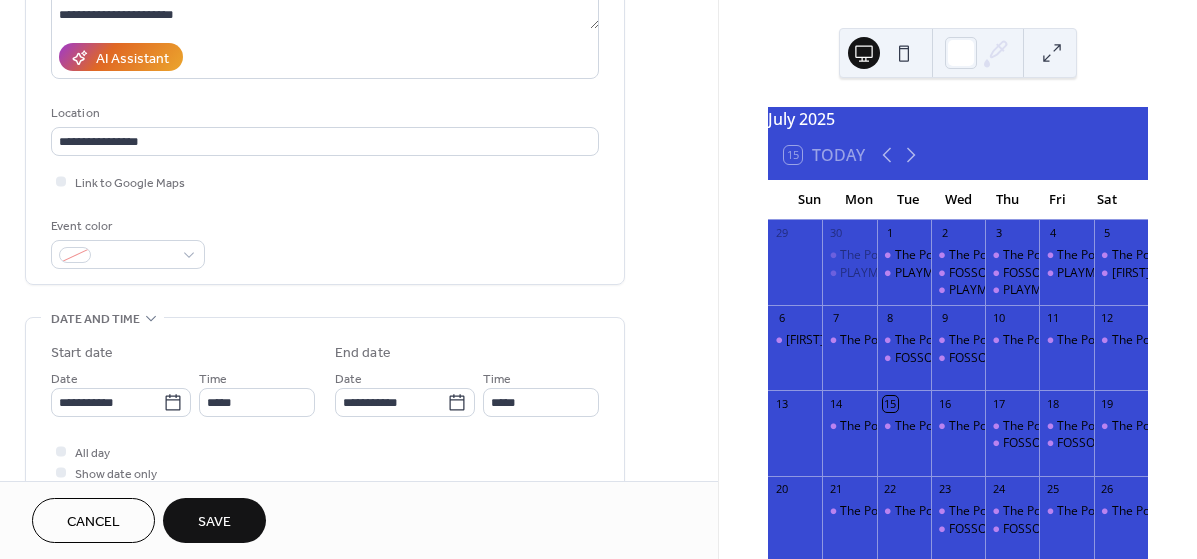 type on "*****" 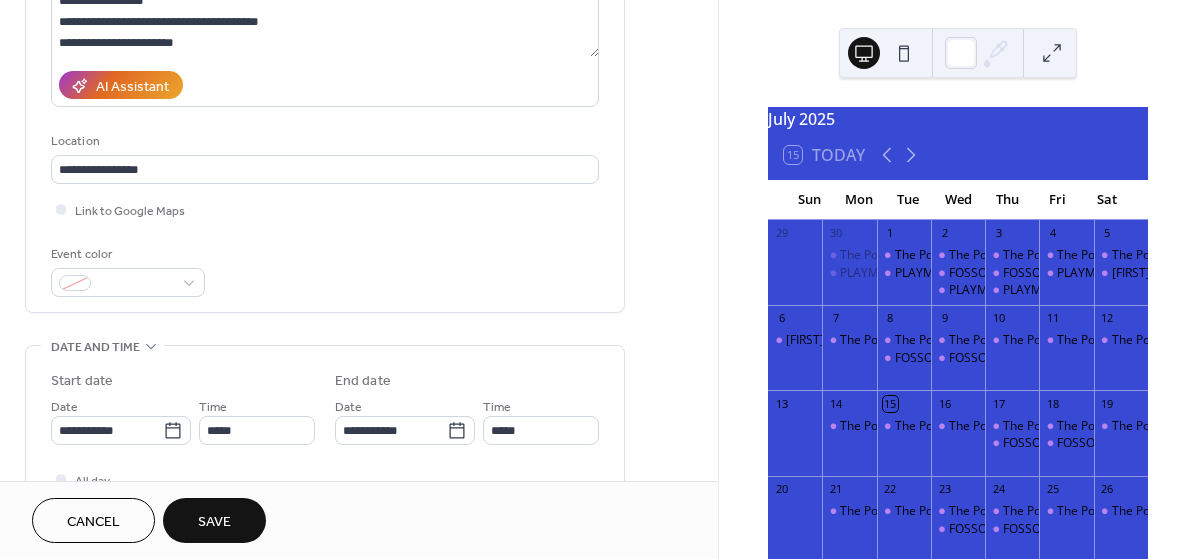 scroll, scrollTop: 307, scrollLeft: 0, axis: vertical 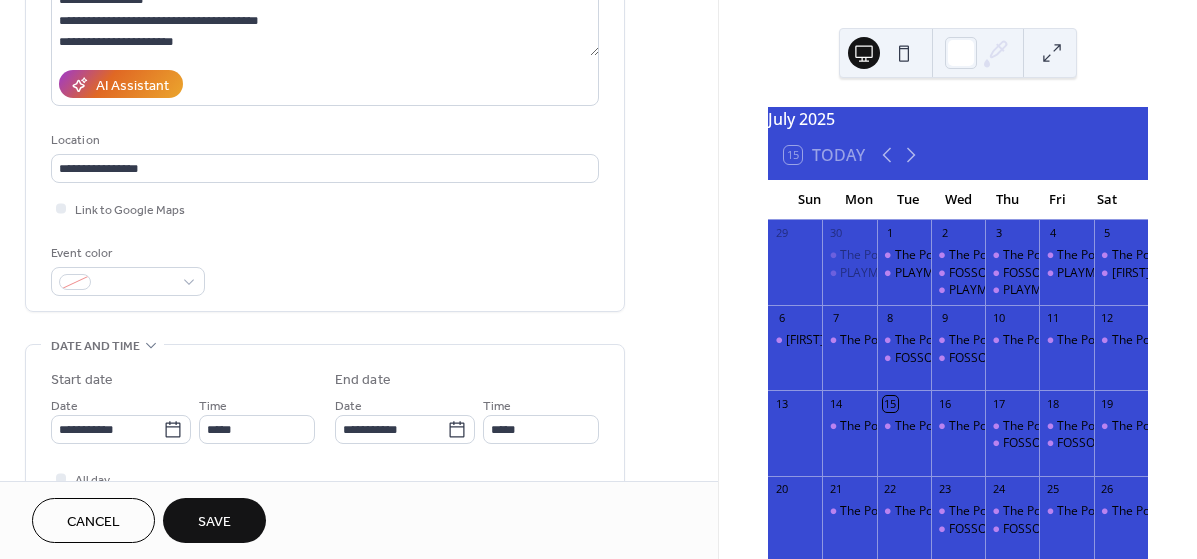 click on "Save" at bounding box center (214, 522) 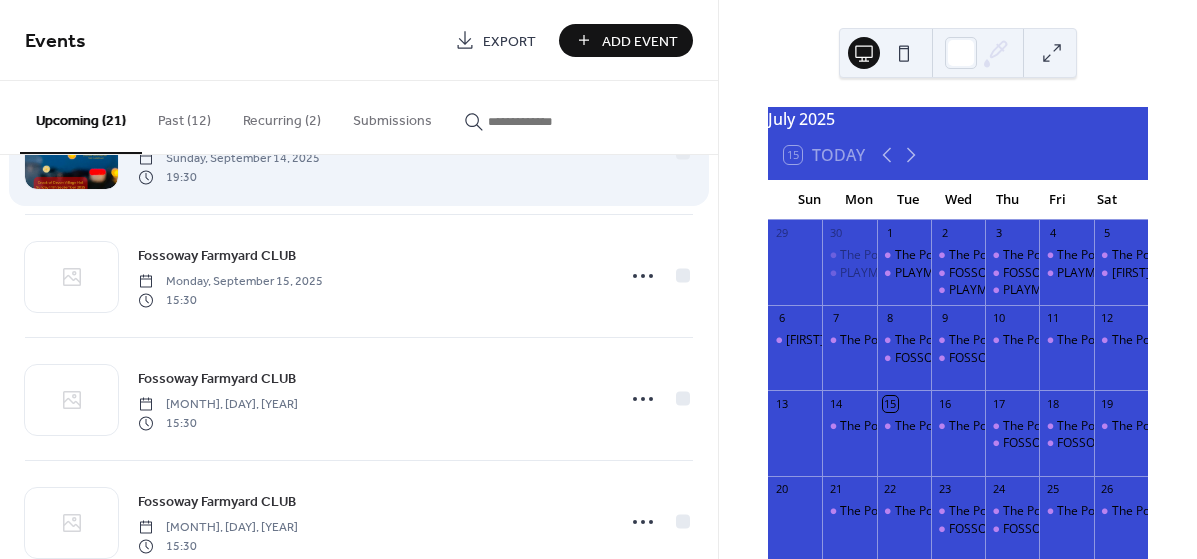 scroll, scrollTop: 2062, scrollLeft: 0, axis: vertical 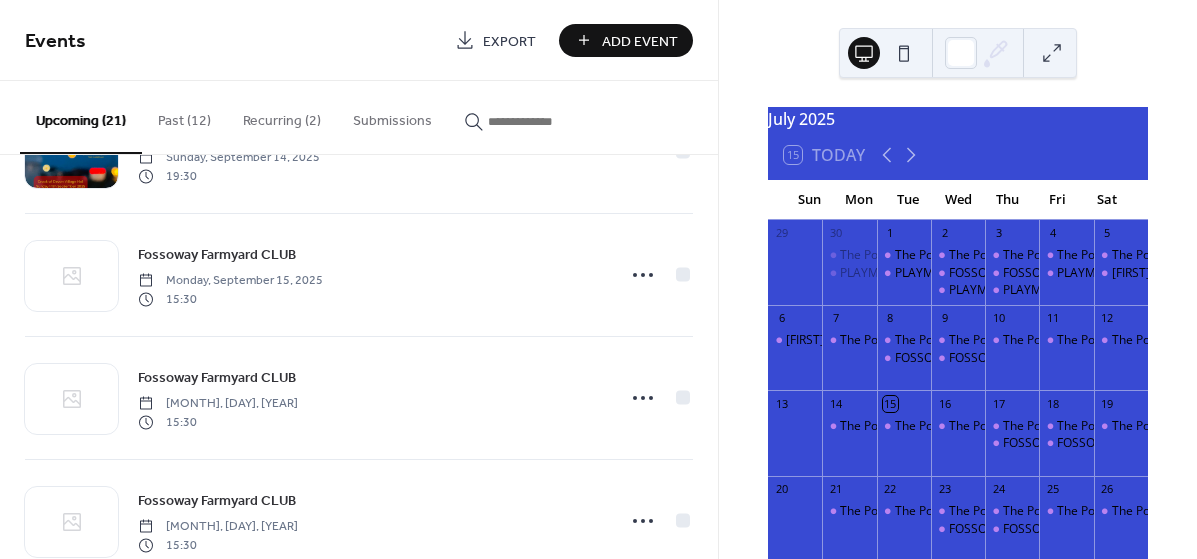 click on "Add Event" at bounding box center [640, 41] 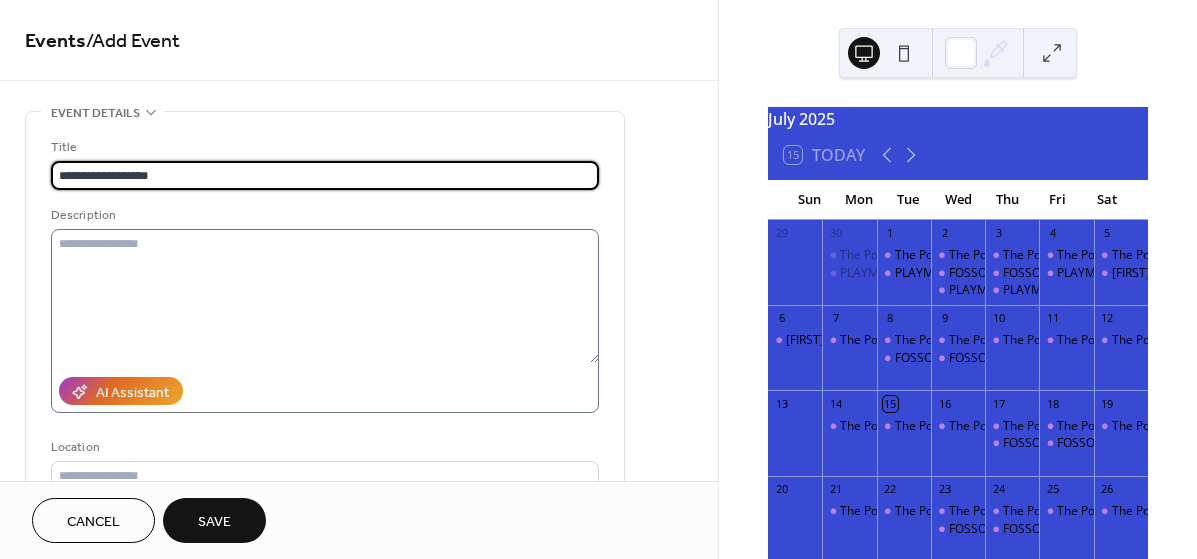 type on "**********" 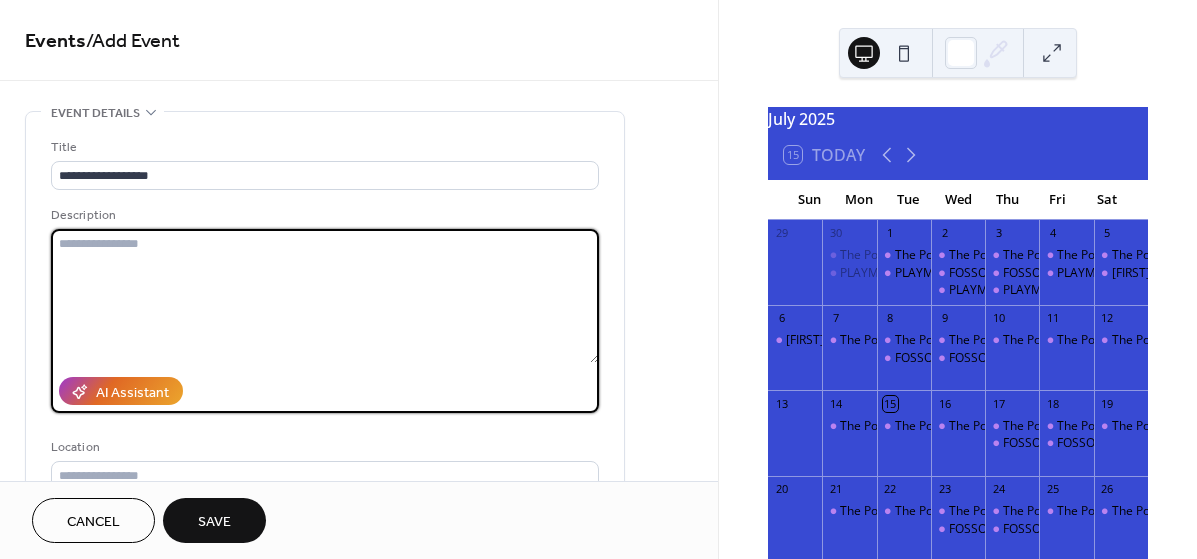 click at bounding box center [325, 296] 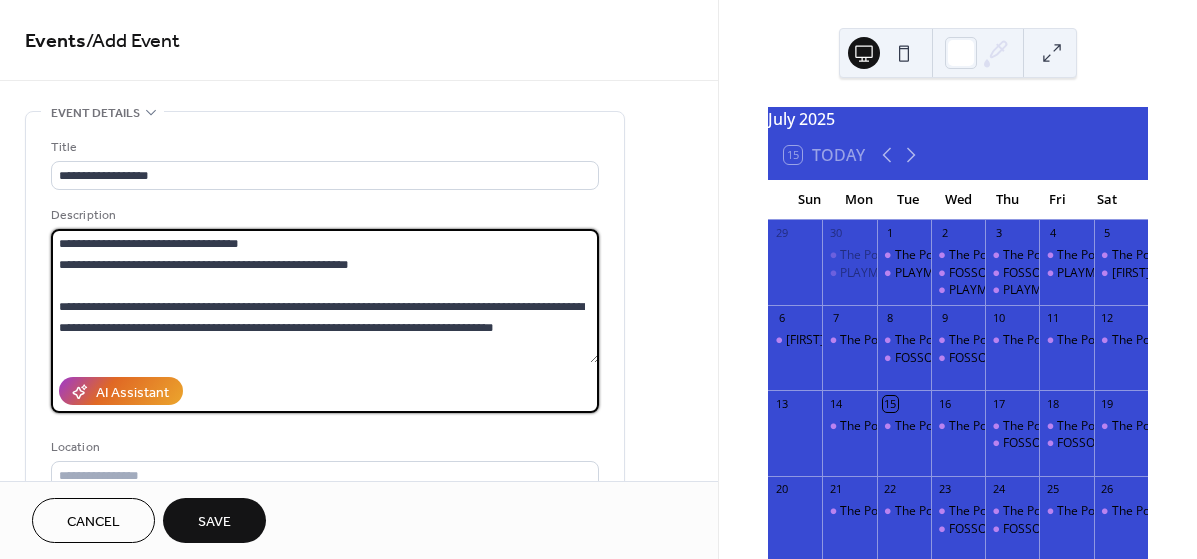 scroll, scrollTop: 0, scrollLeft: 0, axis: both 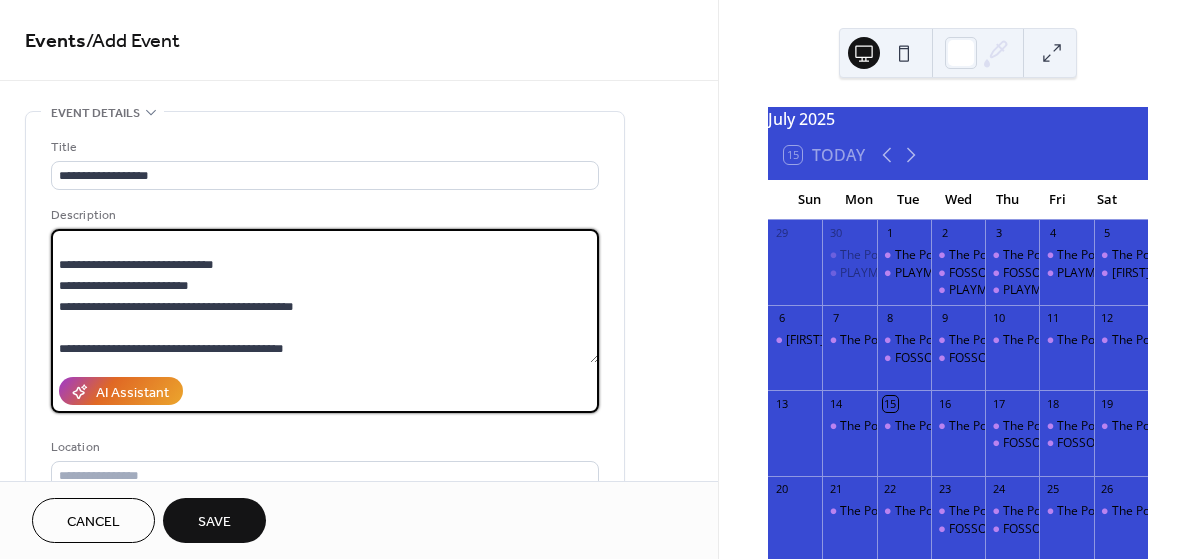click on "**********" at bounding box center (325, 296) 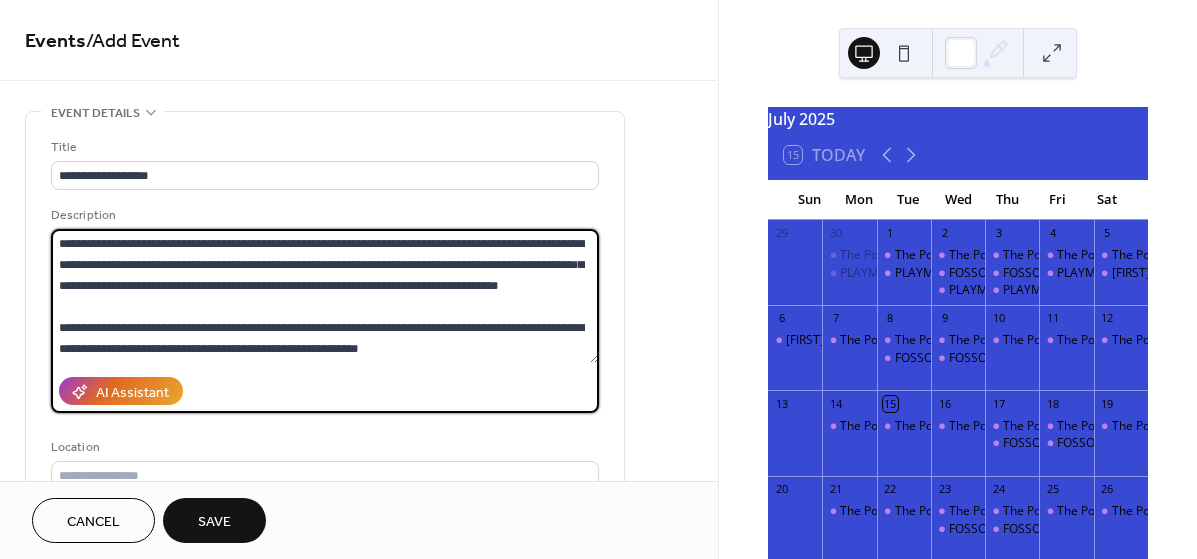 scroll, scrollTop: 0, scrollLeft: 0, axis: both 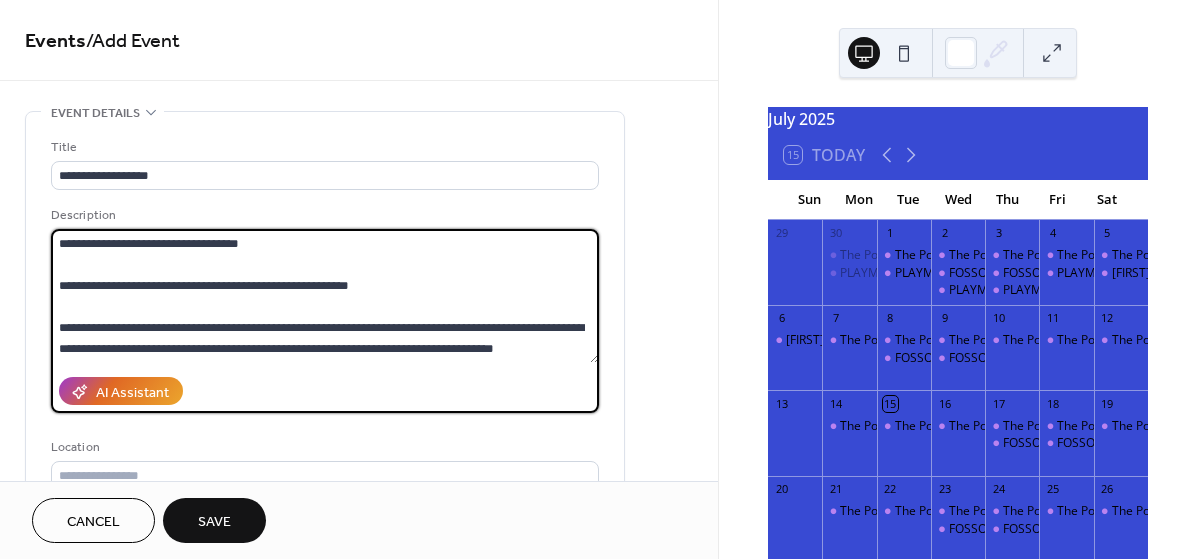 drag, startPoint x: 328, startPoint y: 351, endPoint x: -15, endPoint y: 170, distance: 387.82727 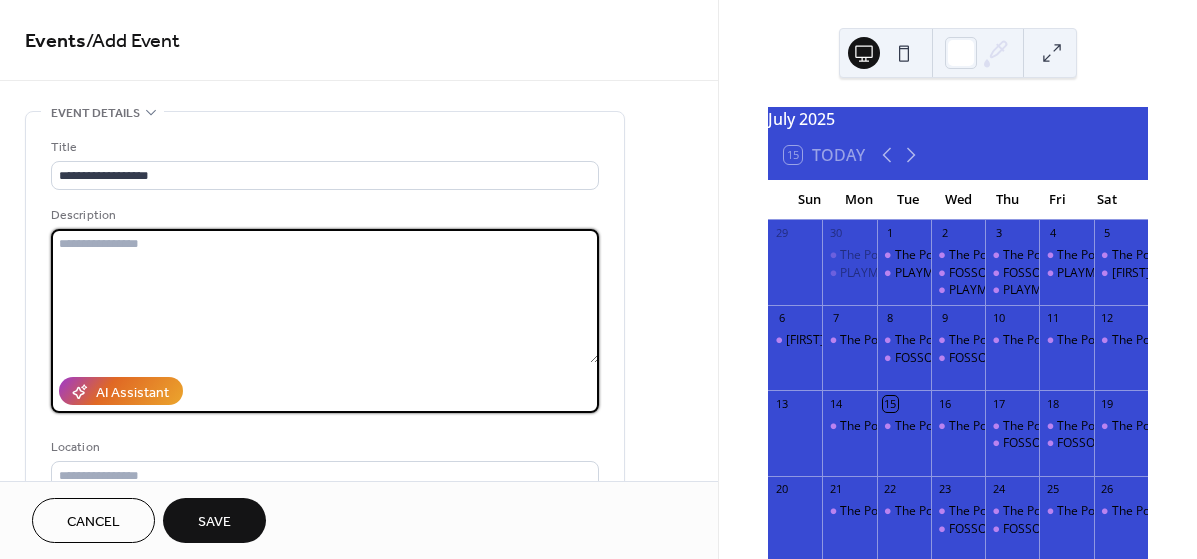 paste on "**********" 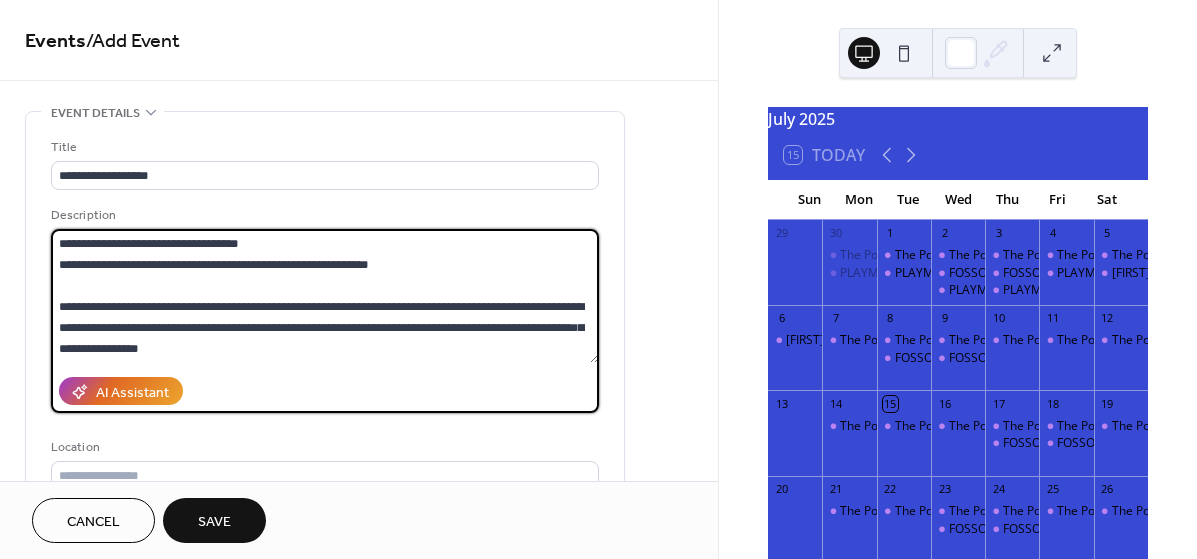 scroll, scrollTop: 0, scrollLeft: 0, axis: both 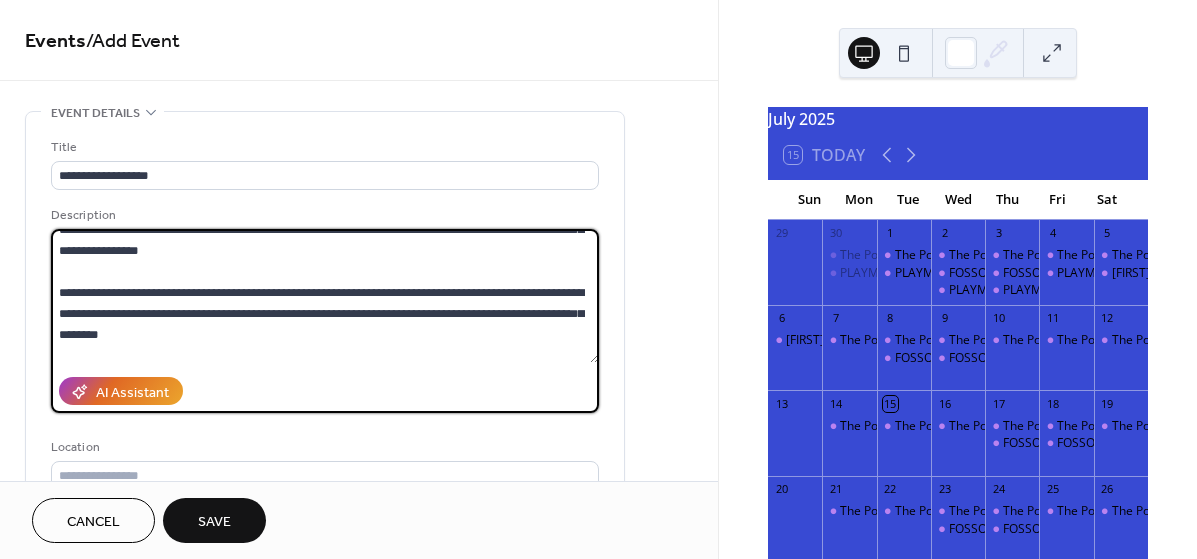 click on "**********" at bounding box center (325, 296) 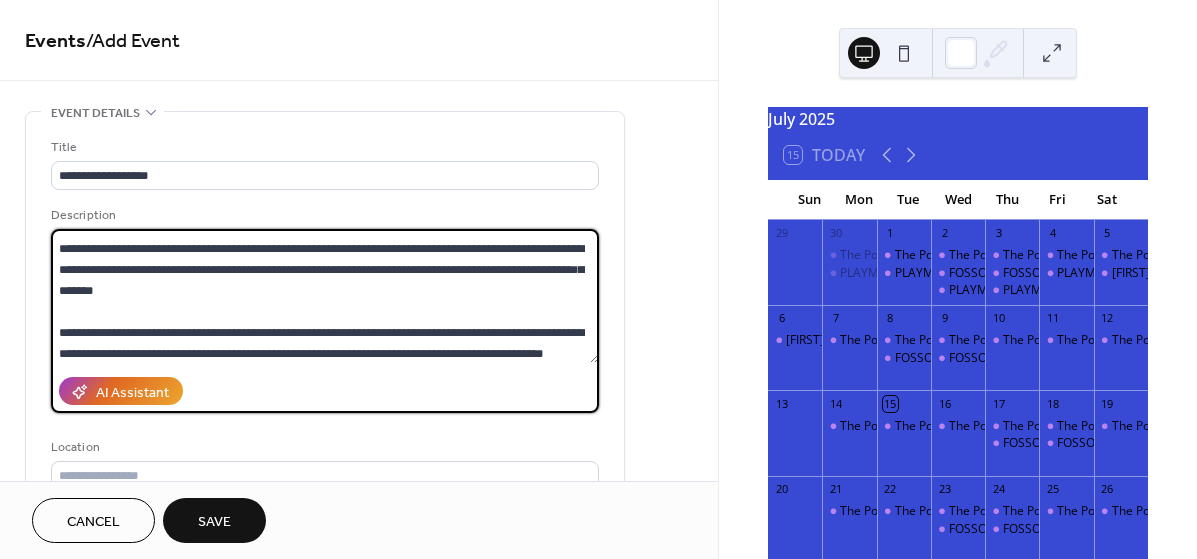 scroll, scrollTop: 162, scrollLeft: 0, axis: vertical 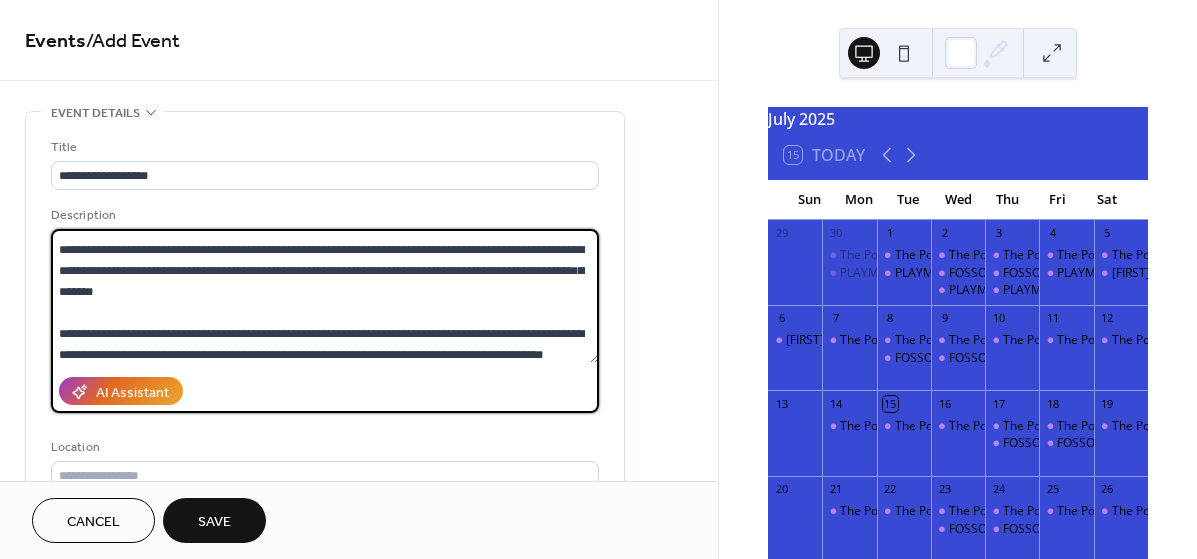 click on "**********" at bounding box center (325, 296) 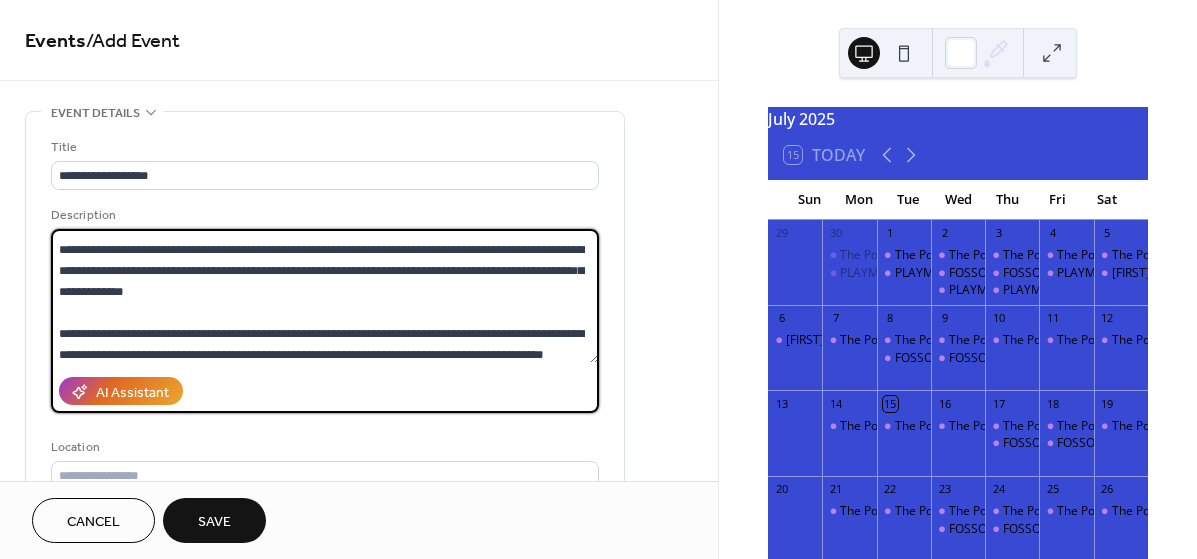click on "**********" at bounding box center [325, 296] 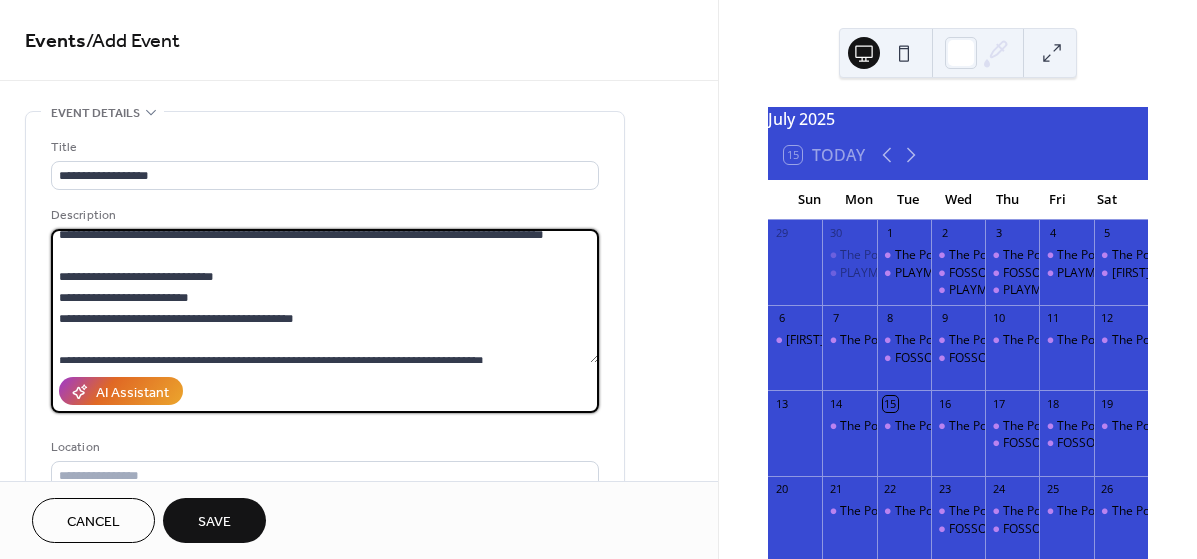 scroll, scrollTop: 291, scrollLeft: 0, axis: vertical 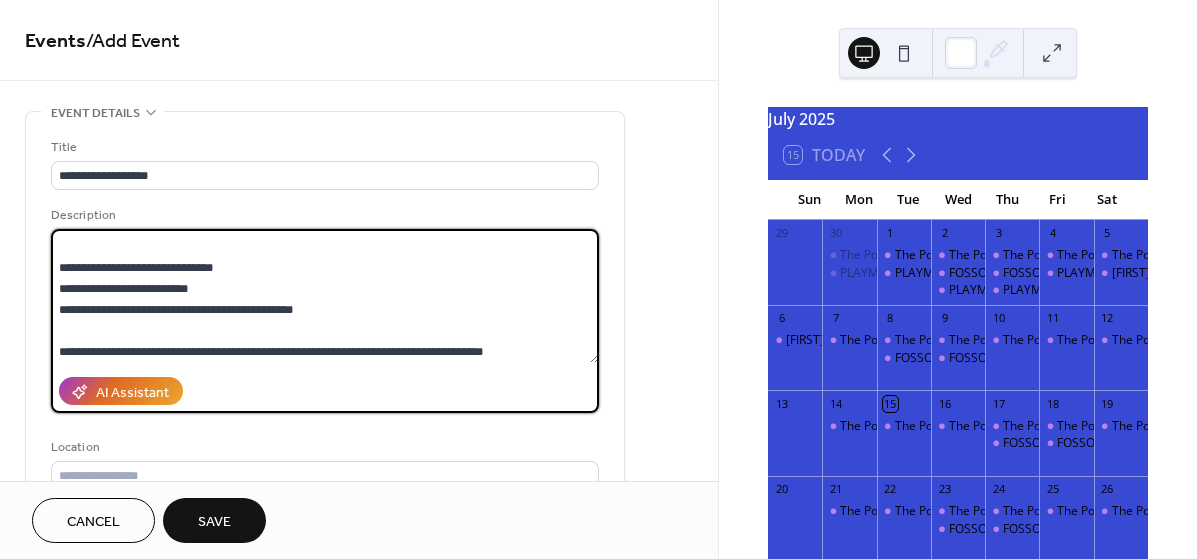 click on "**********" at bounding box center (325, 296) 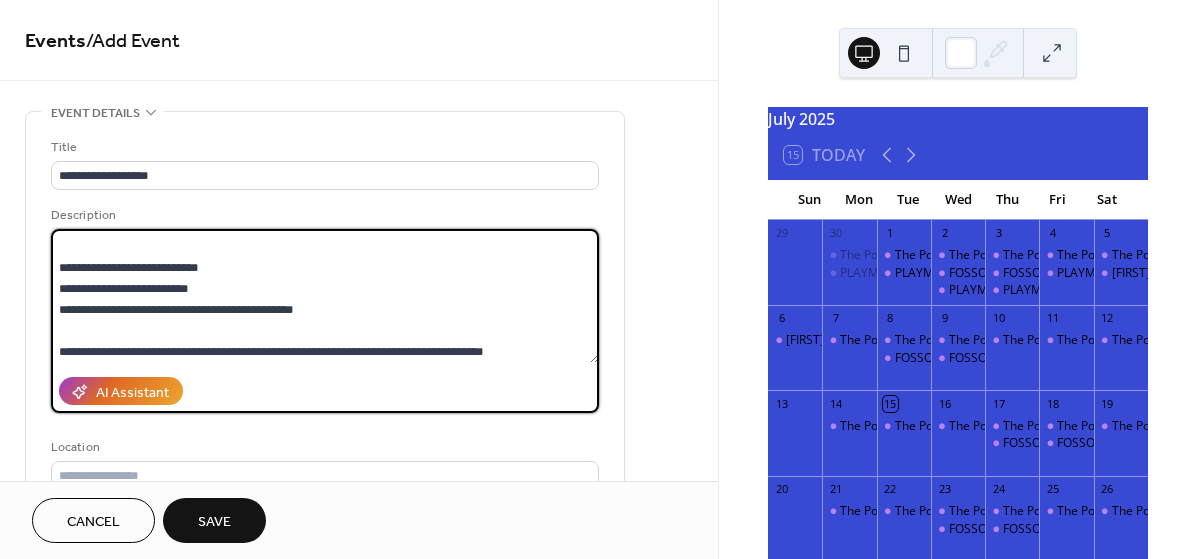 click on "**********" at bounding box center (325, 296) 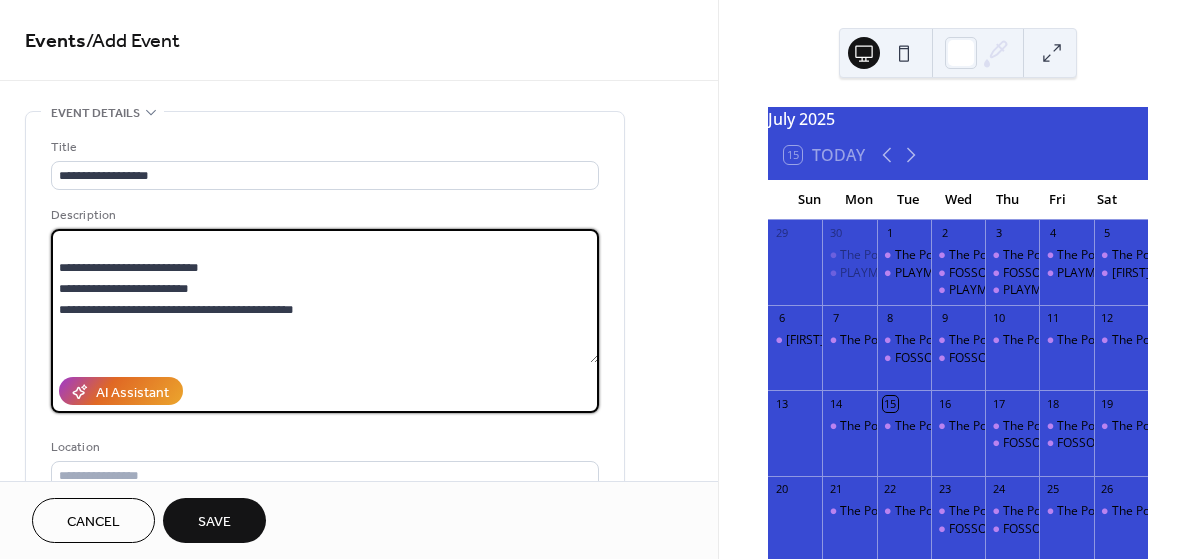click on "**********" at bounding box center (325, 296) 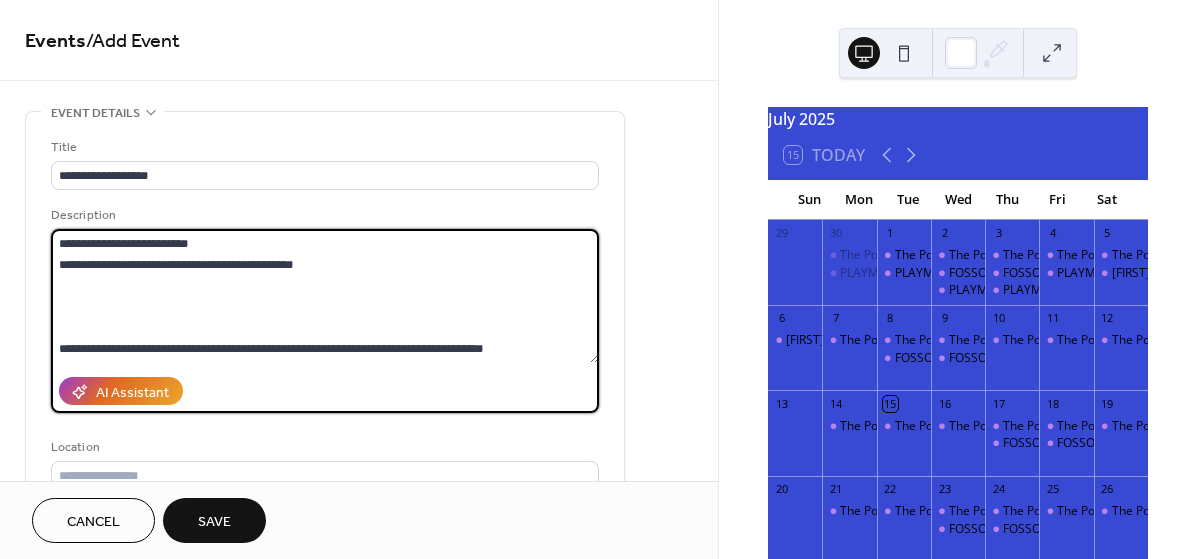 scroll, scrollTop: 336, scrollLeft: 0, axis: vertical 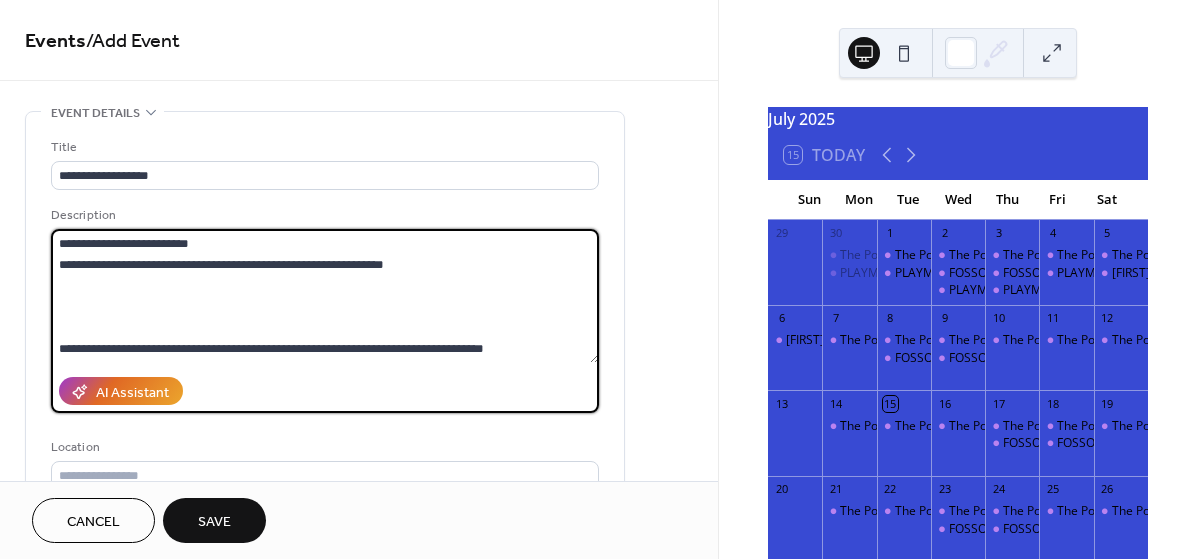 click on "**********" at bounding box center [325, 296] 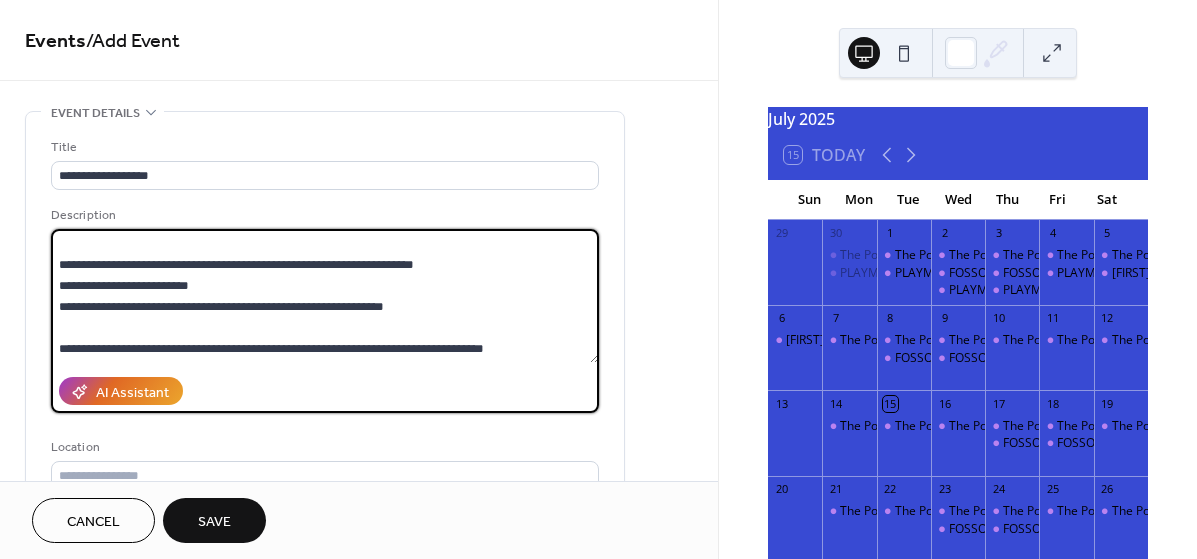 scroll, scrollTop: 294, scrollLeft: 0, axis: vertical 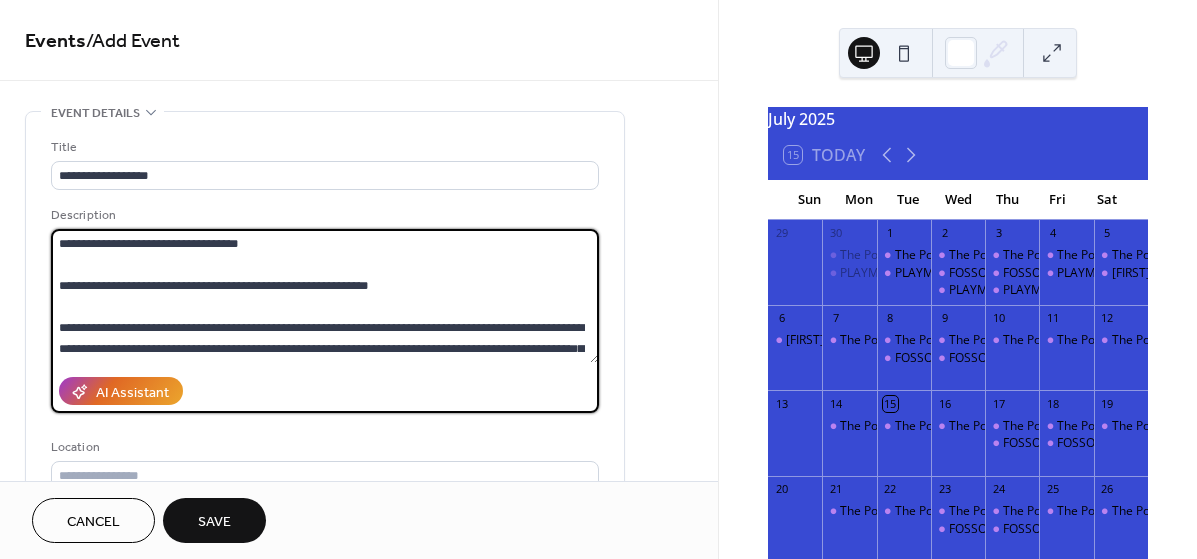 drag, startPoint x: 531, startPoint y: 348, endPoint x: 42, endPoint y: 210, distance: 508.0994 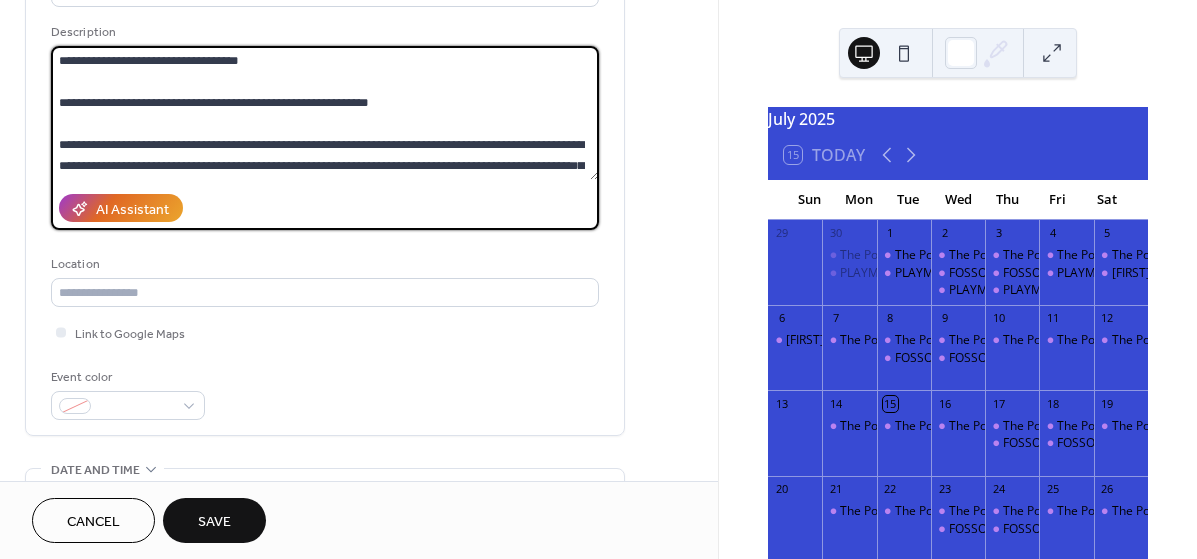 scroll, scrollTop: 200, scrollLeft: 0, axis: vertical 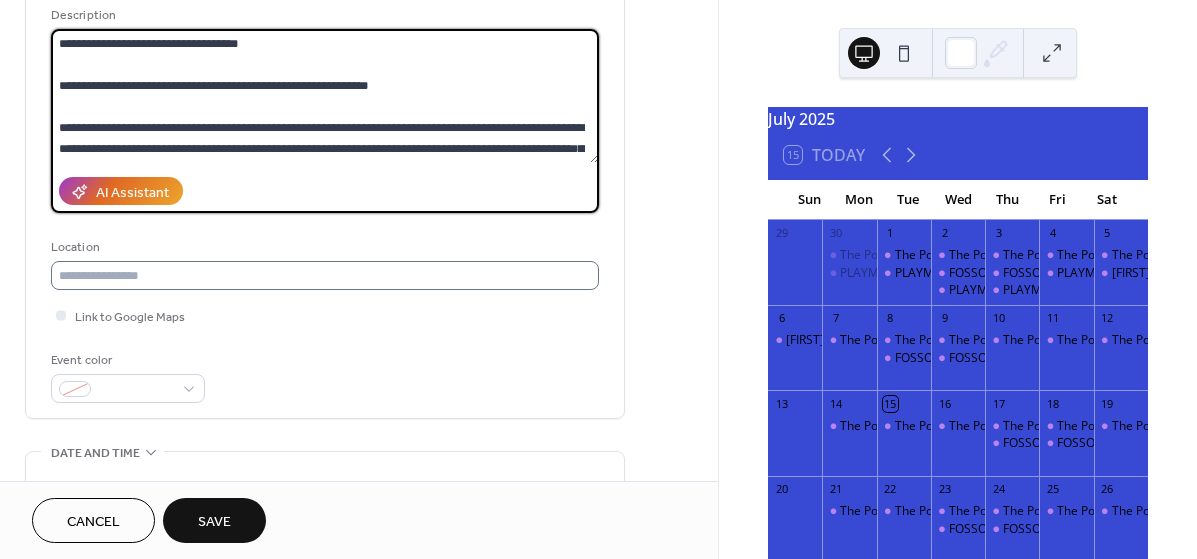 type on "**********" 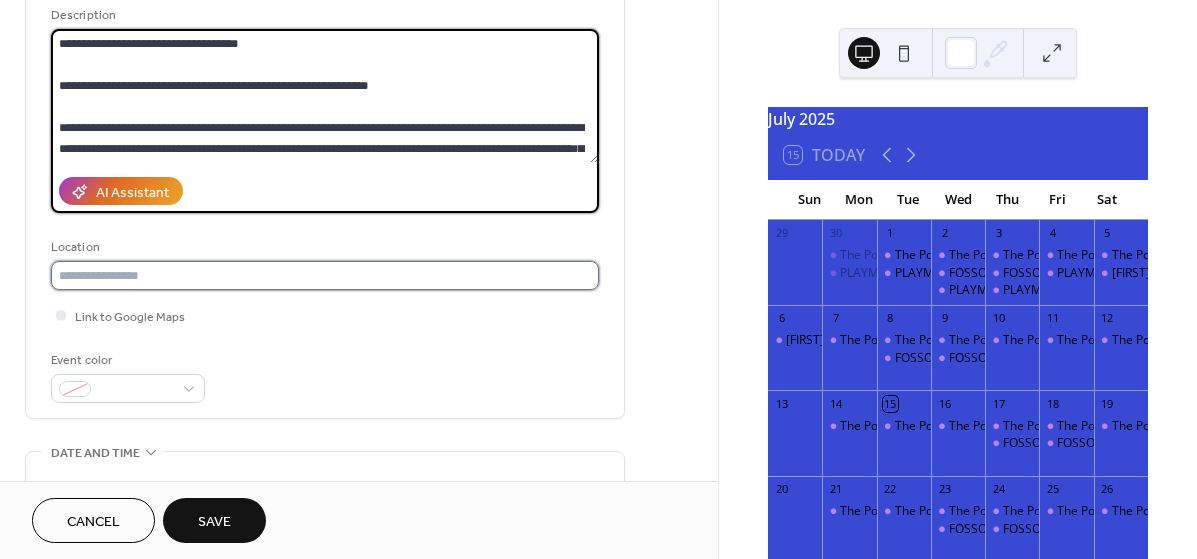 click at bounding box center (325, 275) 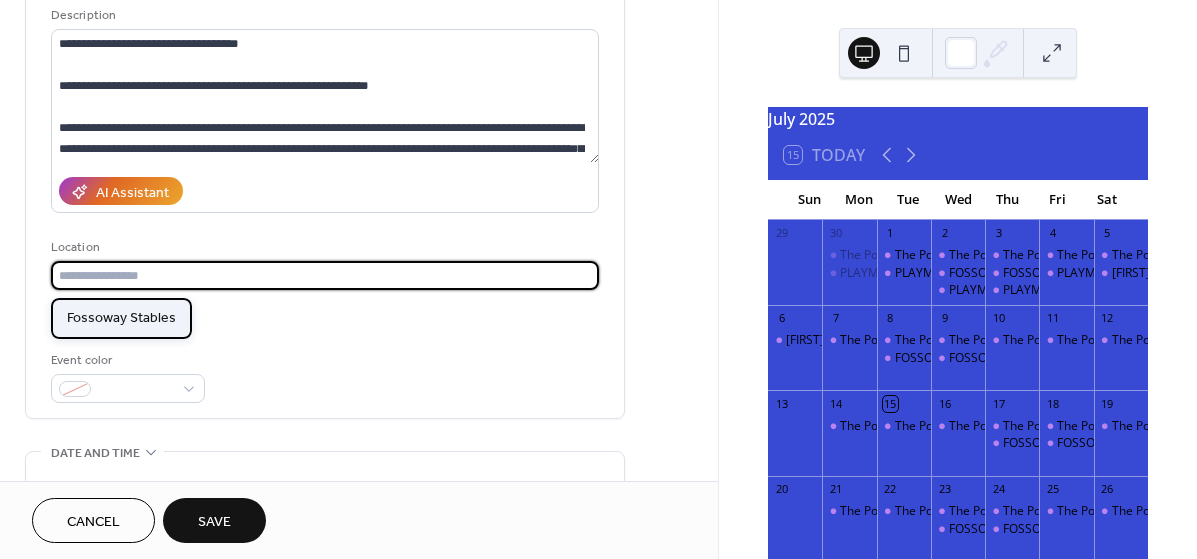 click on "Fossoway Stables" at bounding box center (121, 318) 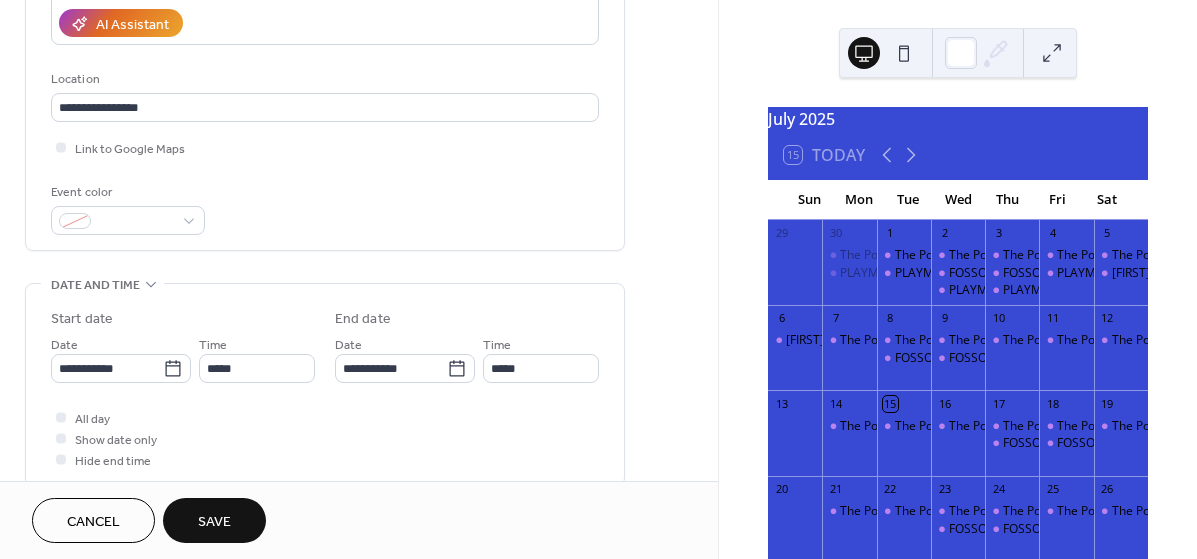 scroll, scrollTop: 370, scrollLeft: 0, axis: vertical 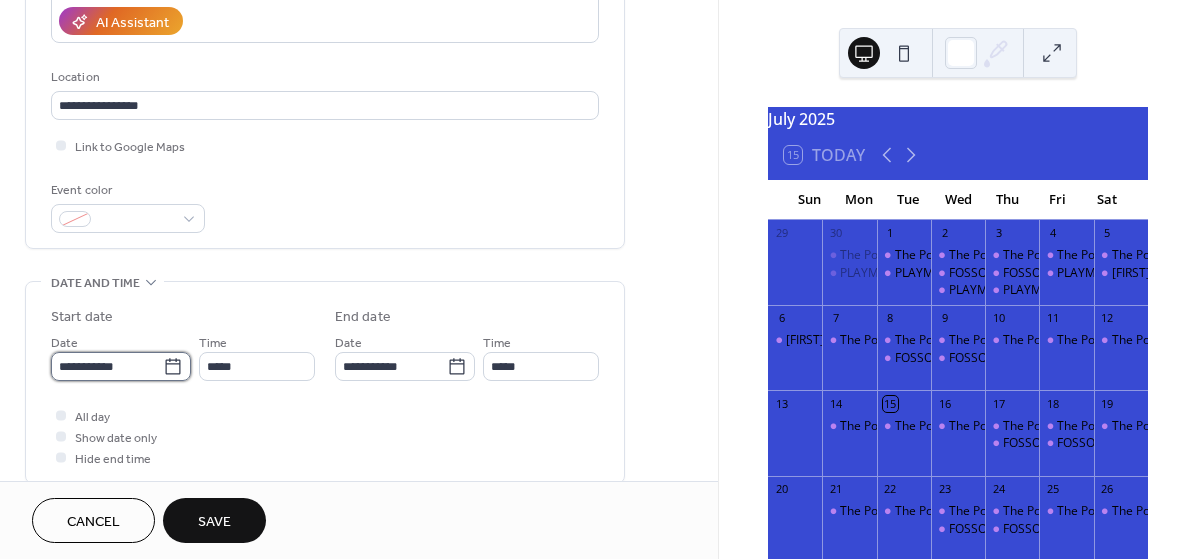 click on "**********" at bounding box center (107, 366) 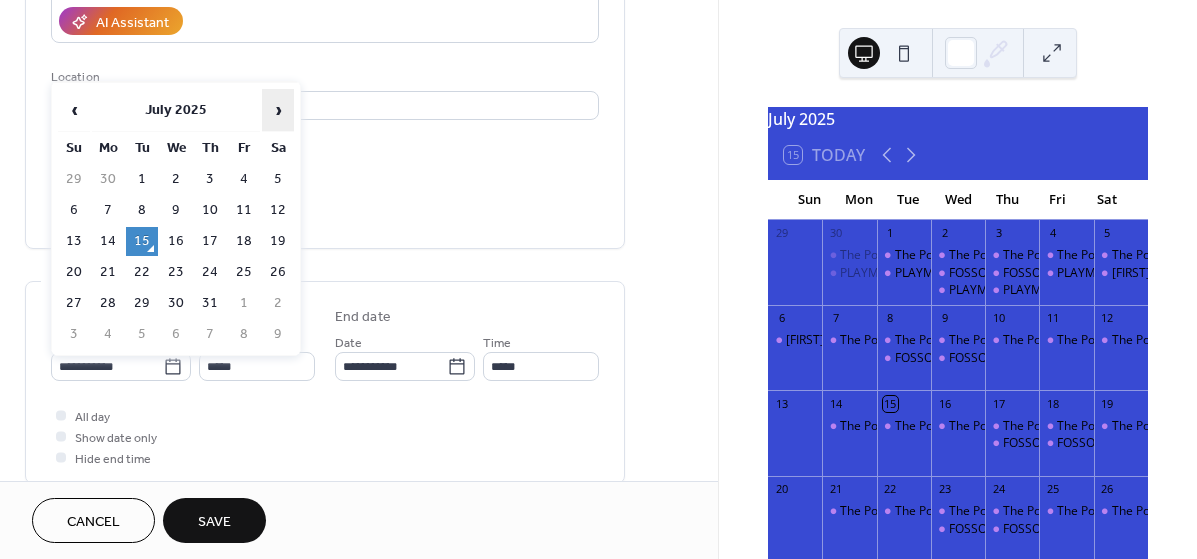 click on "›" at bounding box center (278, 110) 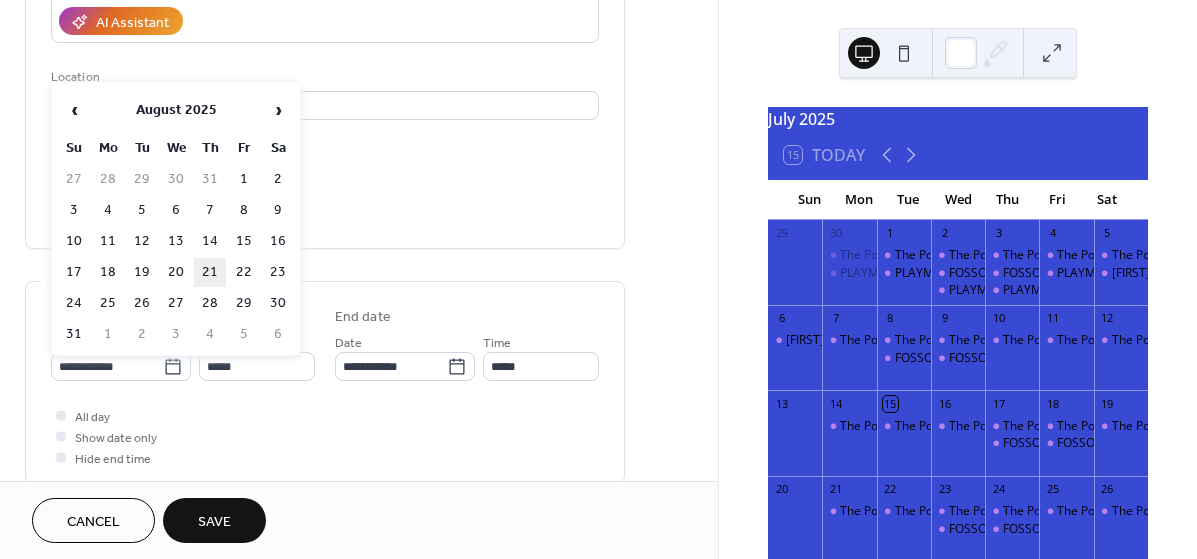 click on "21" at bounding box center [210, 272] 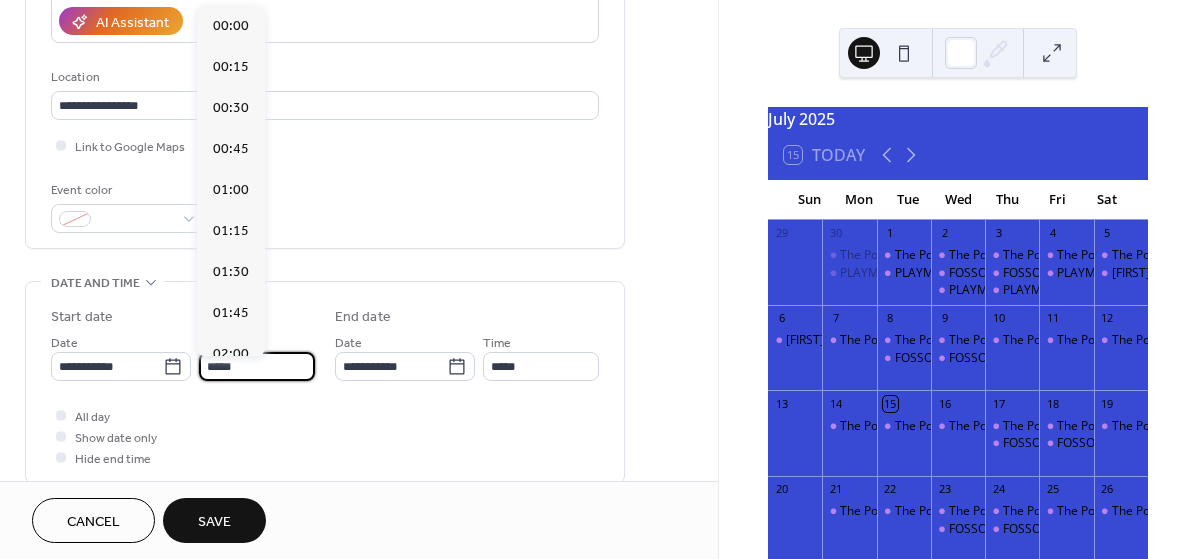click on "*****" at bounding box center [257, 366] 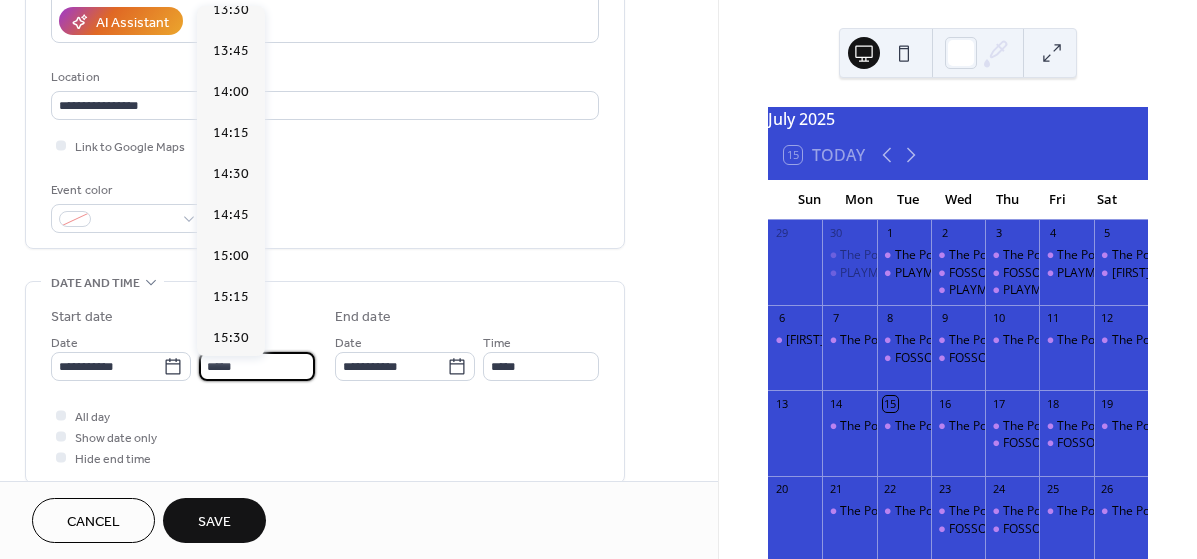 scroll, scrollTop: 2288, scrollLeft: 0, axis: vertical 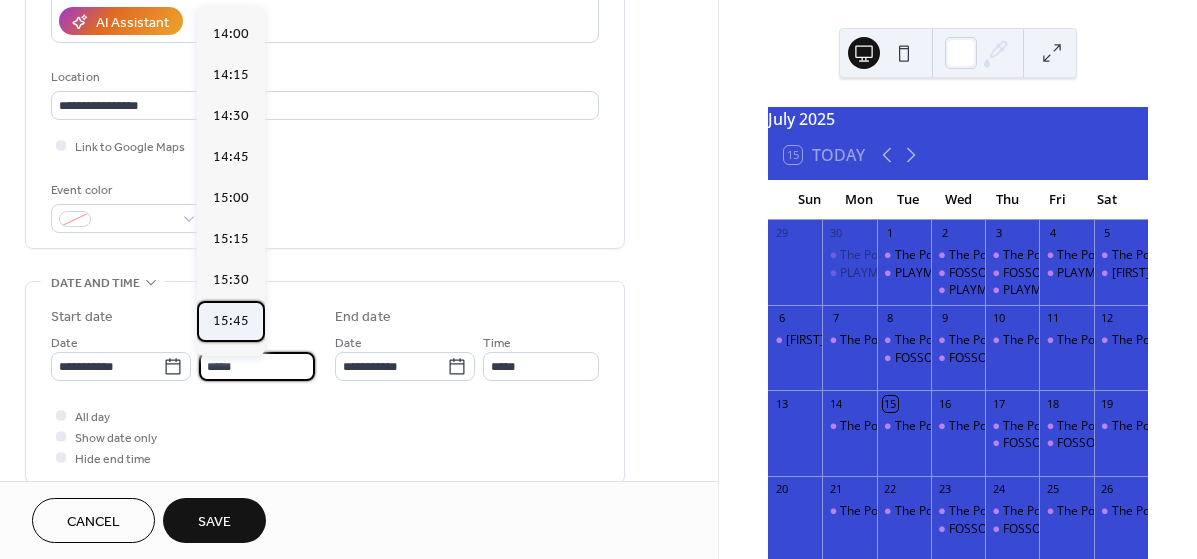 click on "15:45" at bounding box center [231, 321] 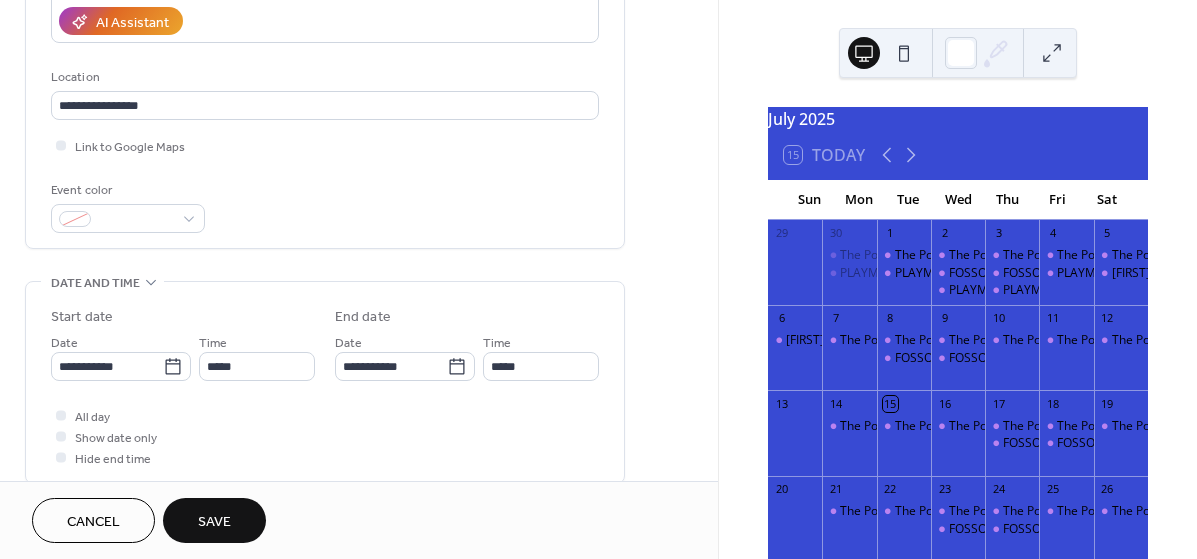 type on "*****" 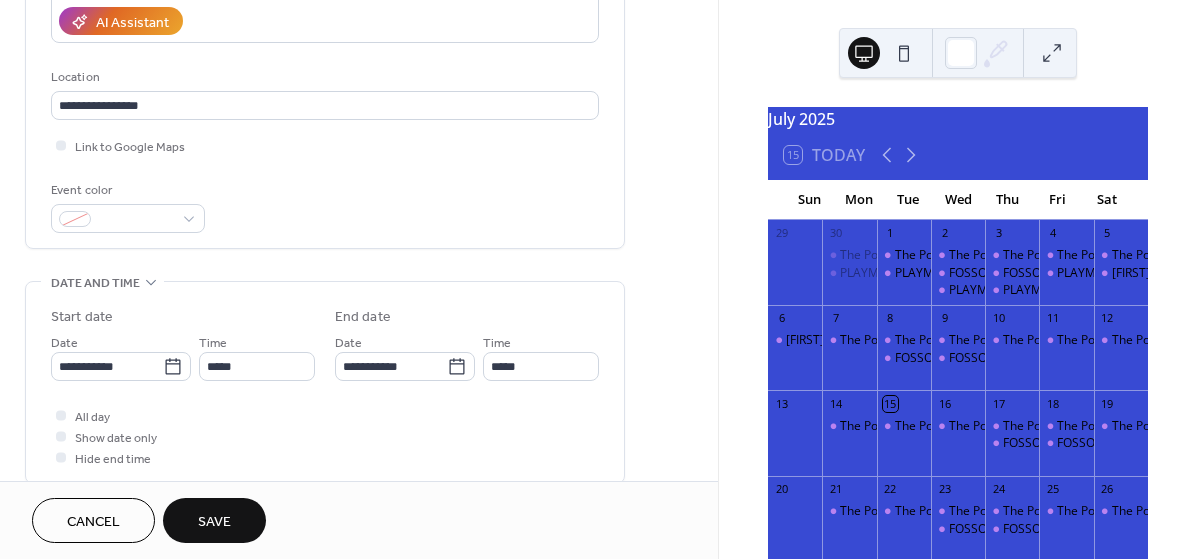 type on "*****" 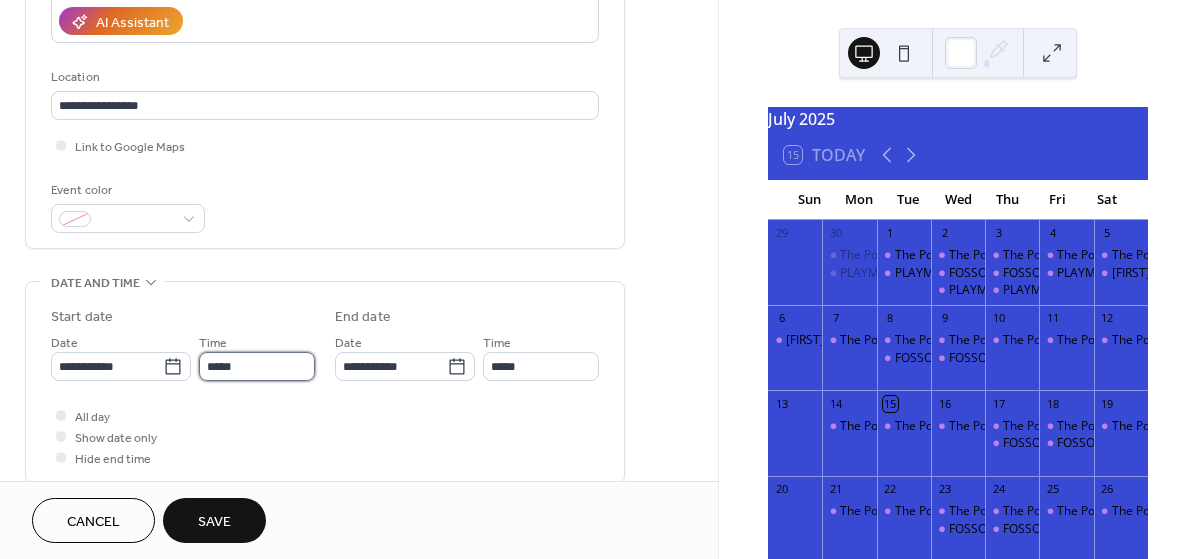 click on "*****" at bounding box center (257, 366) 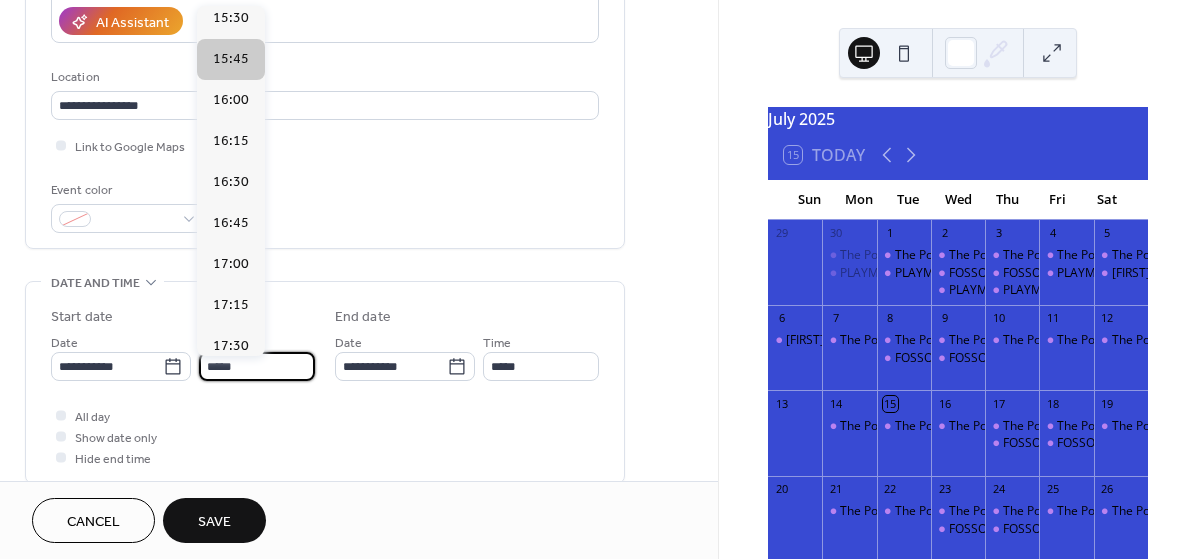 scroll, scrollTop: 2545, scrollLeft: 0, axis: vertical 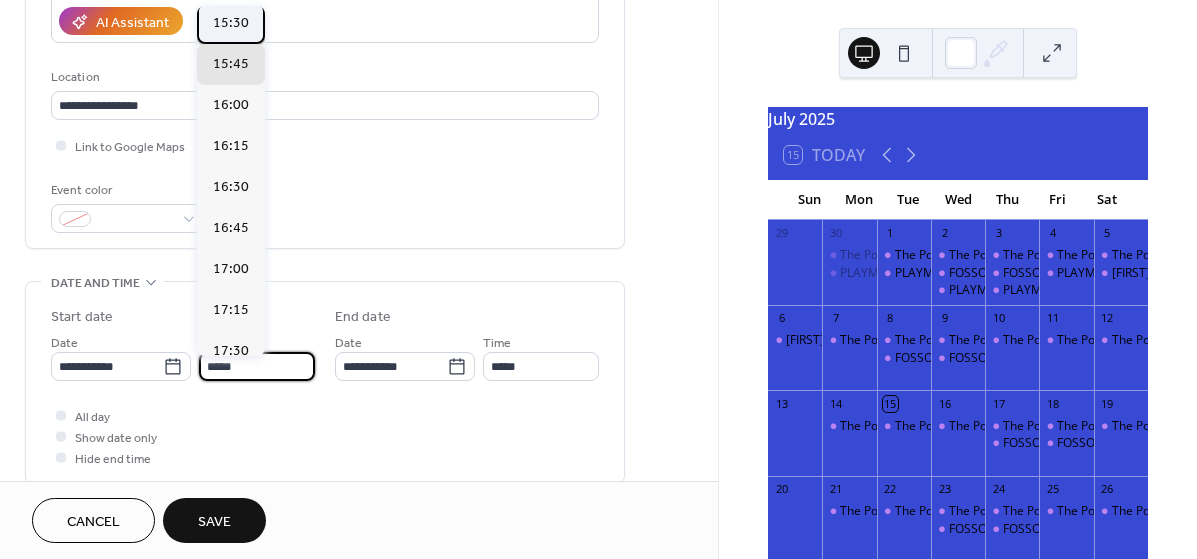 click on "15:30" at bounding box center (231, 23) 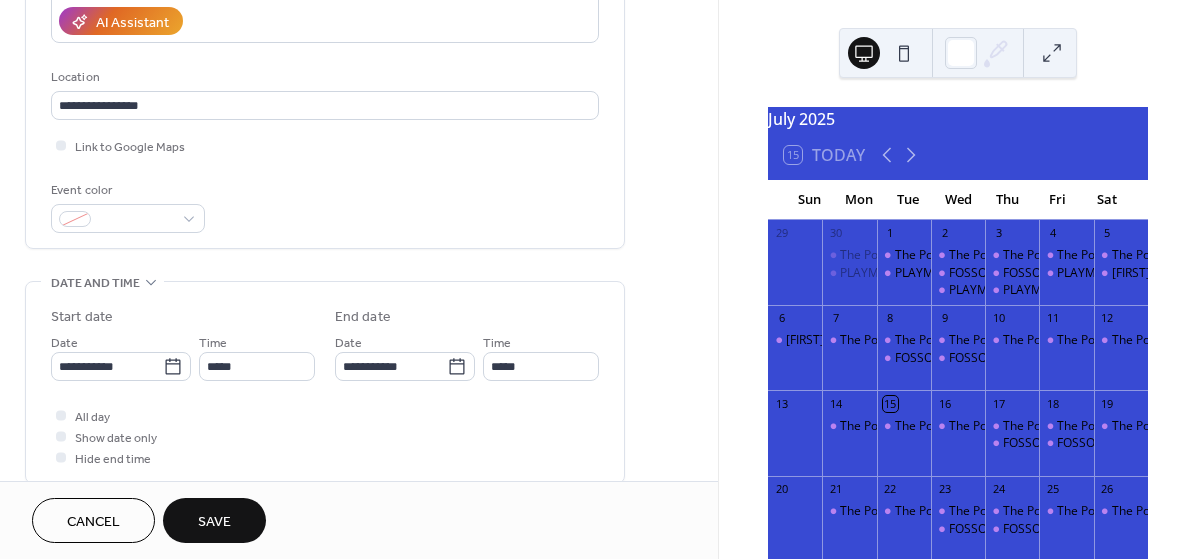 type on "*****" 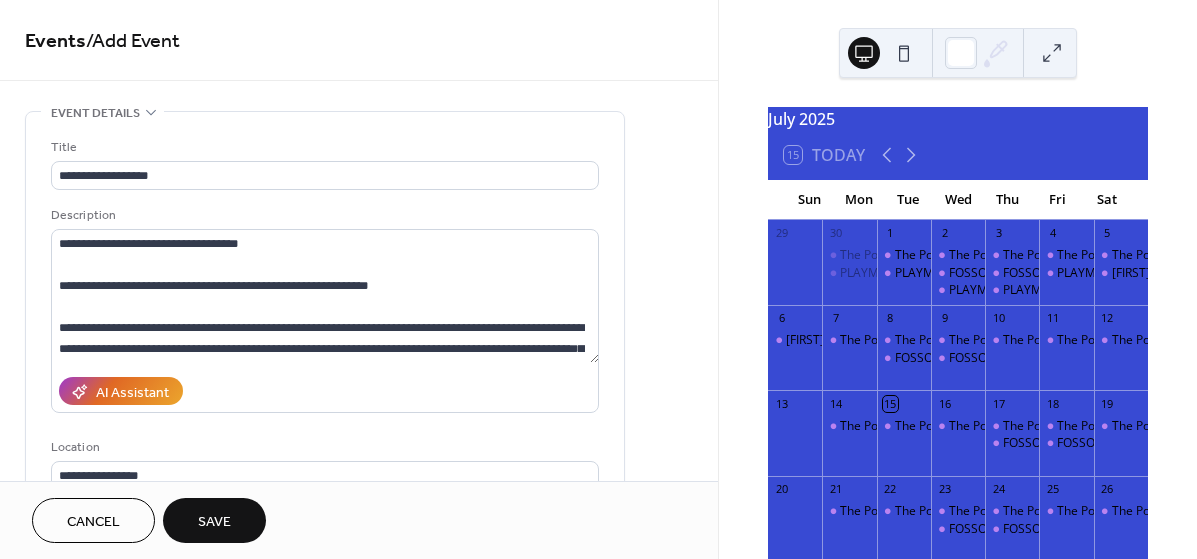scroll, scrollTop: 0, scrollLeft: 0, axis: both 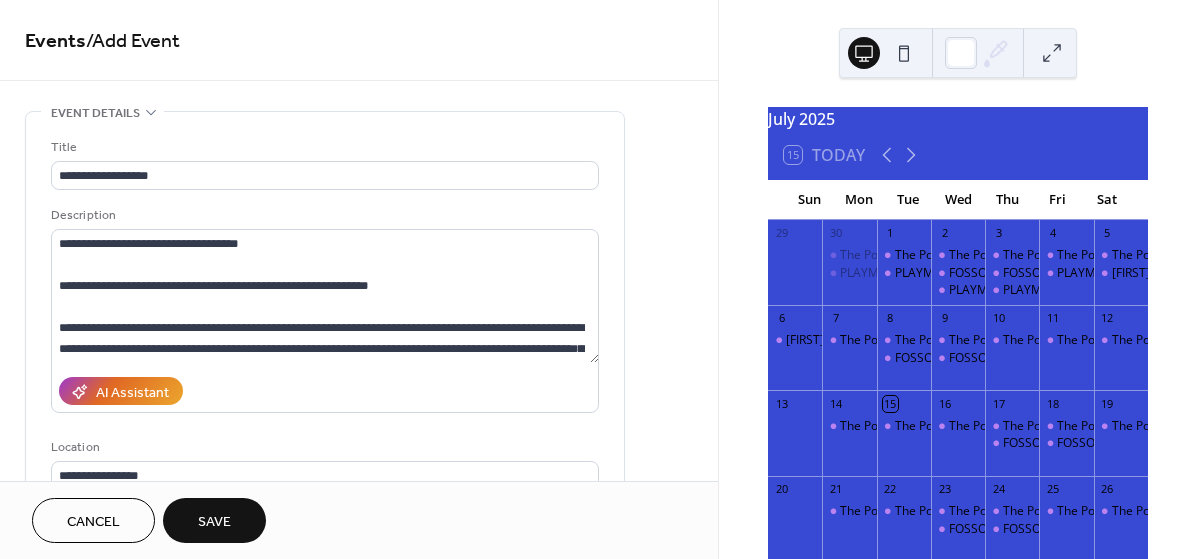 click on "Save" at bounding box center (214, 522) 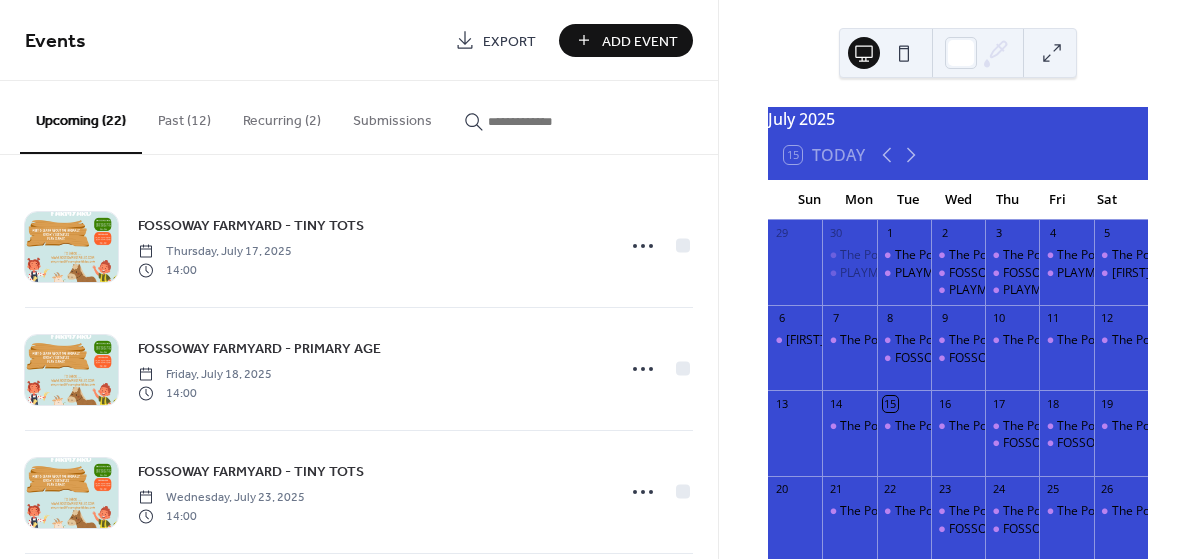 click on "Add Event" at bounding box center [640, 41] 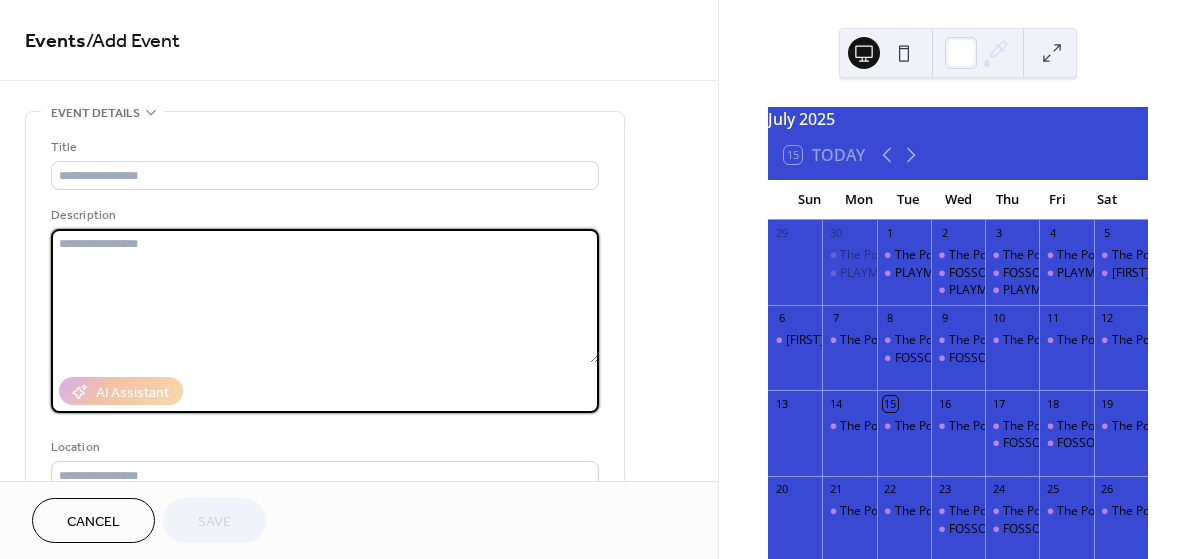 click at bounding box center (325, 296) 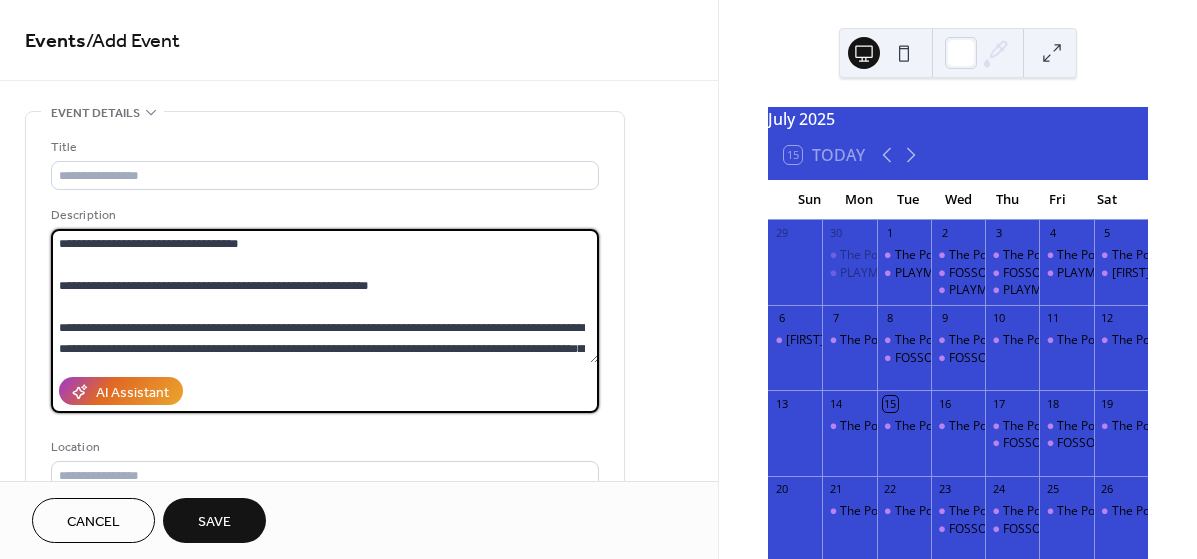 scroll, scrollTop: 294, scrollLeft: 0, axis: vertical 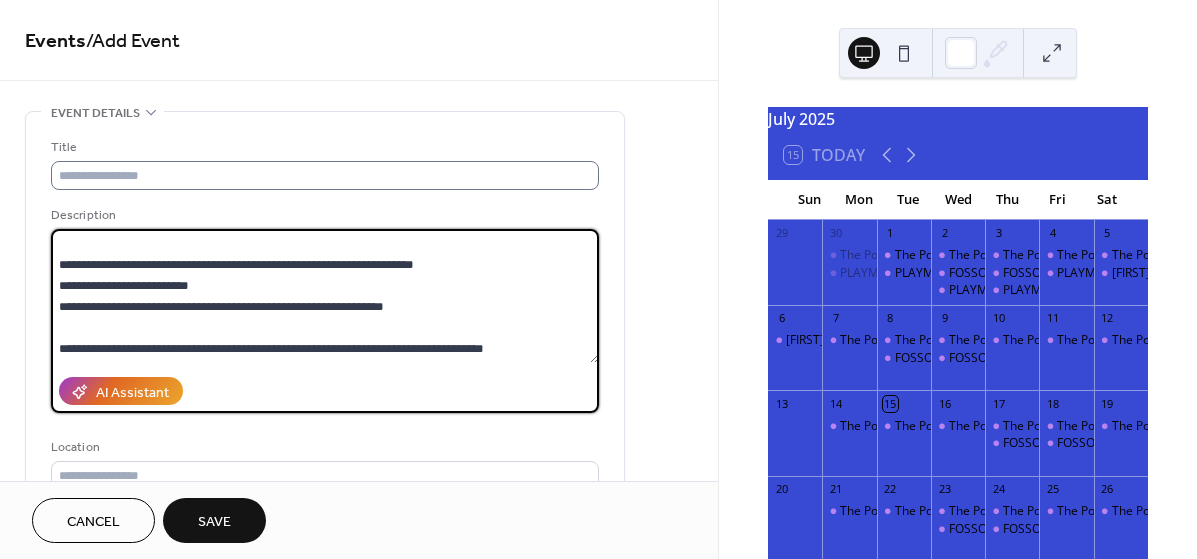 type on "**********" 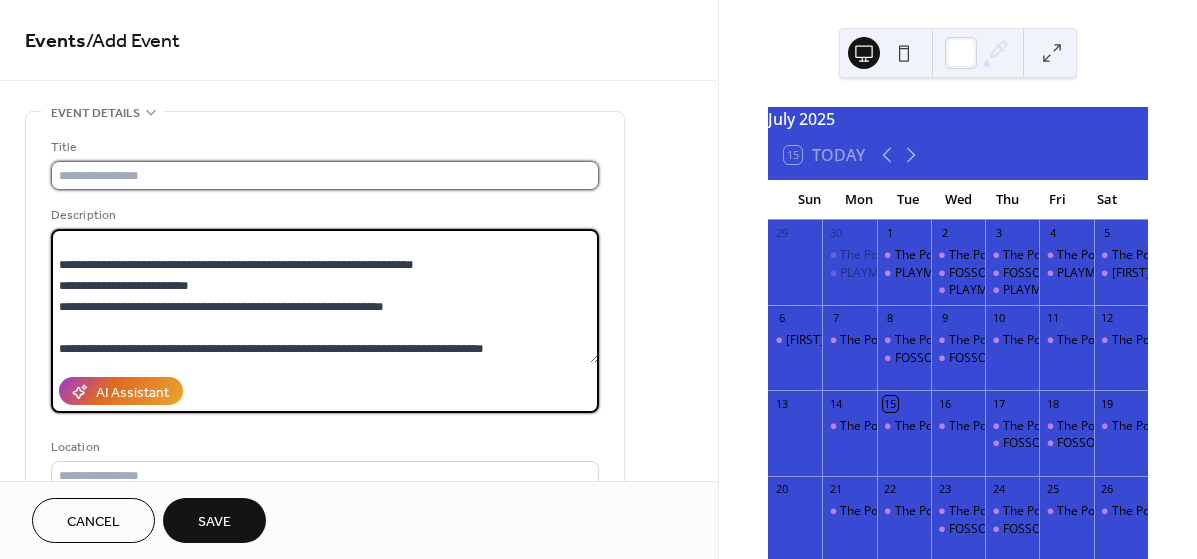 click at bounding box center [325, 175] 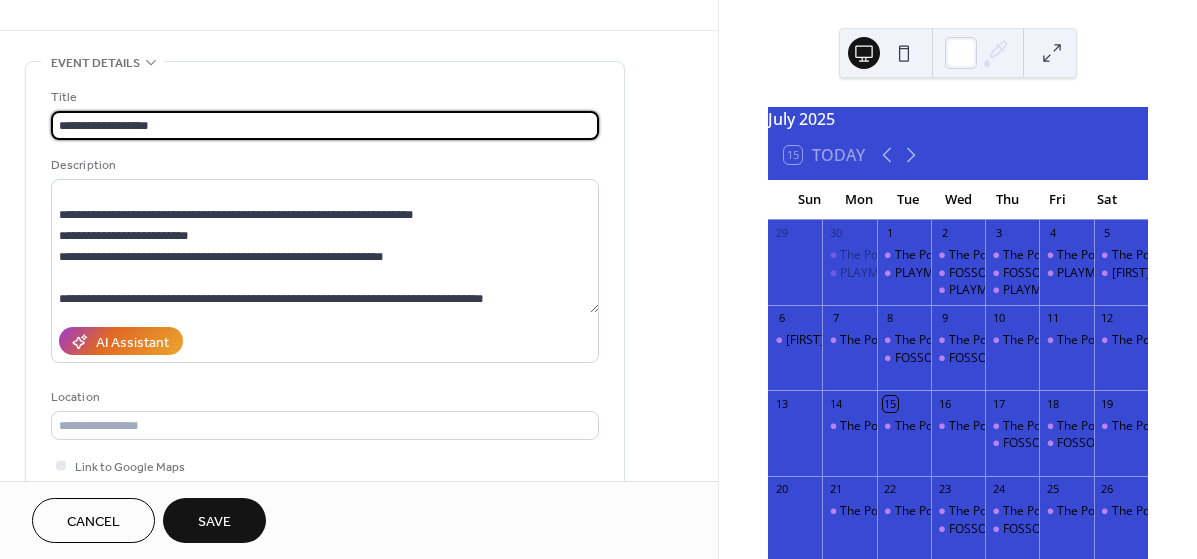 scroll, scrollTop: 53, scrollLeft: 0, axis: vertical 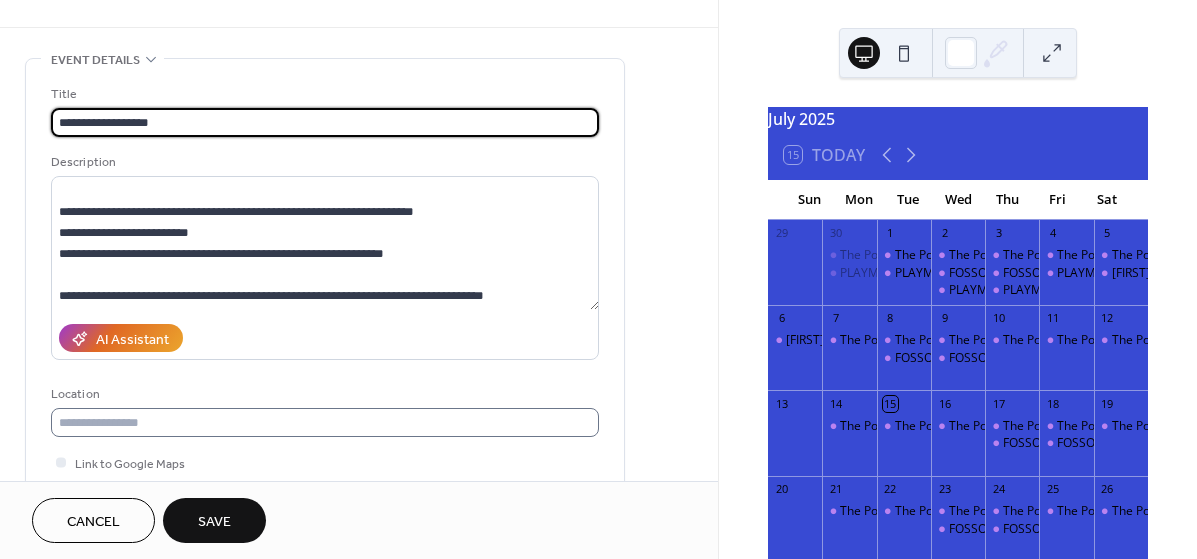 type on "**********" 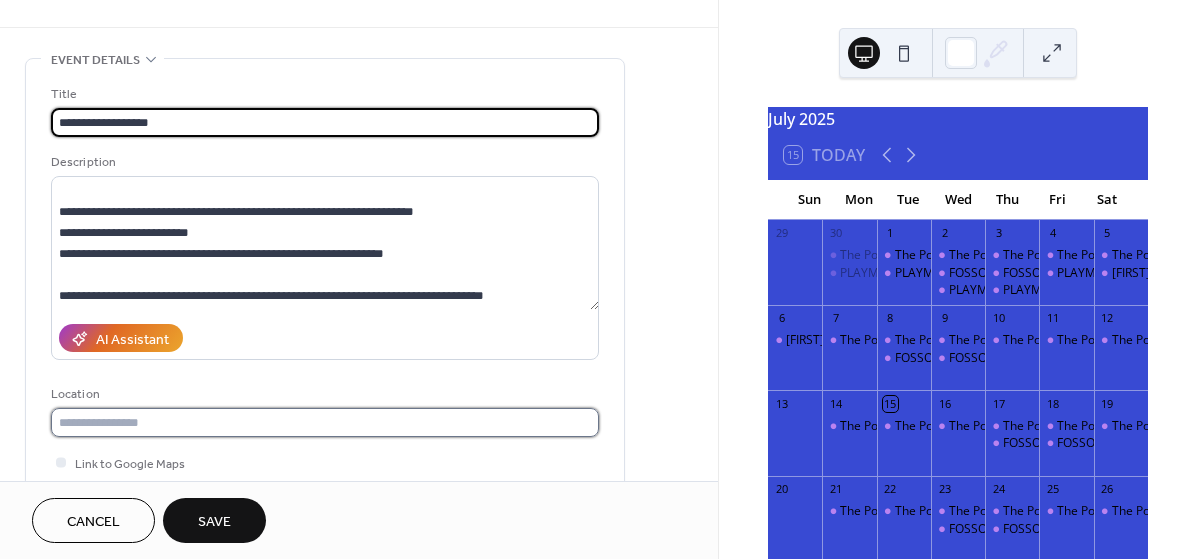 click at bounding box center (325, 422) 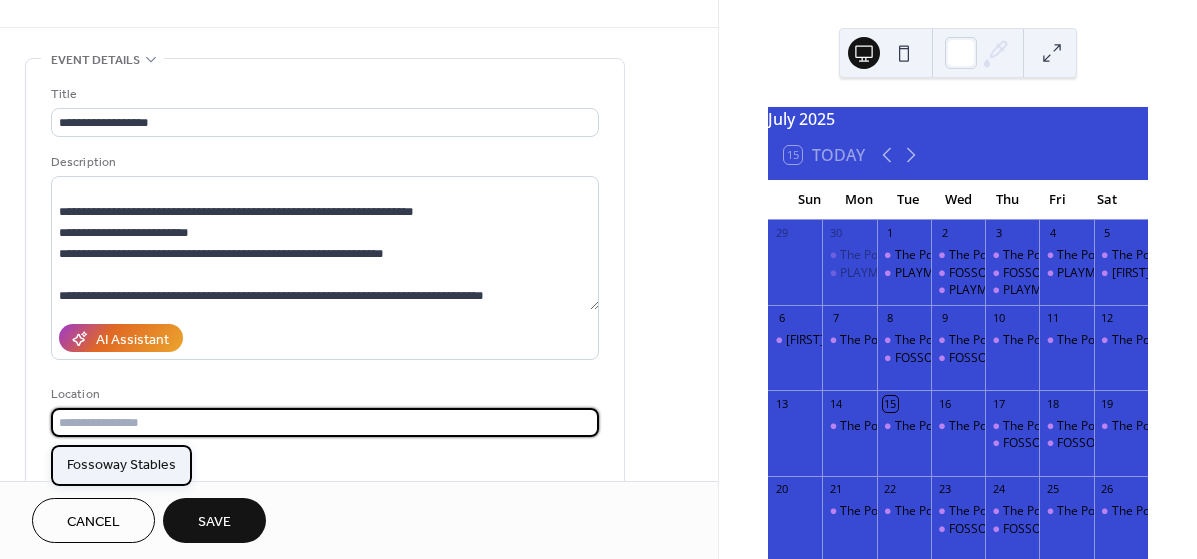 click on "Fossoway Stables" at bounding box center (121, 465) 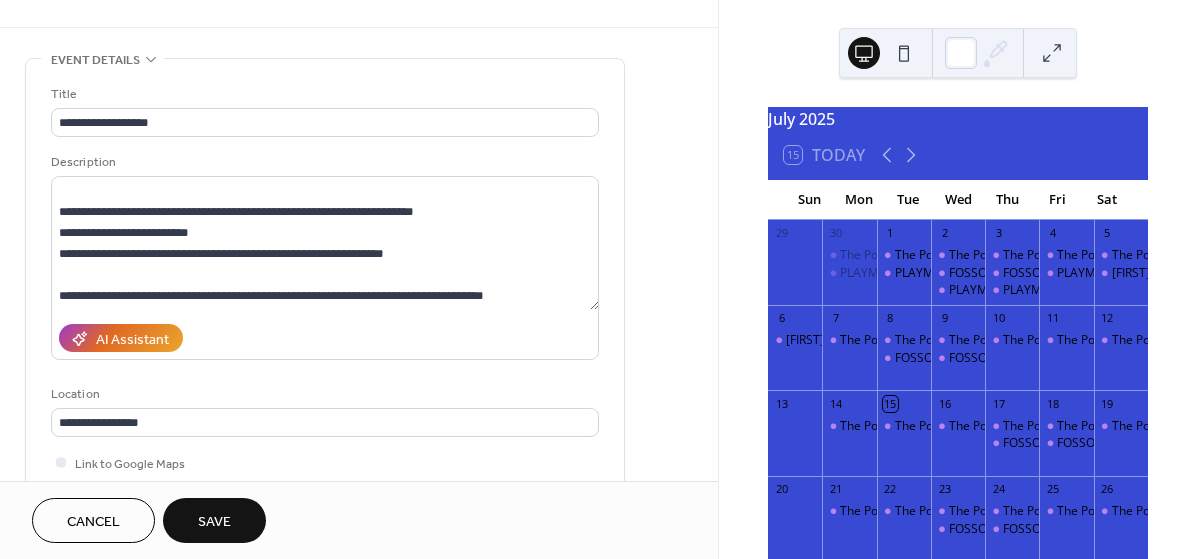 type on "**********" 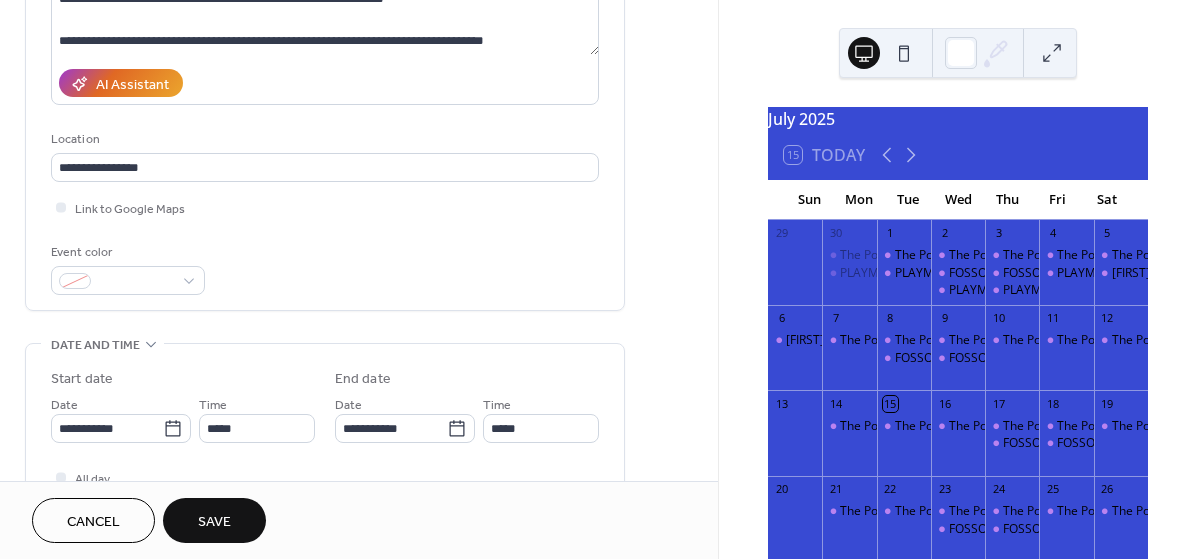scroll, scrollTop: 310, scrollLeft: 0, axis: vertical 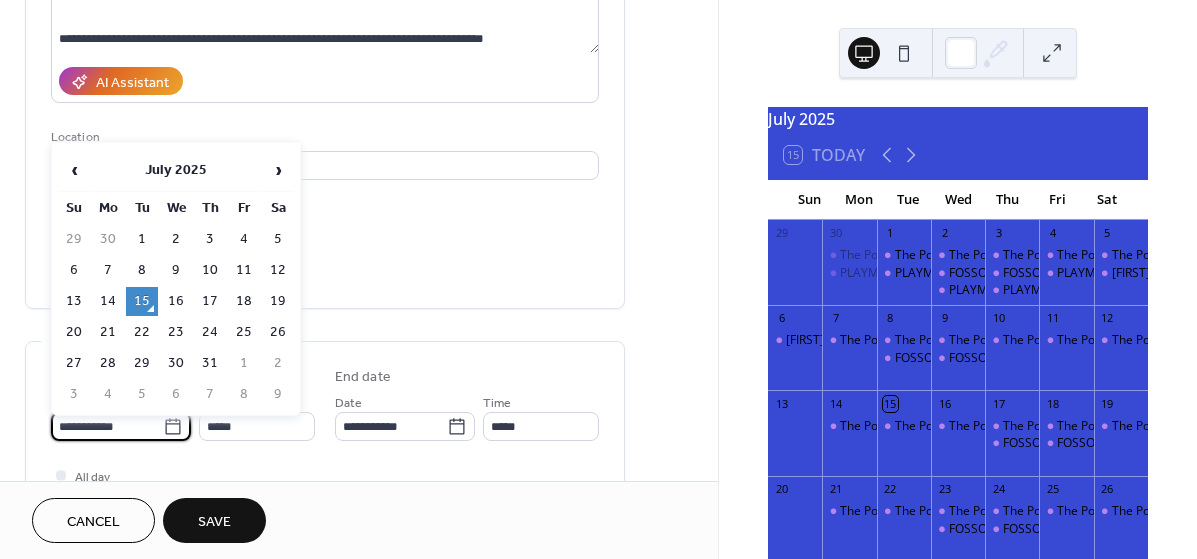 click on "**********" at bounding box center [107, 426] 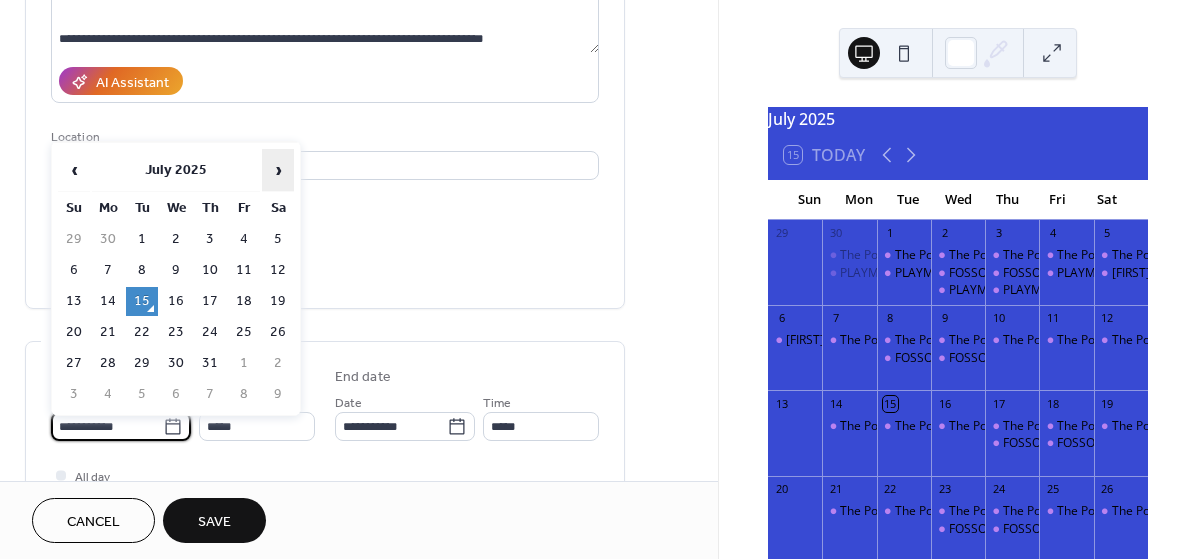 click on "›" at bounding box center (278, 170) 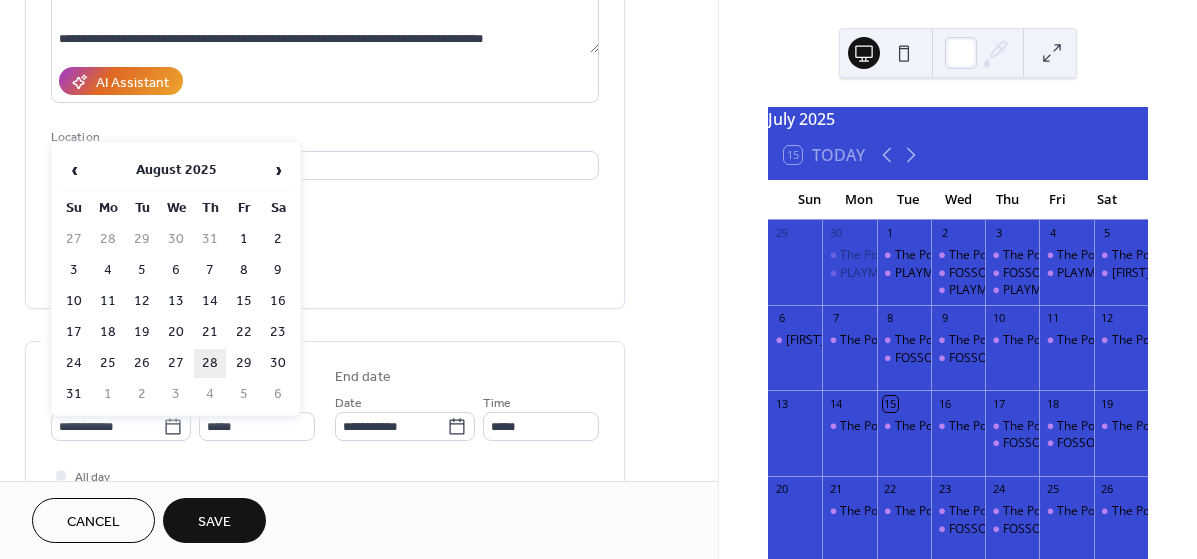 click on "28" at bounding box center [210, 363] 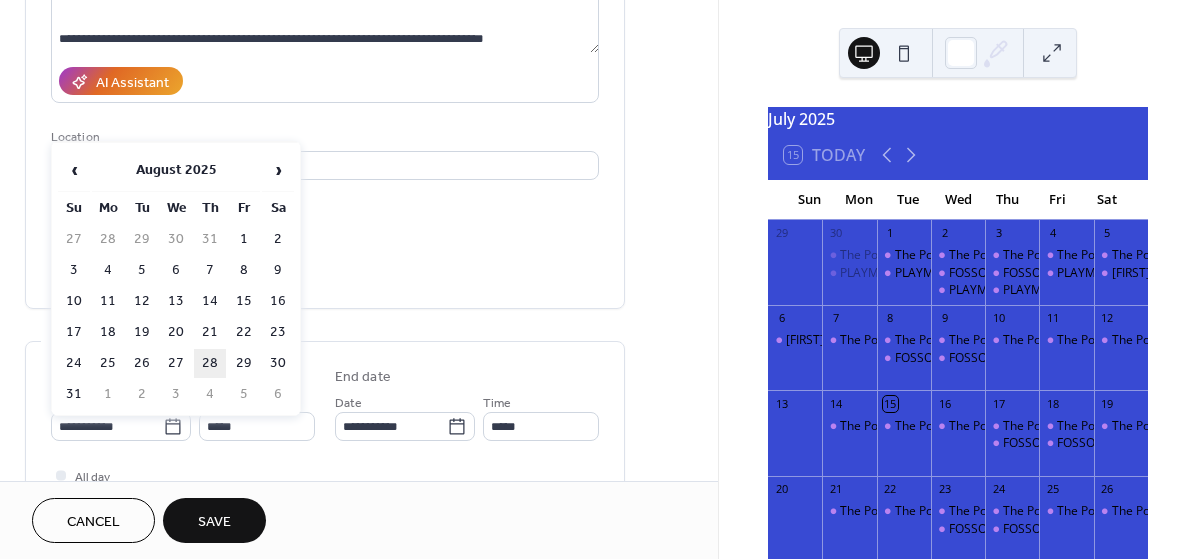 type on "**********" 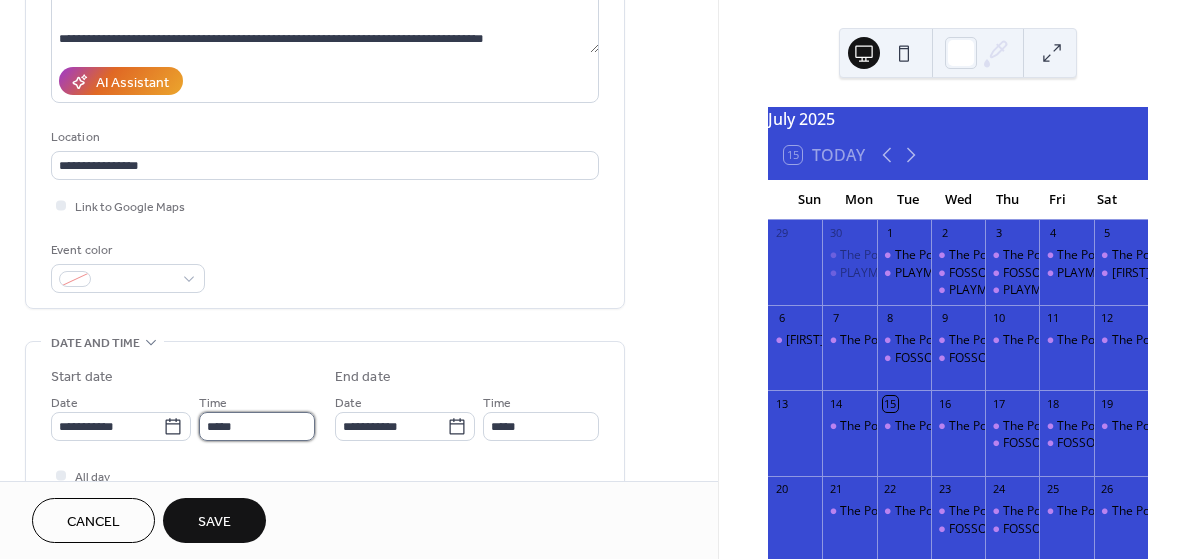 click on "*****" at bounding box center [257, 426] 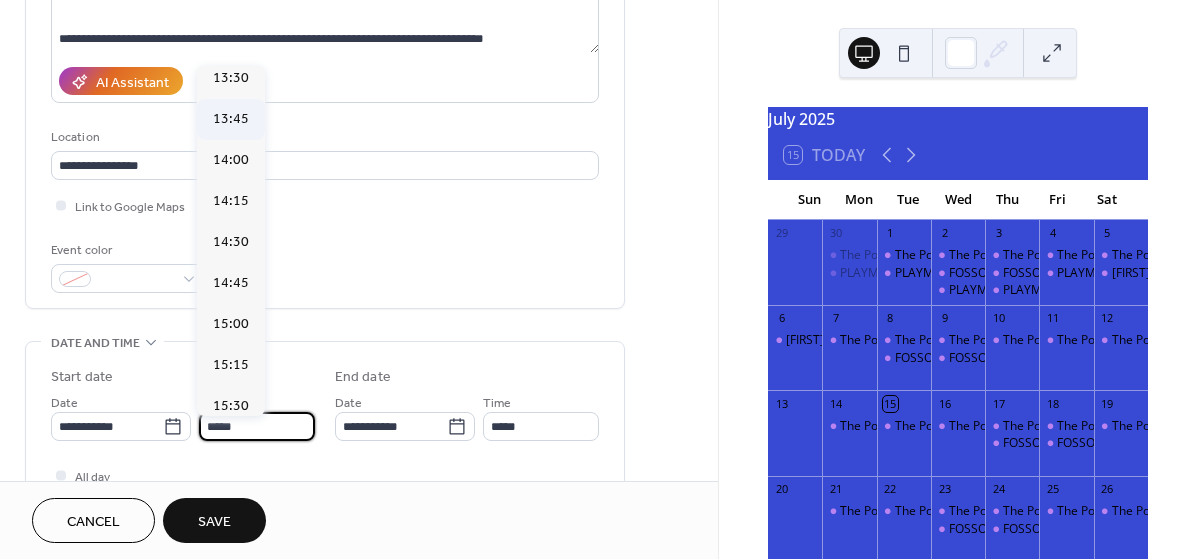 scroll, scrollTop: 2223, scrollLeft: 0, axis: vertical 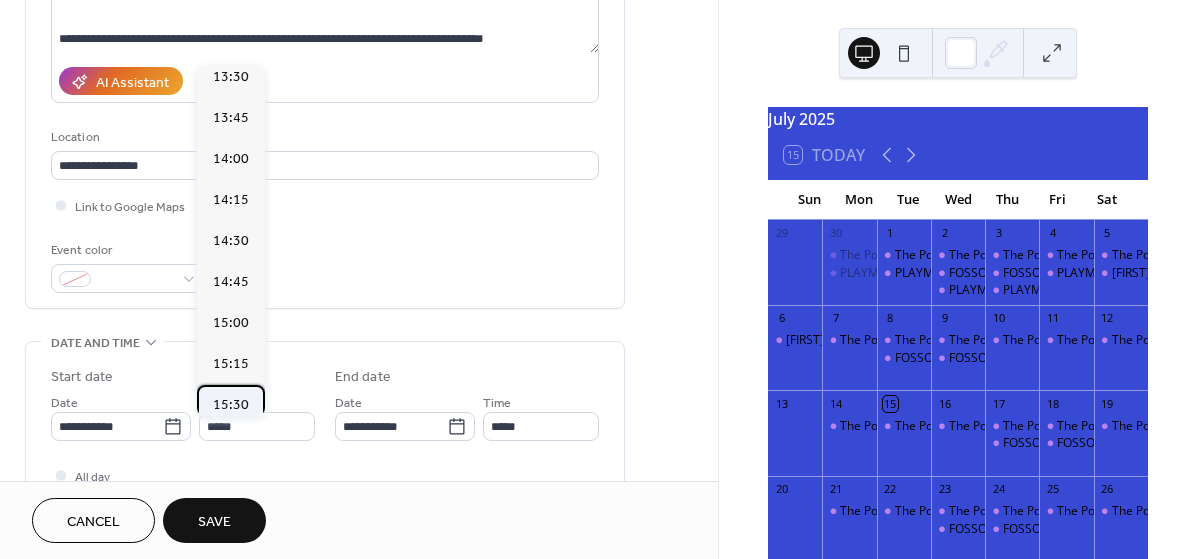 click on "15:30" at bounding box center [231, 405] 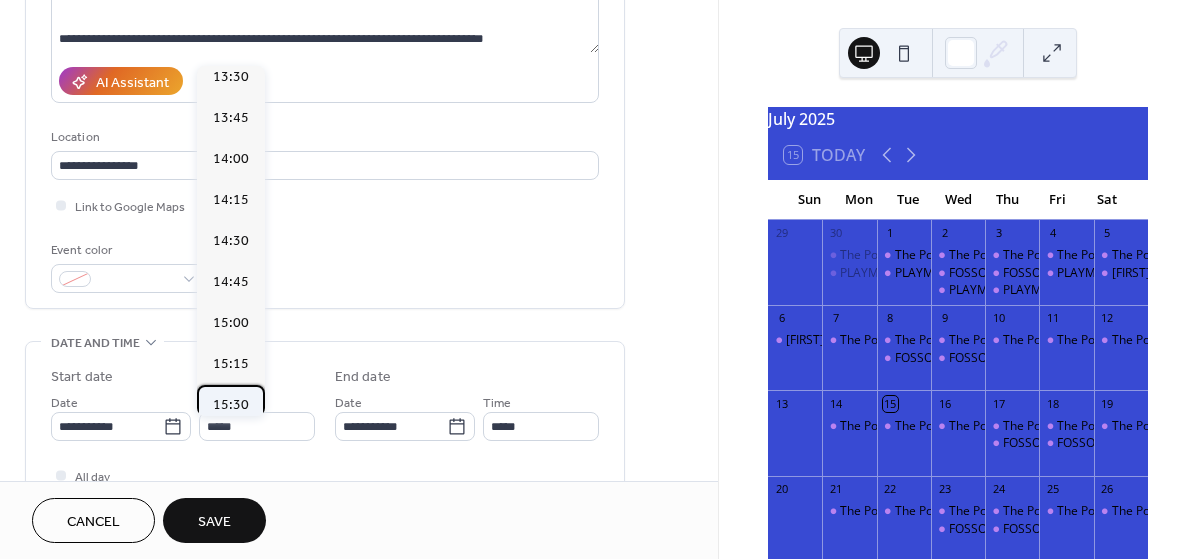 type on "*****" 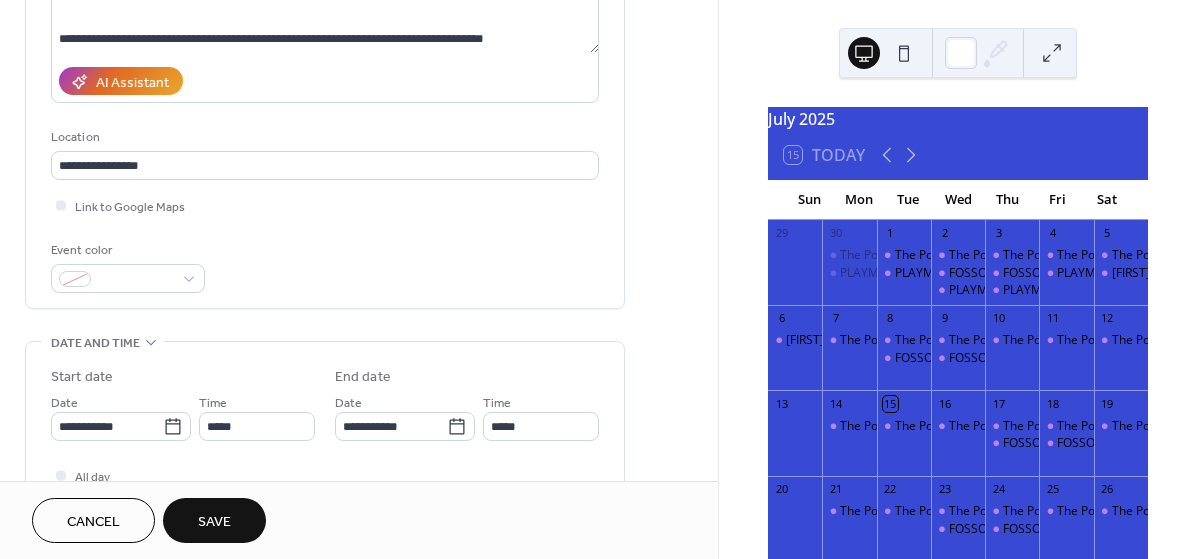 click on "Save" at bounding box center (214, 522) 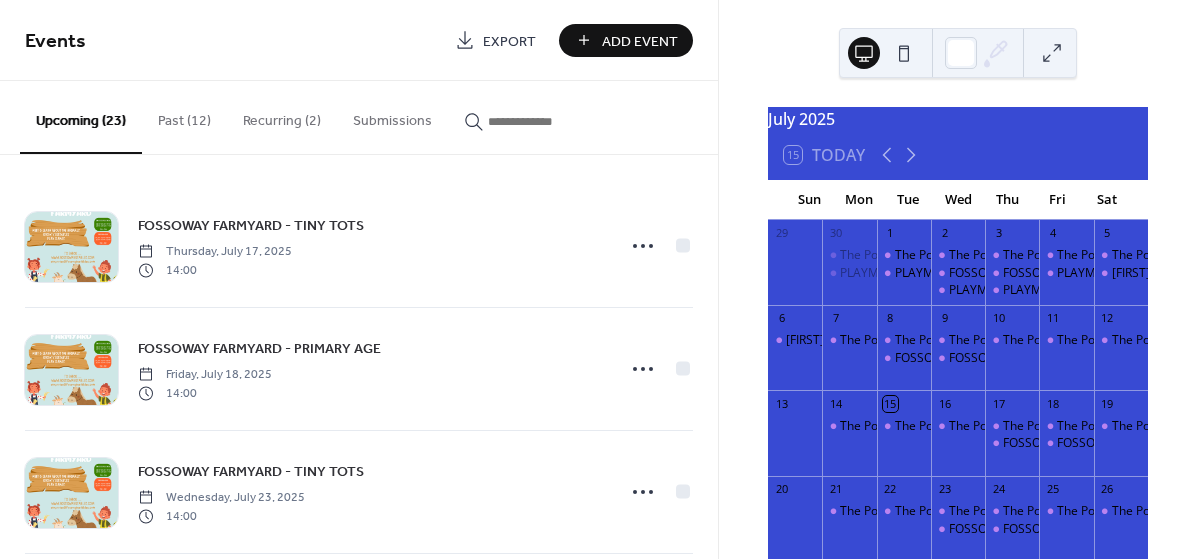 click on "Add Event" at bounding box center [640, 41] 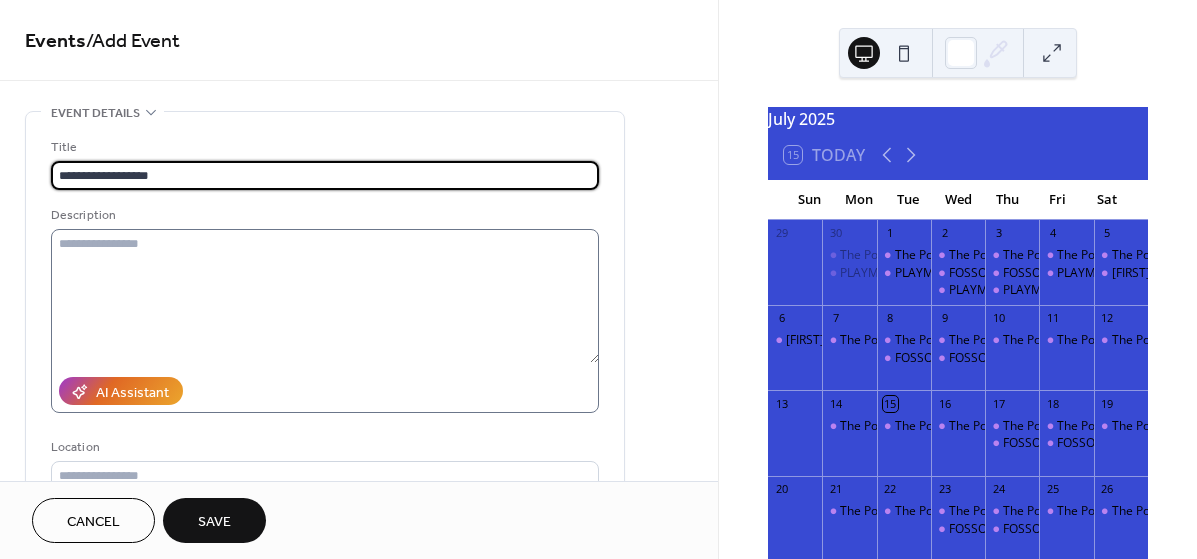 type on "**********" 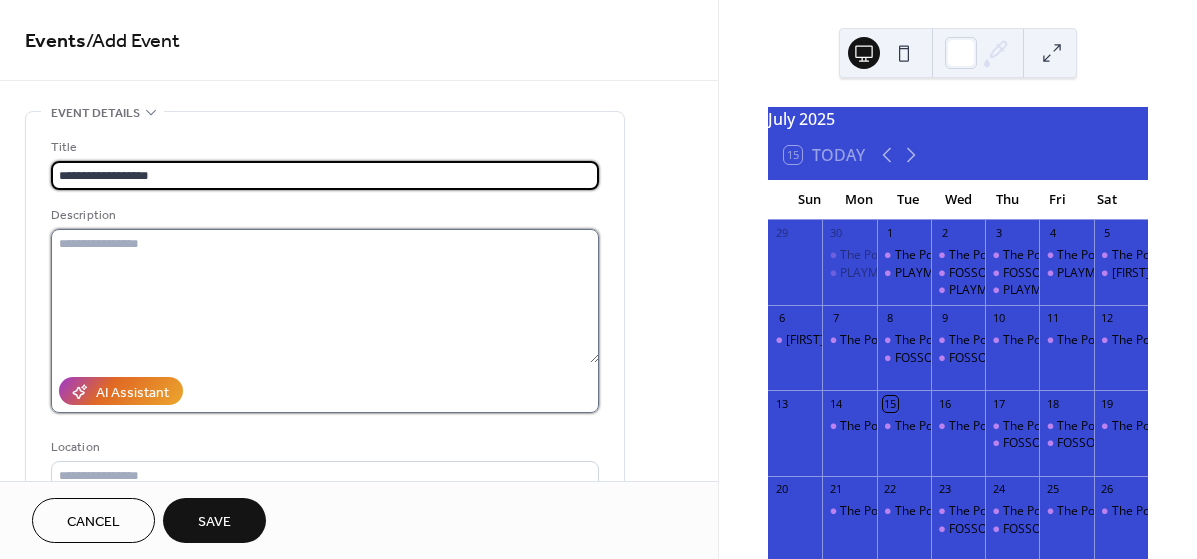 click at bounding box center (325, 296) 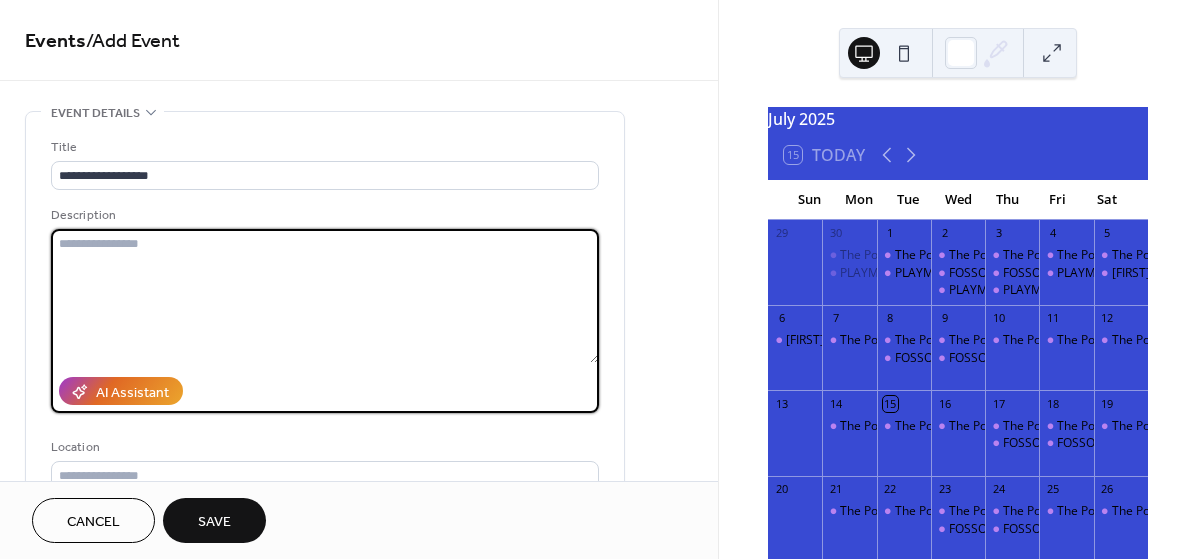 paste on "**********" 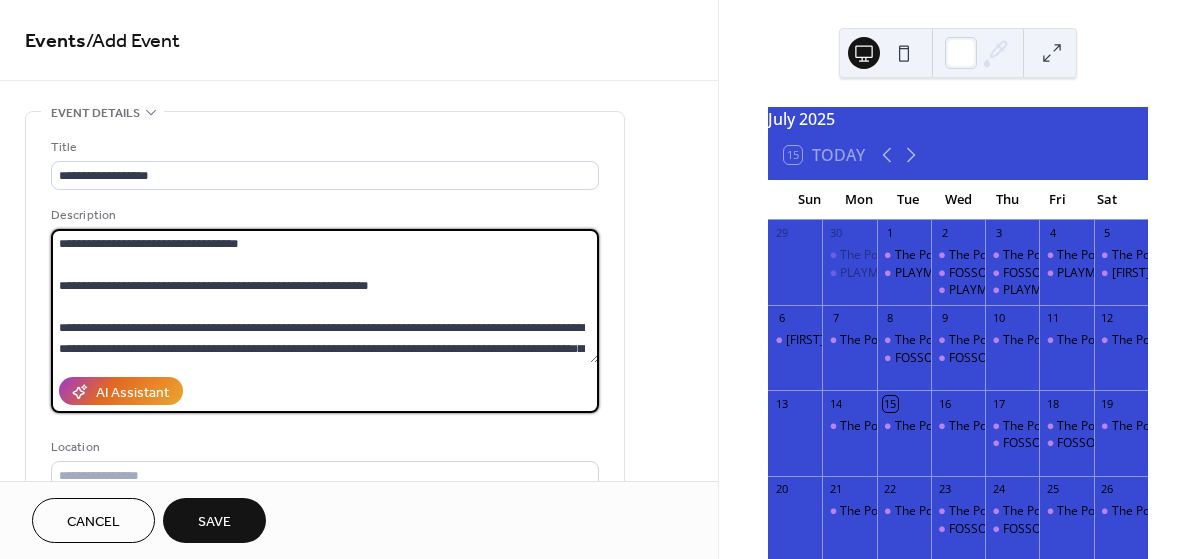 scroll, scrollTop: 294, scrollLeft: 0, axis: vertical 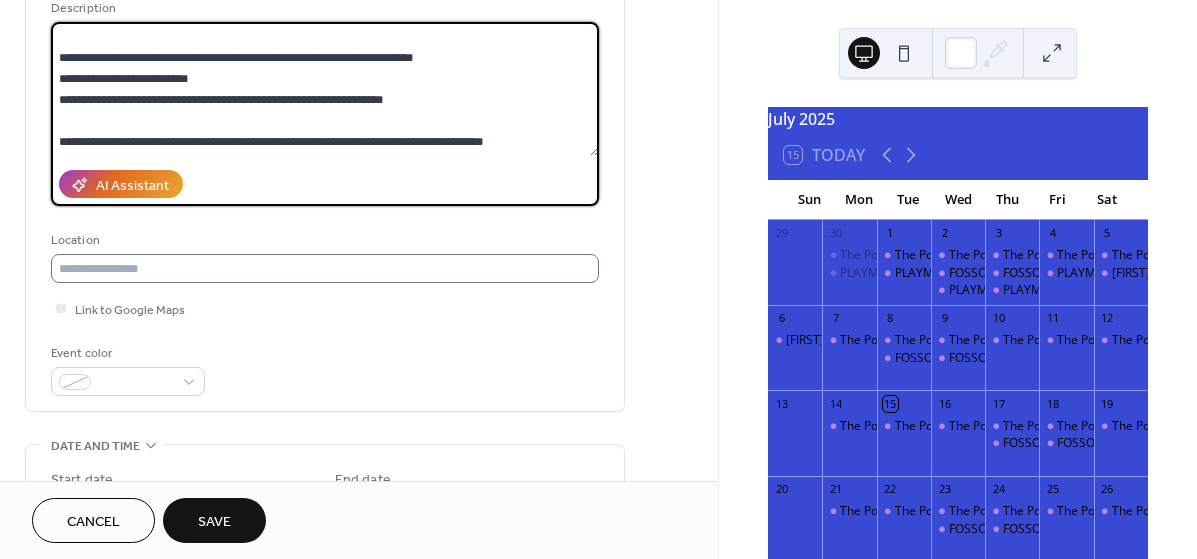 type on "**********" 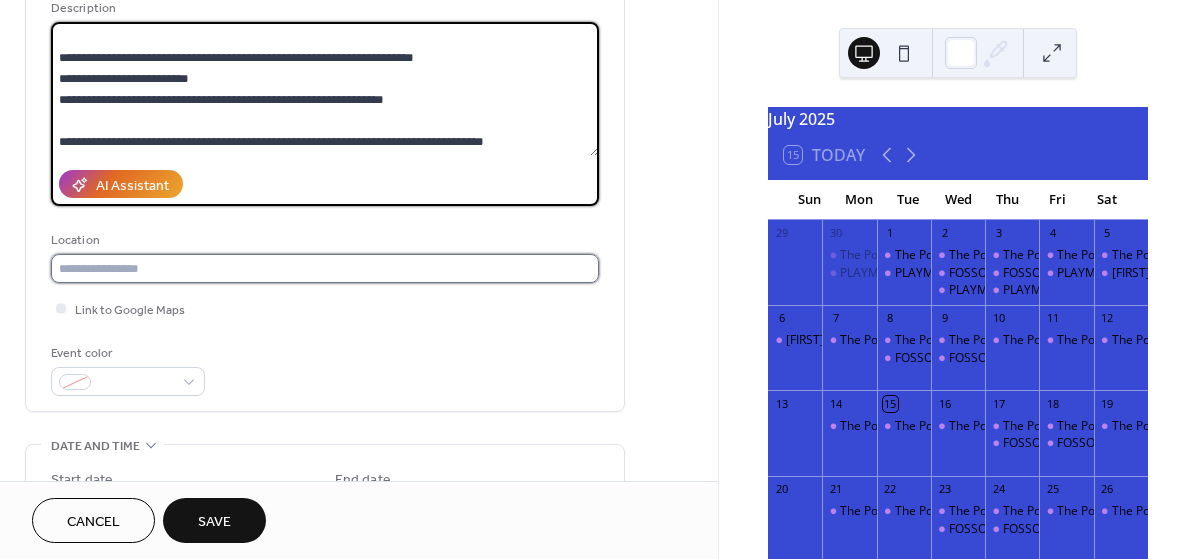click at bounding box center [325, 268] 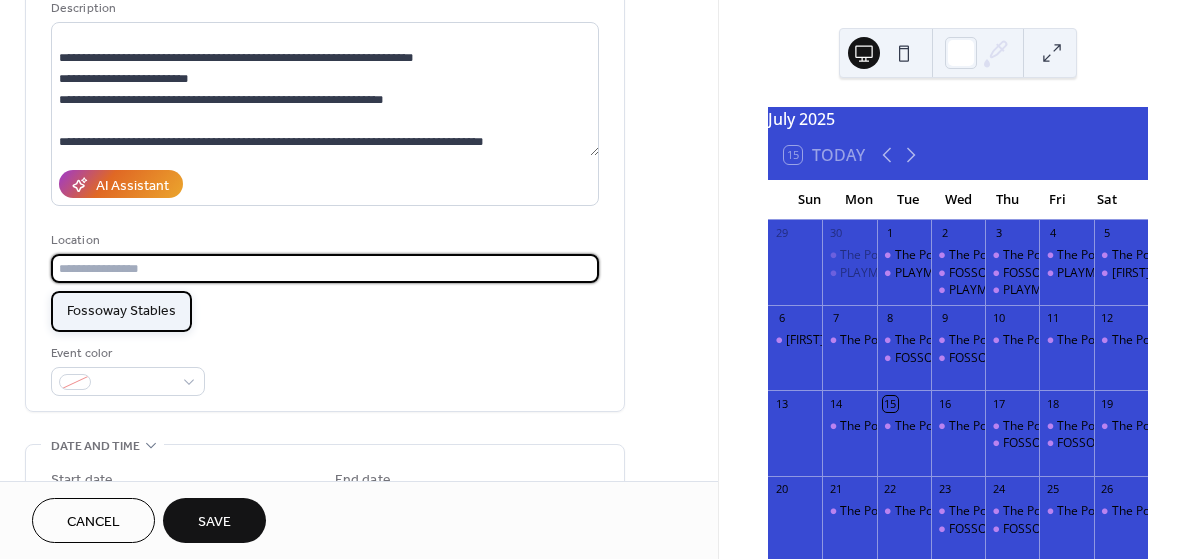 click on "Fossoway Stables" at bounding box center [121, 311] 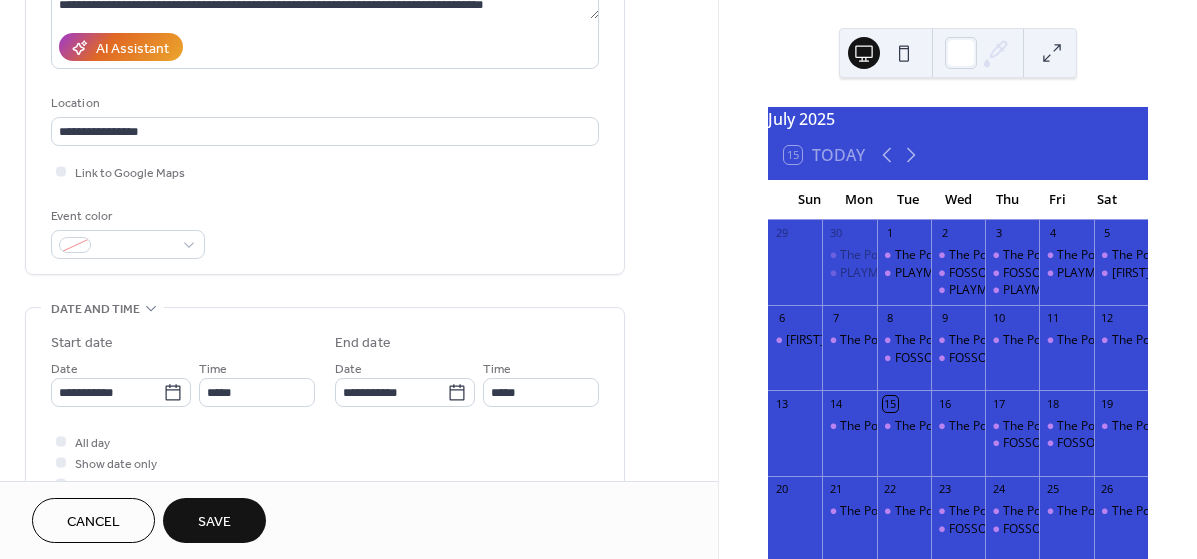 scroll, scrollTop: 352, scrollLeft: 0, axis: vertical 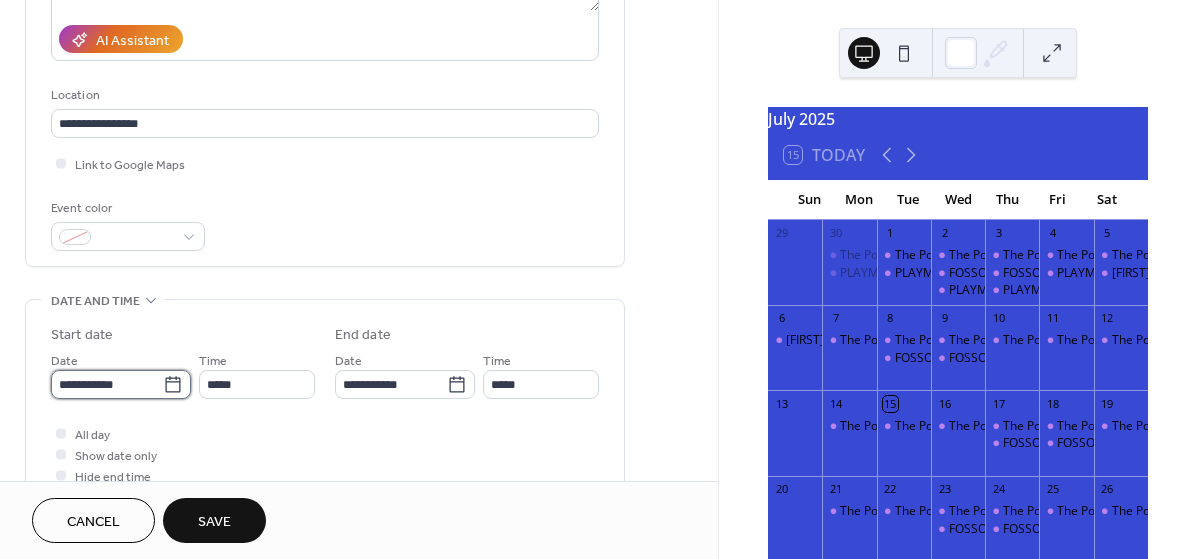click on "**********" at bounding box center (107, 384) 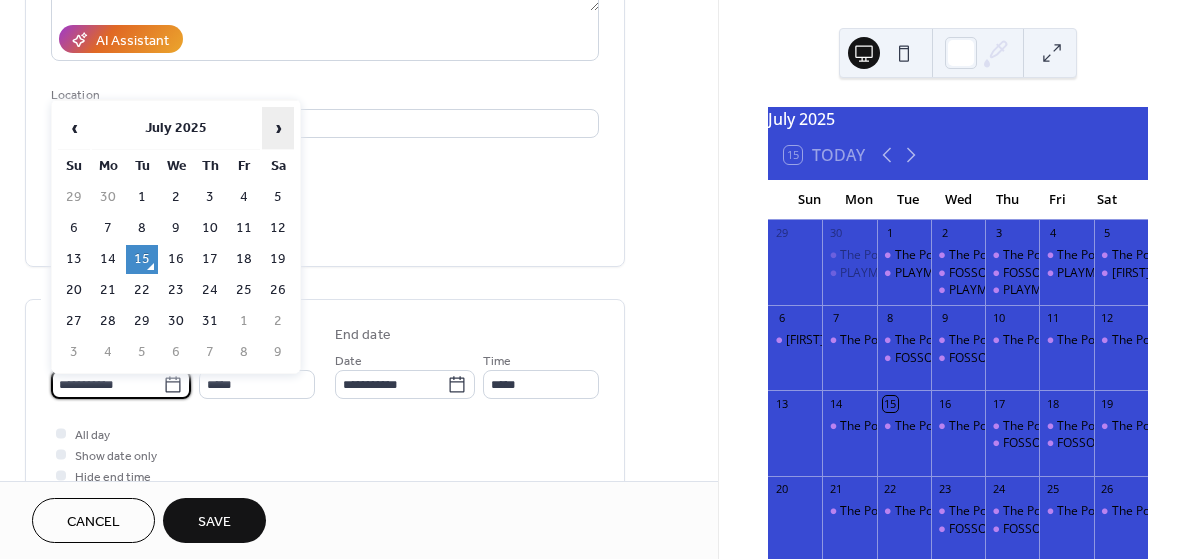 click on "›" at bounding box center [278, 128] 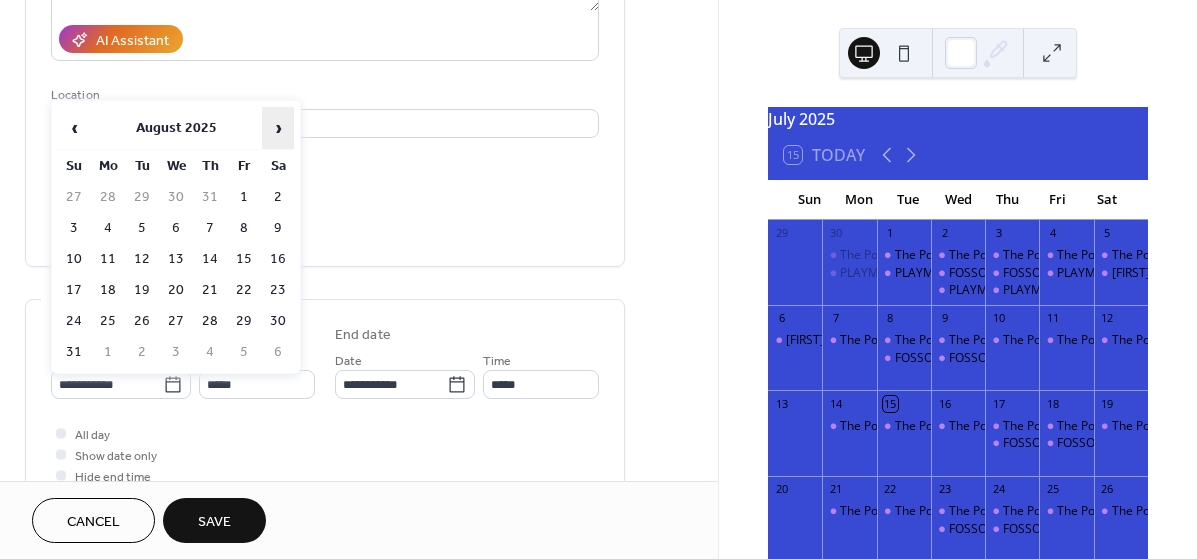 click on "›" at bounding box center [278, 128] 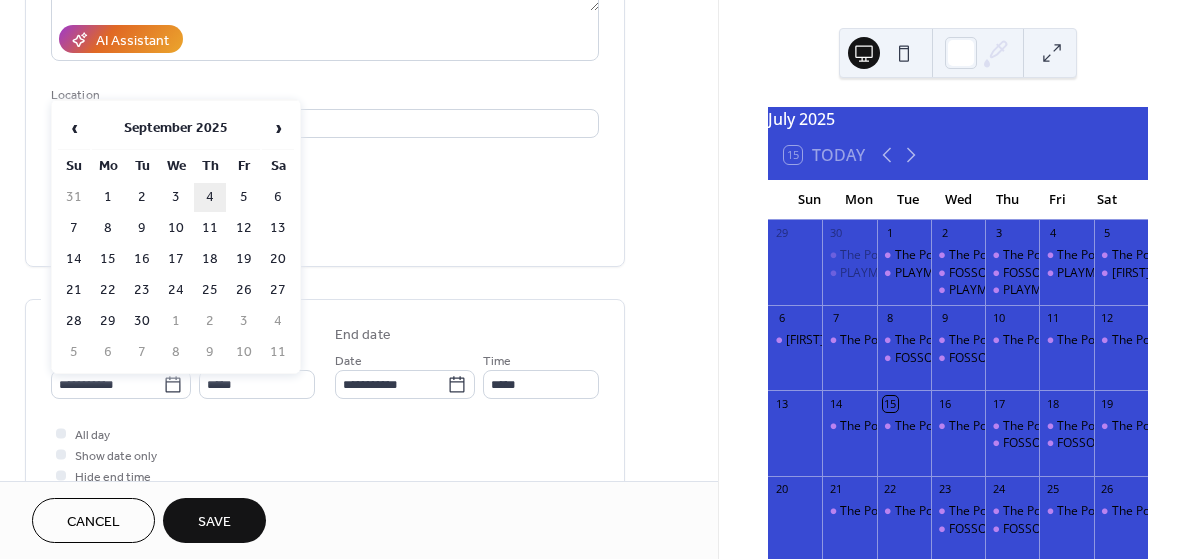 click on "4" at bounding box center [210, 197] 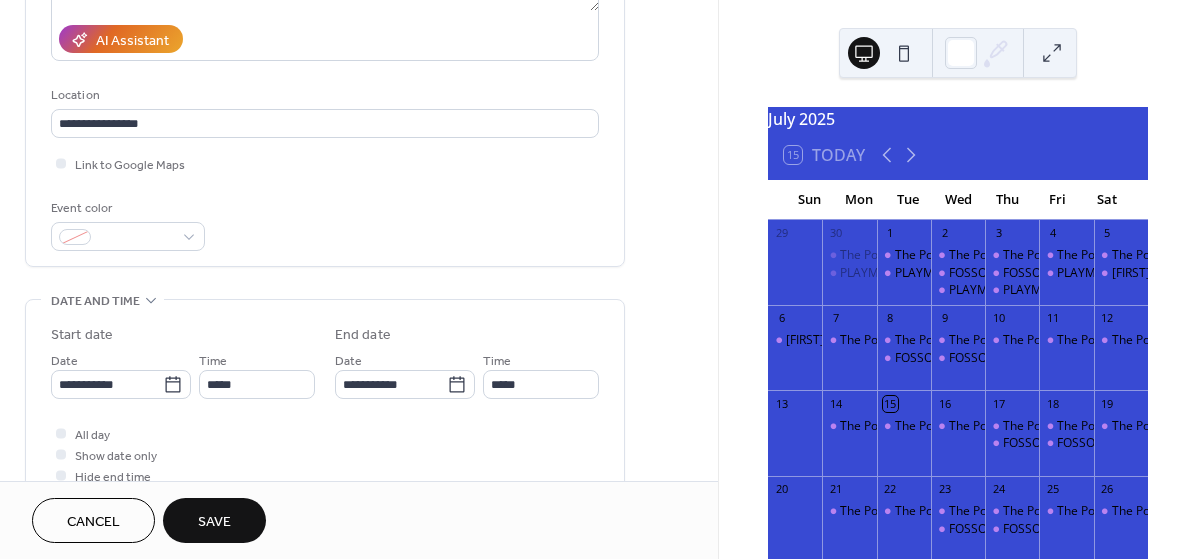 type on "**********" 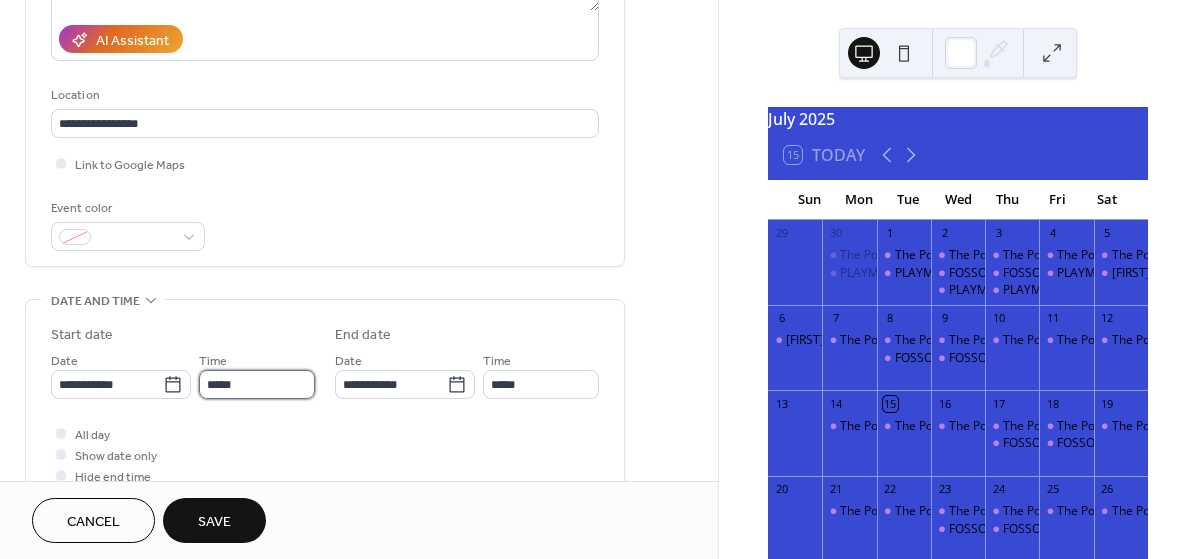 click on "*****" at bounding box center [257, 384] 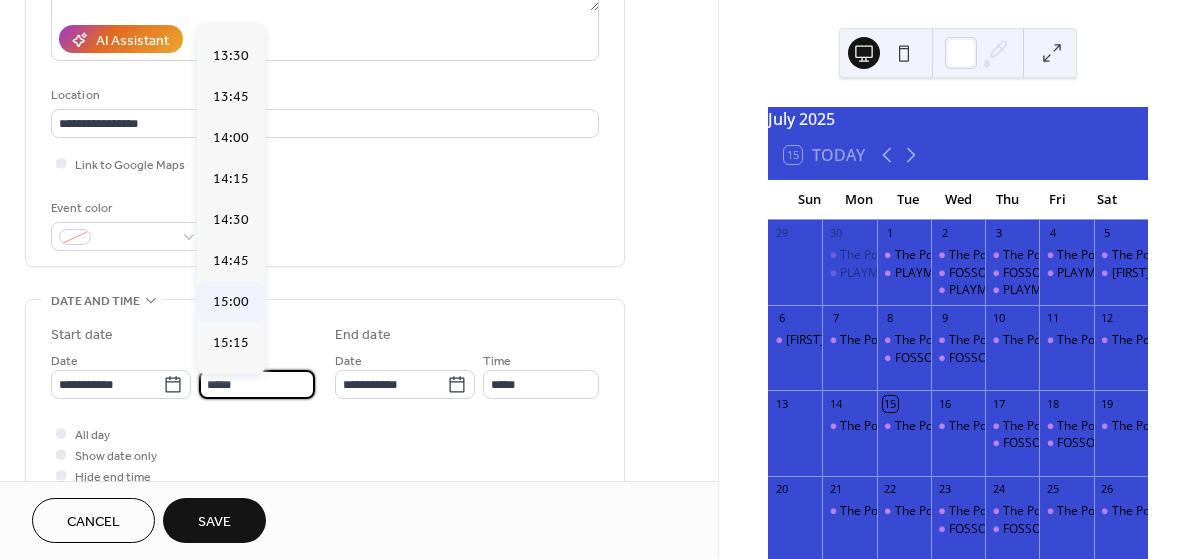 scroll, scrollTop: 2285, scrollLeft: 0, axis: vertical 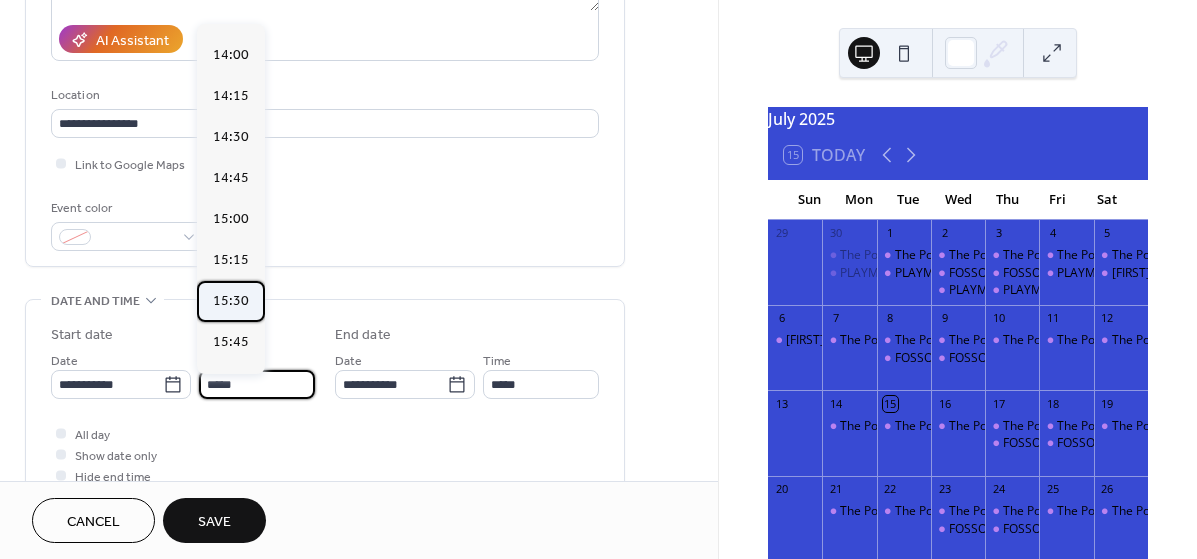 click on "15:30" at bounding box center [231, 301] 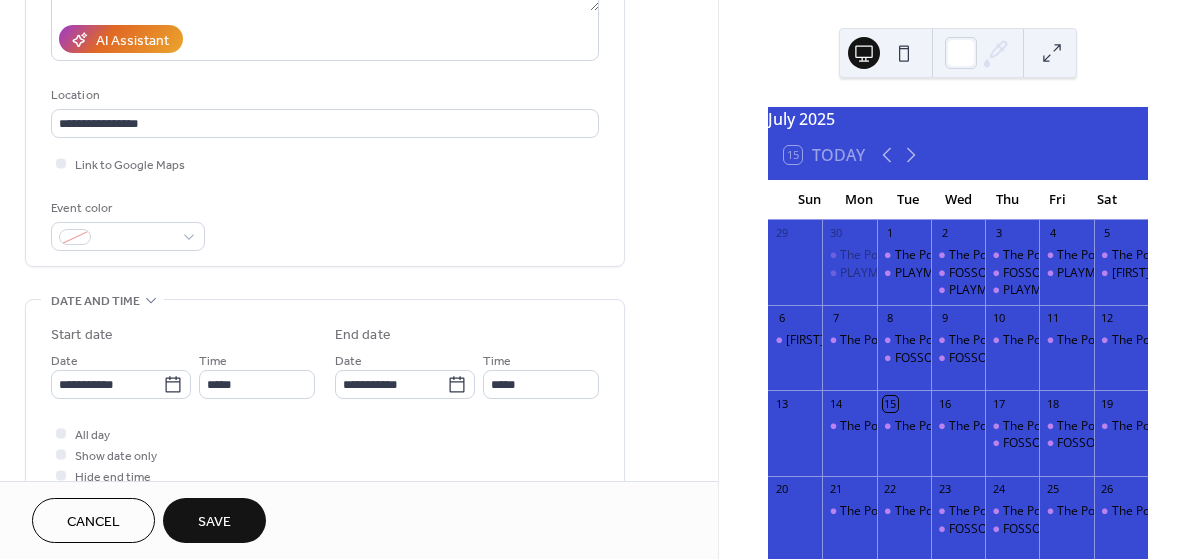type on "*****" 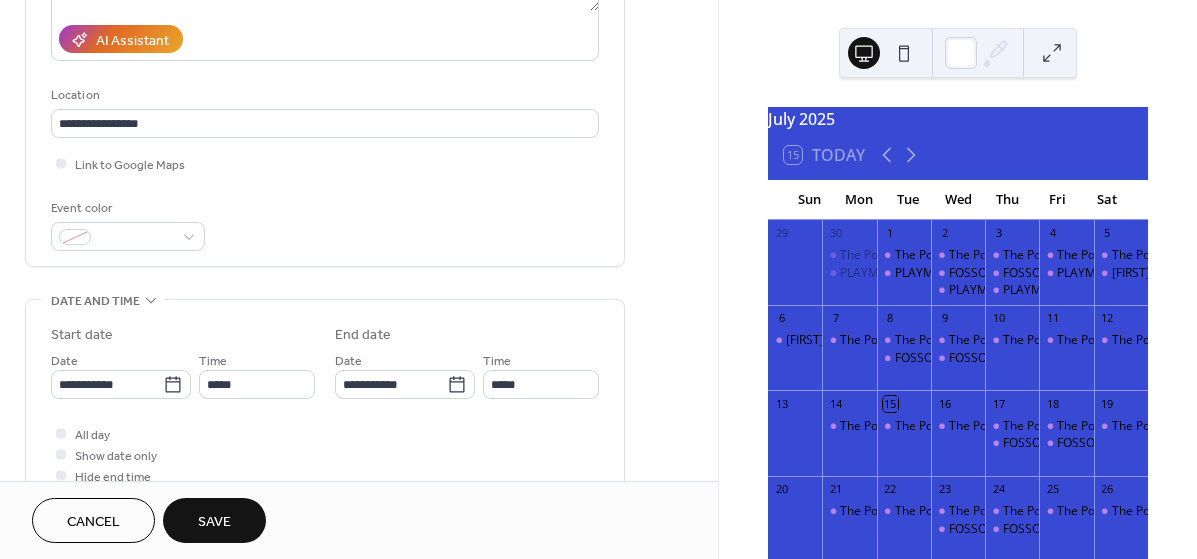 type on "*****" 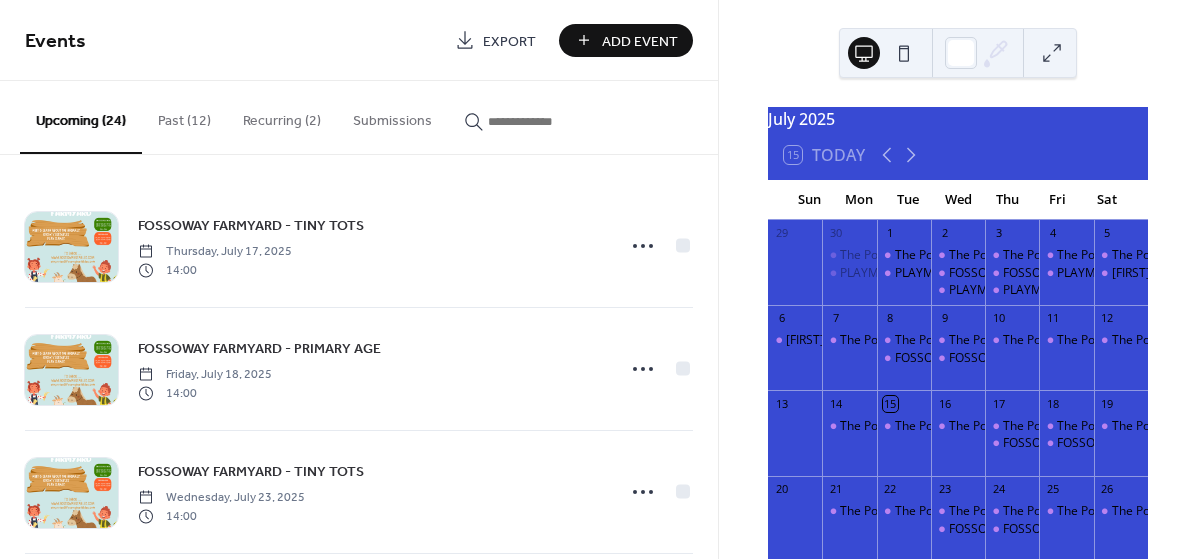 click on "Add Event" at bounding box center (640, 41) 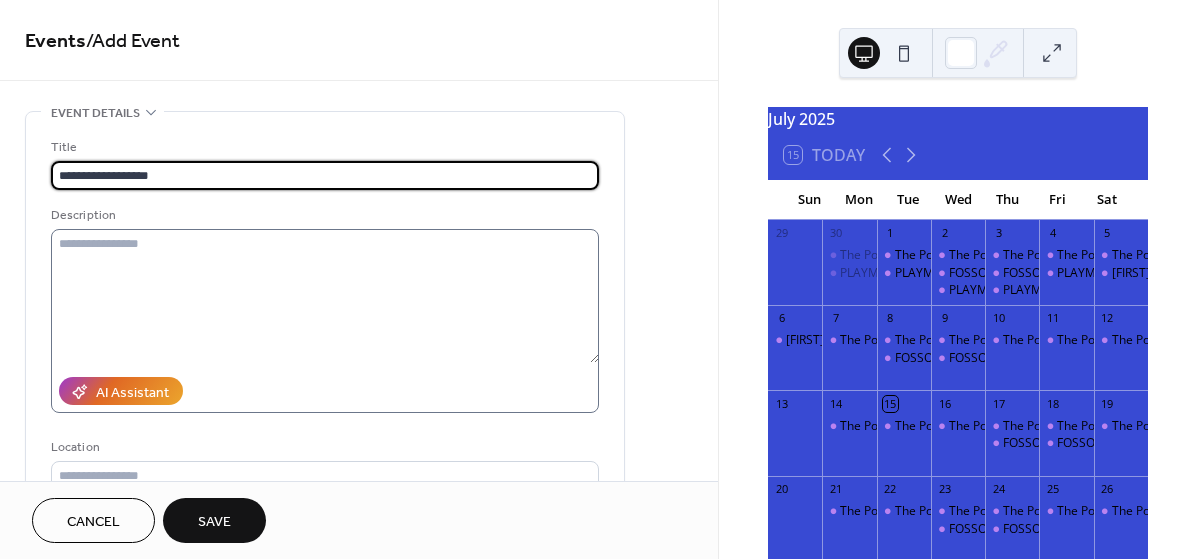 type on "**********" 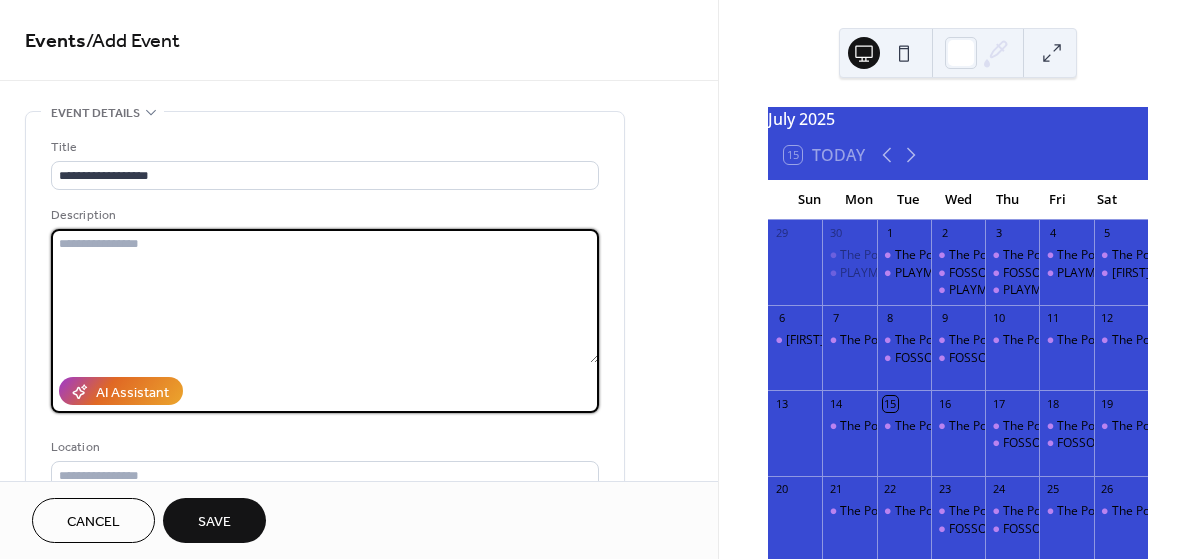 click at bounding box center [325, 296] 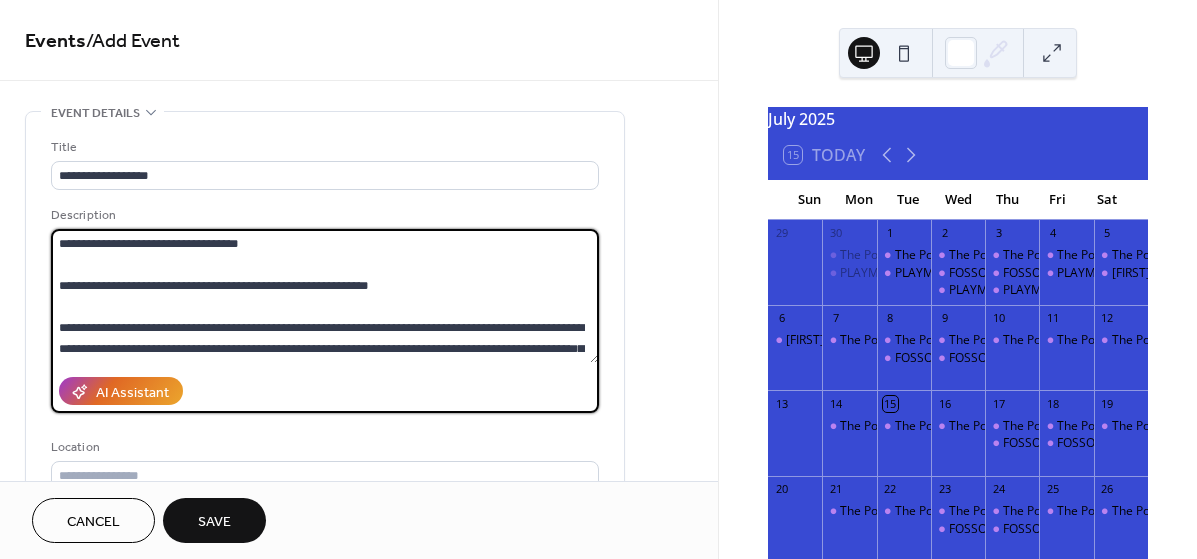 scroll, scrollTop: 294, scrollLeft: 0, axis: vertical 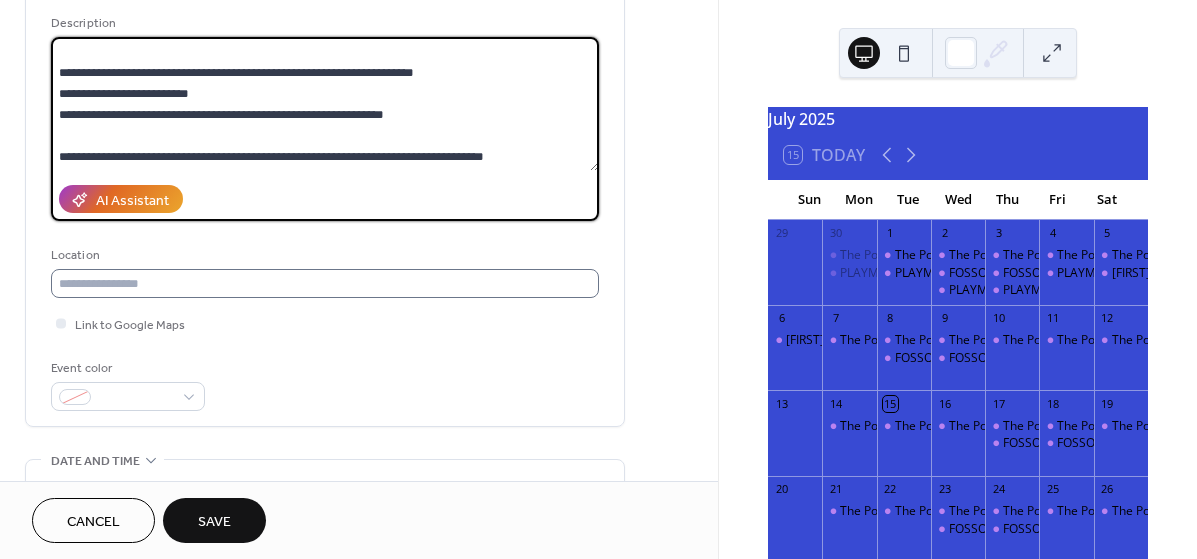 type on "**********" 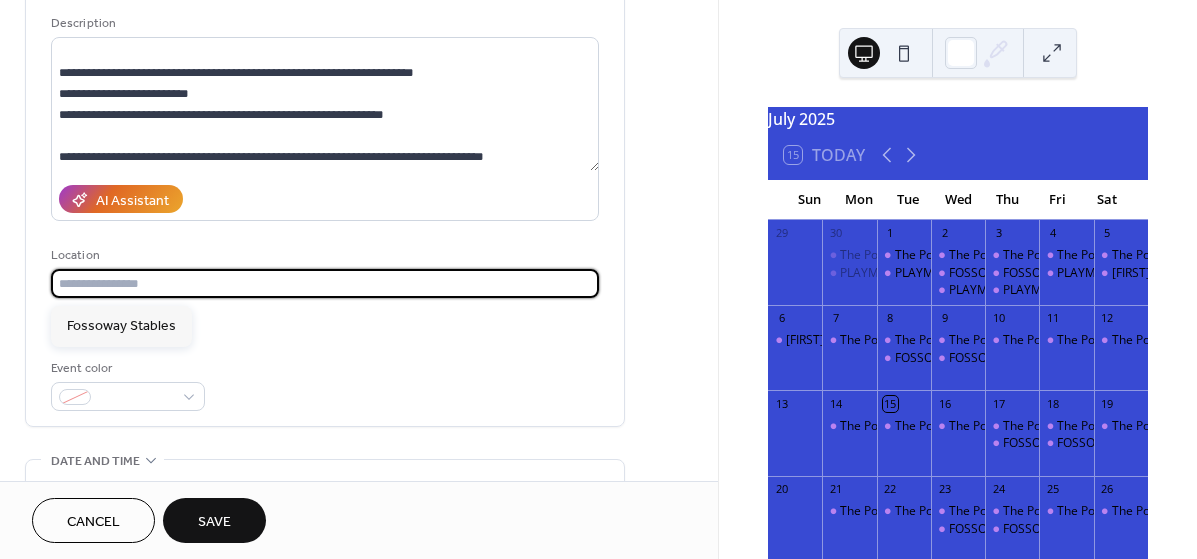 click at bounding box center (325, 283) 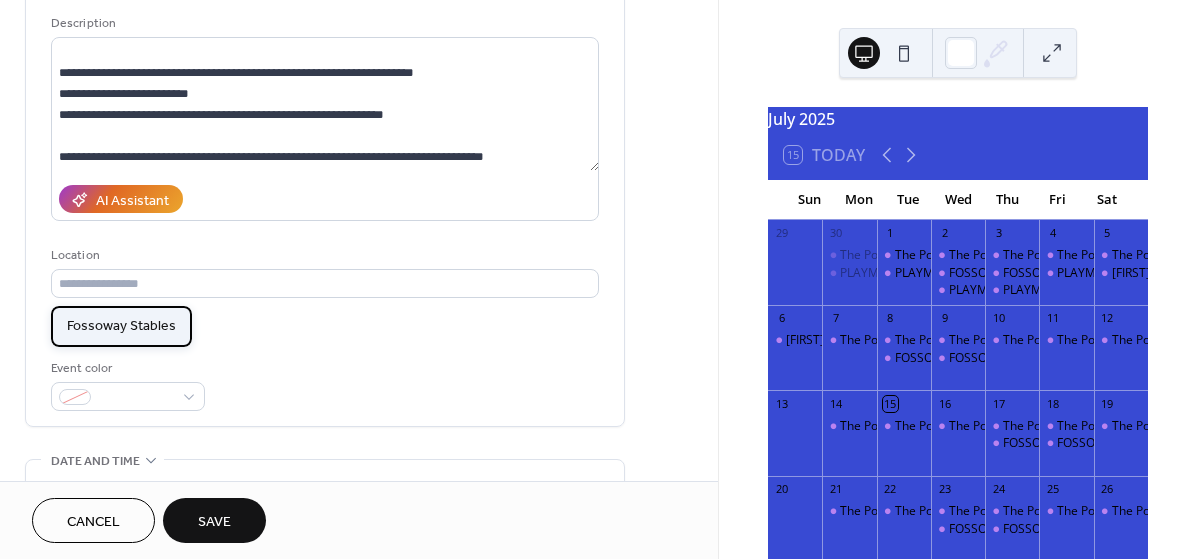 click on "Fossoway Stables" at bounding box center [121, 326] 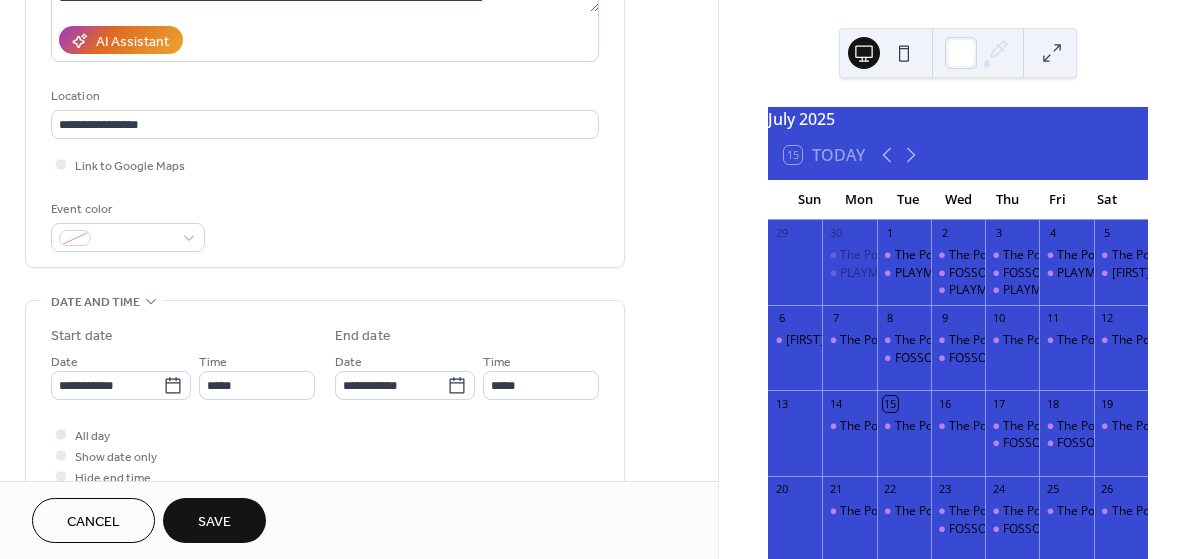 scroll, scrollTop: 352, scrollLeft: 0, axis: vertical 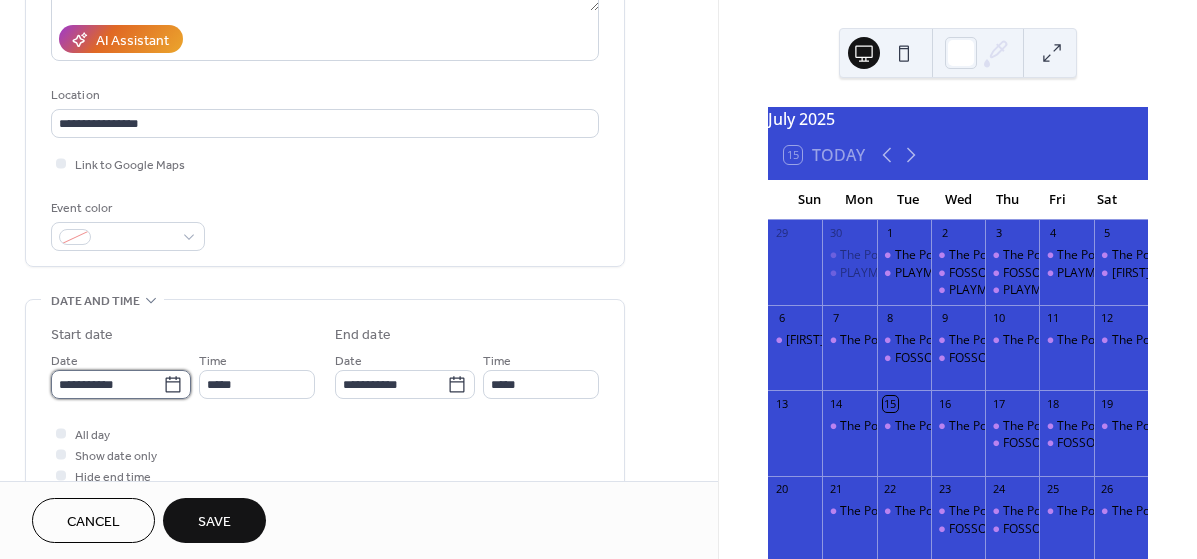 click on "**********" at bounding box center (107, 384) 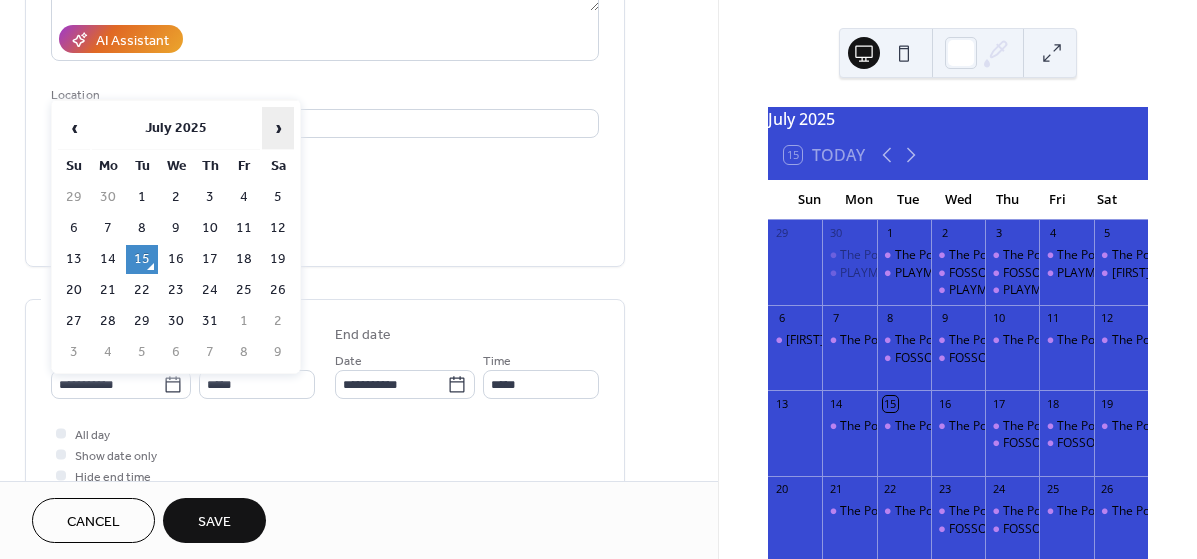 click on "›" at bounding box center (278, 128) 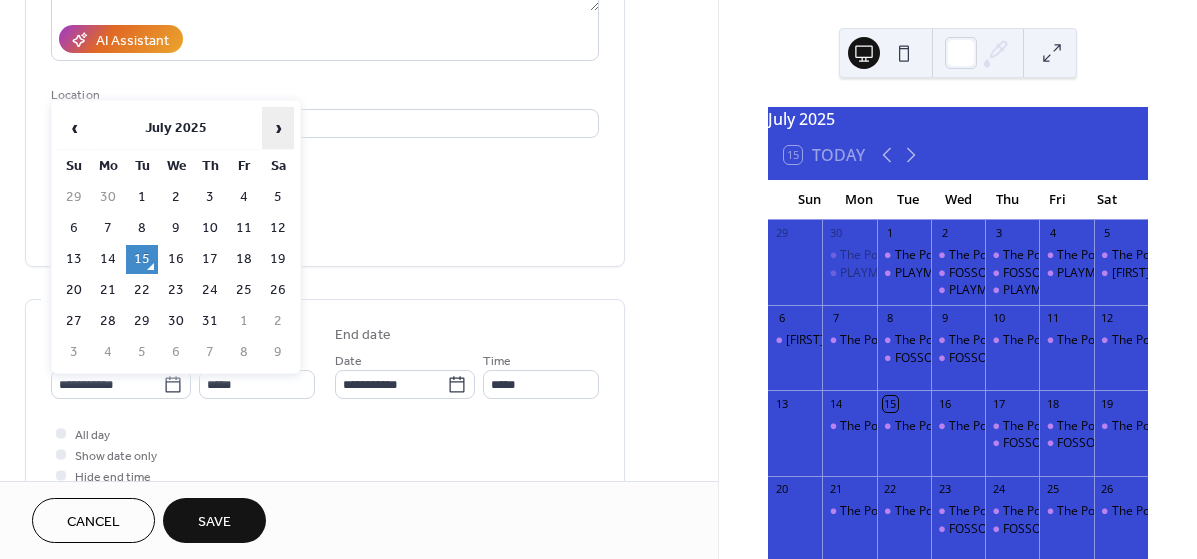 click on "›" at bounding box center [278, 128] 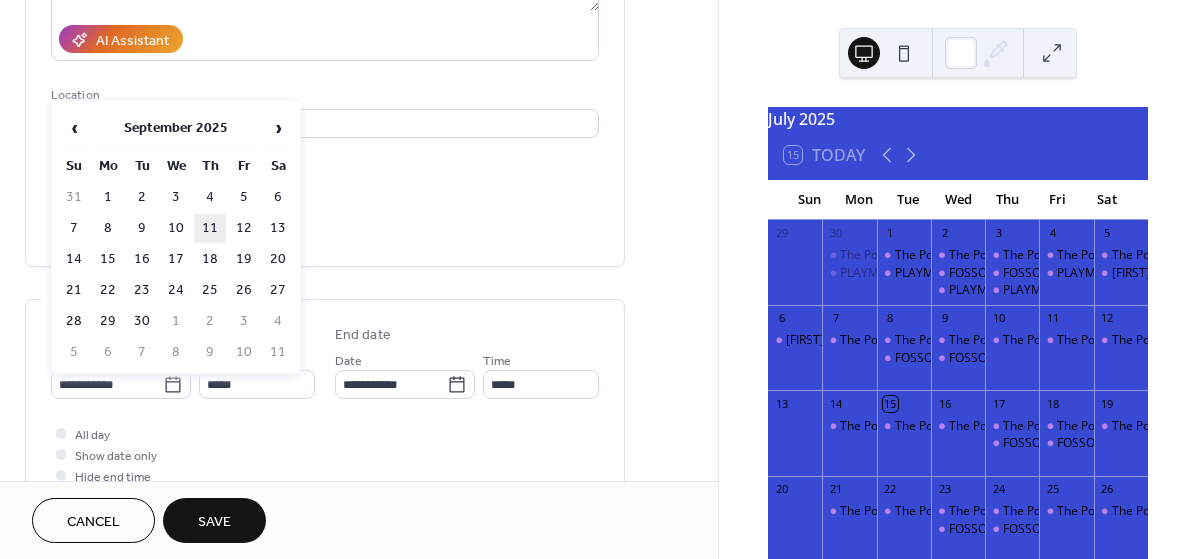 click on "11" at bounding box center (210, 228) 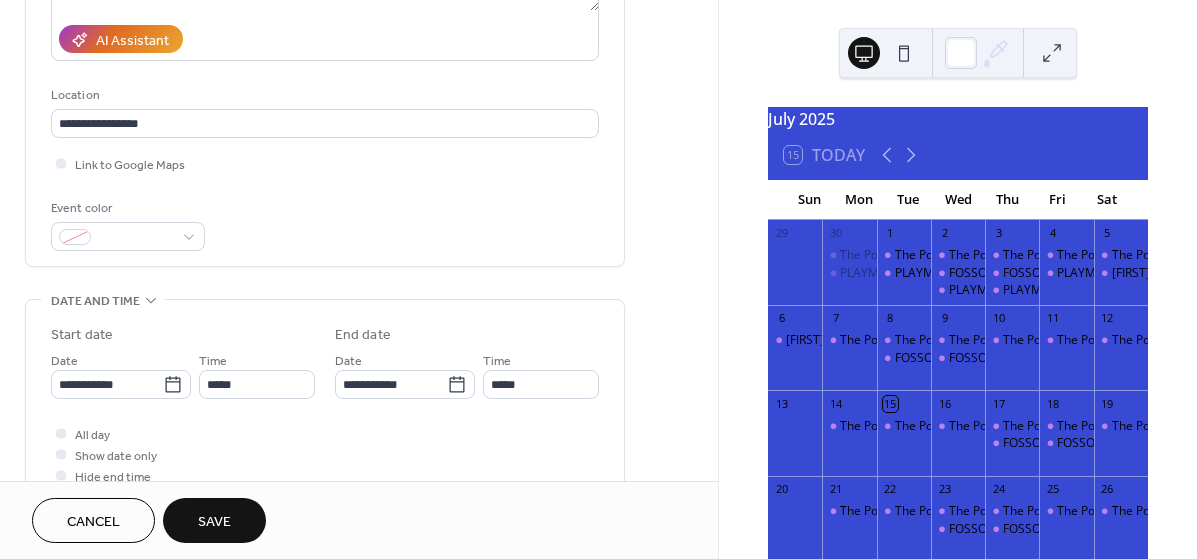 type on "**********" 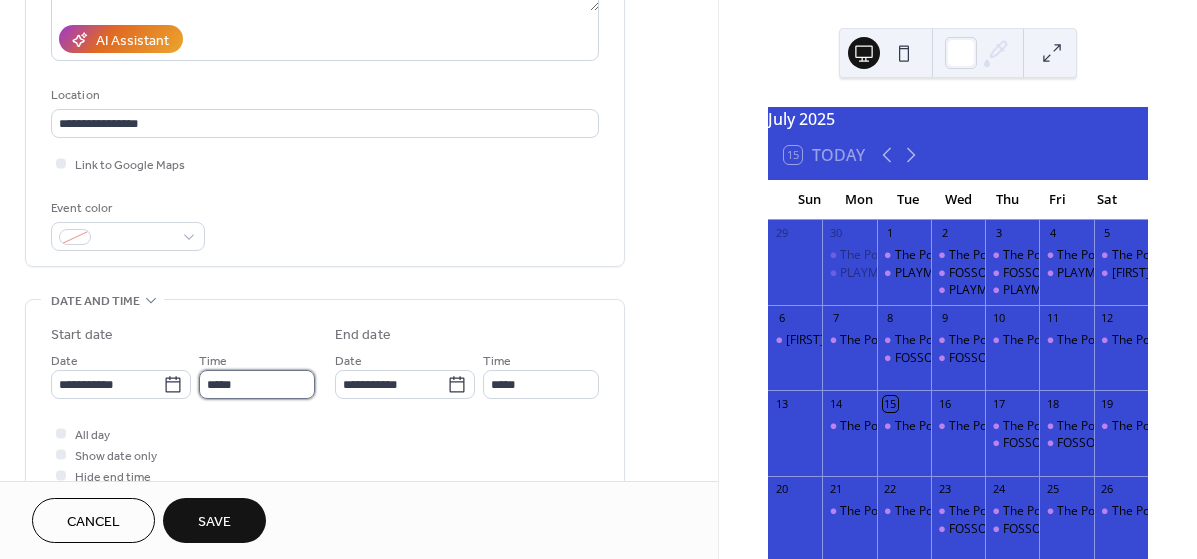 click on "*****" at bounding box center (257, 384) 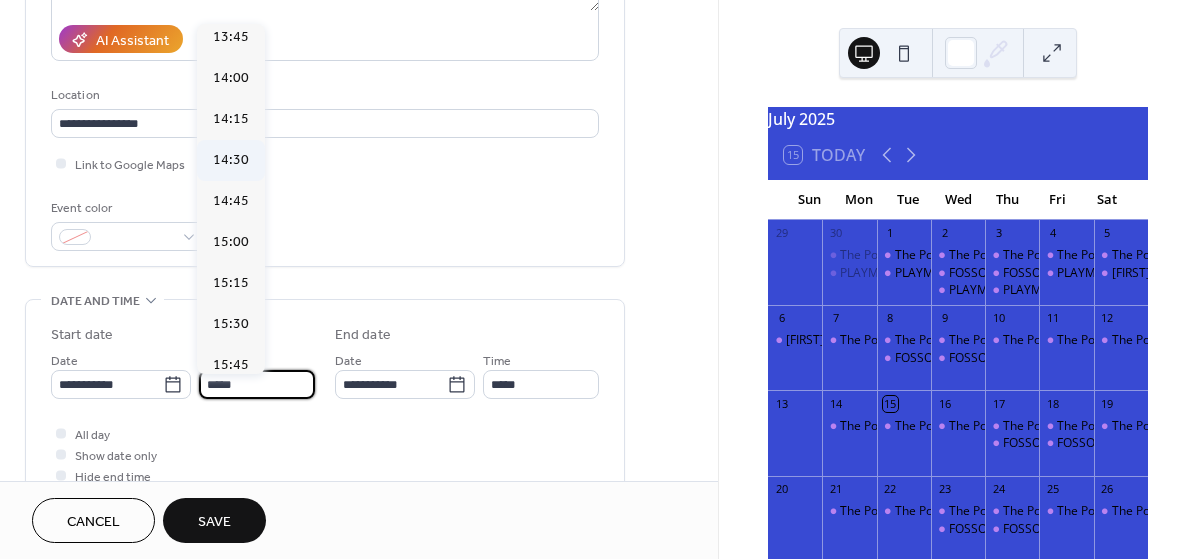 scroll, scrollTop: 2263, scrollLeft: 0, axis: vertical 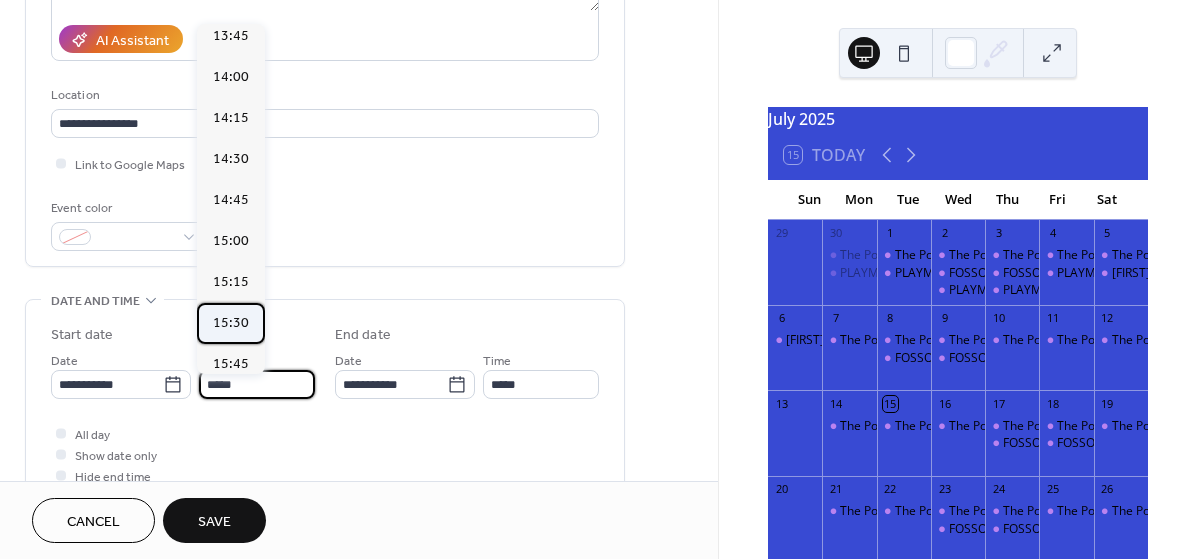 click on "15:30" at bounding box center (231, 323) 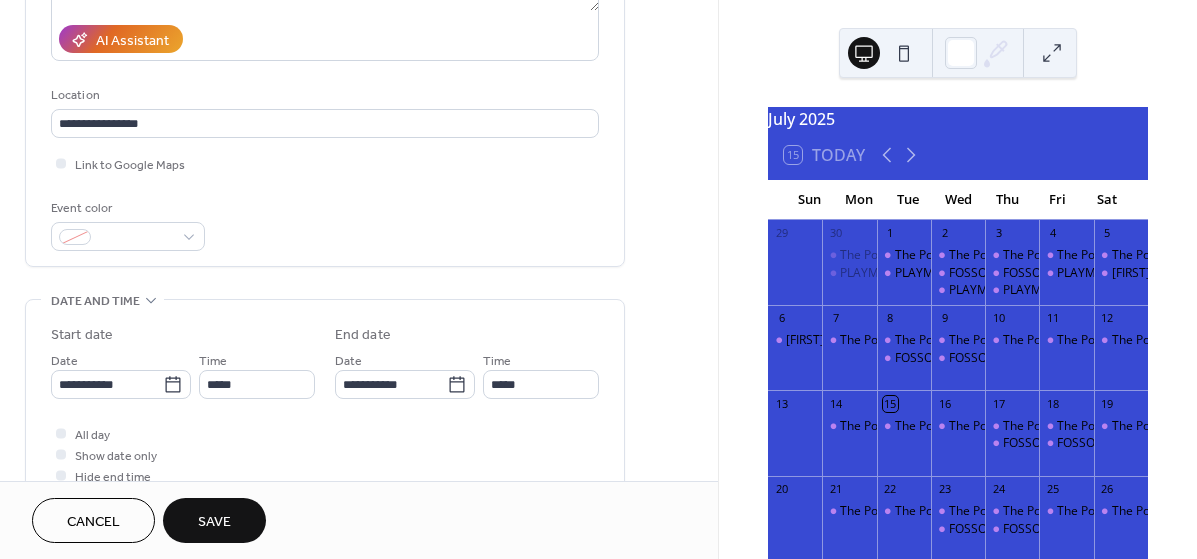 click on "Save" at bounding box center (214, 522) 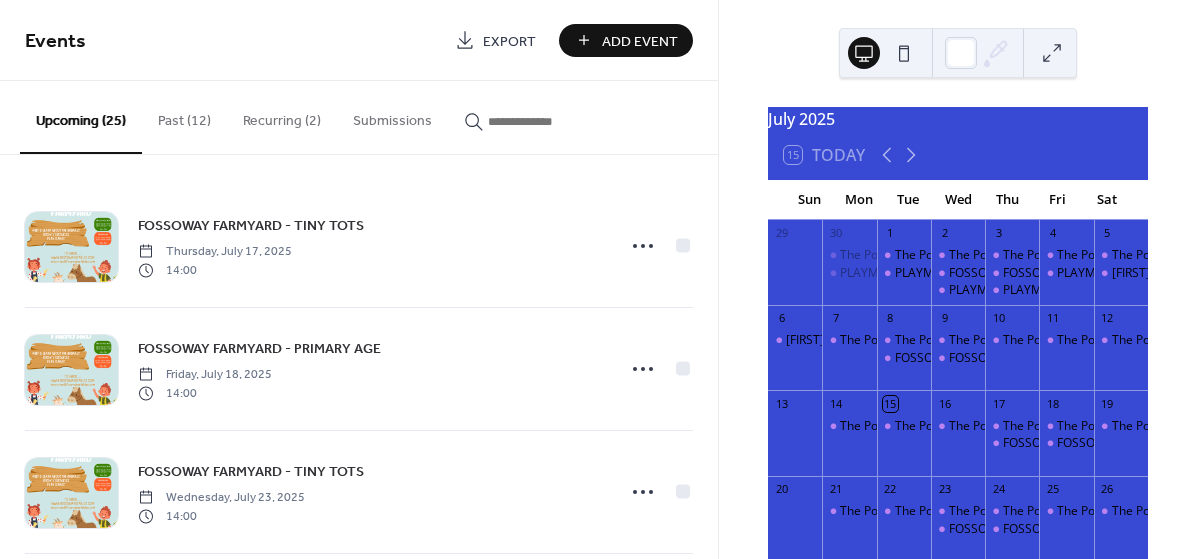 click on "Add Event" at bounding box center [640, 41] 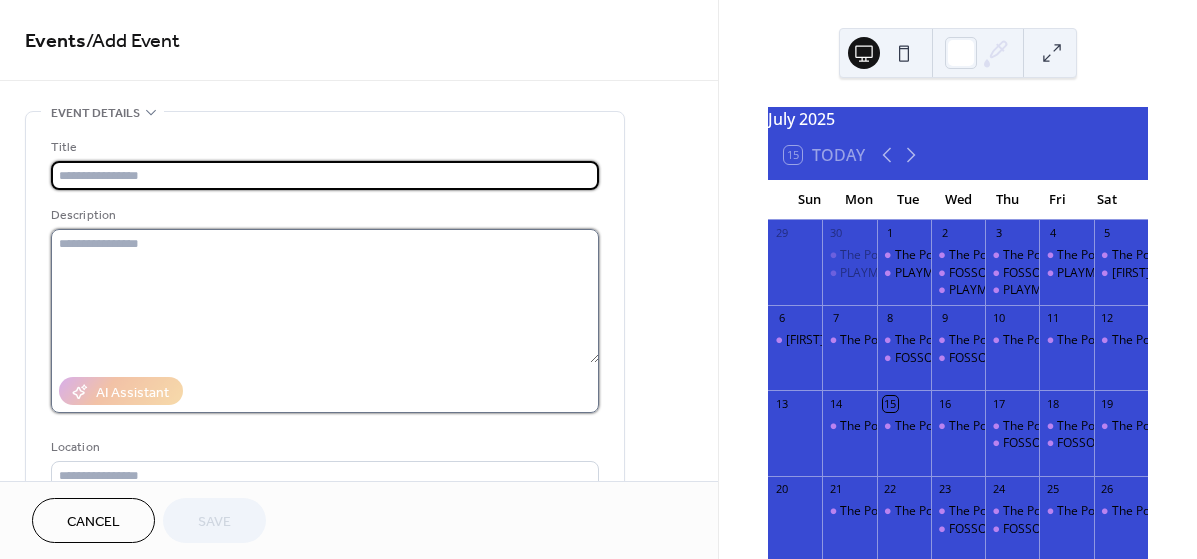 click at bounding box center (325, 296) 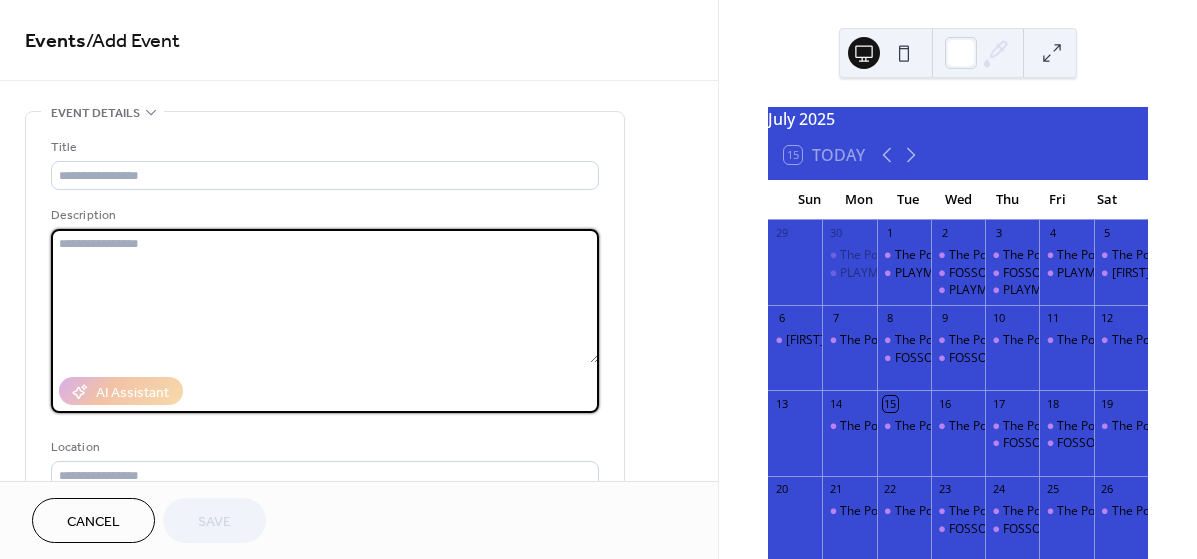 paste on "**********" 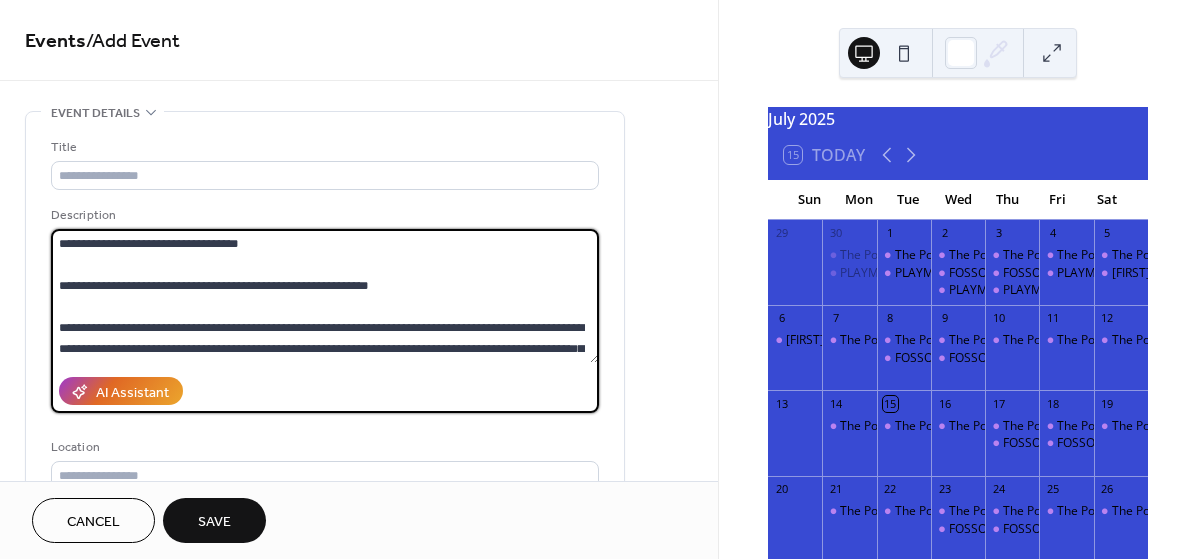 scroll, scrollTop: 294, scrollLeft: 0, axis: vertical 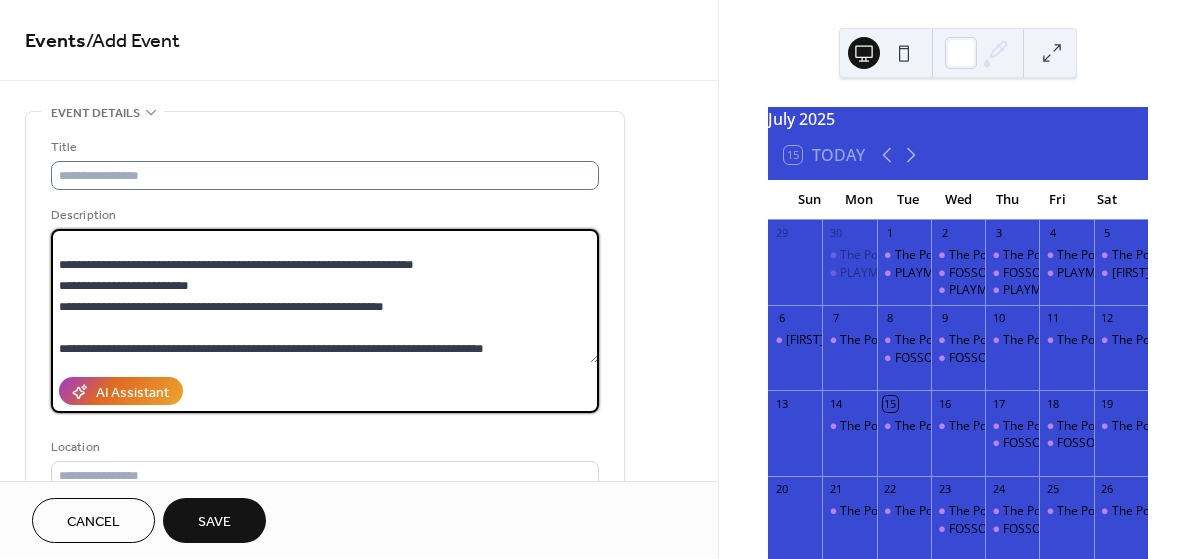 type on "**********" 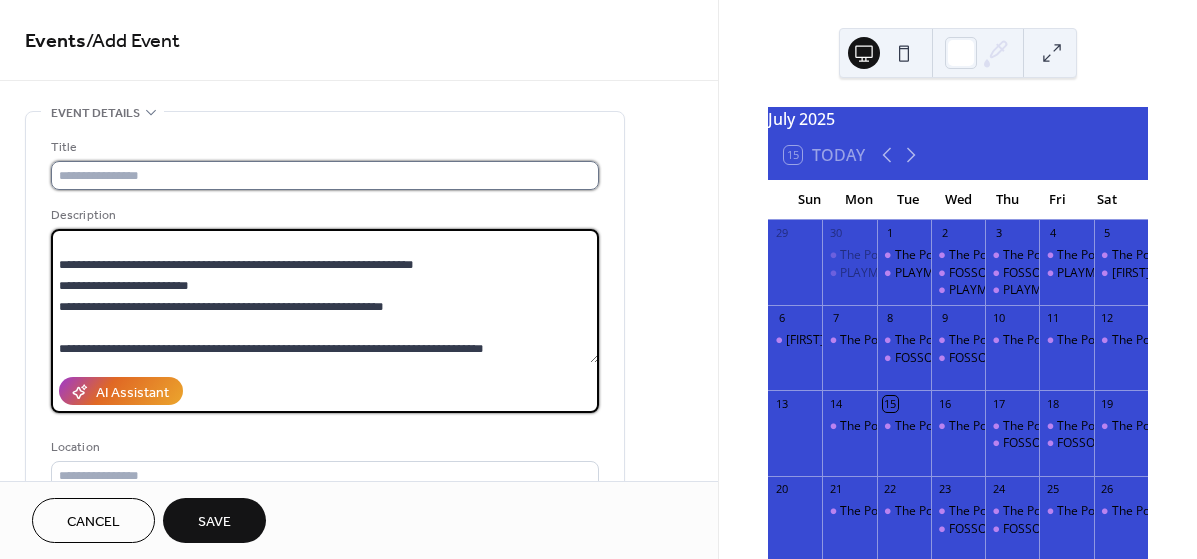 click at bounding box center [325, 175] 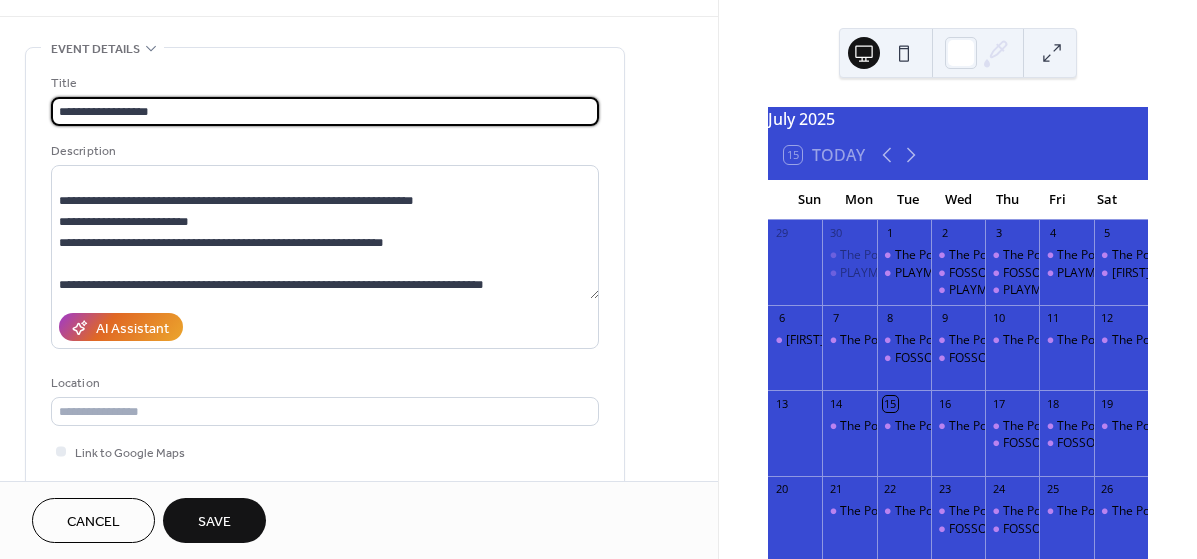 scroll, scrollTop: 71, scrollLeft: 0, axis: vertical 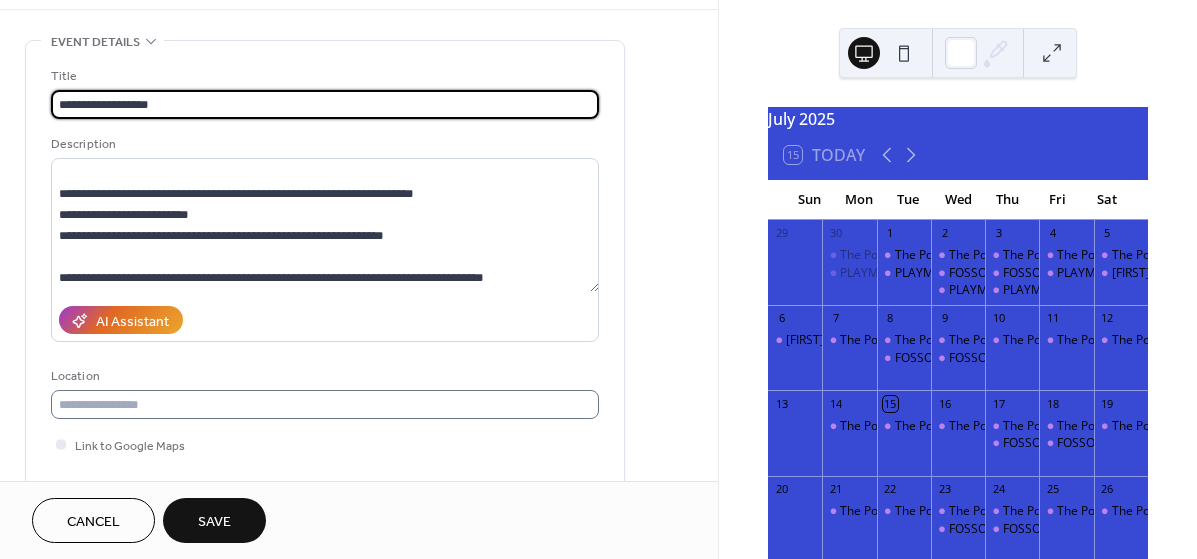 type on "**********" 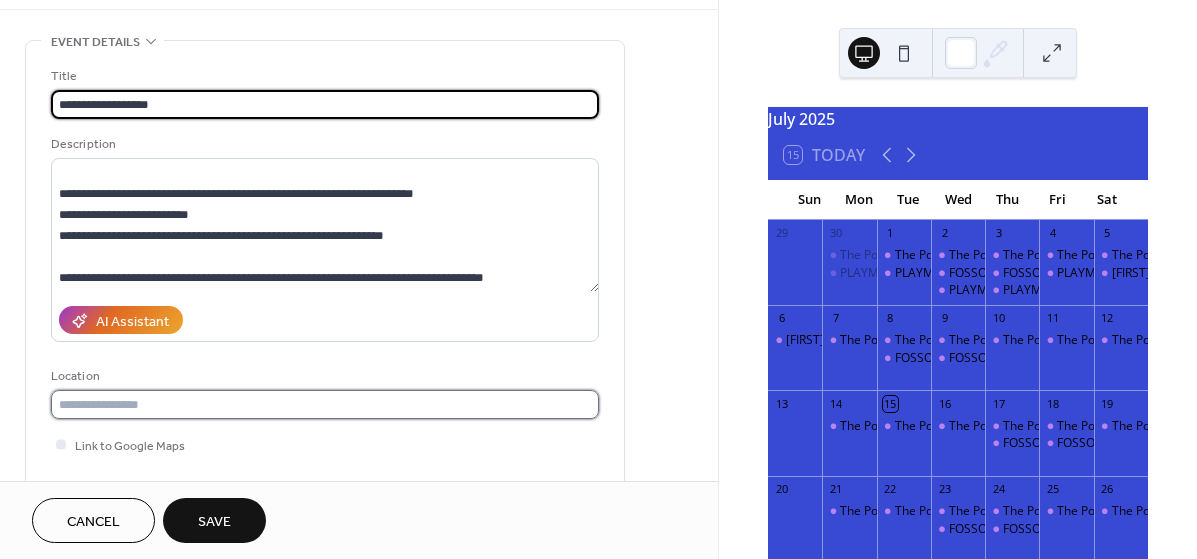 click at bounding box center [325, 404] 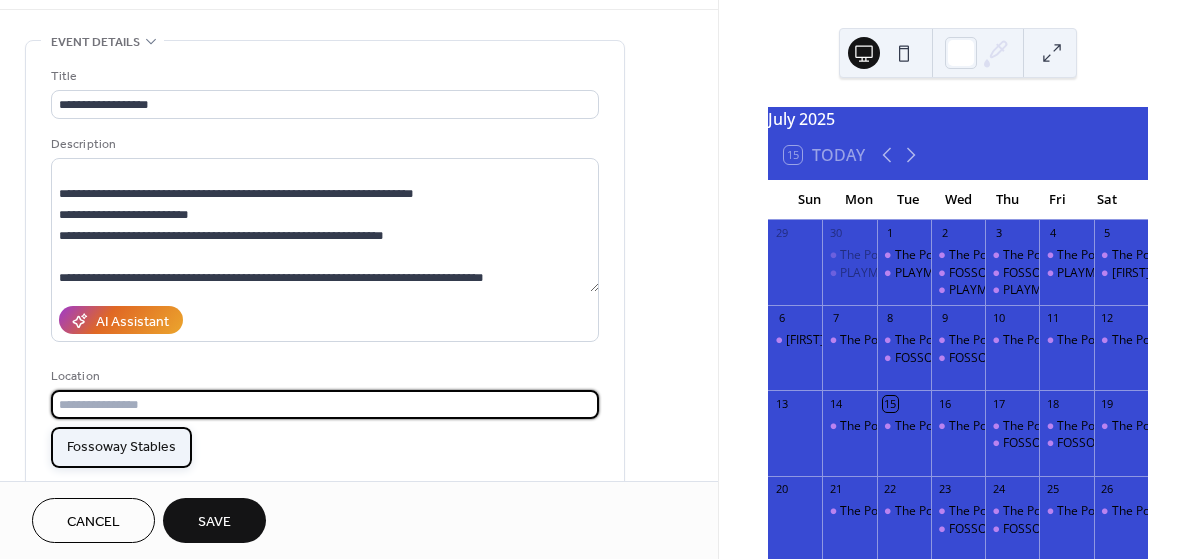 click on "Fossoway Stables" at bounding box center [121, 447] 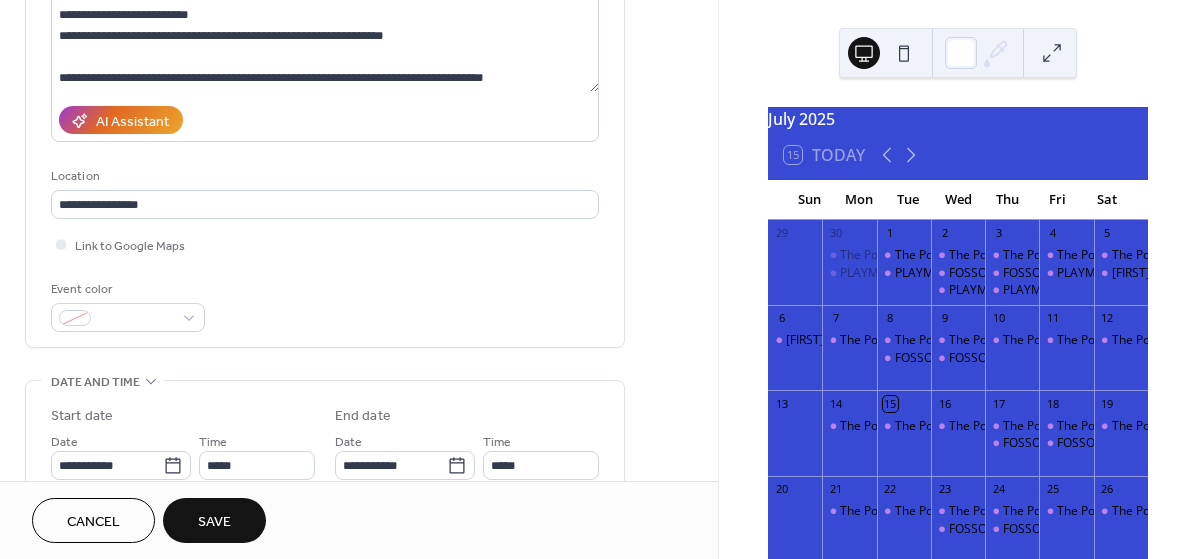 scroll, scrollTop: 310, scrollLeft: 0, axis: vertical 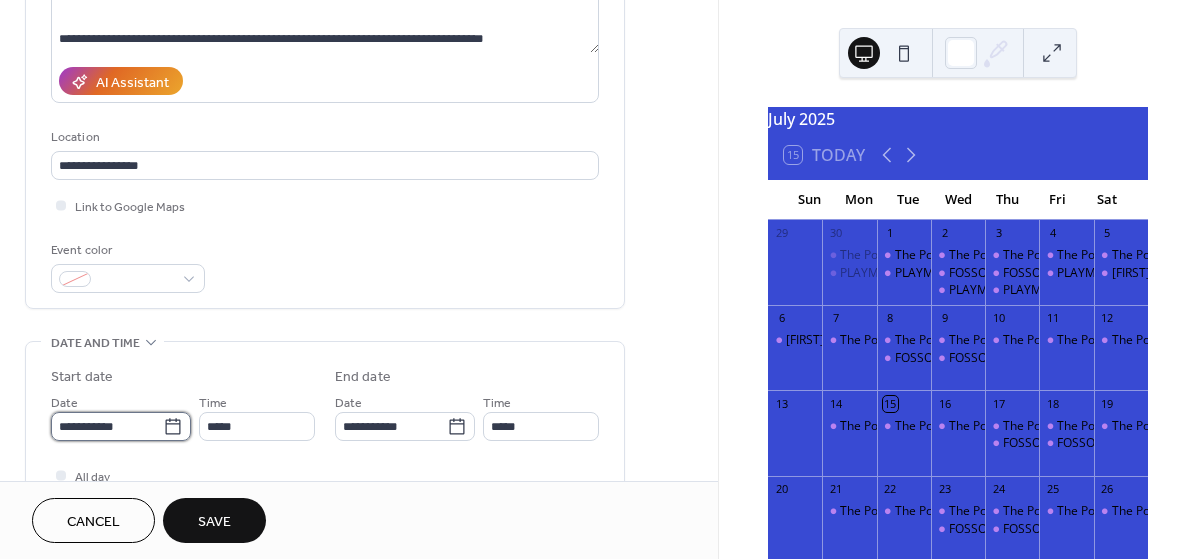 click on "**********" at bounding box center [107, 426] 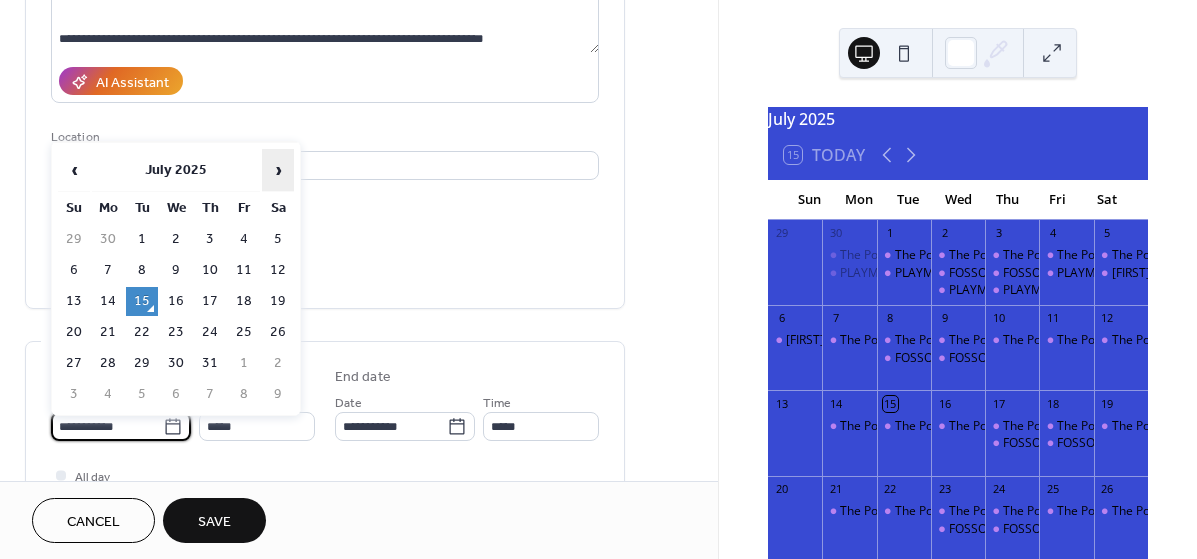 click on "›" at bounding box center (278, 170) 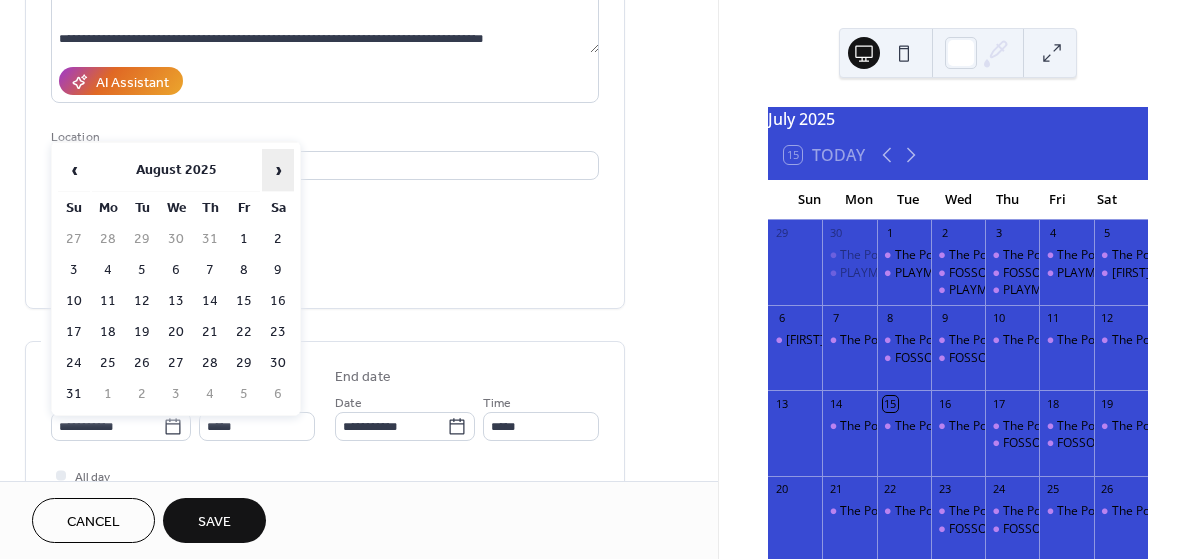 click on "›" at bounding box center [278, 170] 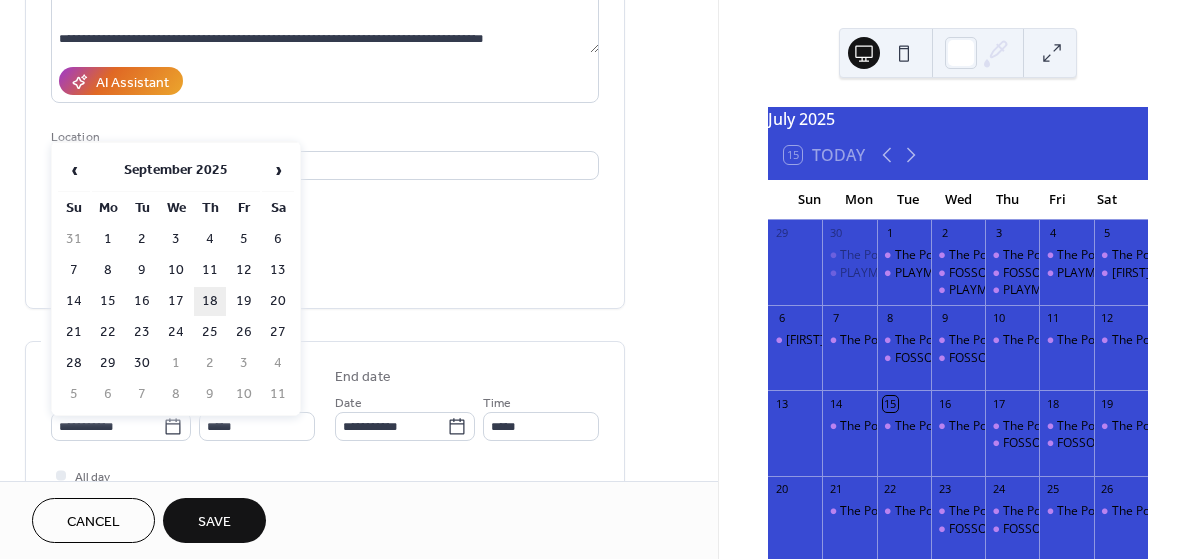 click on "18" at bounding box center [210, 301] 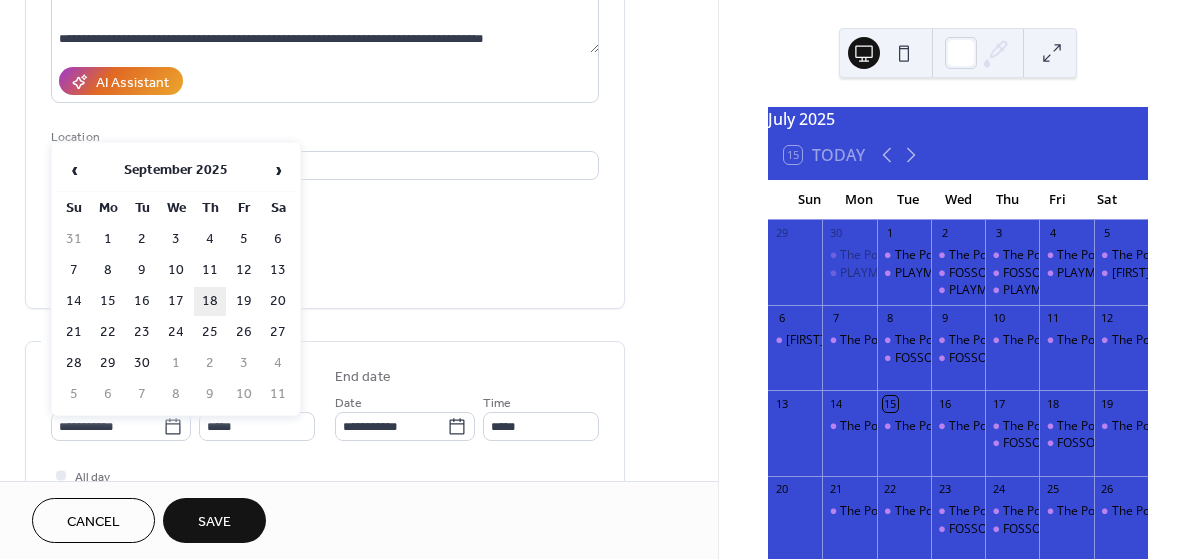 type on "**********" 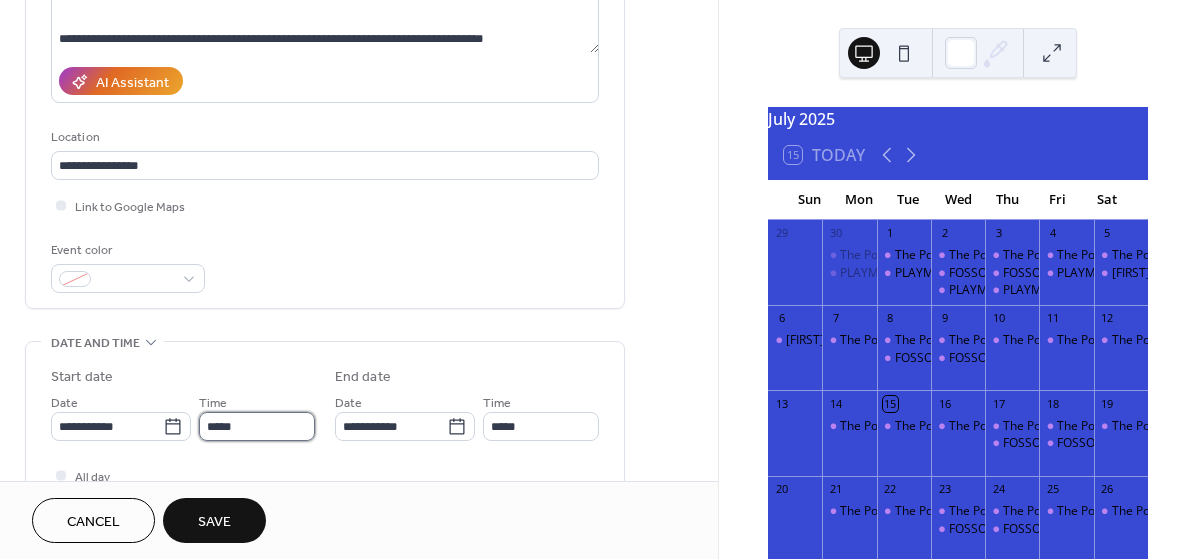 click on "*****" at bounding box center (257, 426) 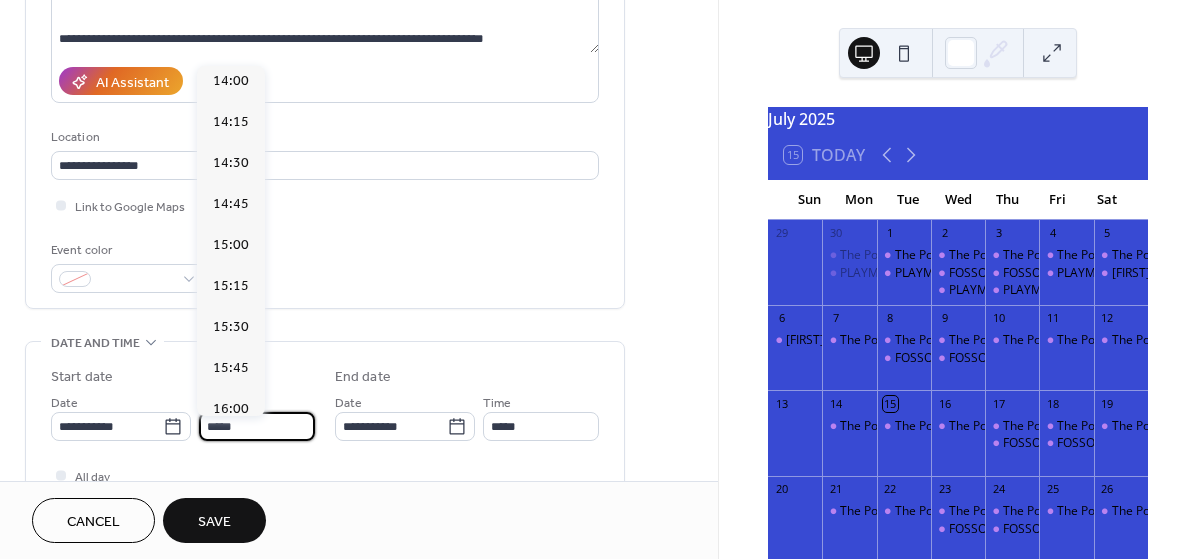 scroll, scrollTop: 2304, scrollLeft: 0, axis: vertical 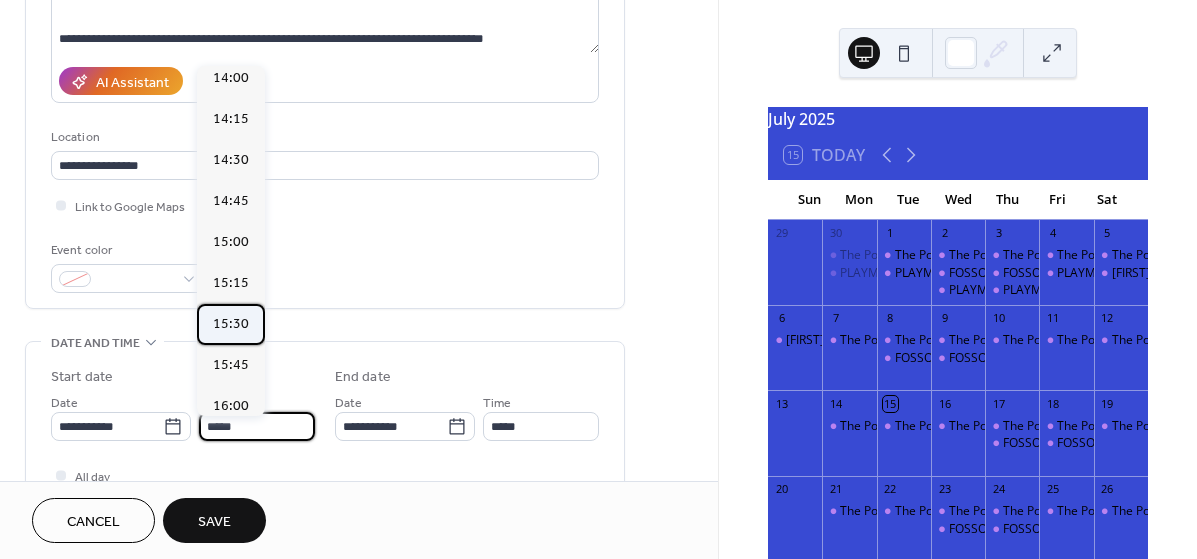click on "15:30" at bounding box center [231, 324] 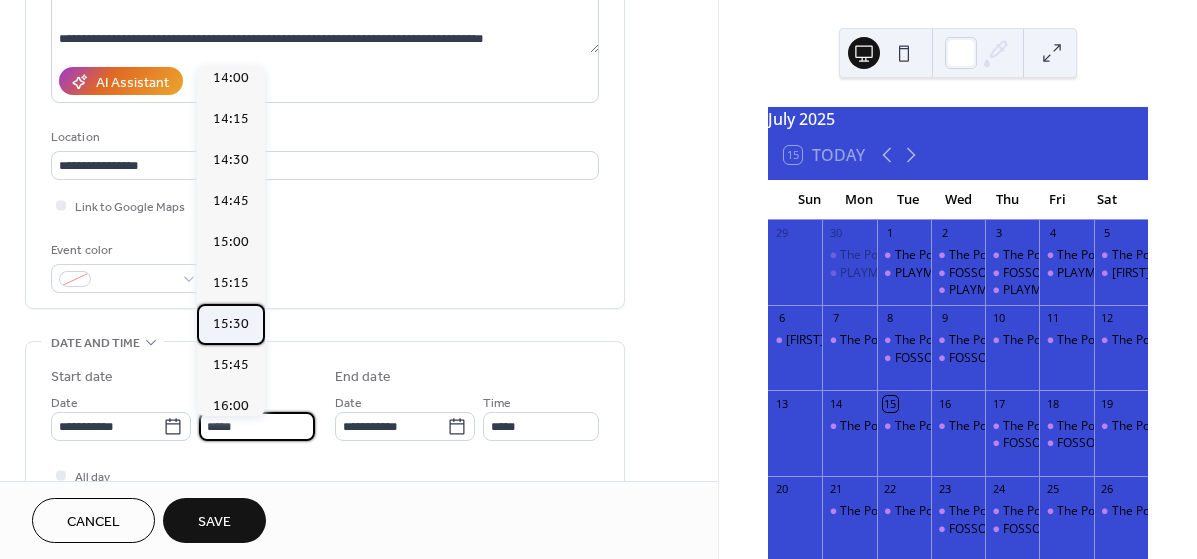 type on "*****" 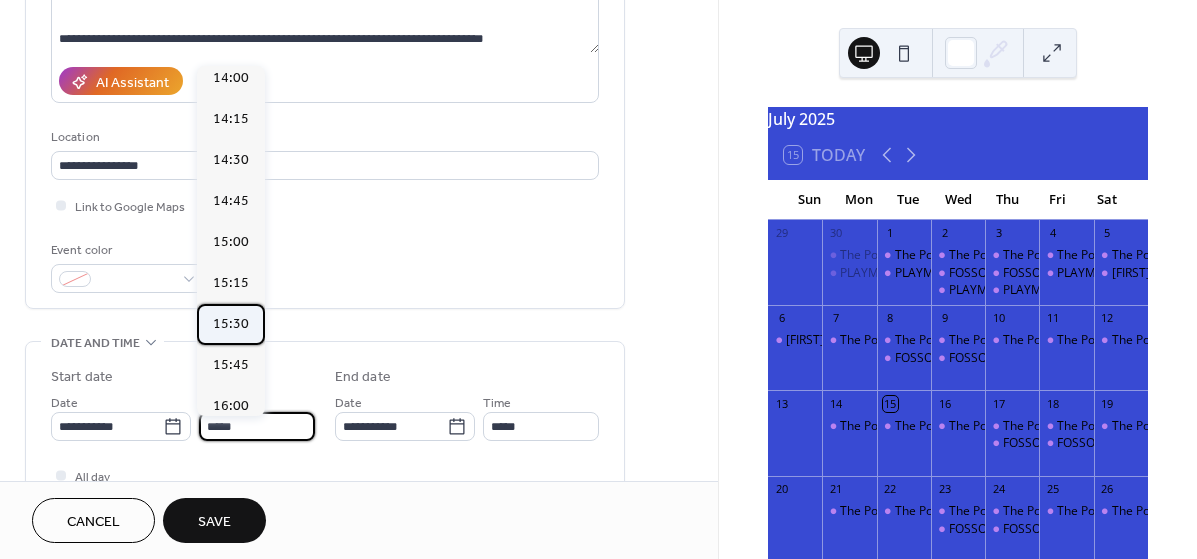 type on "*****" 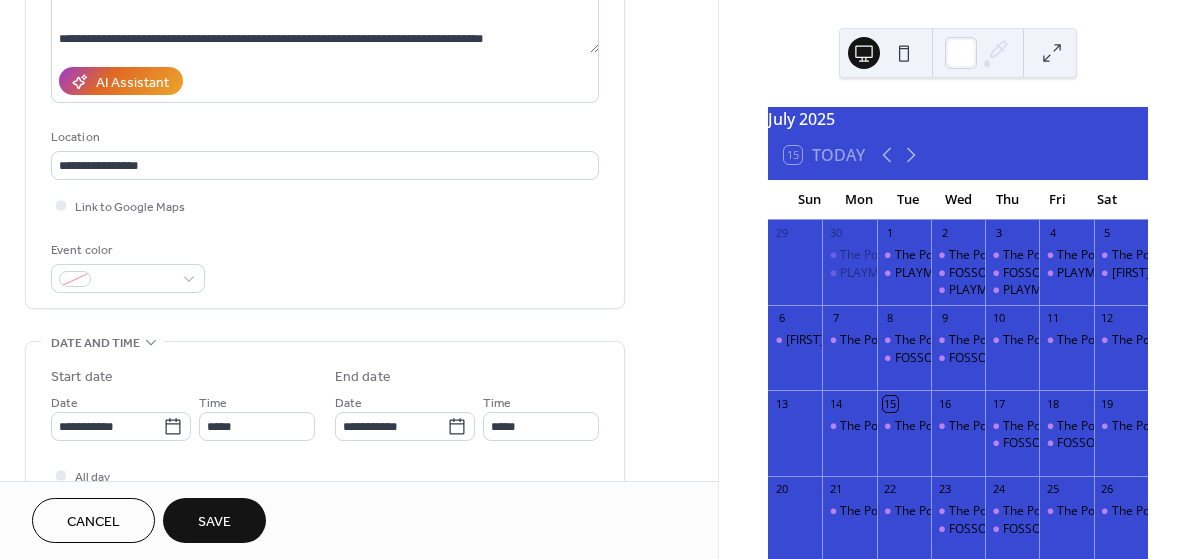 click on "Save" at bounding box center [214, 522] 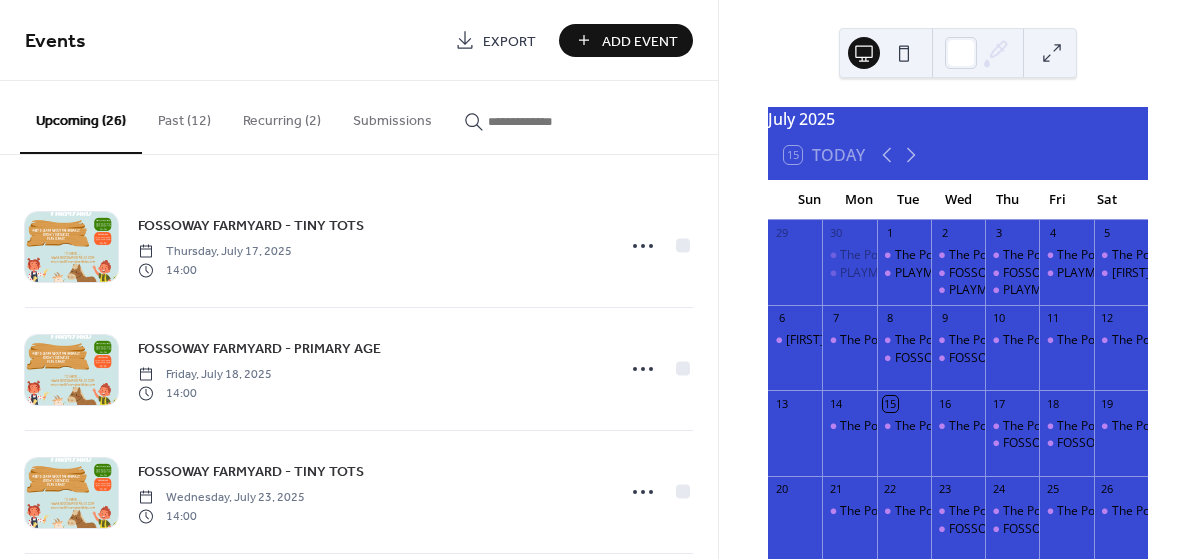 click on "Add Event" at bounding box center (640, 41) 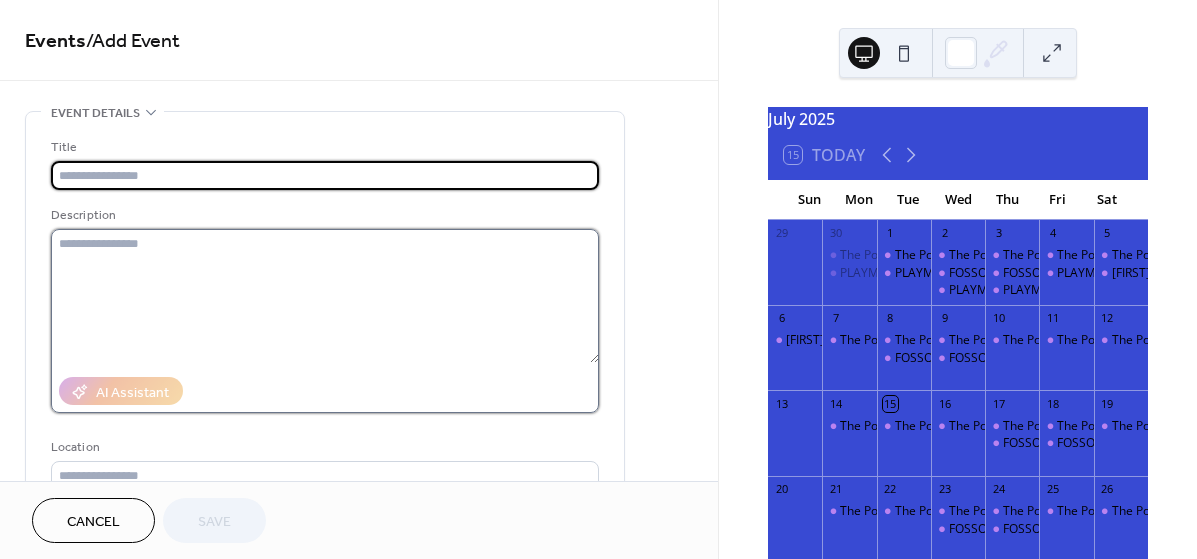 click at bounding box center [325, 296] 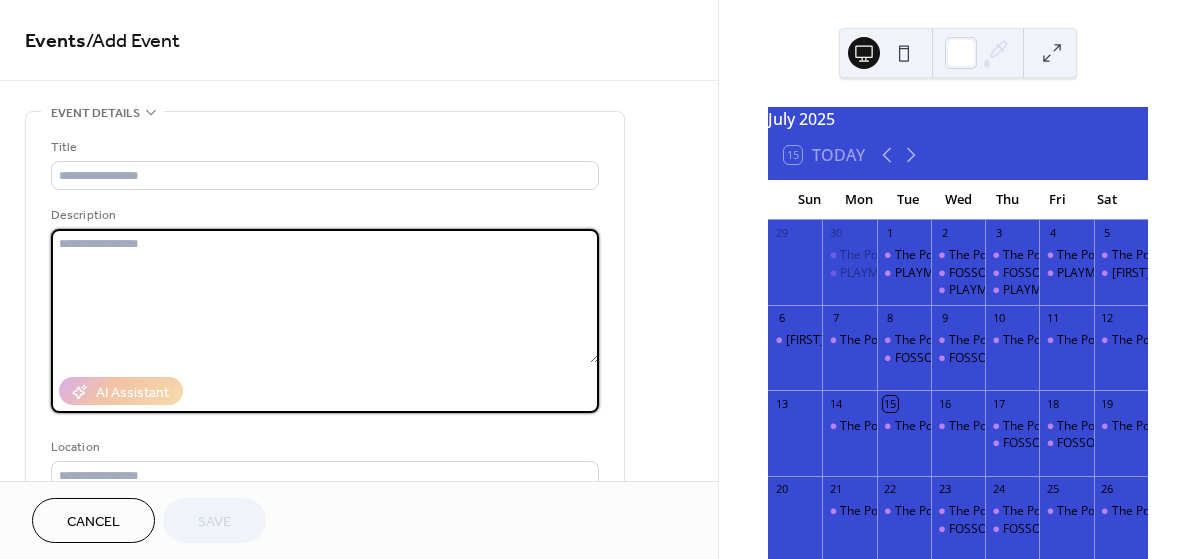 paste on "**********" 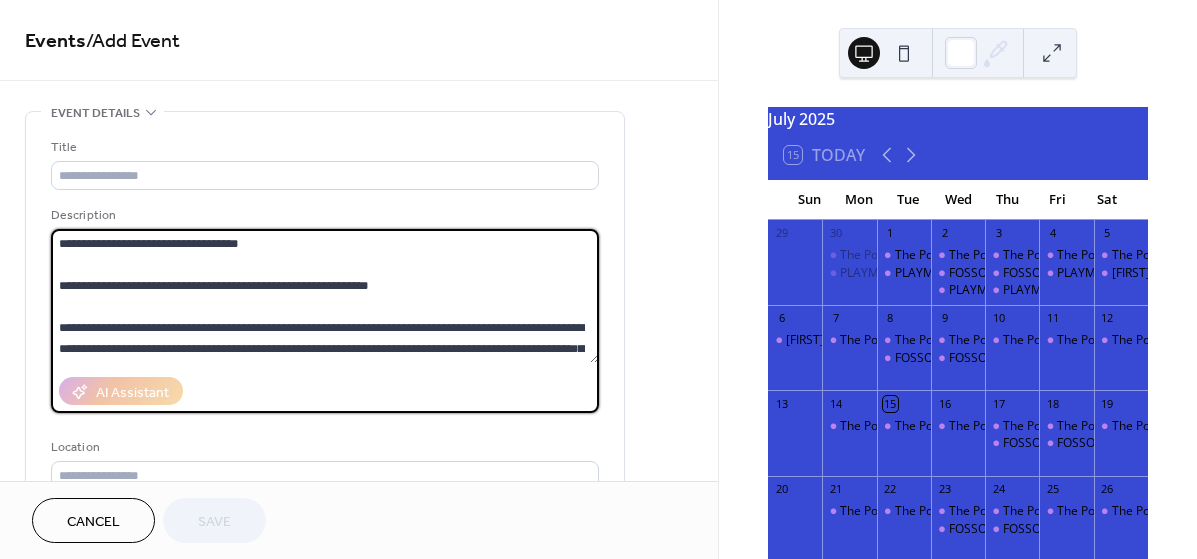 scroll, scrollTop: 294, scrollLeft: 0, axis: vertical 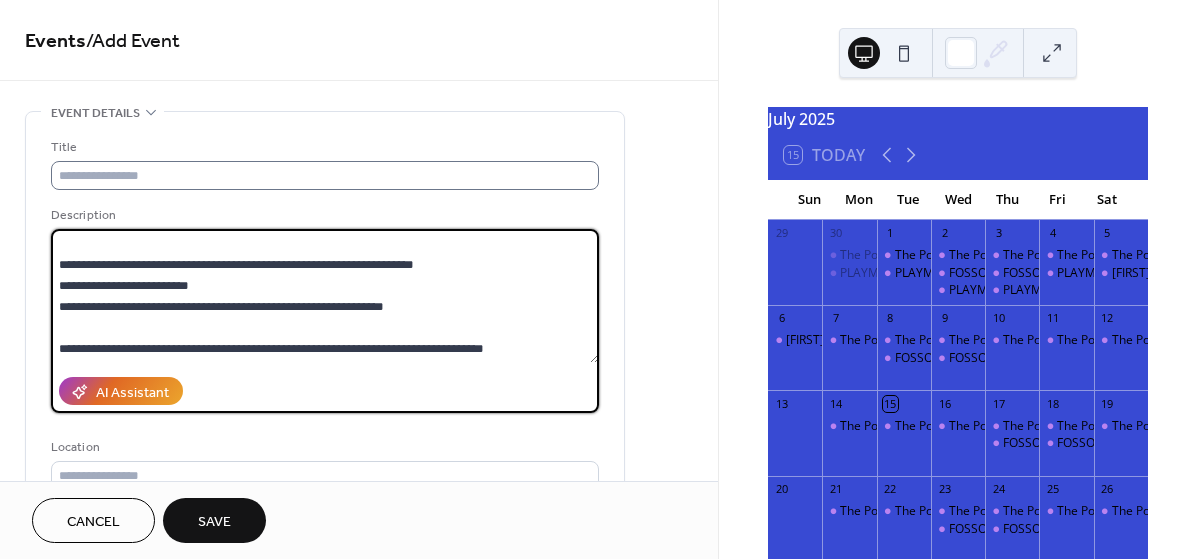 type on "**********" 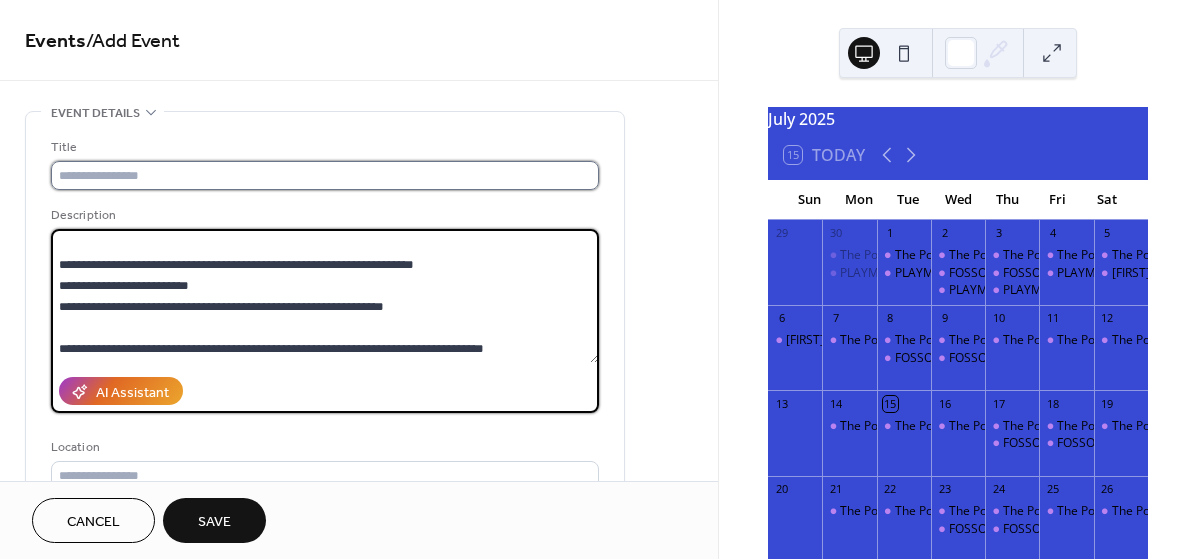 click at bounding box center (325, 175) 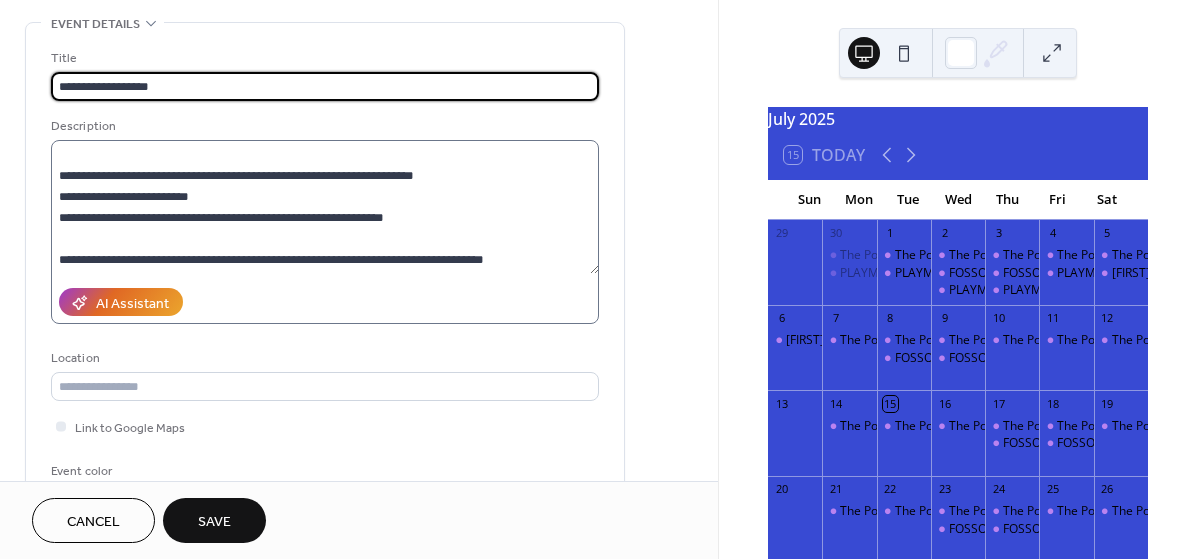 scroll, scrollTop: 115, scrollLeft: 0, axis: vertical 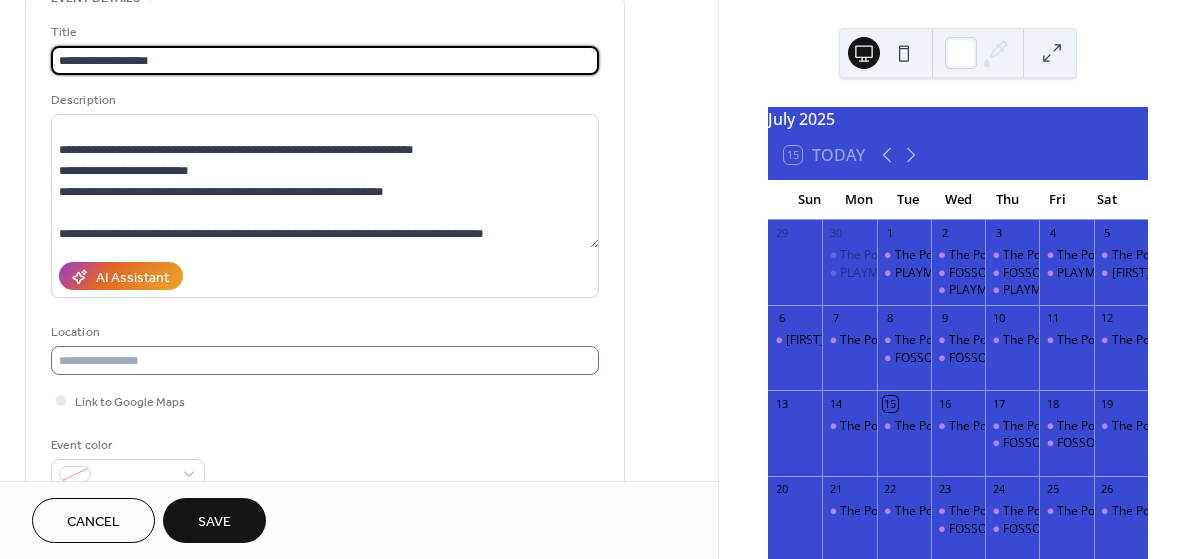 type on "**********" 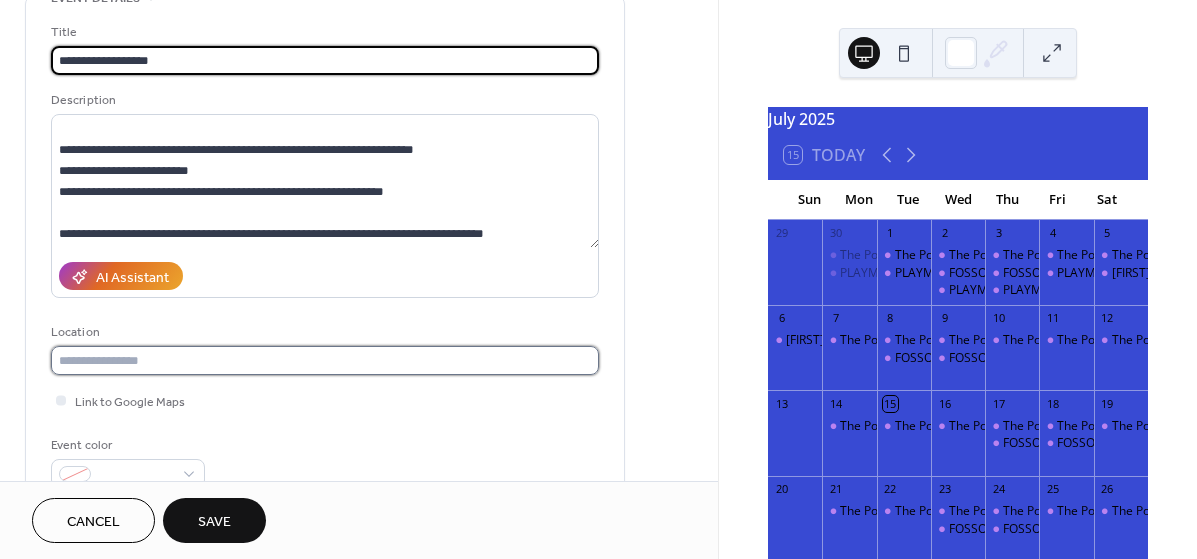 click at bounding box center (325, 360) 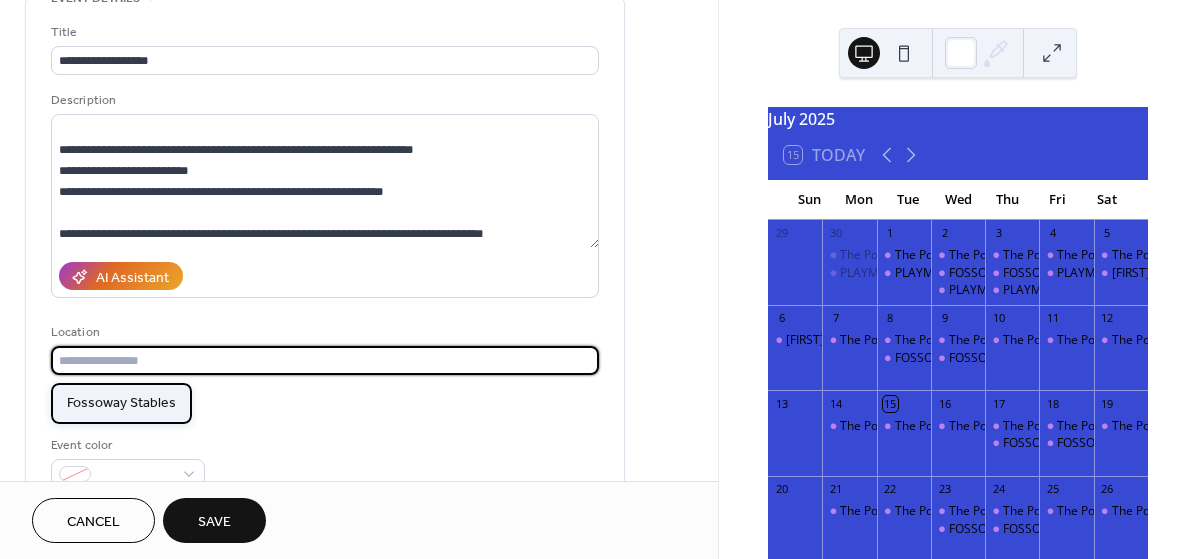 click on "Fossoway Stables" at bounding box center (121, 403) 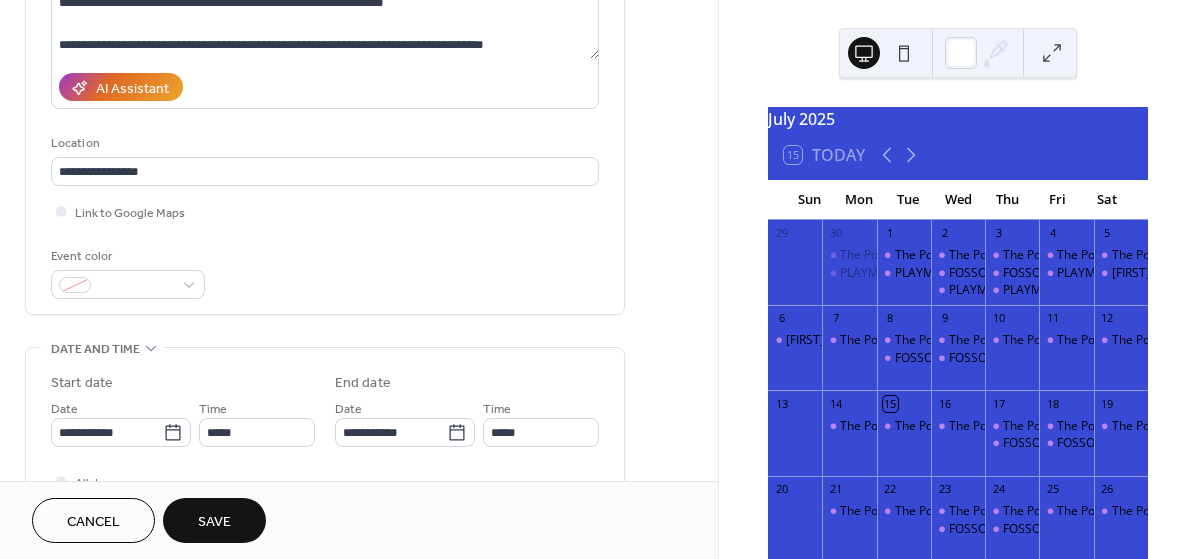 scroll, scrollTop: 305, scrollLeft: 0, axis: vertical 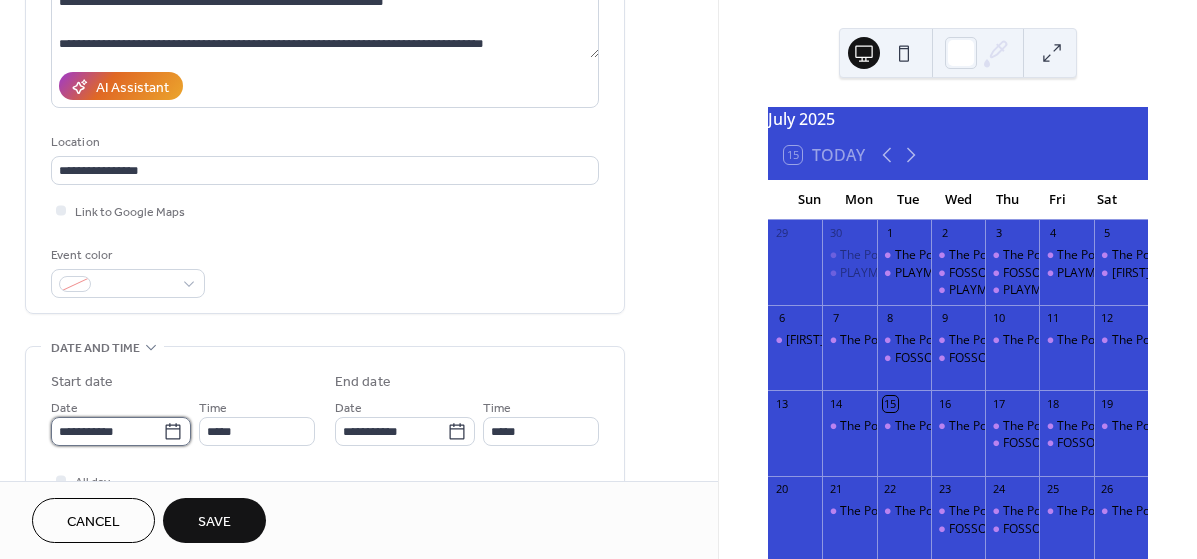 click on "**********" at bounding box center (107, 431) 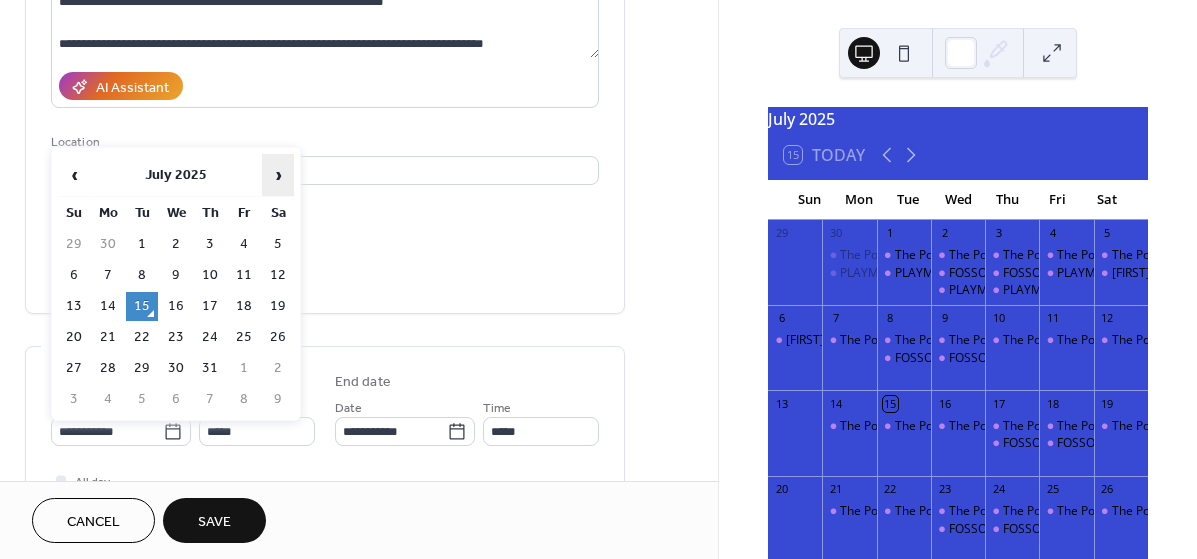 click on "›" at bounding box center [278, 175] 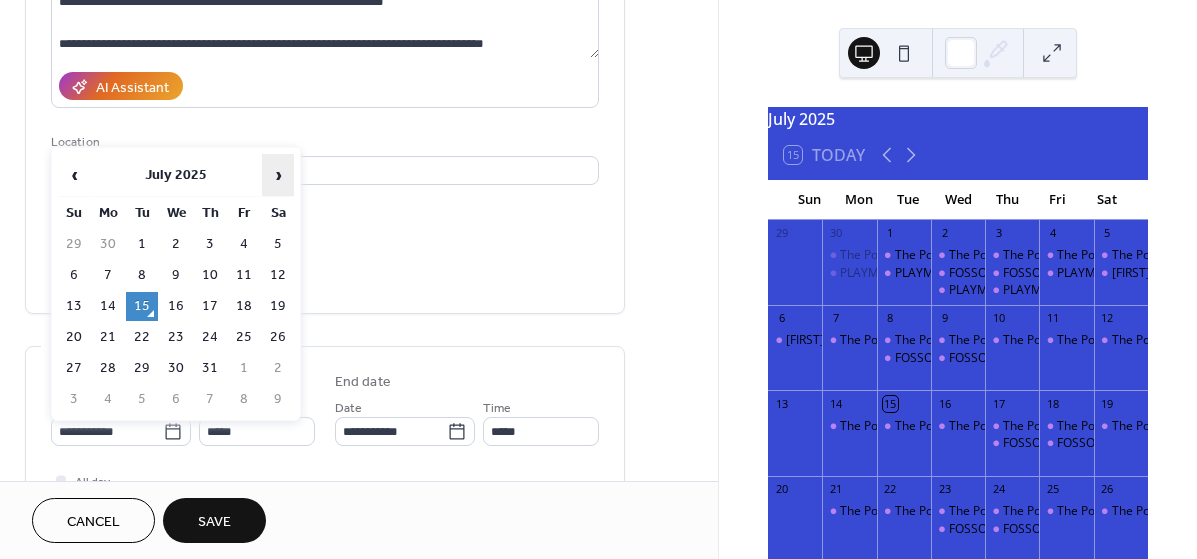 click on "›" at bounding box center [278, 175] 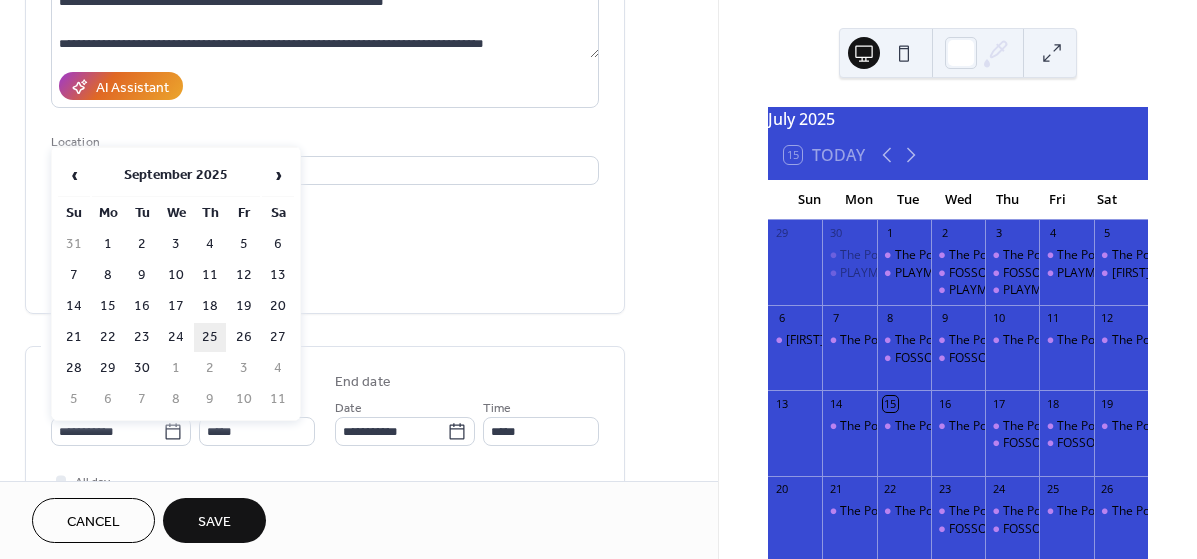 click on "25" at bounding box center [210, 337] 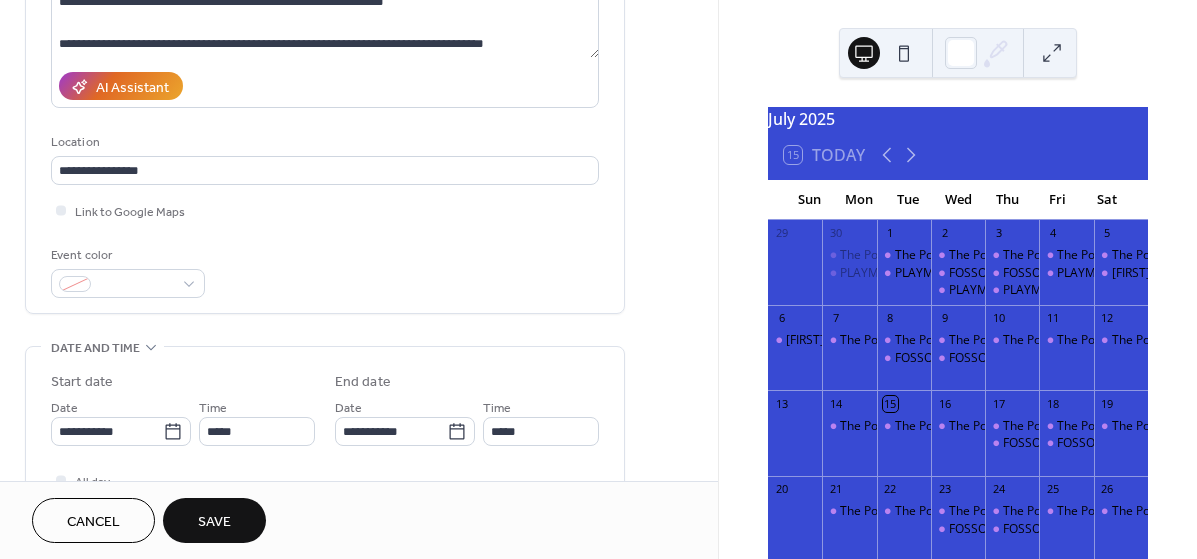 type on "**********" 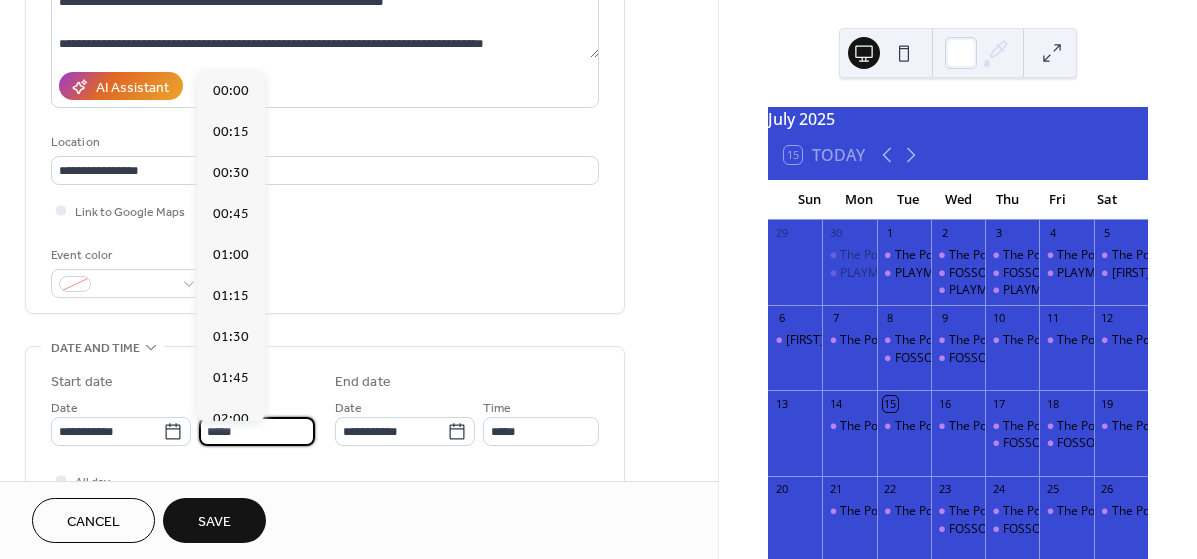 click on "*****" at bounding box center [257, 431] 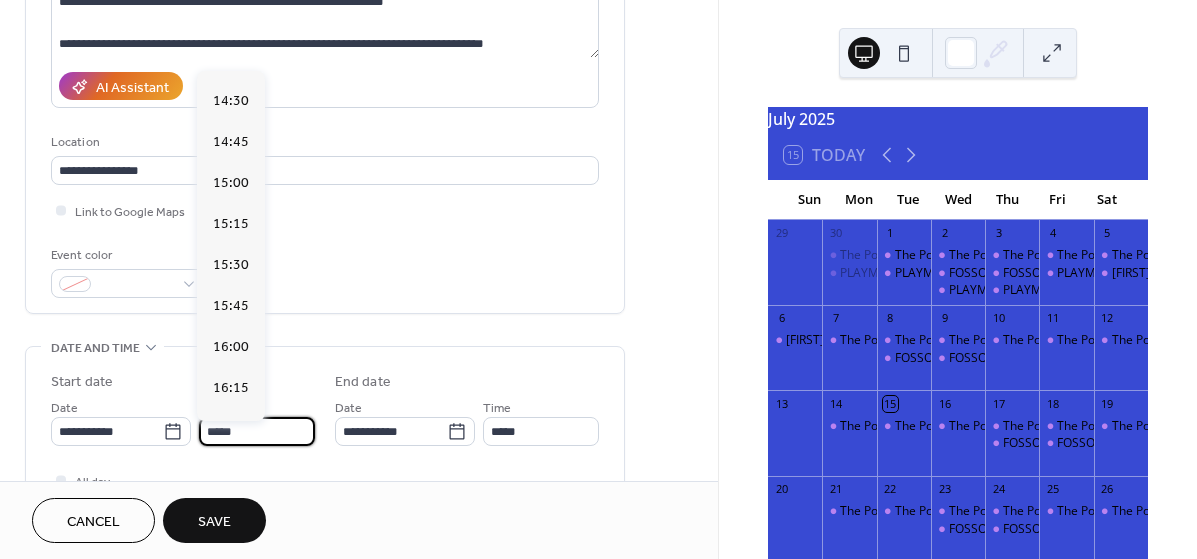 scroll, scrollTop: 2371, scrollLeft: 0, axis: vertical 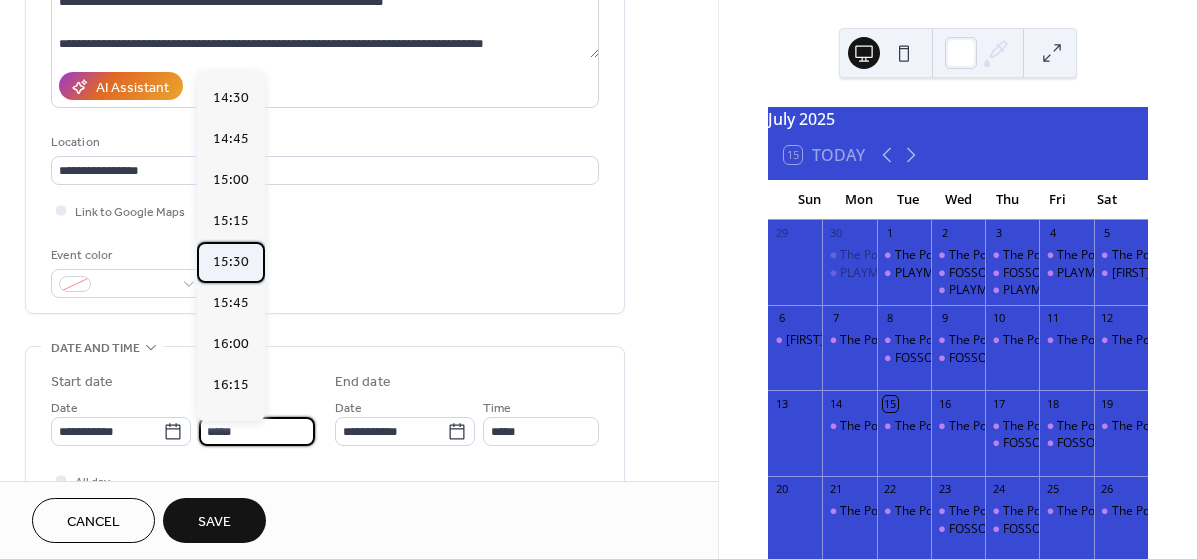 click on "15:30" at bounding box center [231, 262] 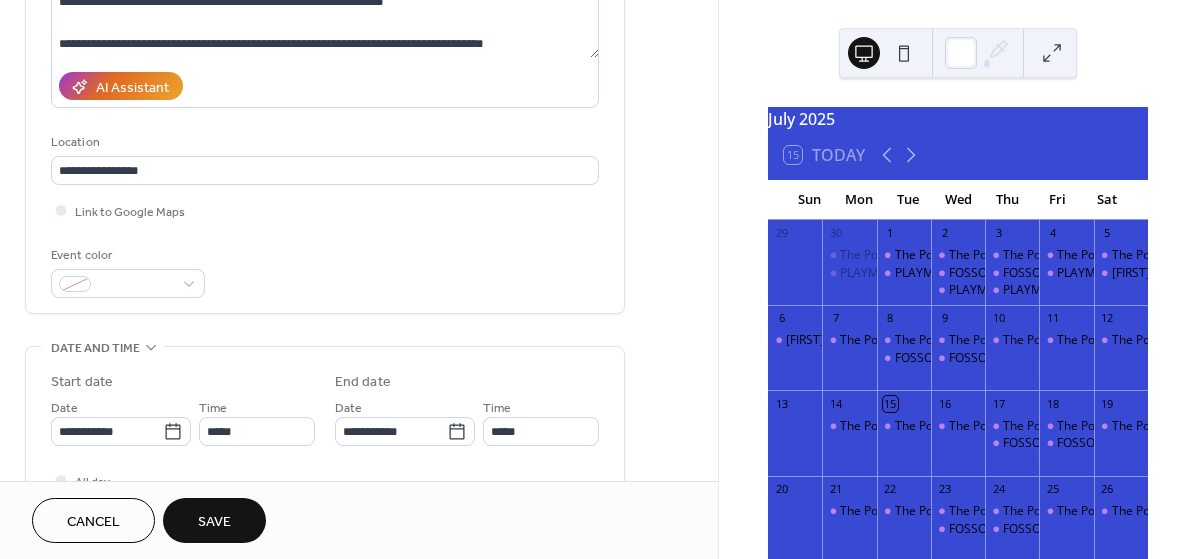 click on "Save" at bounding box center [214, 520] 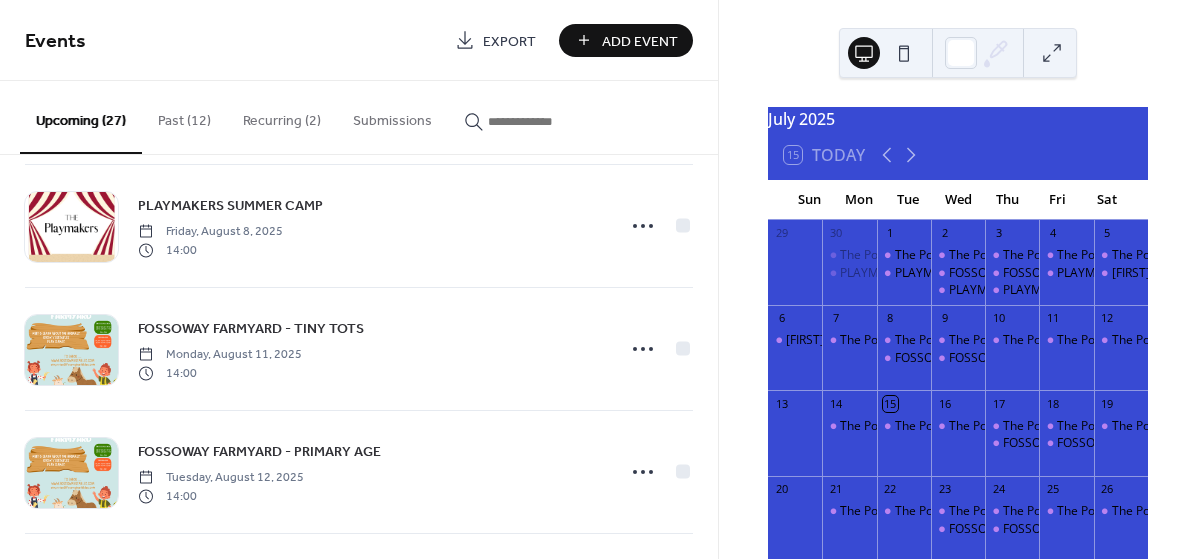 scroll, scrollTop: 1232, scrollLeft: 0, axis: vertical 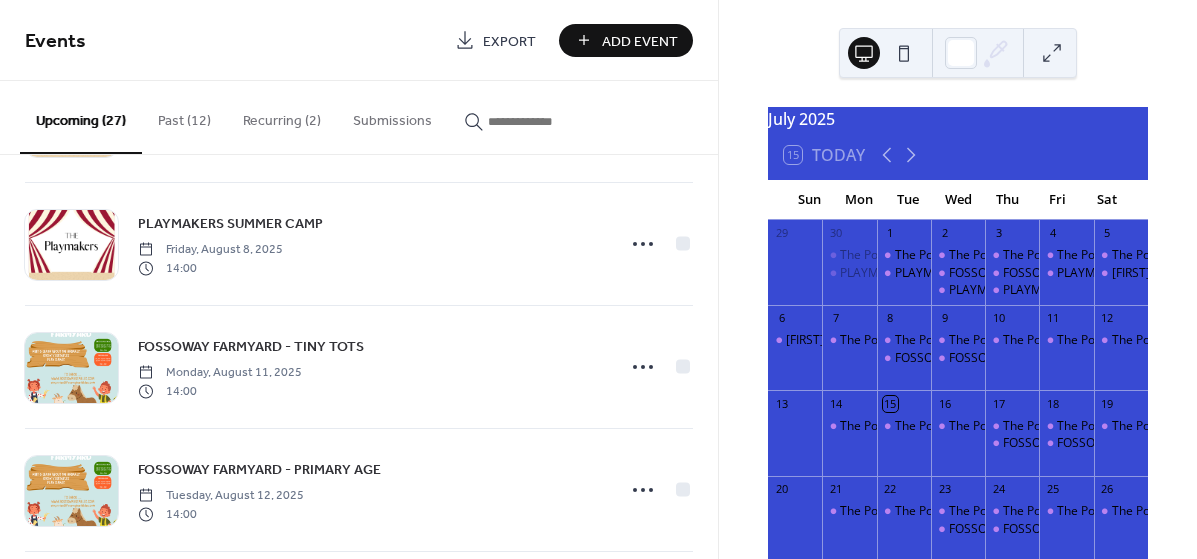click on "Add Event" at bounding box center (640, 41) 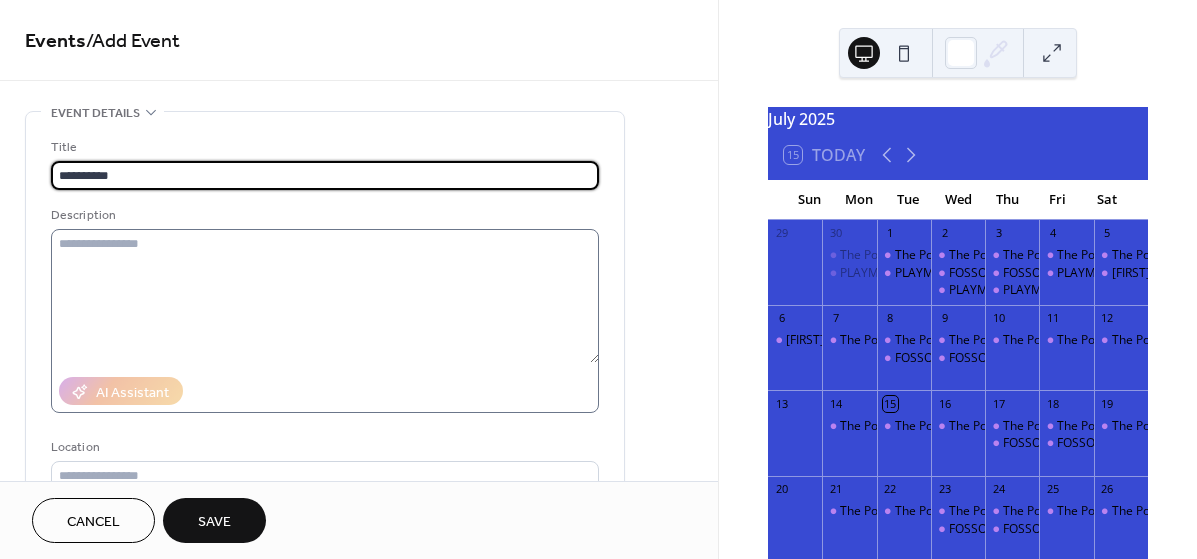 type on "**********" 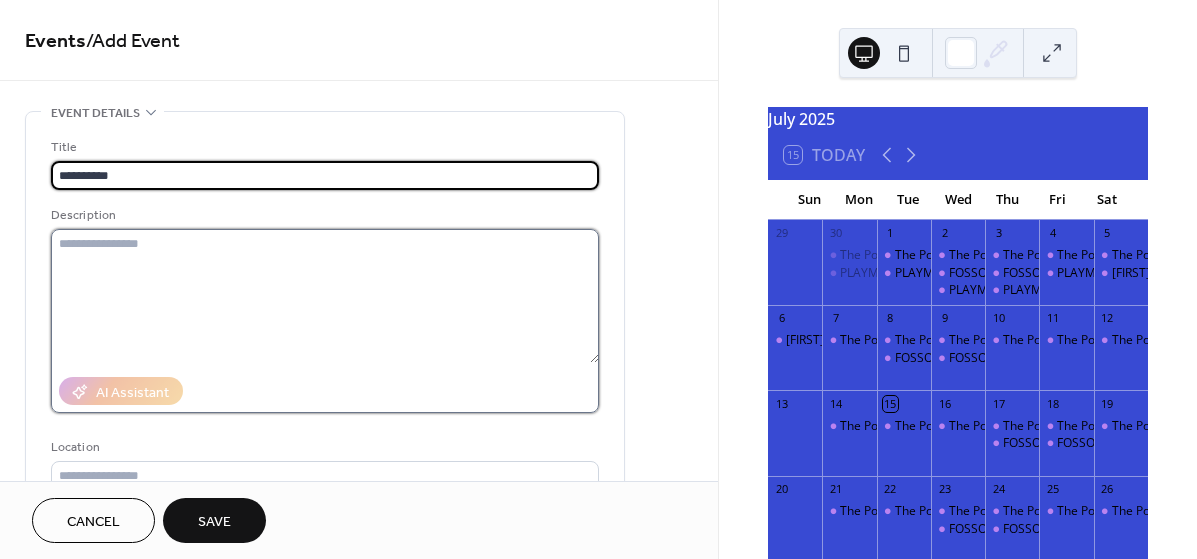 click at bounding box center [325, 296] 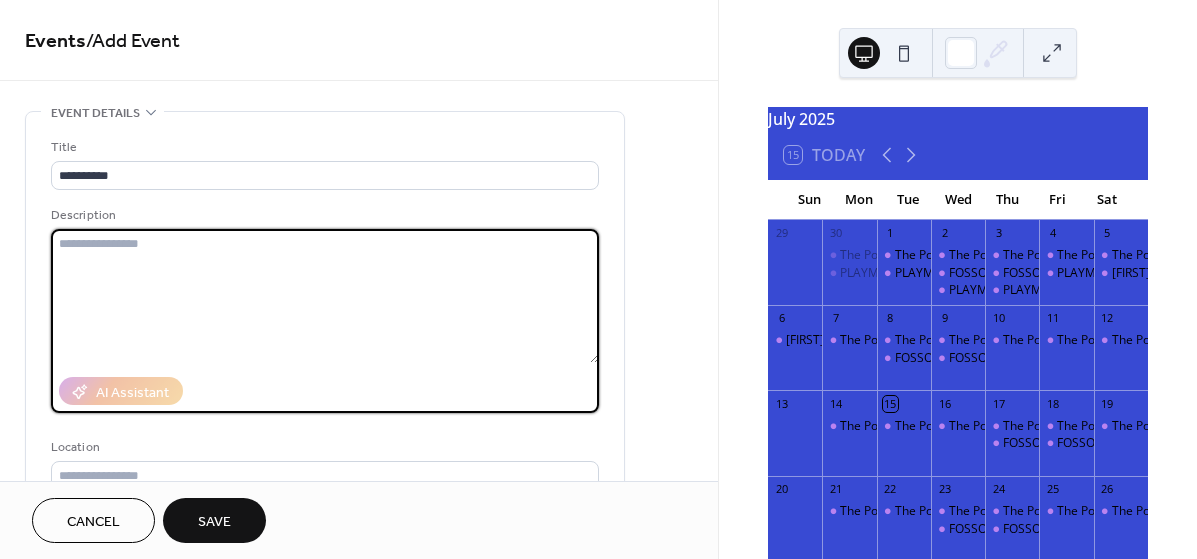 paste on "**********" 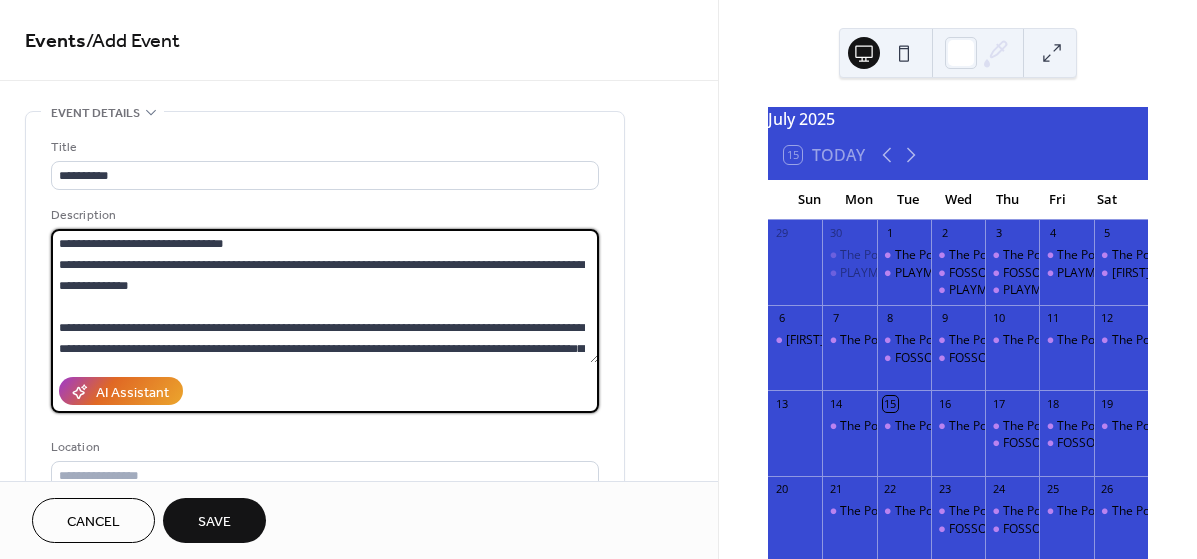 scroll, scrollTop: 0, scrollLeft: 0, axis: both 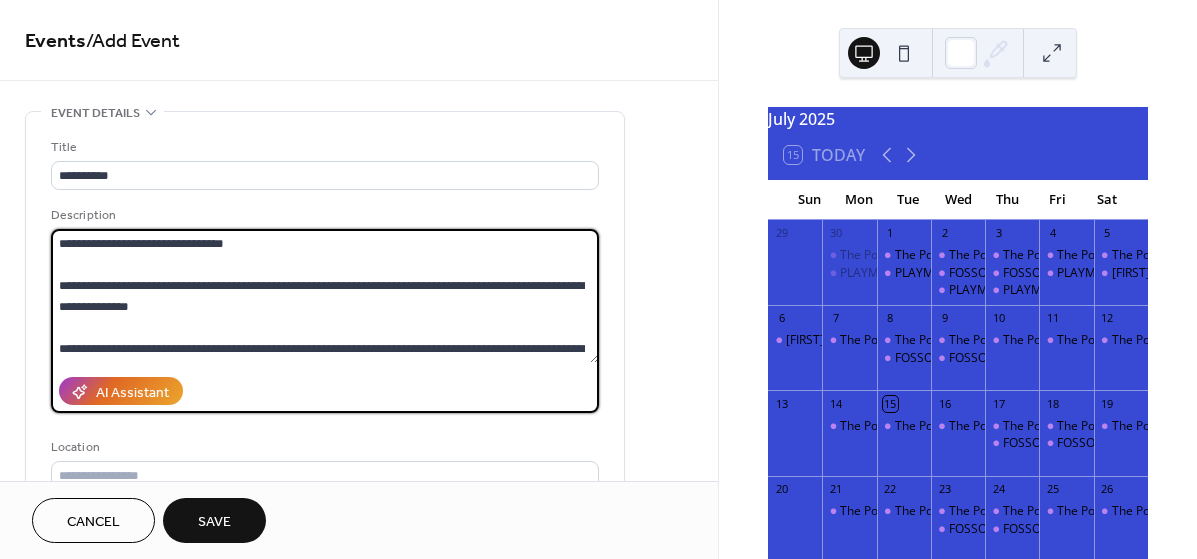 click on "**********" at bounding box center [325, 296] 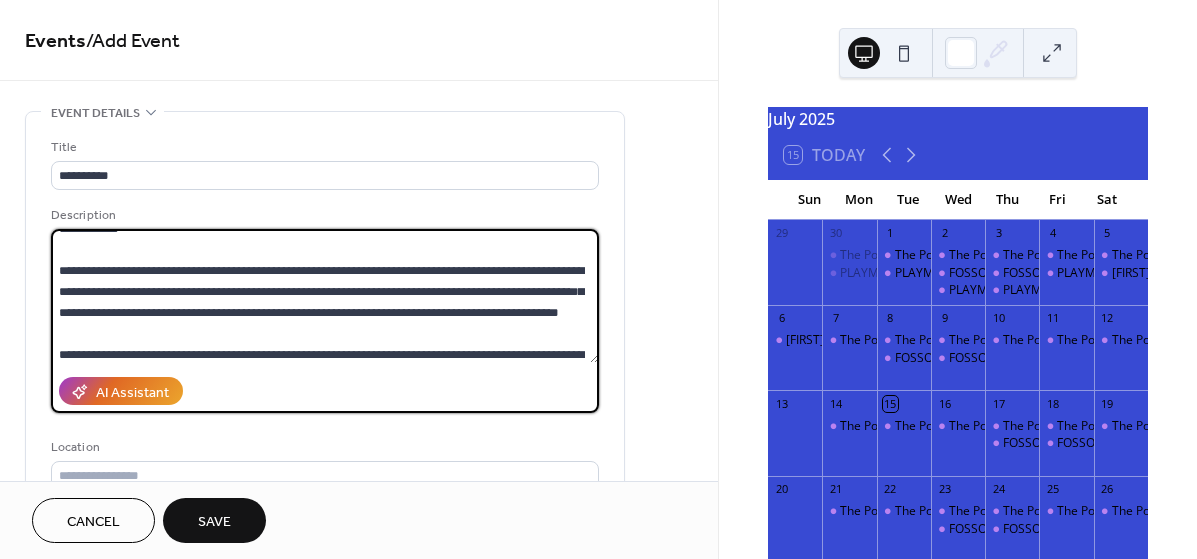 scroll, scrollTop: 82, scrollLeft: 0, axis: vertical 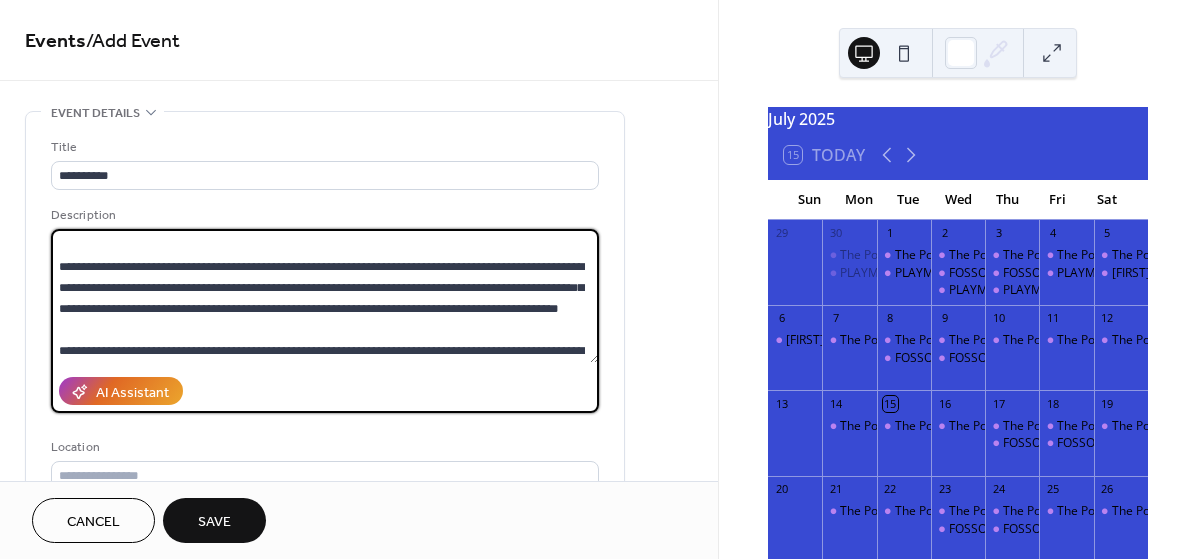 click on "**********" at bounding box center (325, 296) 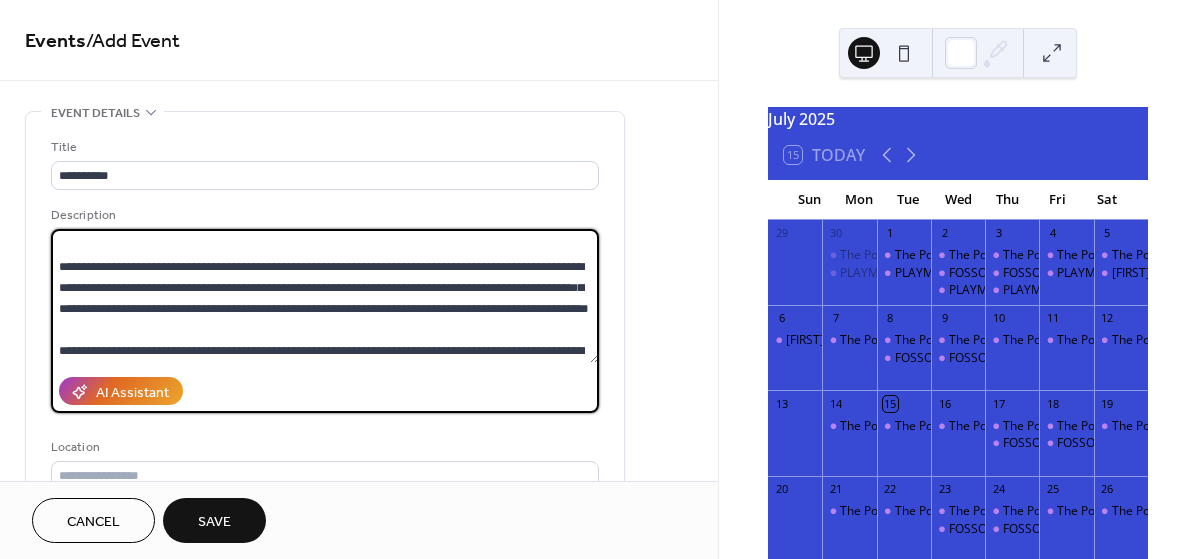 click on "**********" at bounding box center (325, 296) 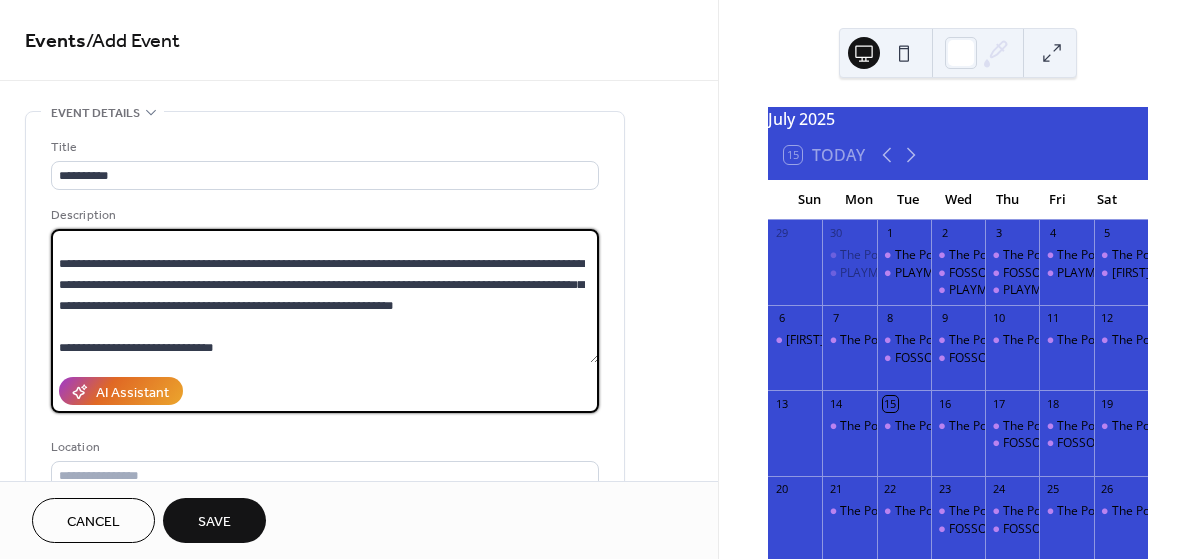scroll, scrollTop: 201, scrollLeft: 0, axis: vertical 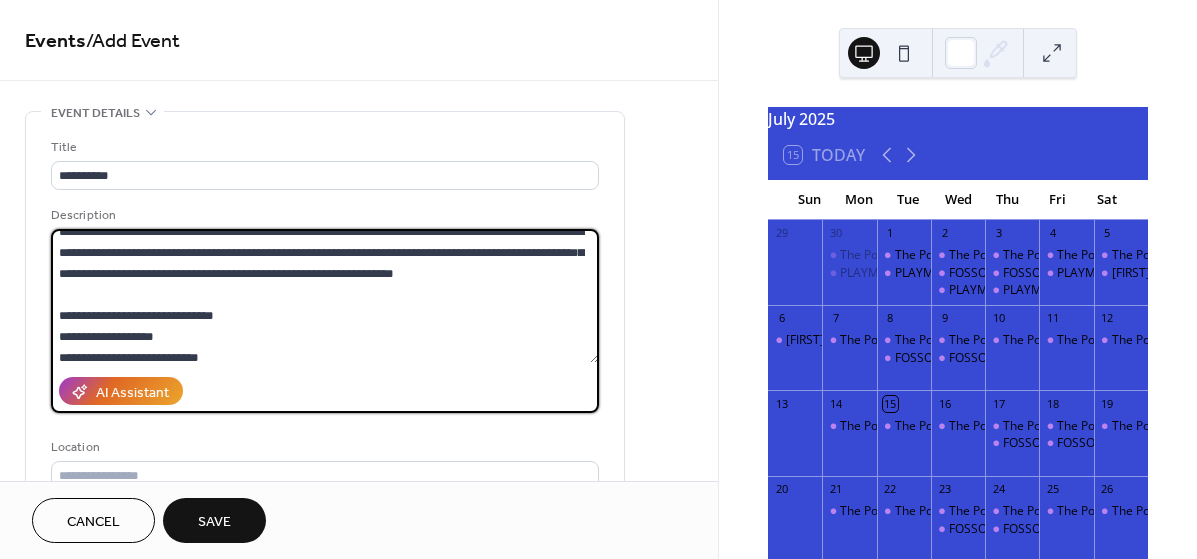 drag, startPoint x: 221, startPoint y: 253, endPoint x: 89, endPoint y: 254, distance: 132.00378 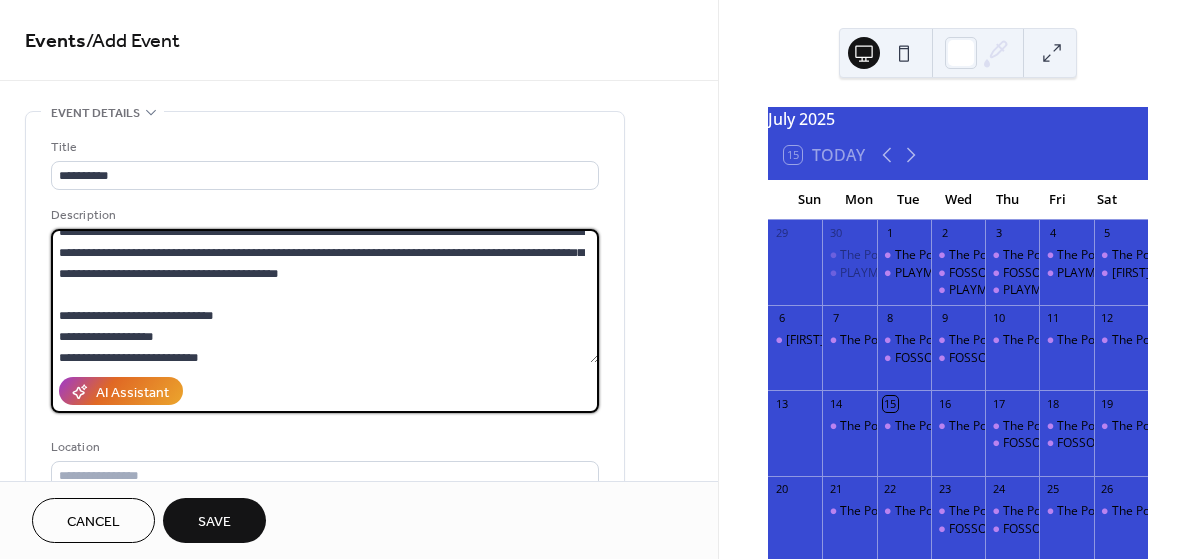 click on "**********" at bounding box center (325, 296) 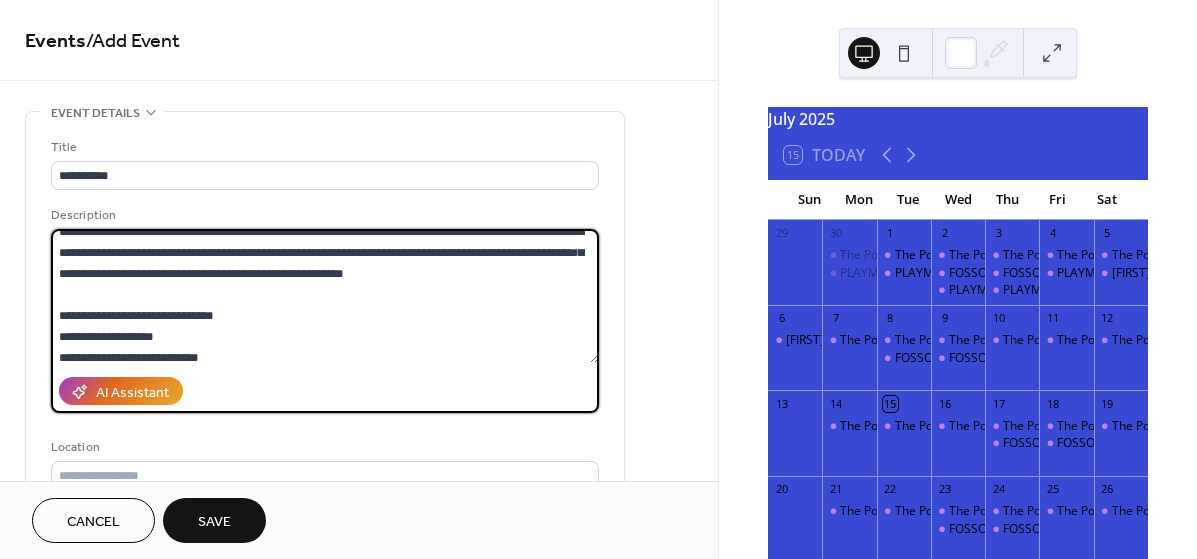 drag, startPoint x: 411, startPoint y: 256, endPoint x: 93, endPoint y: 270, distance: 318.308 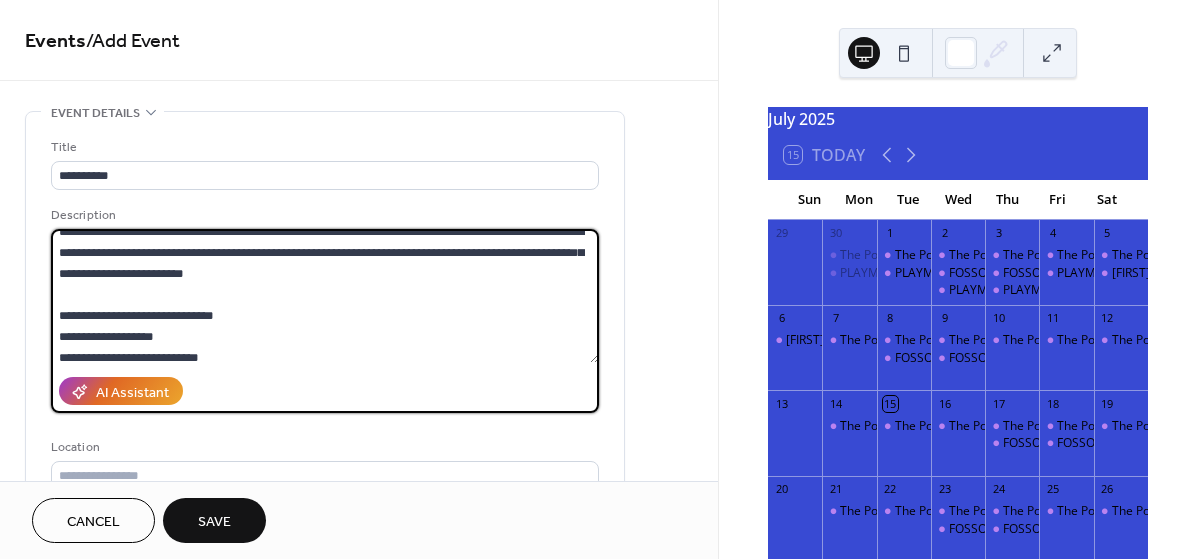 click on "**********" at bounding box center [325, 296] 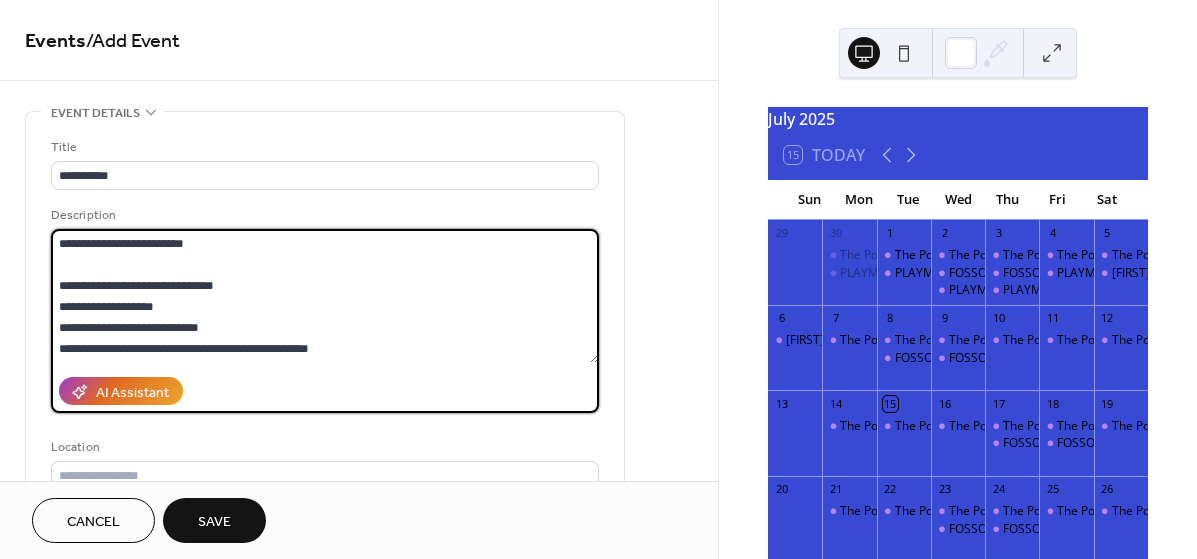 scroll, scrollTop: 273, scrollLeft: 0, axis: vertical 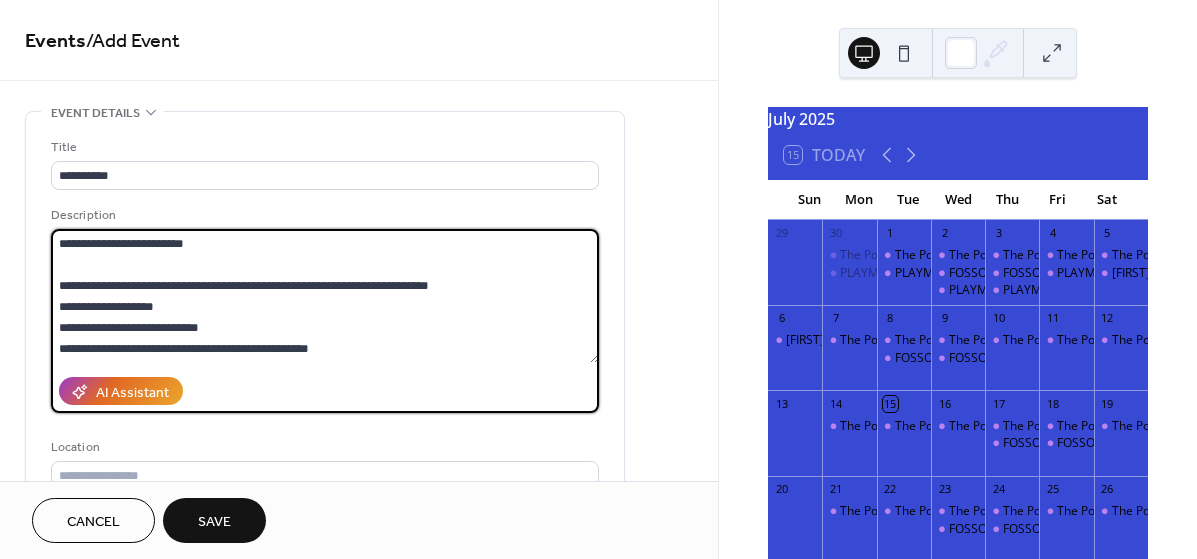 click on "**********" at bounding box center (325, 296) 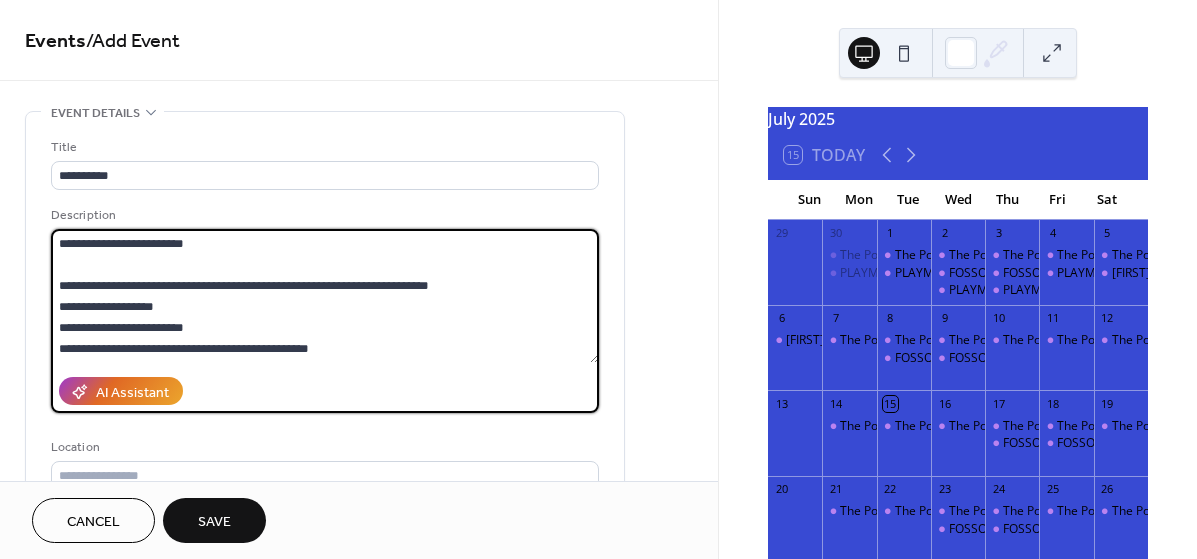 click on "**********" at bounding box center [325, 296] 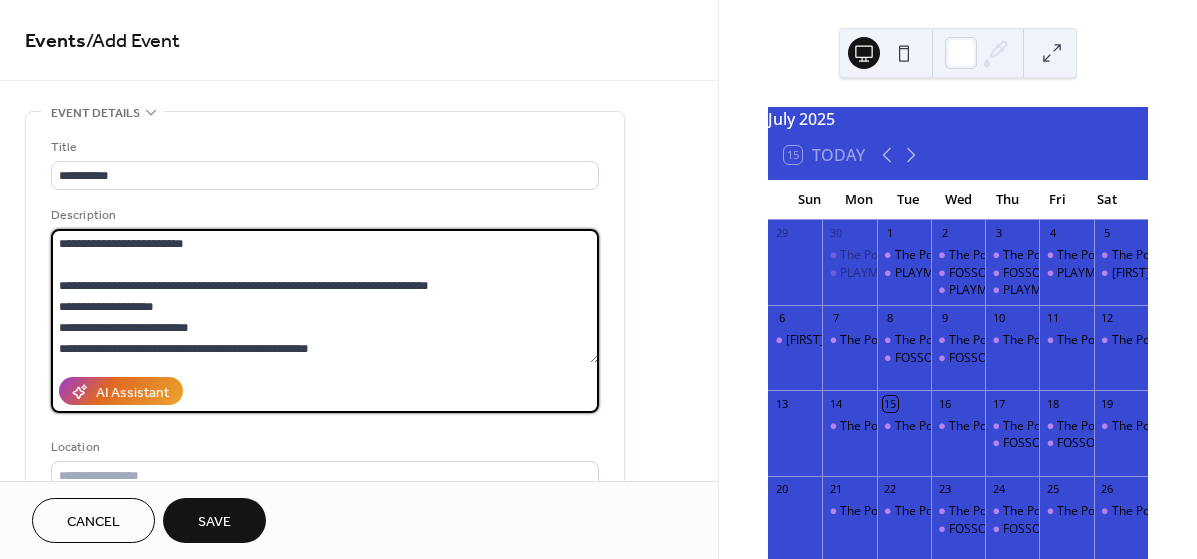 click on "**********" at bounding box center [325, 296] 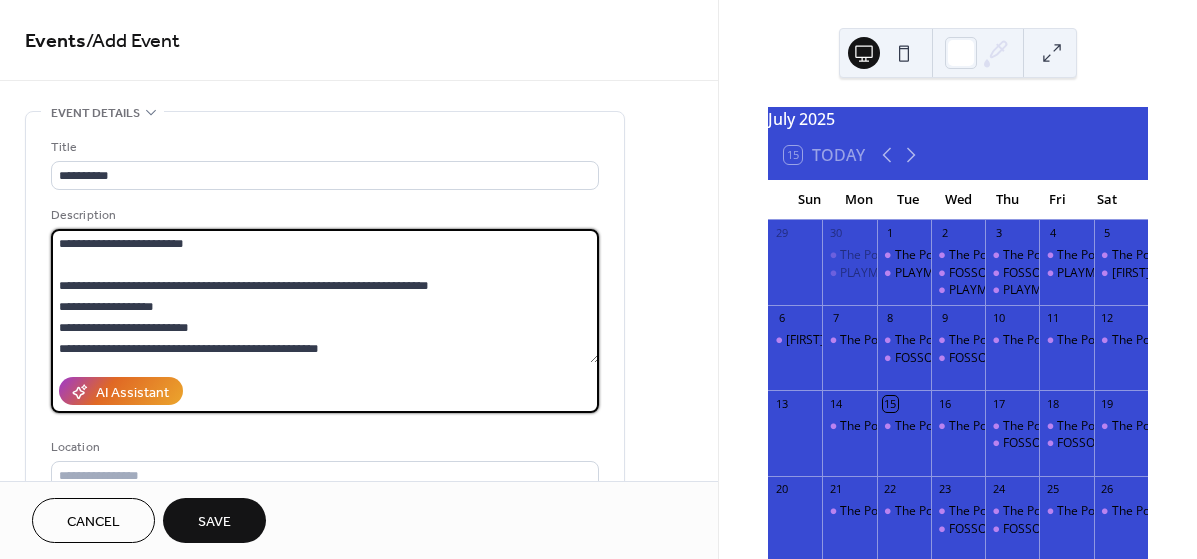 click on "**********" at bounding box center [325, 296] 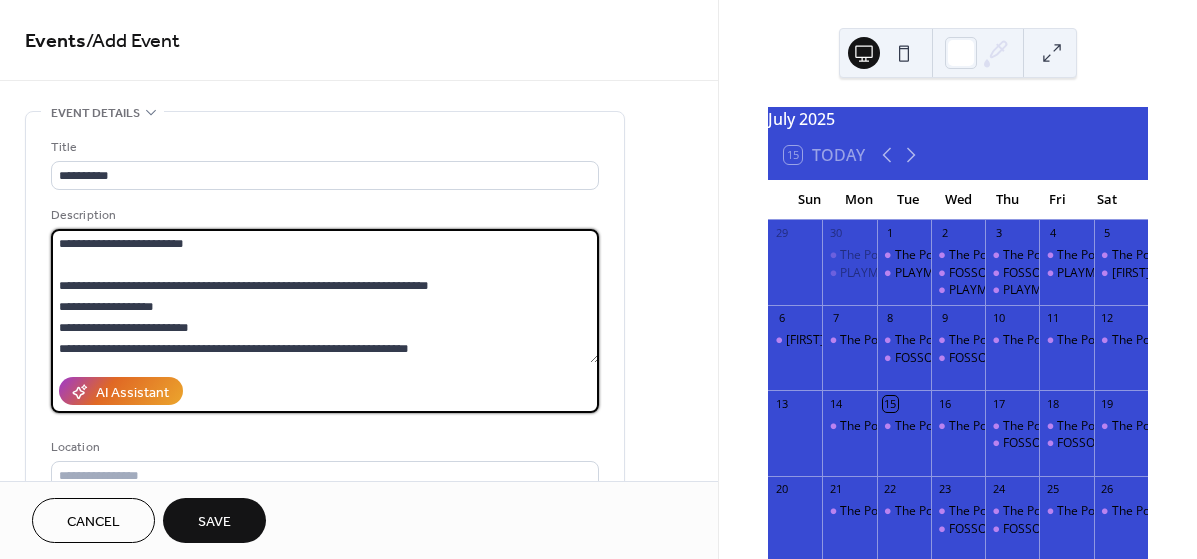 scroll, scrollTop: 59, scrollLeft: 0, axis: vertical 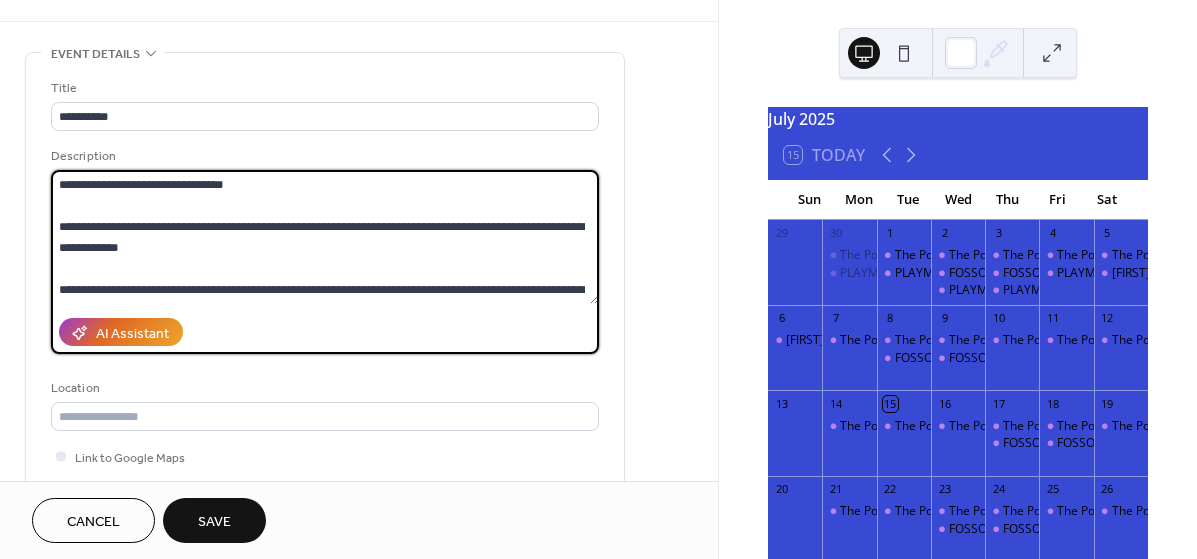 drag, startPoint x: 444, startPoint y: 278, endPoint x: 32, endPoint y: 99, distance: 449.20486 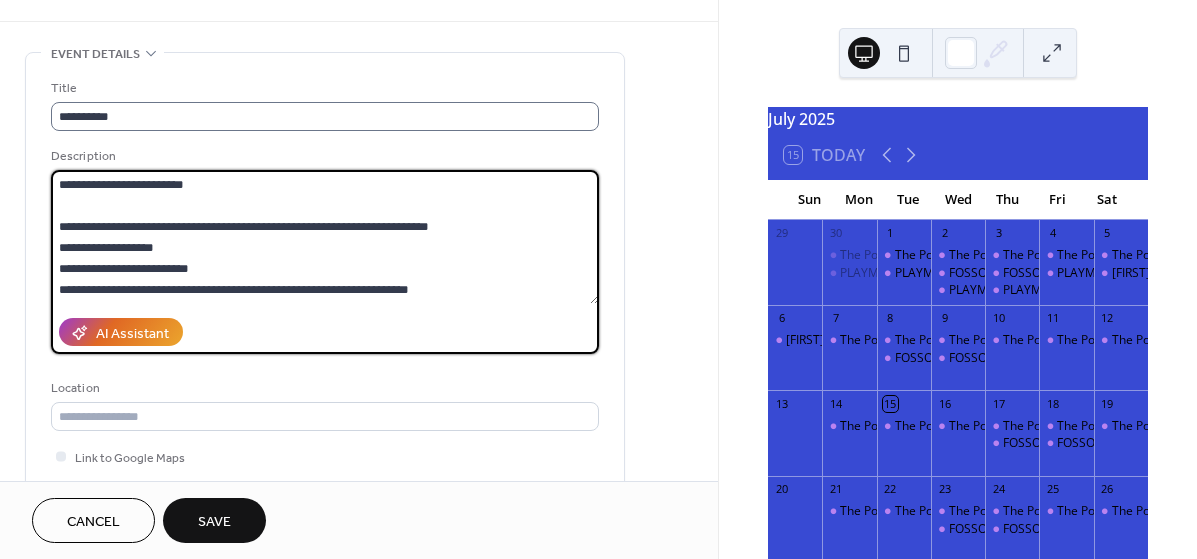 scroll, scrollTop: 273, scrollLeft: 0, axis: vertical 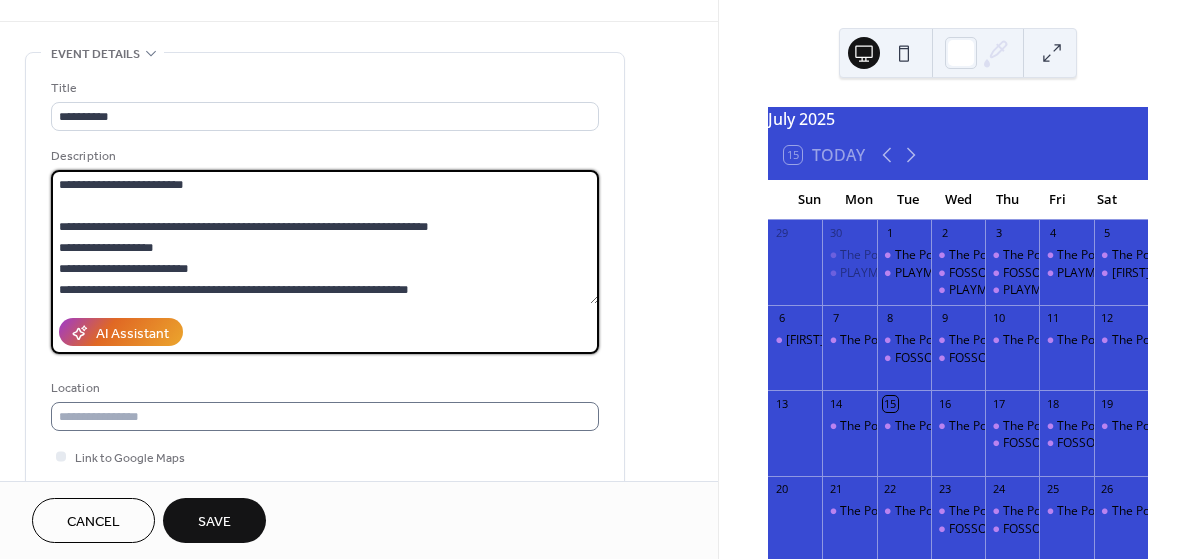 type on "**********" 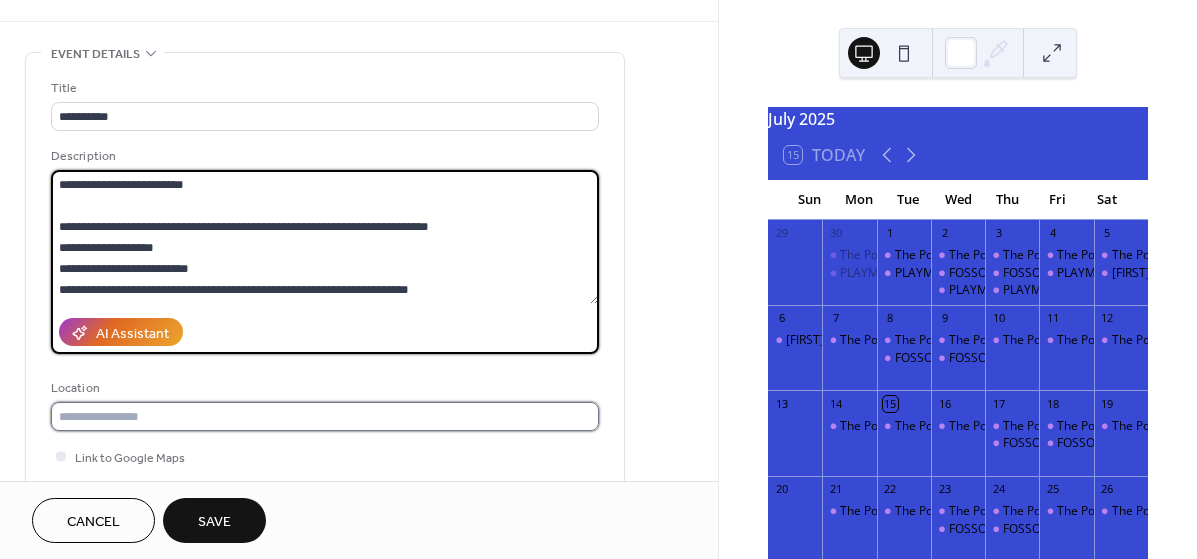click at bounding box center (325, 416) 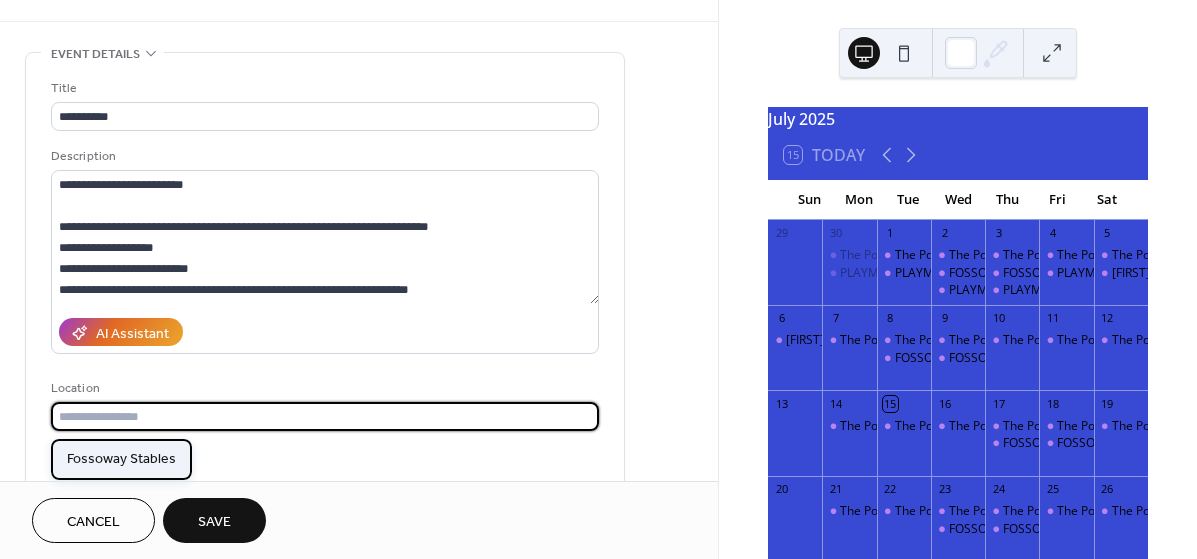click on "Fossoway Stables" at bounding box center [121, 459] 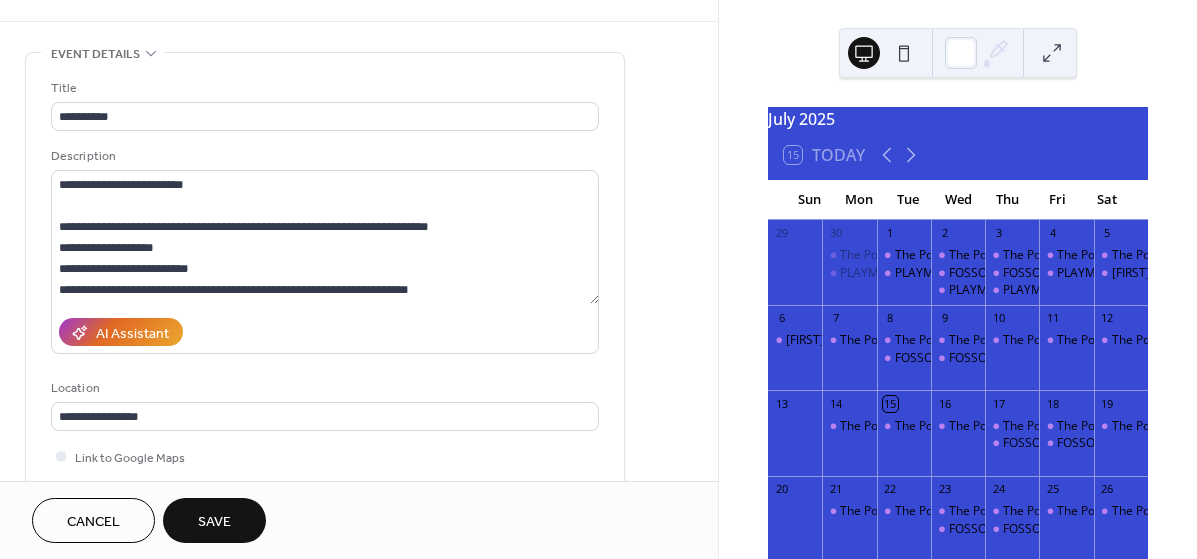 type on "**********" 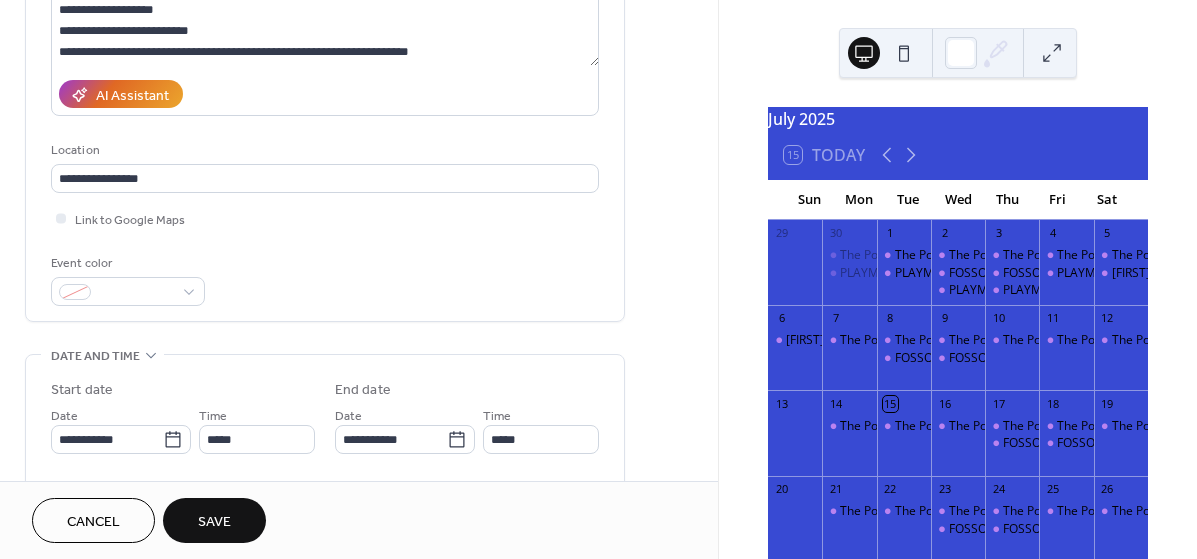 scroll, scrollTop: 308, scrollLeft: 0, axis: vertical 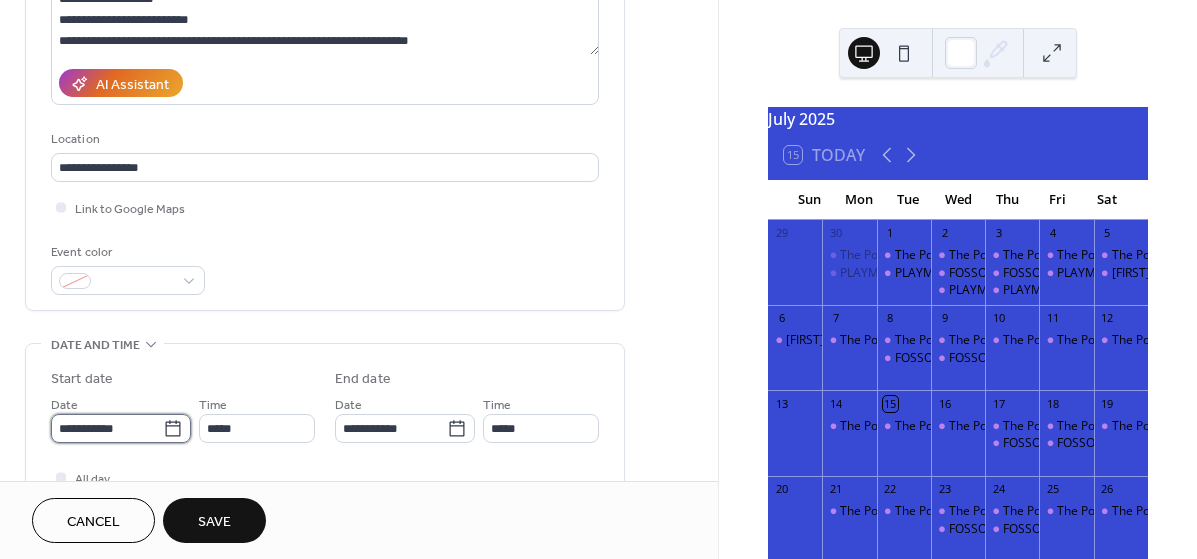 click on "**********" at bounding box center [107, 428] 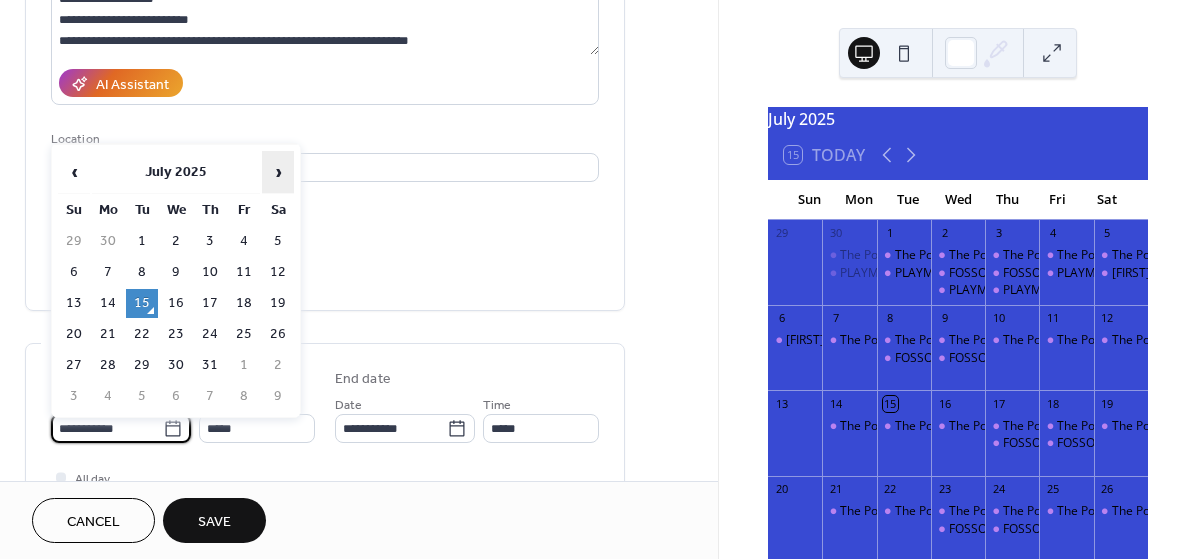 click on "›" at bounding box center [278, 172] 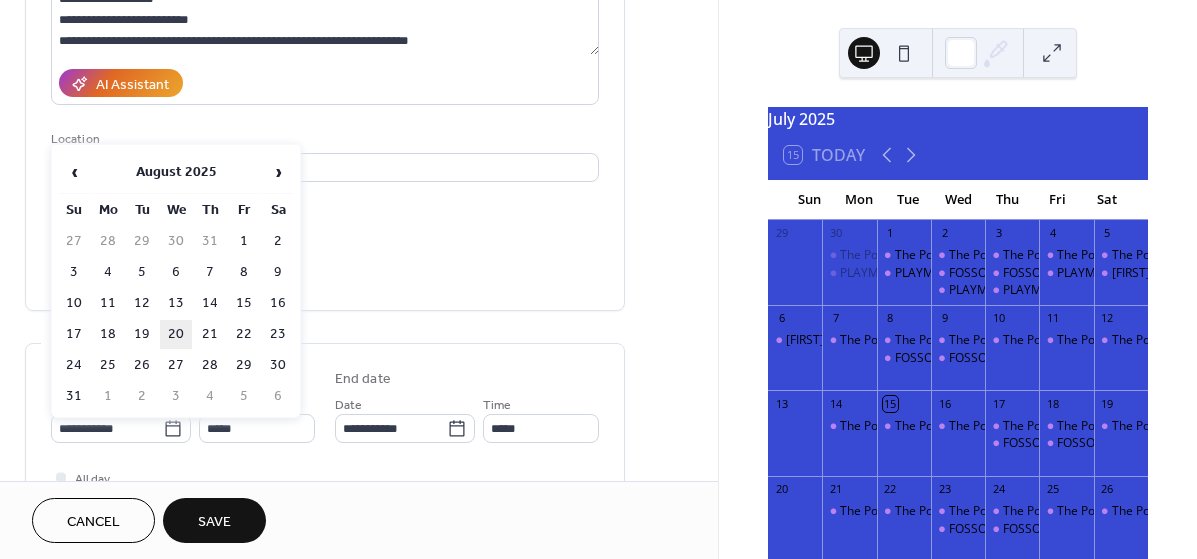 click on "20" at bounding box center (176, 334) 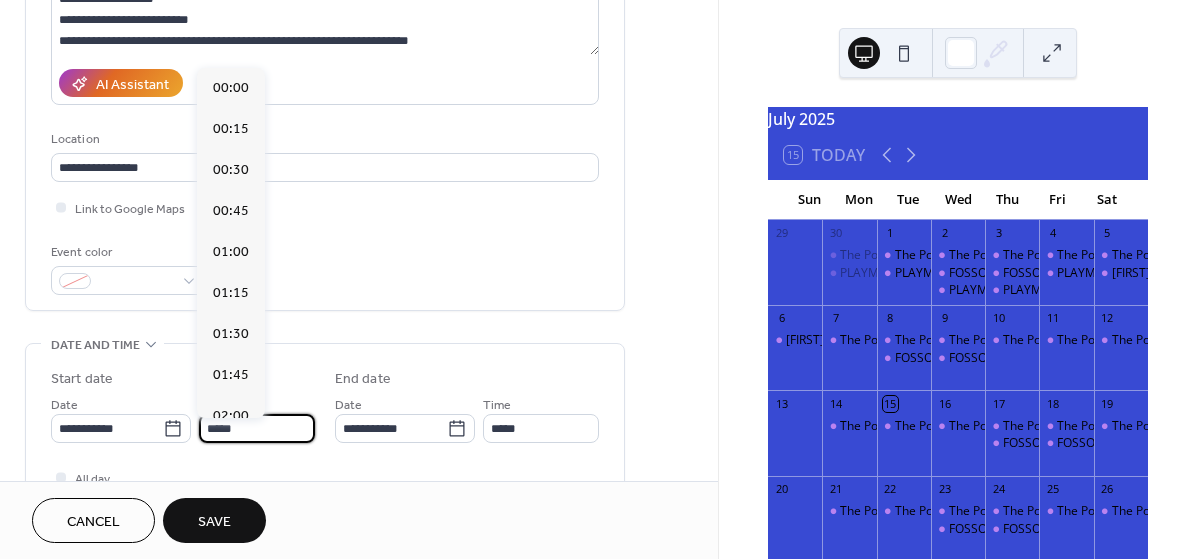 click on "*****" at bounding box center [257, 428] 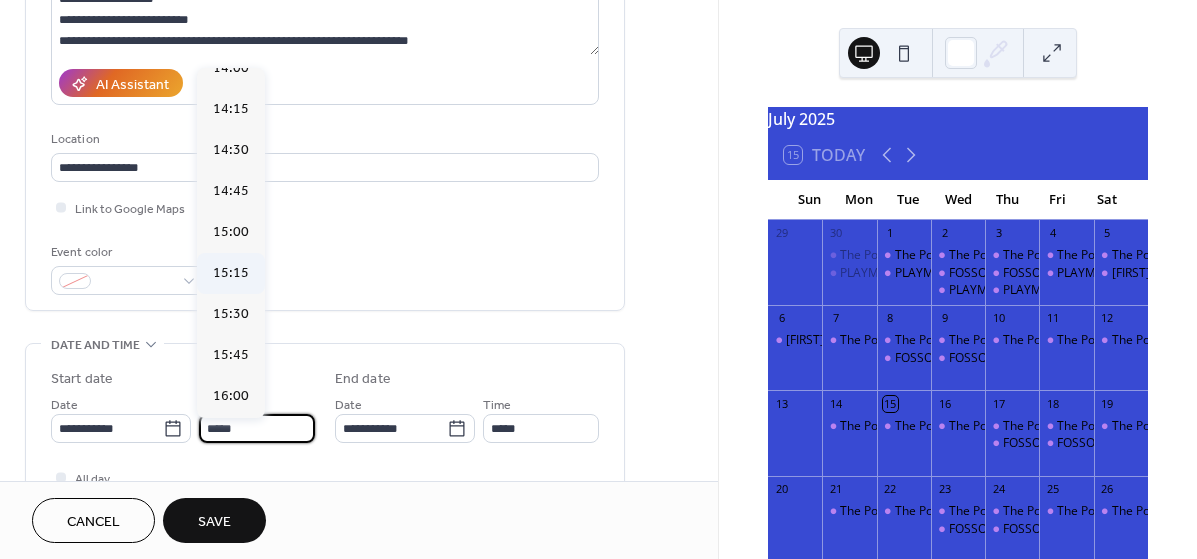 scroll, scrollTop: 2319, scrollLeft: 0, axis: vertical 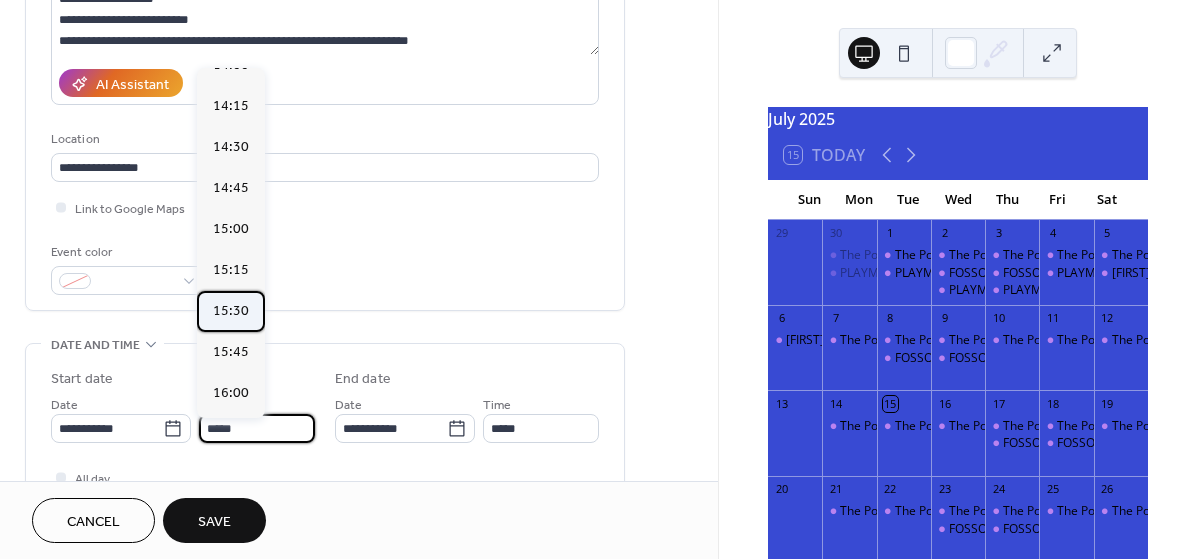 click on "15:30" at bounding box center (231, 311) 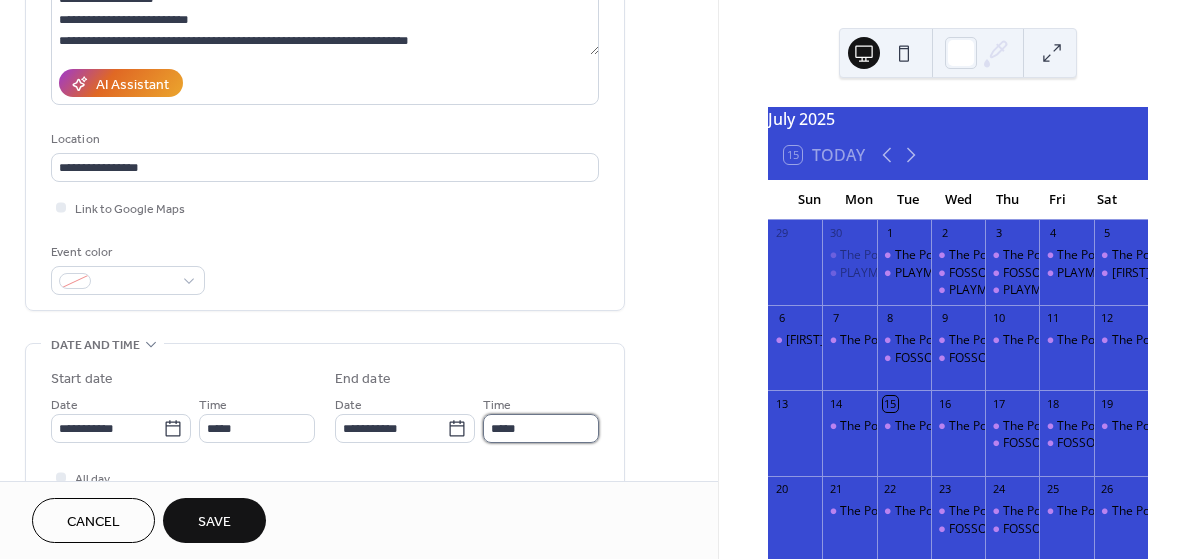 click on "*****" at bounding box center [541, 428] 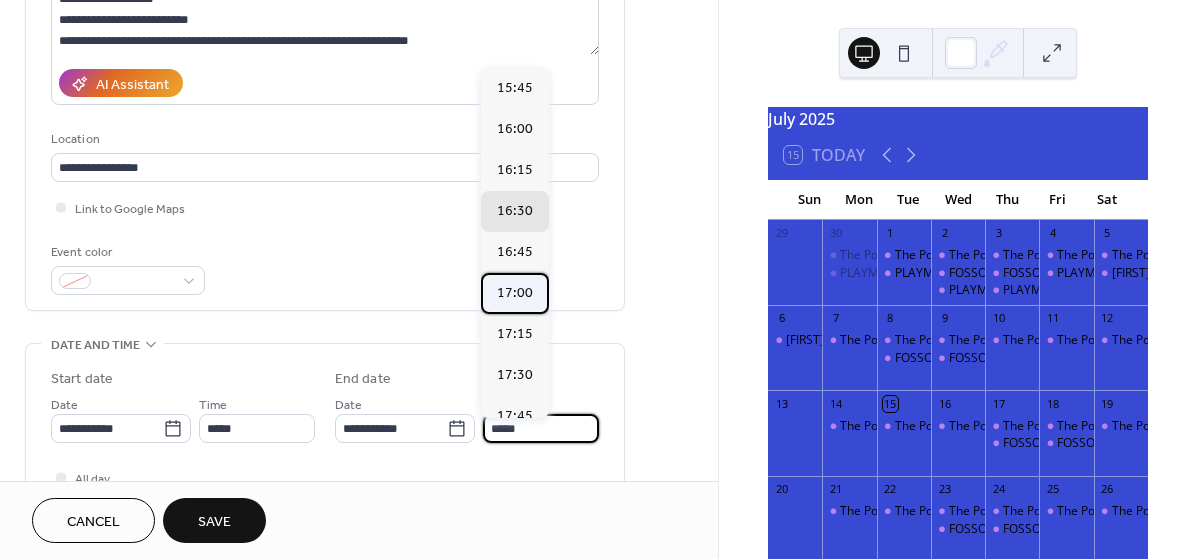 click on "17:00" at bounding box center (515, 293) 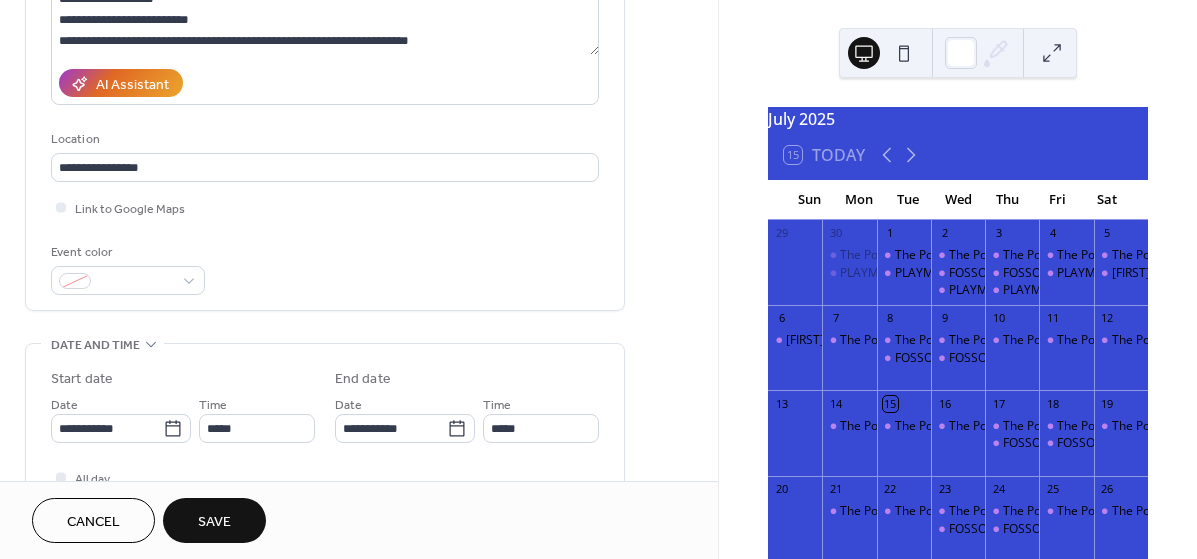 click on "Save" at bounding box center (214, 522) 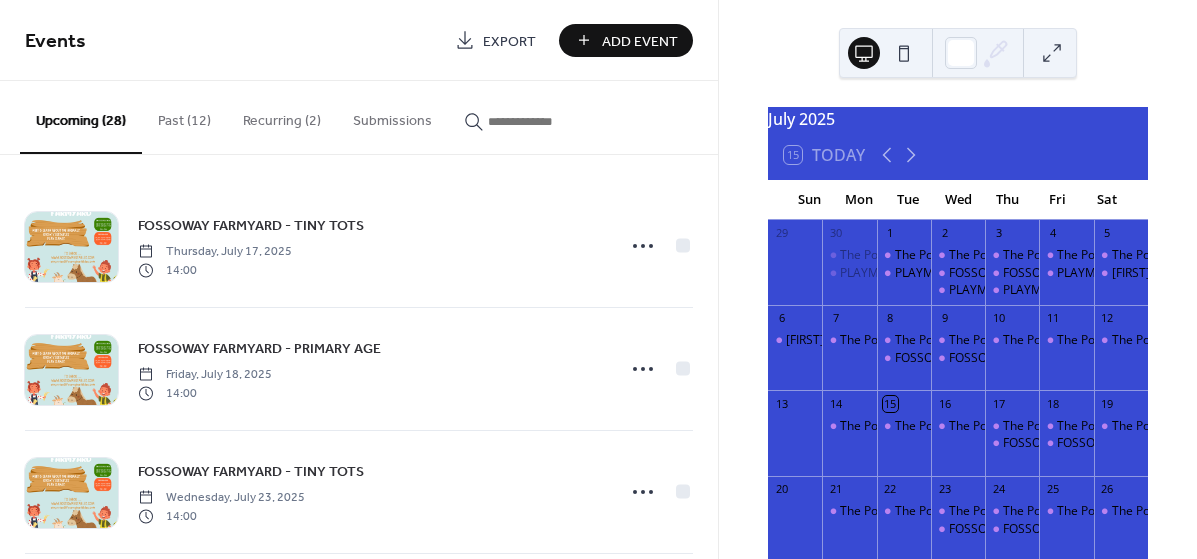 click on "Add Event" at bounding box center (640, 41) 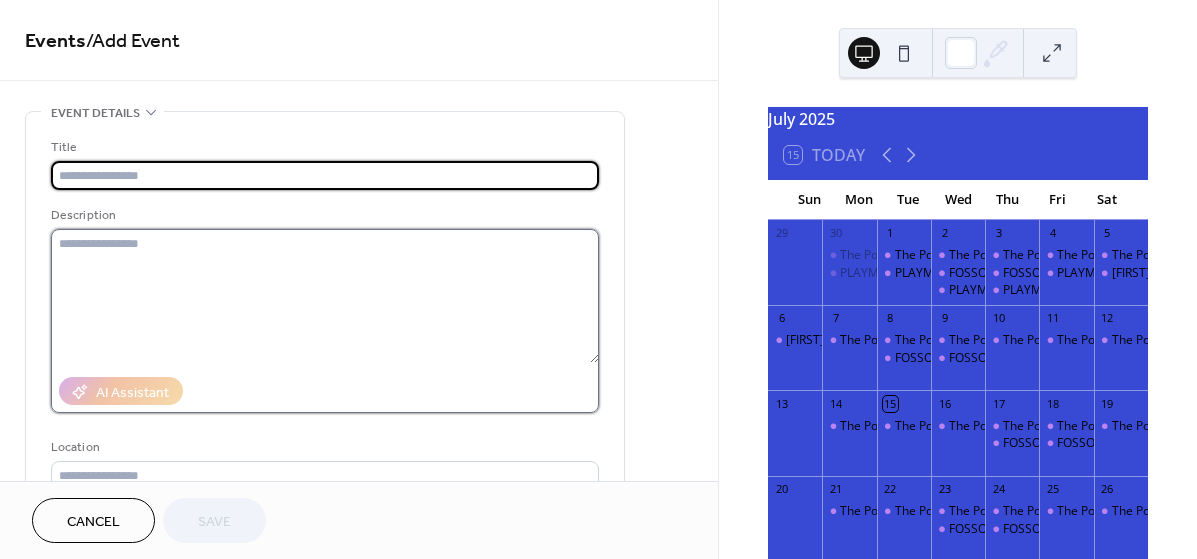 click at bounding box center [325, 296] 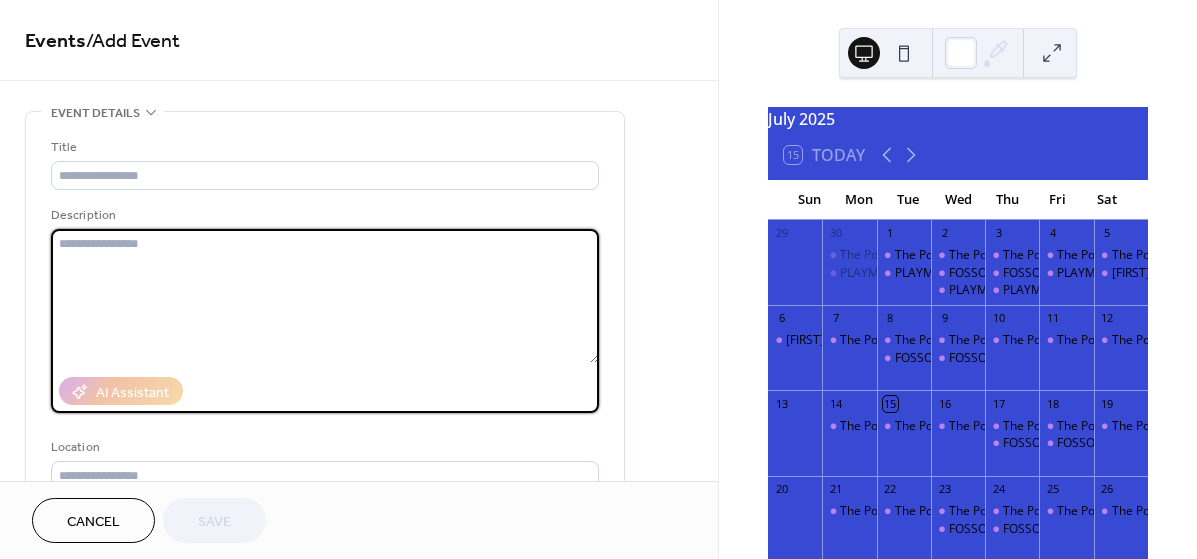 paste on "**********" 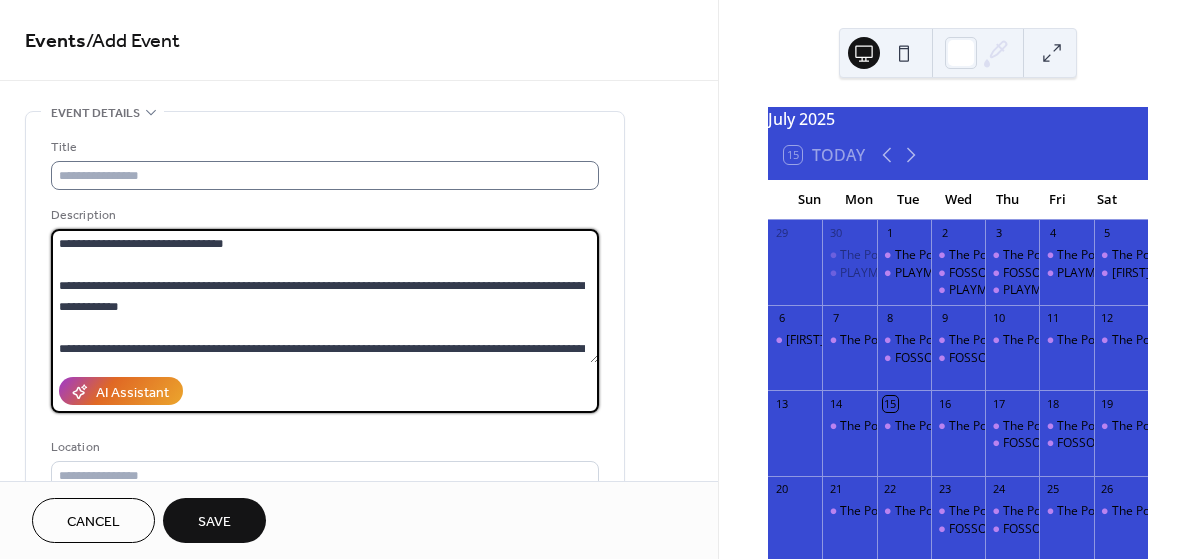 scroll, scrollTop: 252, scrollLeft: 0, axis: vertical 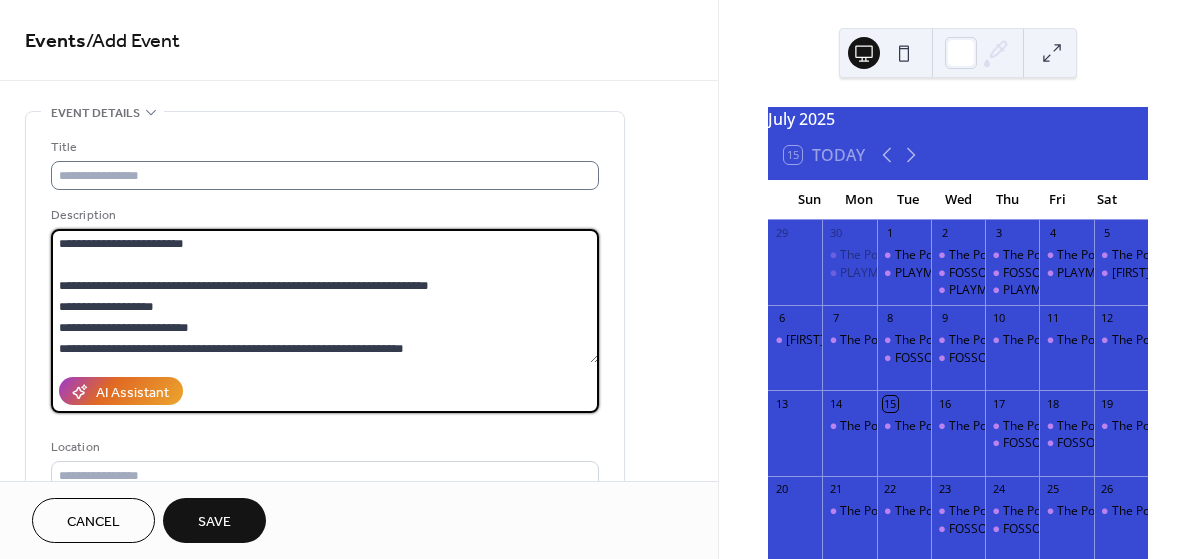 type on "**********" 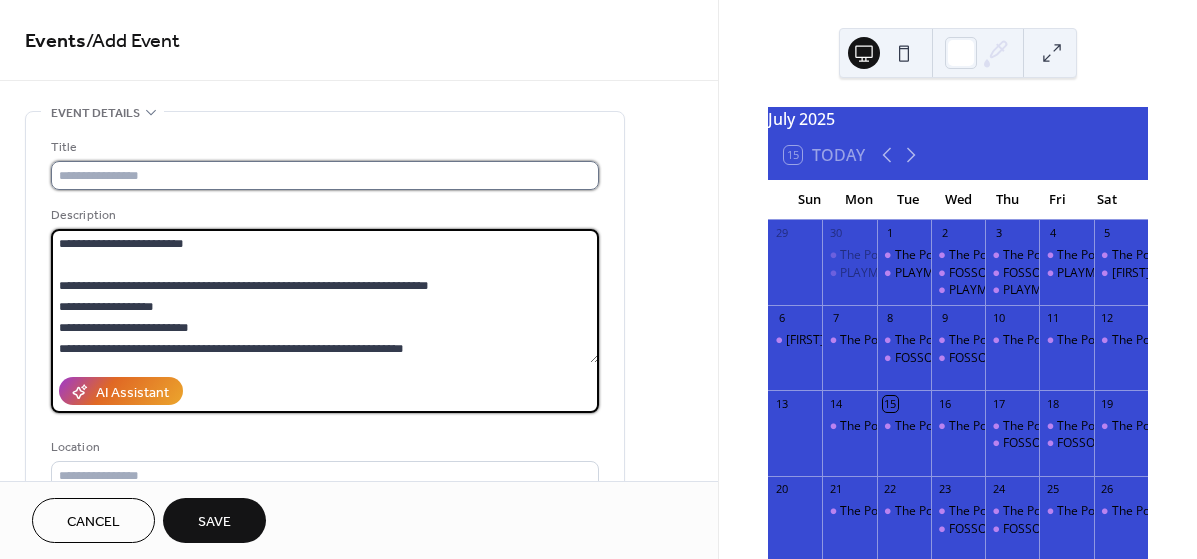 click at bounding box center (325, 175) 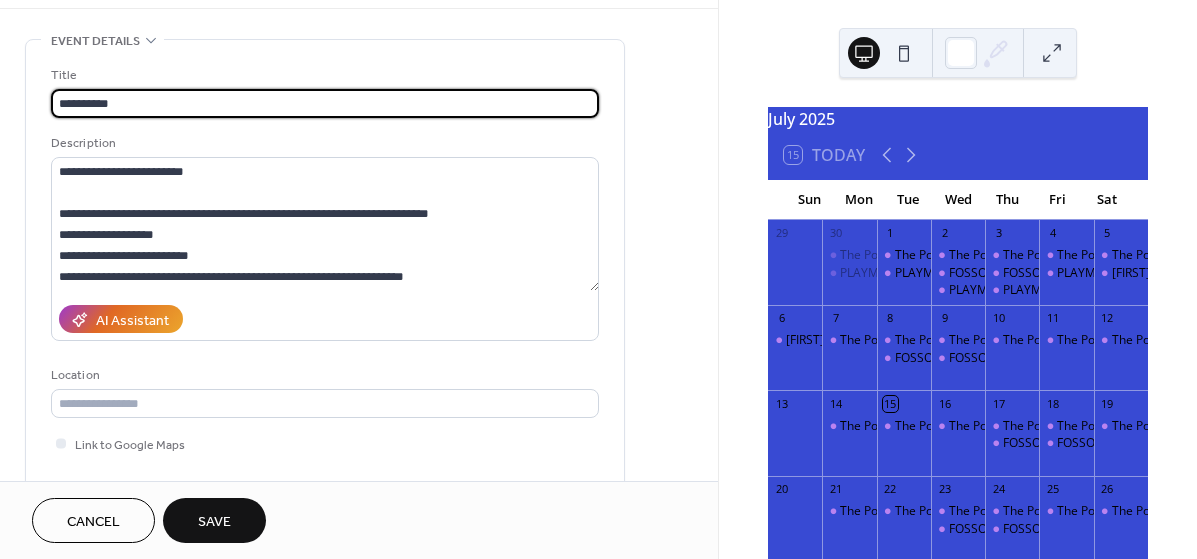 scroll, scrollTop: 75, scrollLeft: 0, axis: vertical 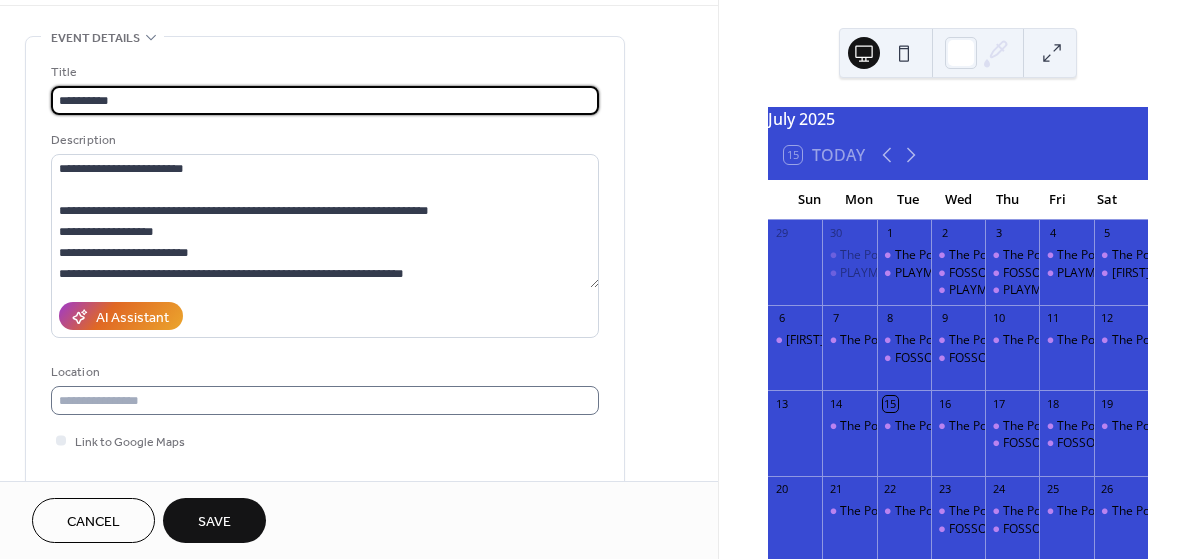 type on "**********" 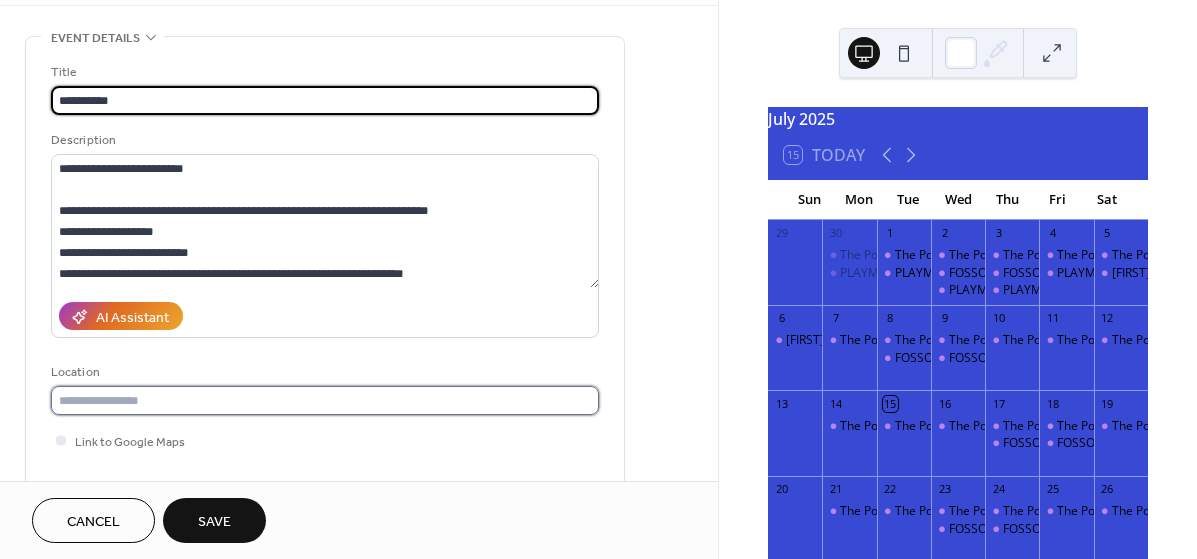 click at bounding box center (325, 400) 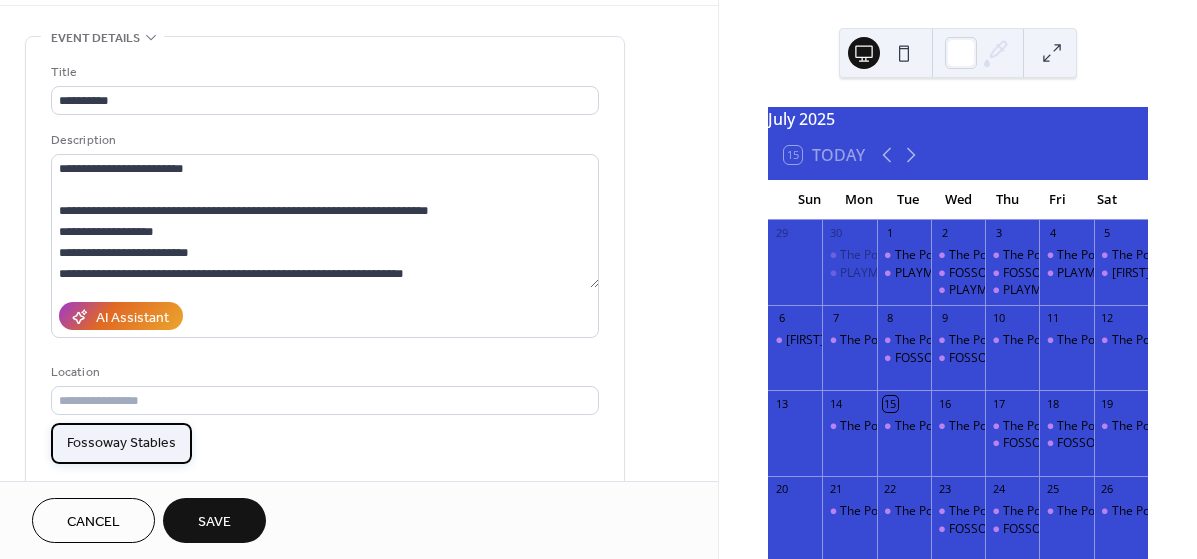 click on "Fossoway Stables" at bounding box center (121, 443) 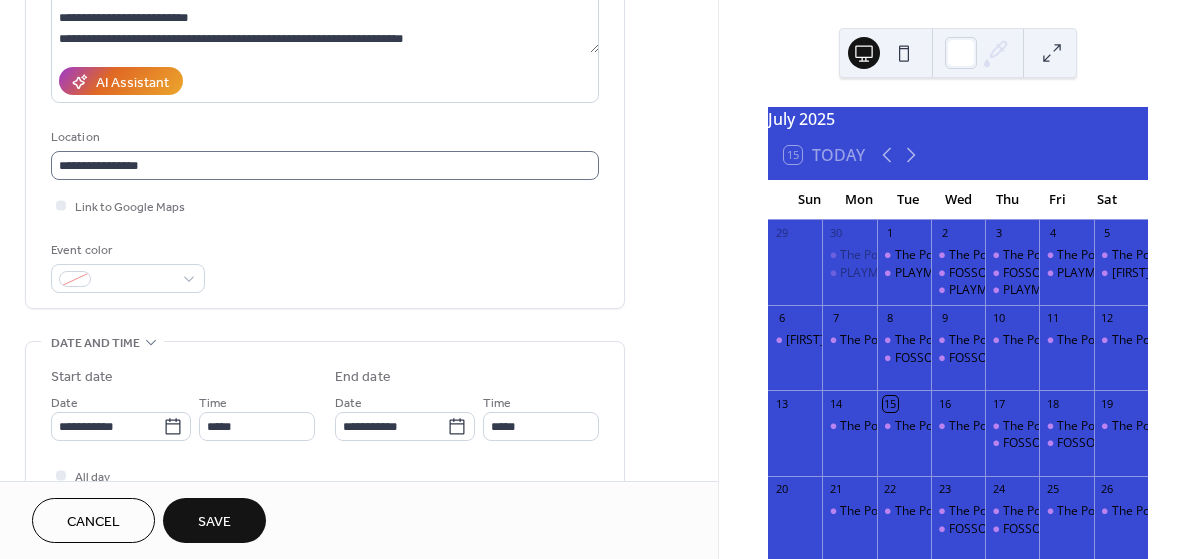 scroll, scrollTop: 316, scrollLeft: 0, axis: vertical 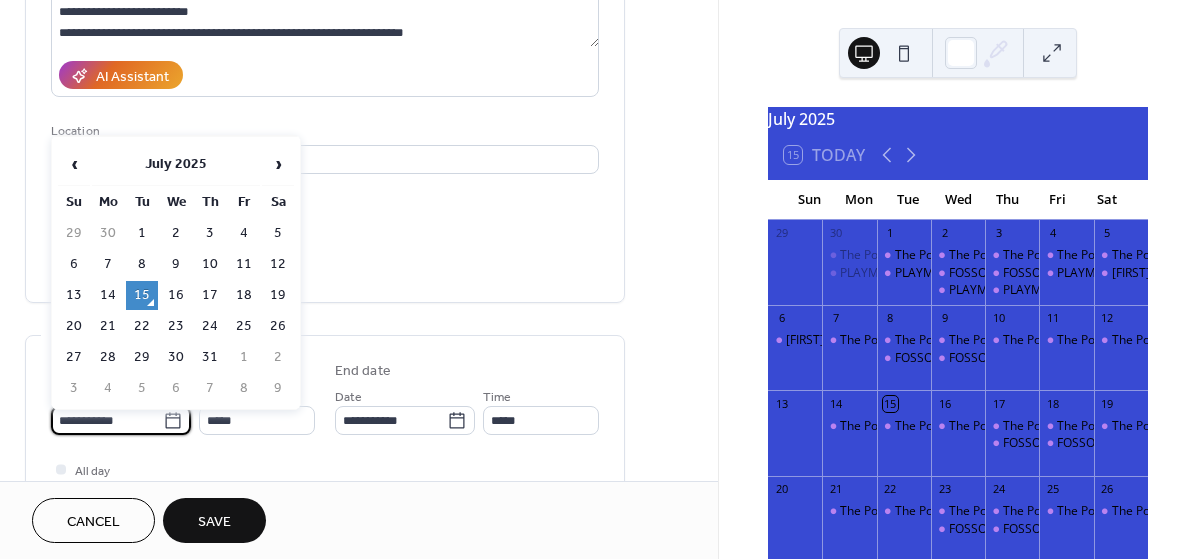 click on "**********" at bounding box center [107, 420] 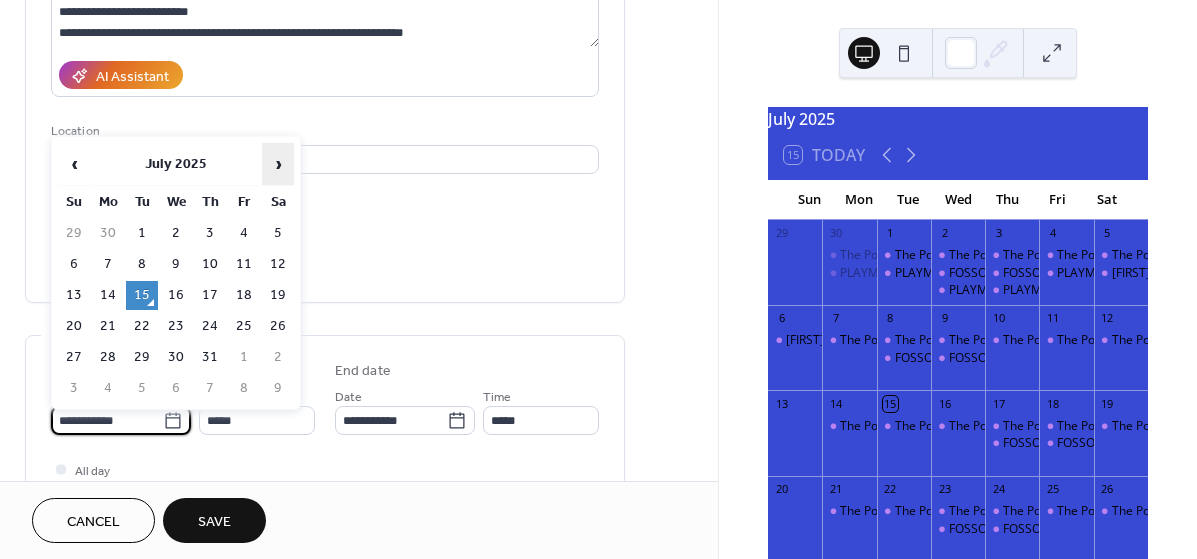 click on "›" at bounding box center (278, 164) 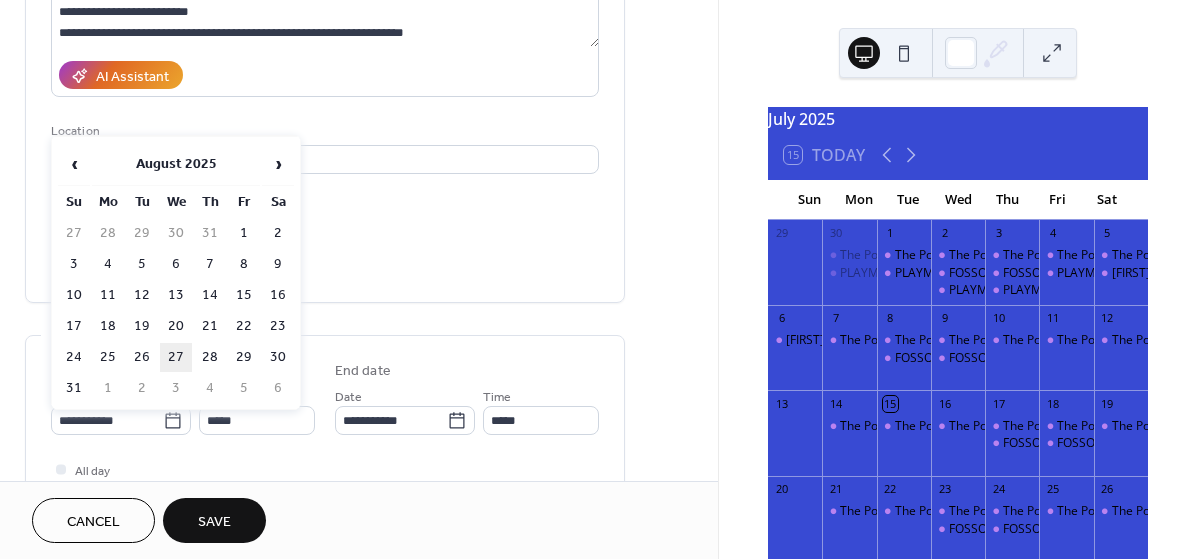 click on "27" at bounding box center [176, 357] 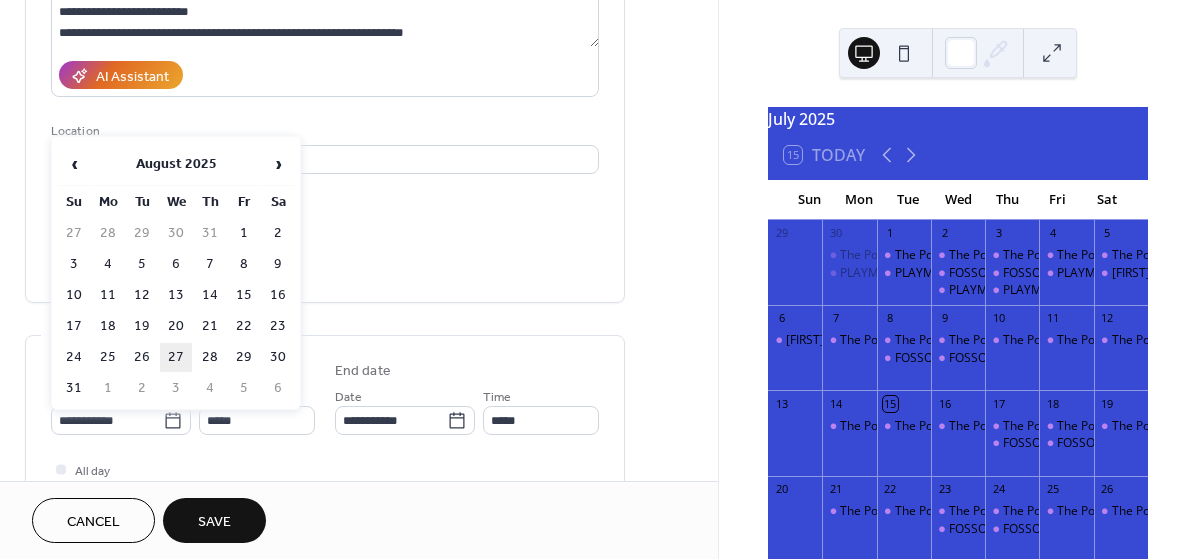 type on "**********" 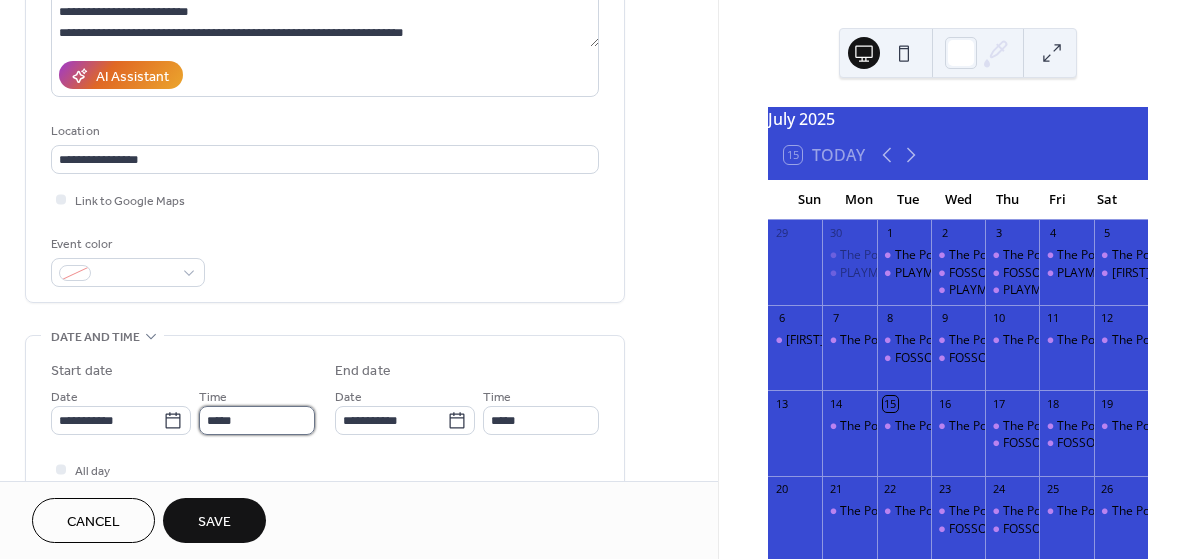 click on "*****" at bounding box center (257, 420) 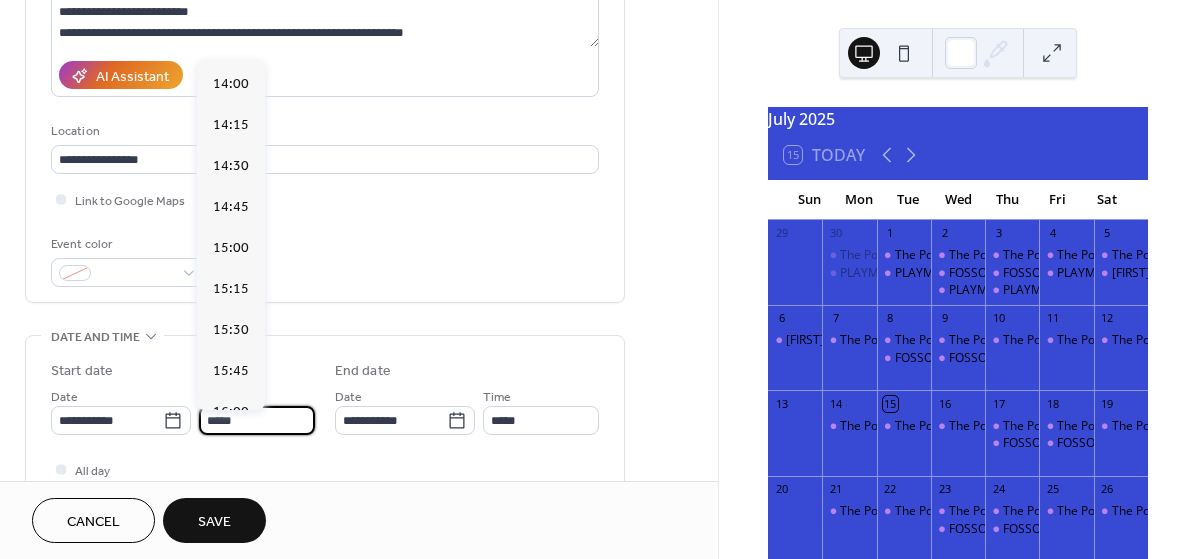 scroll, scrollTop: 2295, scrollLeft: 0, axis: vertical 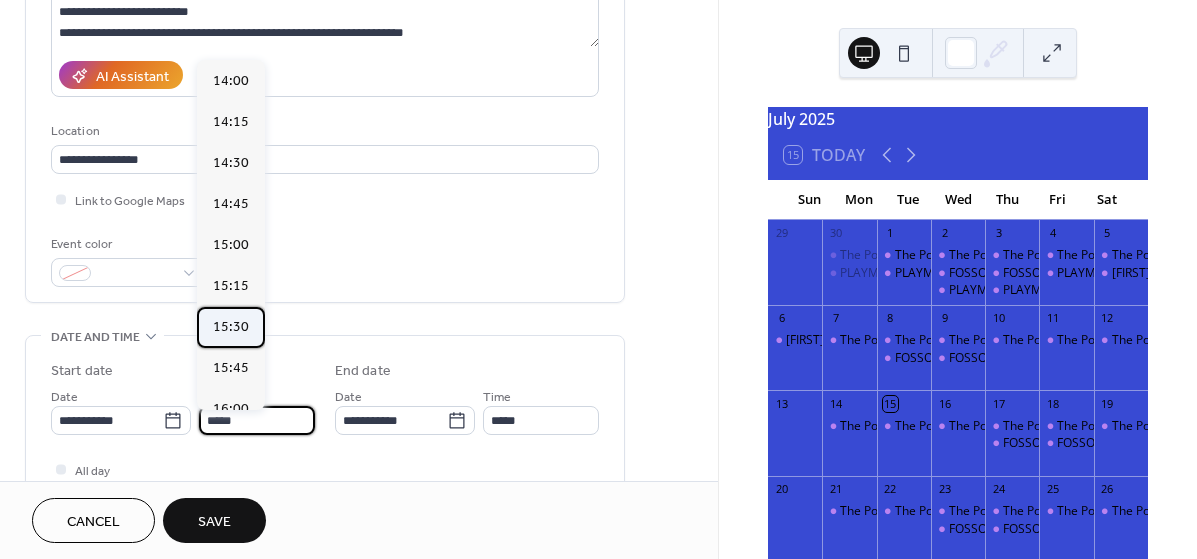 click on "15:30" at bounding box center (231, 327) 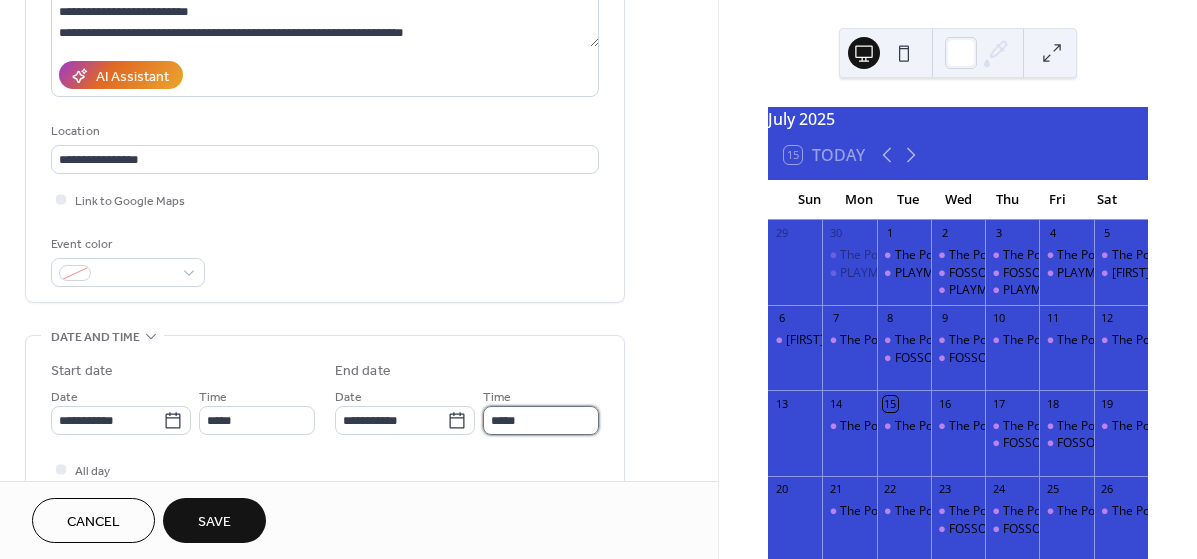 click on "*****" at bounding box center [541, 420] 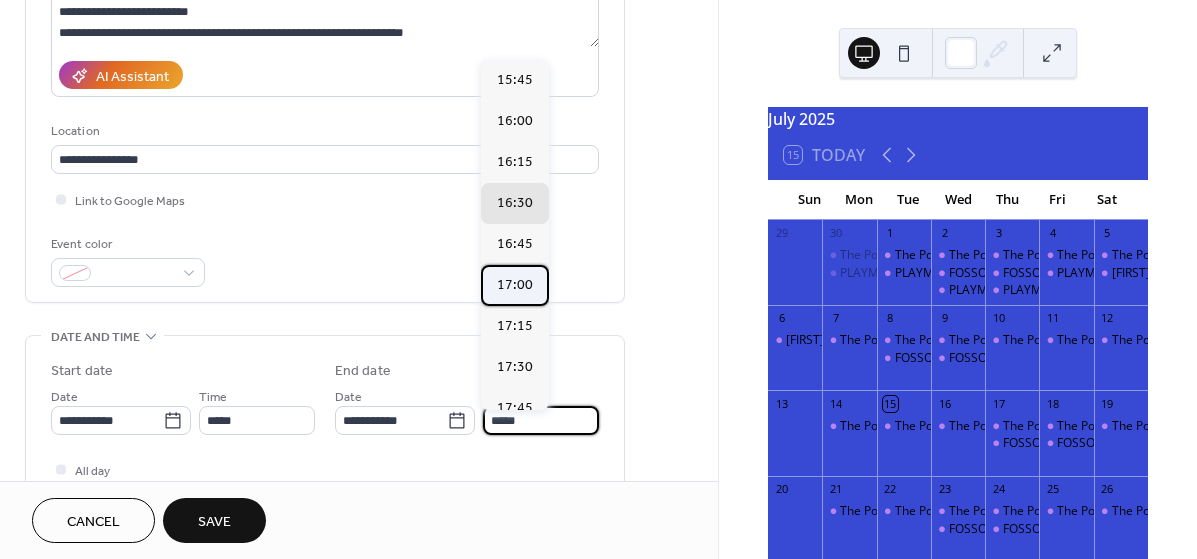 click on "17:00" at bounding box center (515, 285) 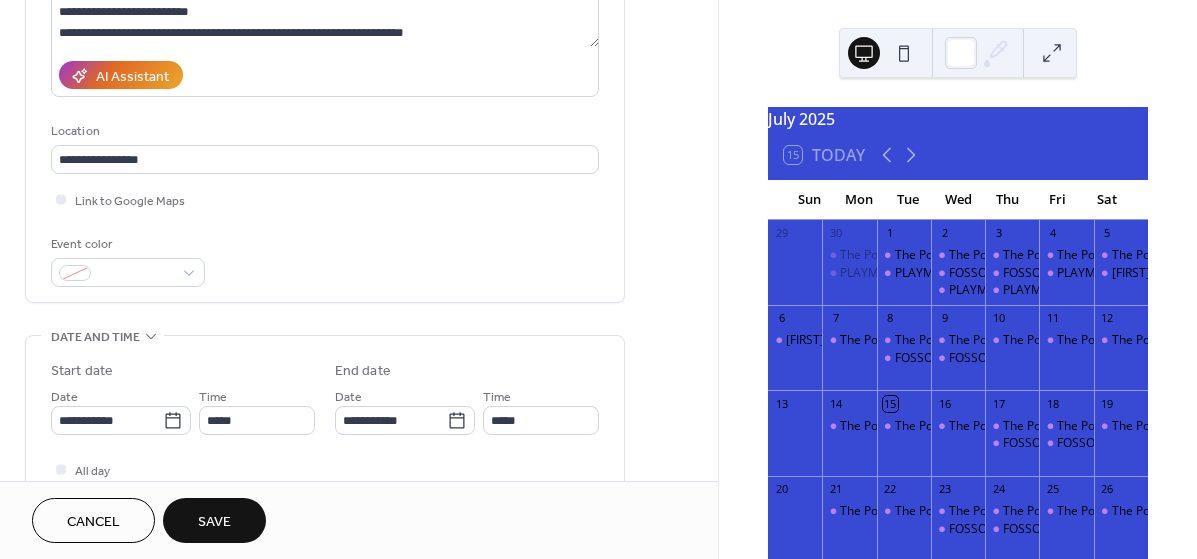type on "*****" 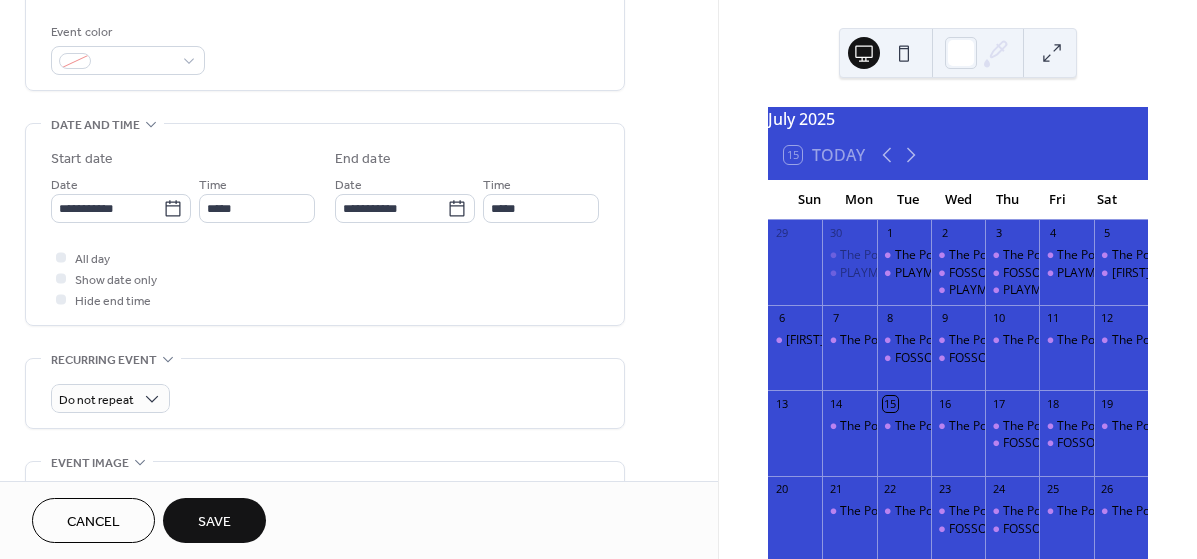 click on "Save" at bounding box center (214, 522) 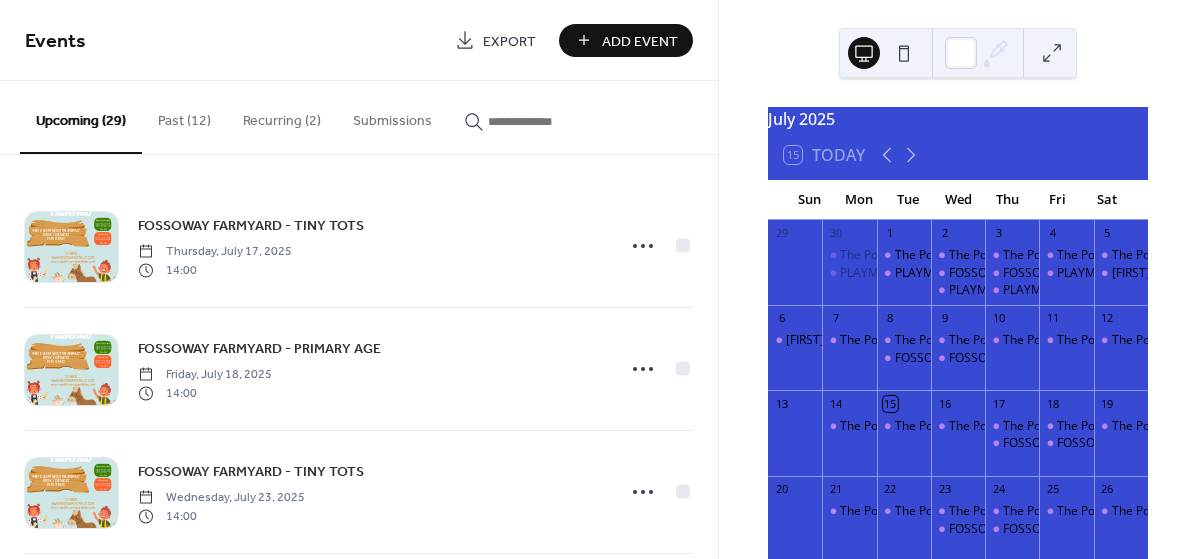 click on "Add Event" at bounding box center (640, 41) 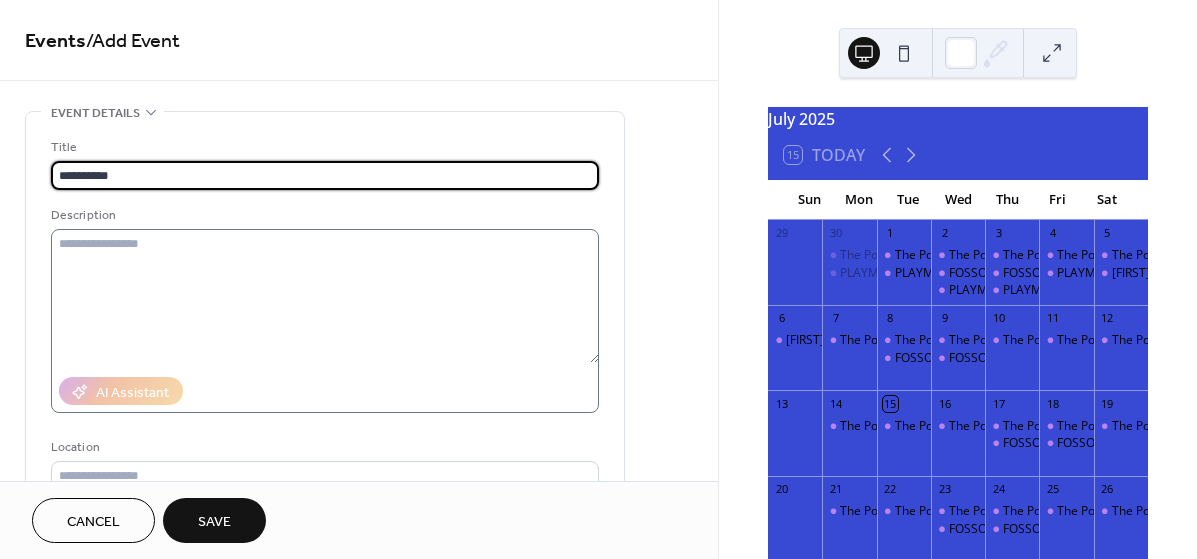 type on "**********" 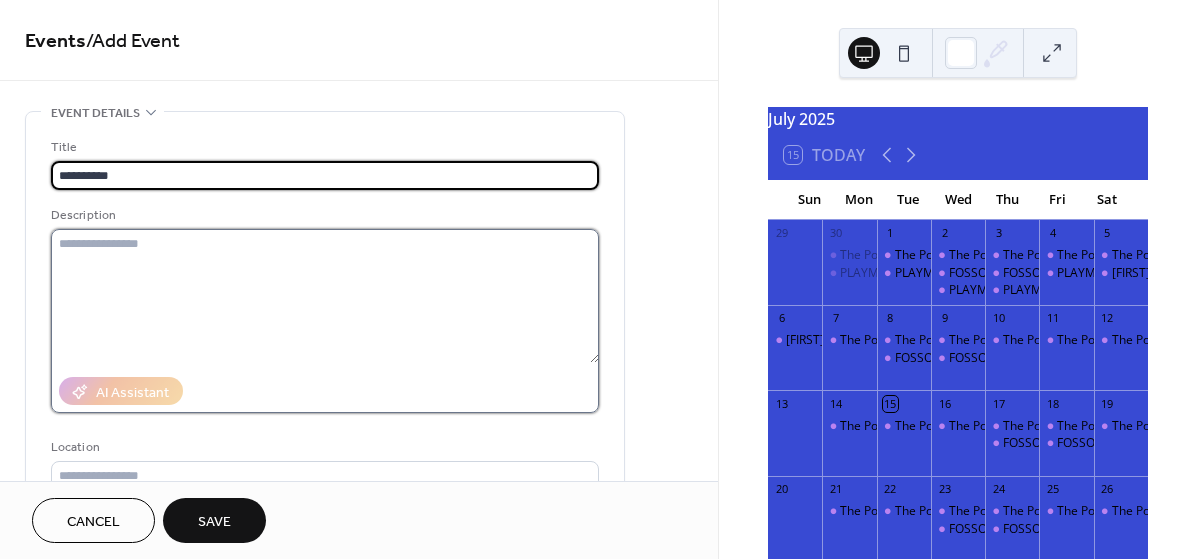 click at bounding box center (325, 296) 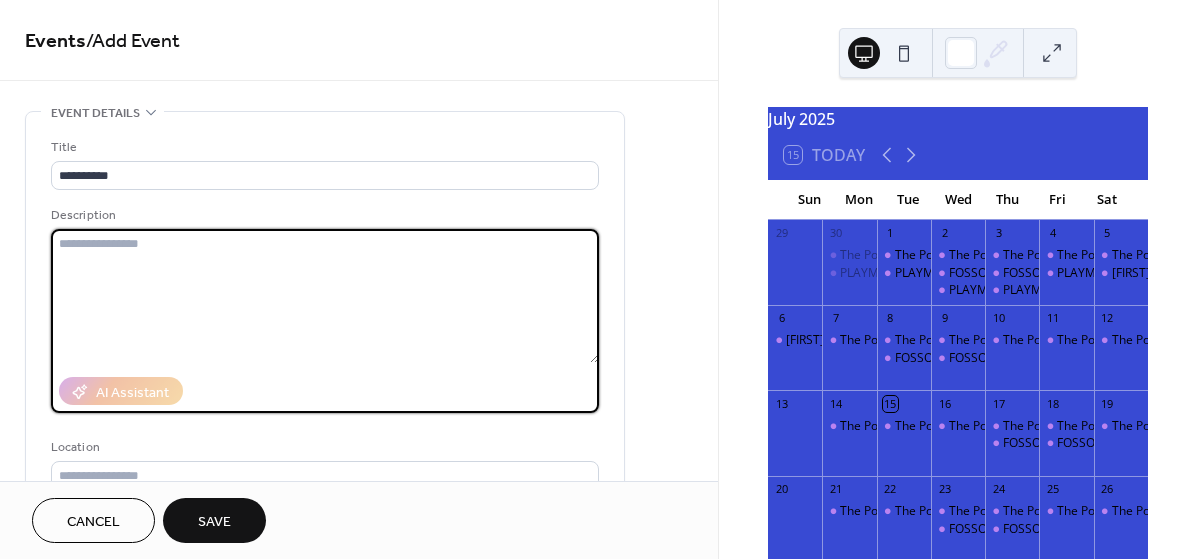 paste on "**********" 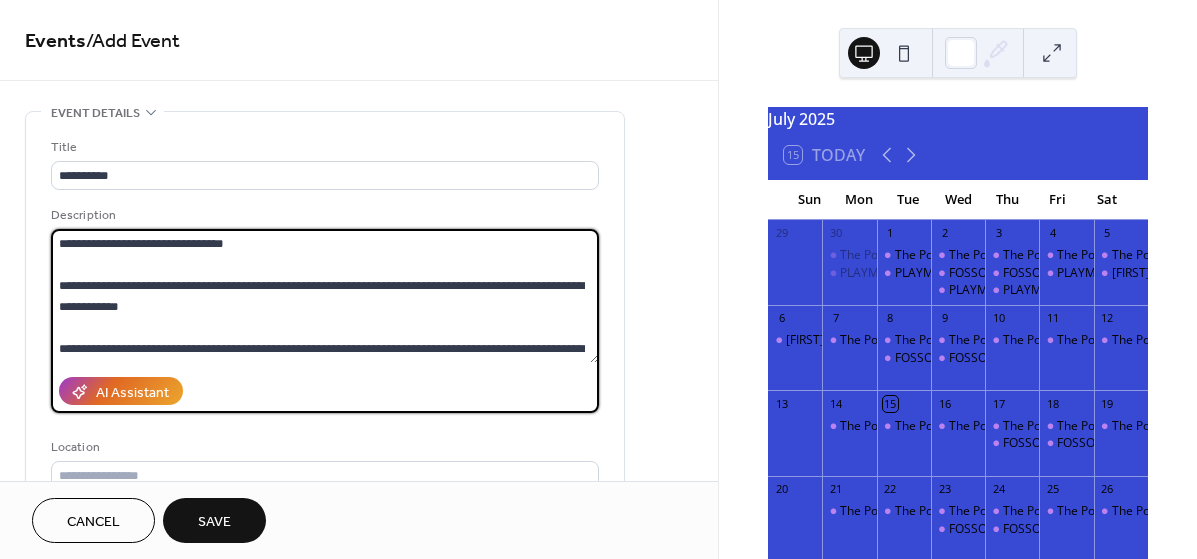 scroll, scrollTop: 252, scrollLeft: 0, axis: vertical 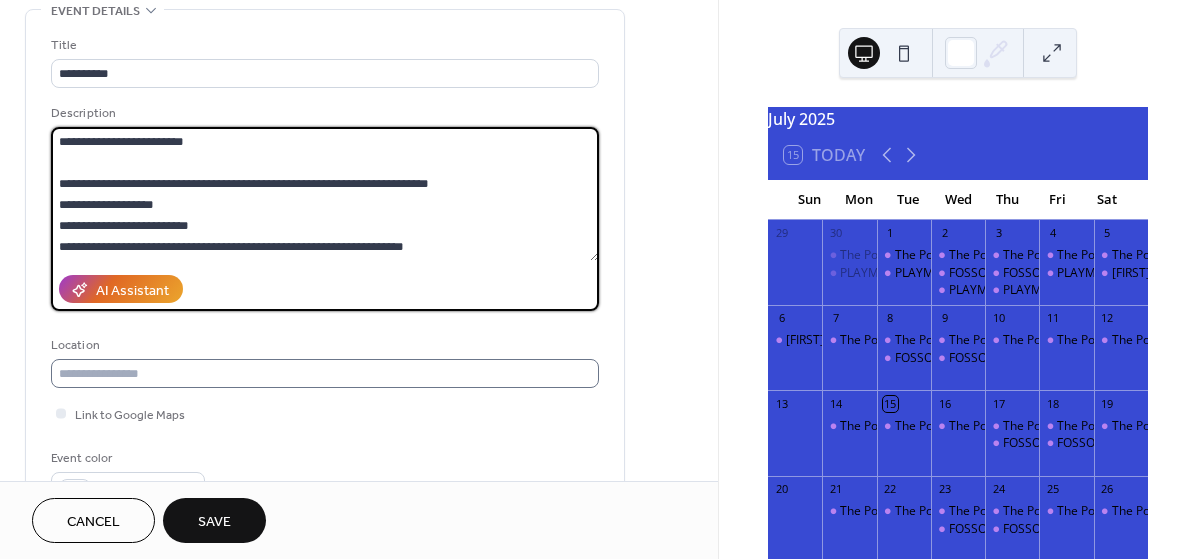 type on "**********" 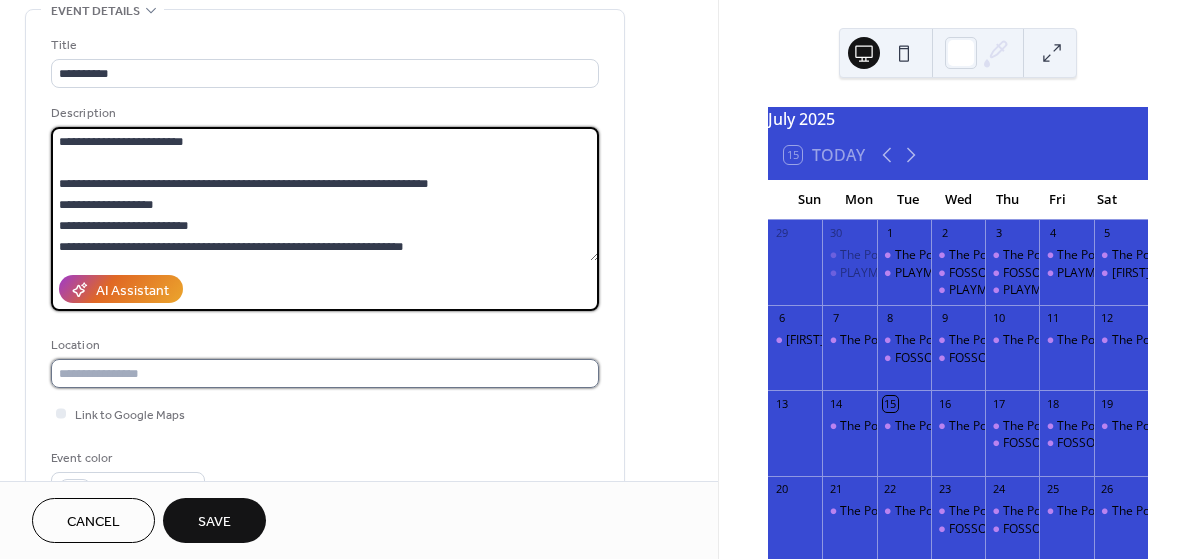 click at bounding box center (325, 373) 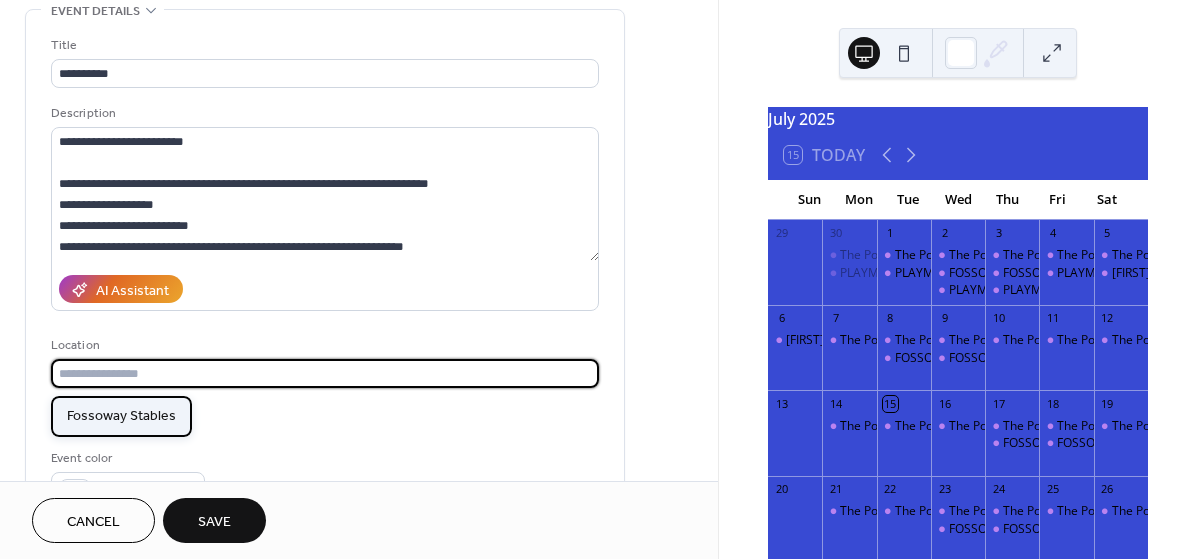 click on "Fossoway Stables" at bounding box center (121, 416) 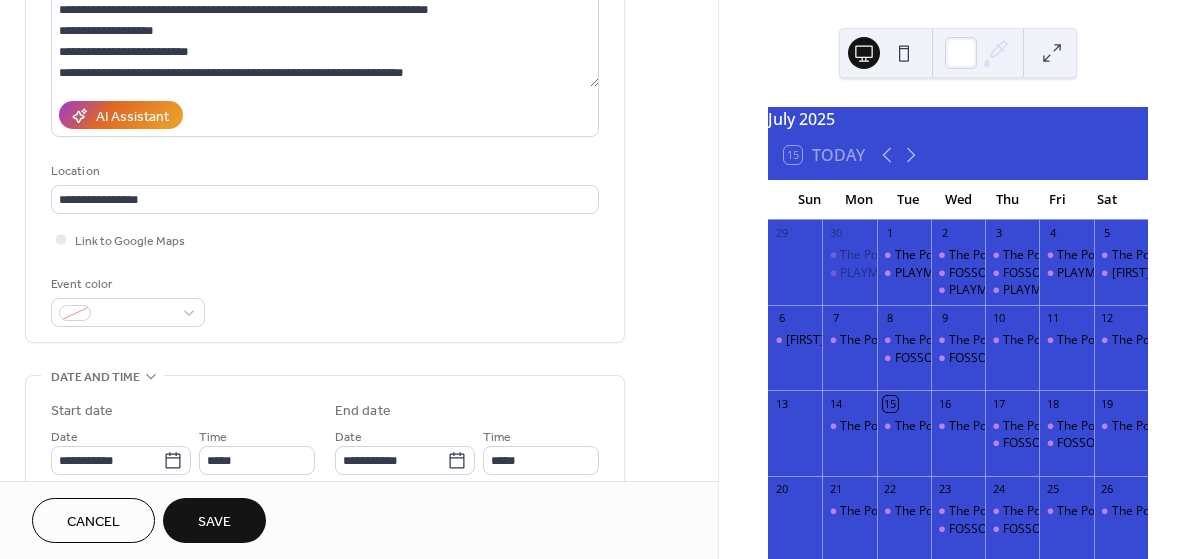 scroll, scrollTop: 346, scrollLeft: 0, axis: vertical 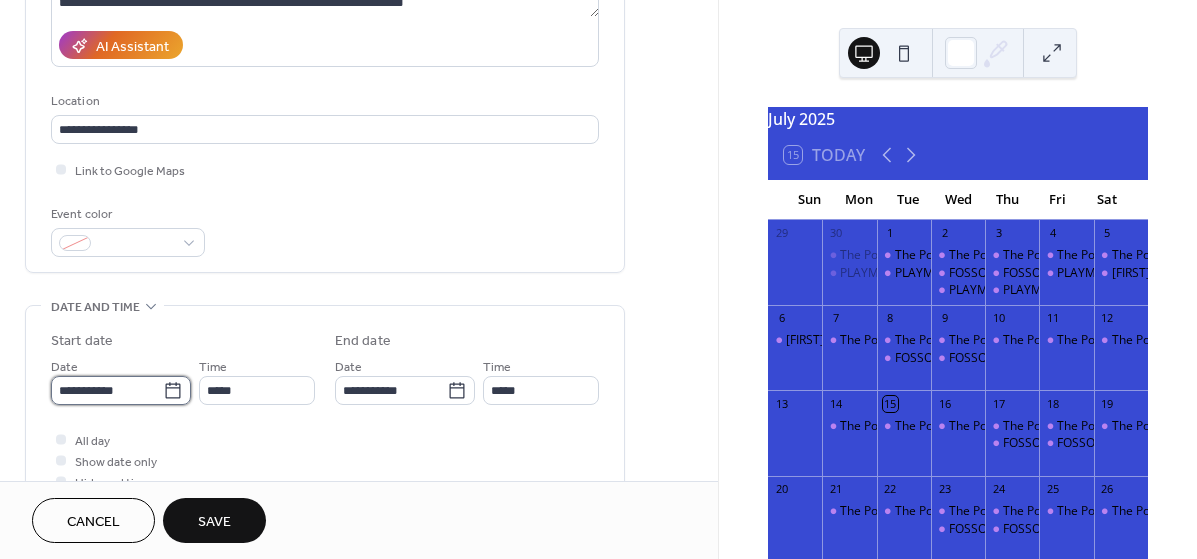 click on "**********" at bounding box center [107, 390] 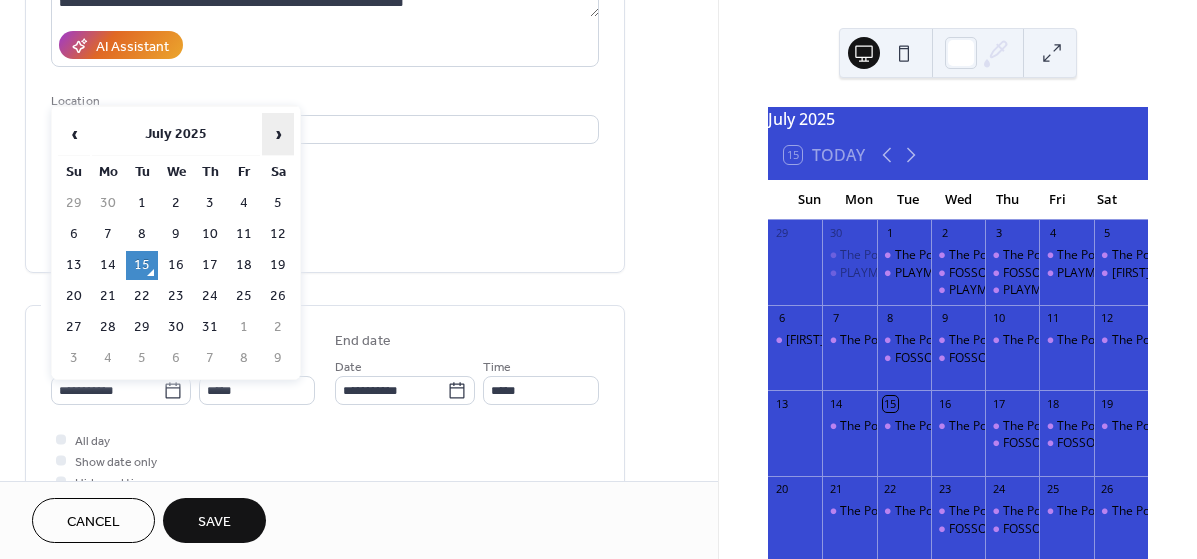 click on "›" at bounding box center [278, 134] 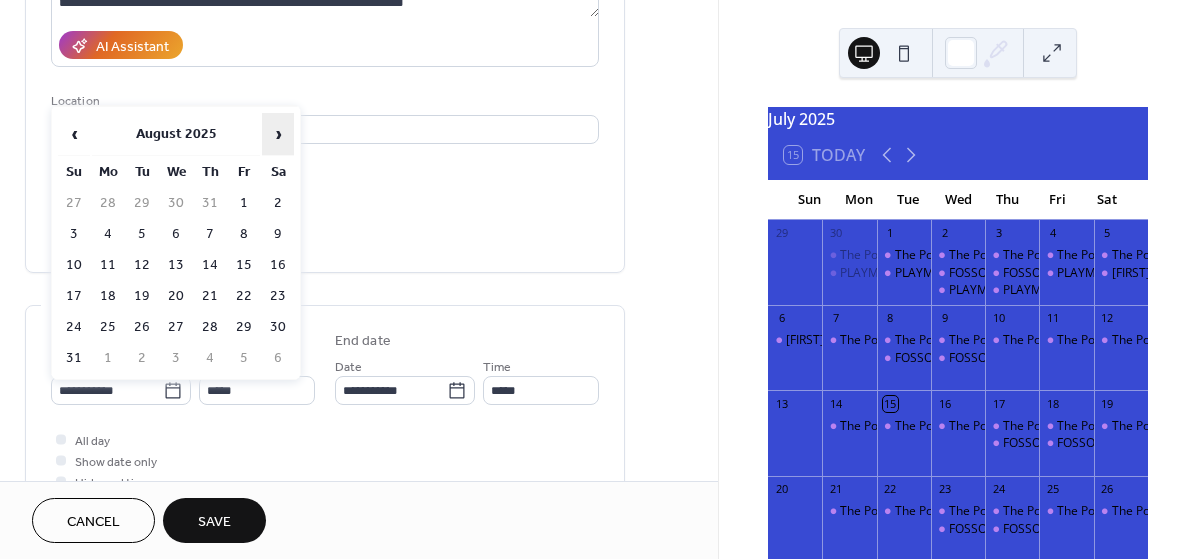 click on "›" at bounding box center [278, 134] 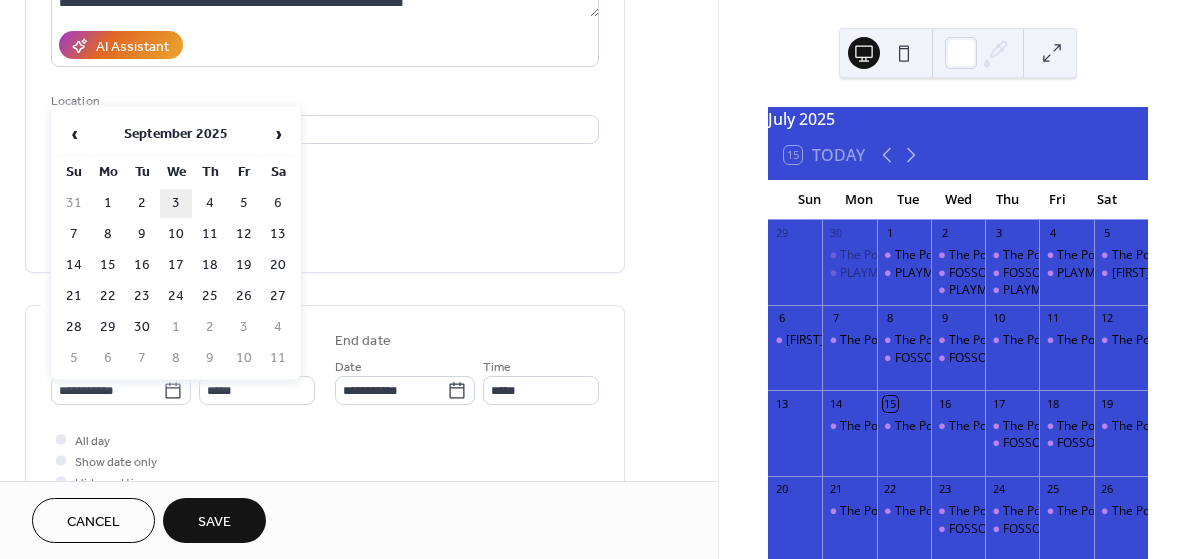 click on "3" at bounding box center [176, 203] 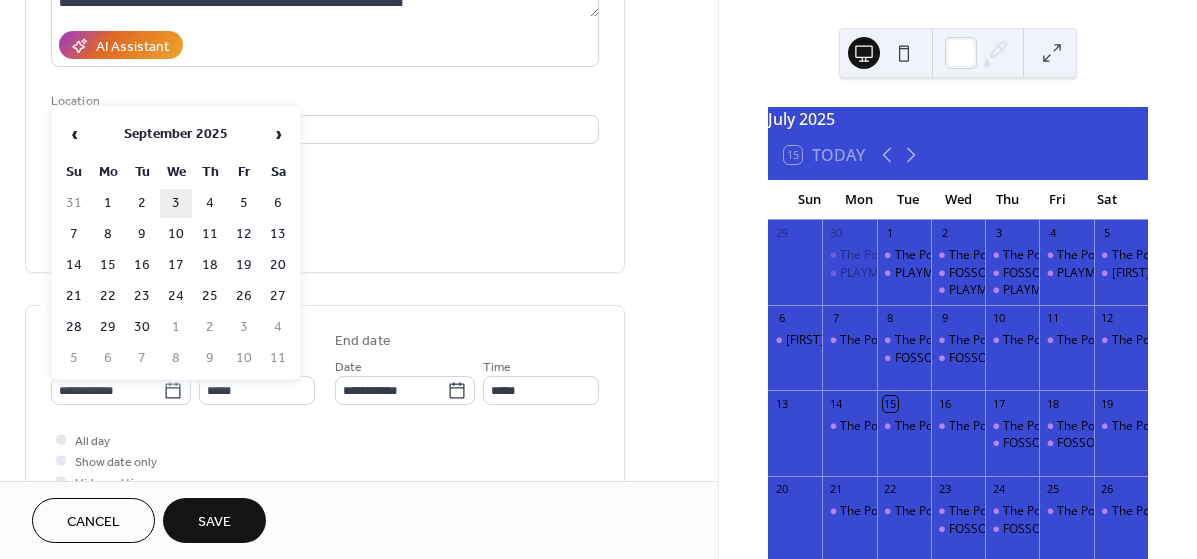 type on "**********" 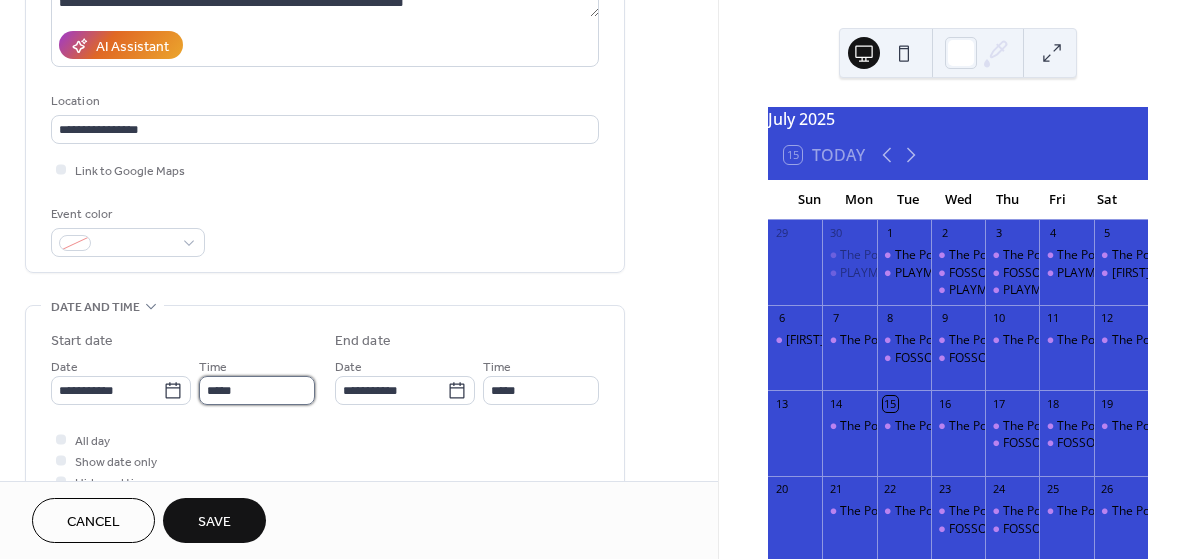 click on "*****" at bounding box center [257, 390] 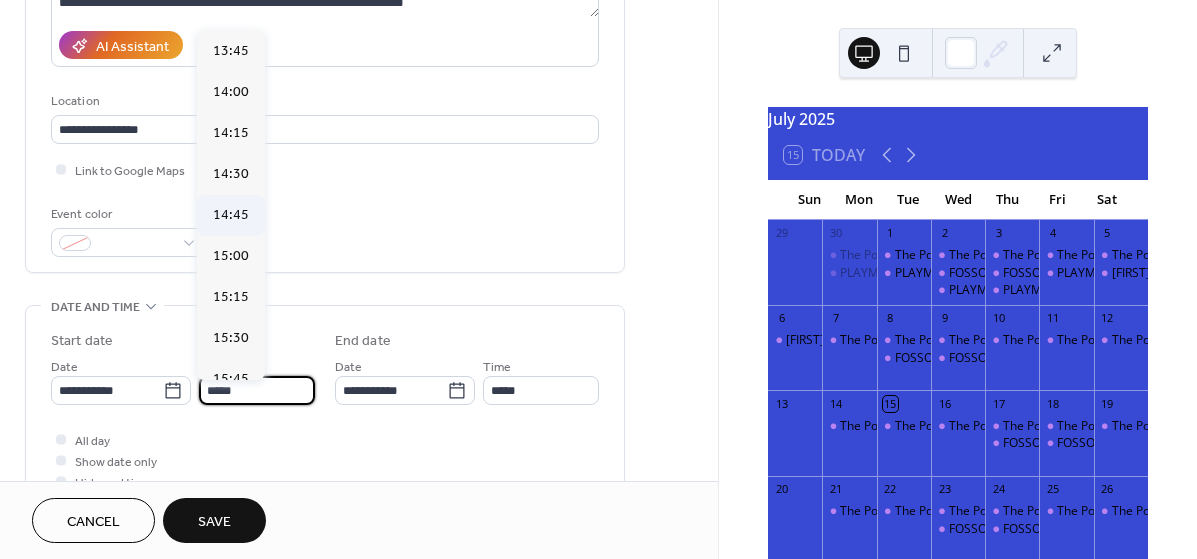 scroll, scrollTop: 2258, scrollLeft: 0, axis: vertical 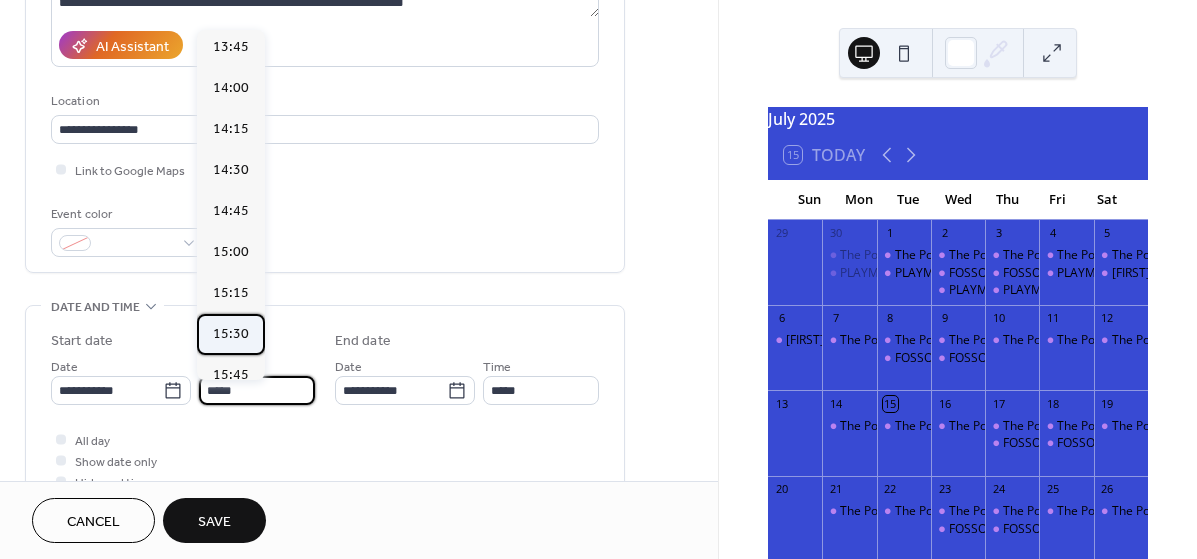 click on "15:30" at bounding box center [231, 334] 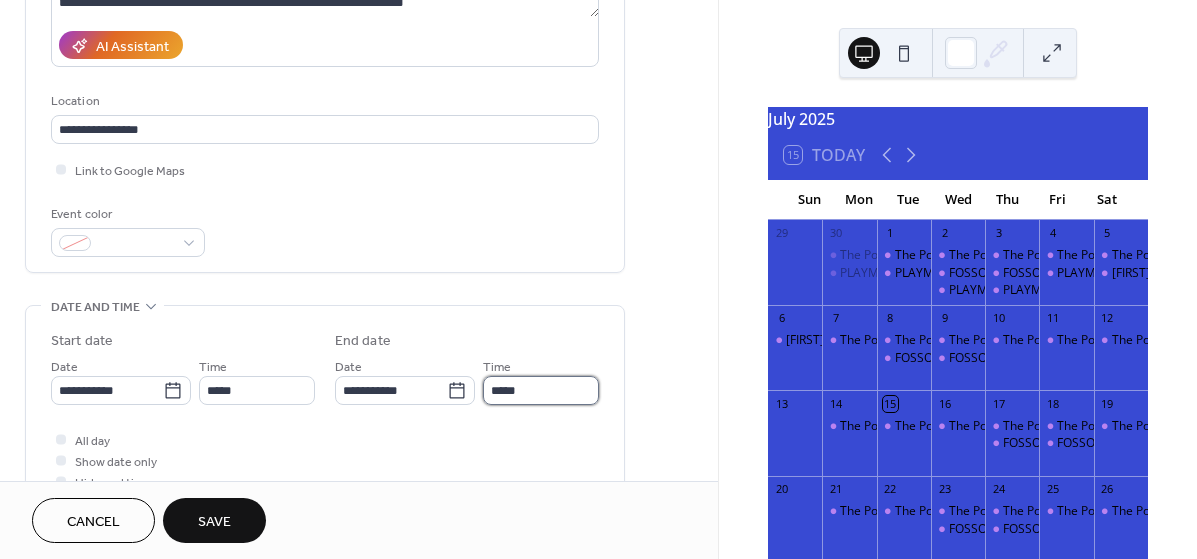 click on "*****" at bounding box center [541, 390] 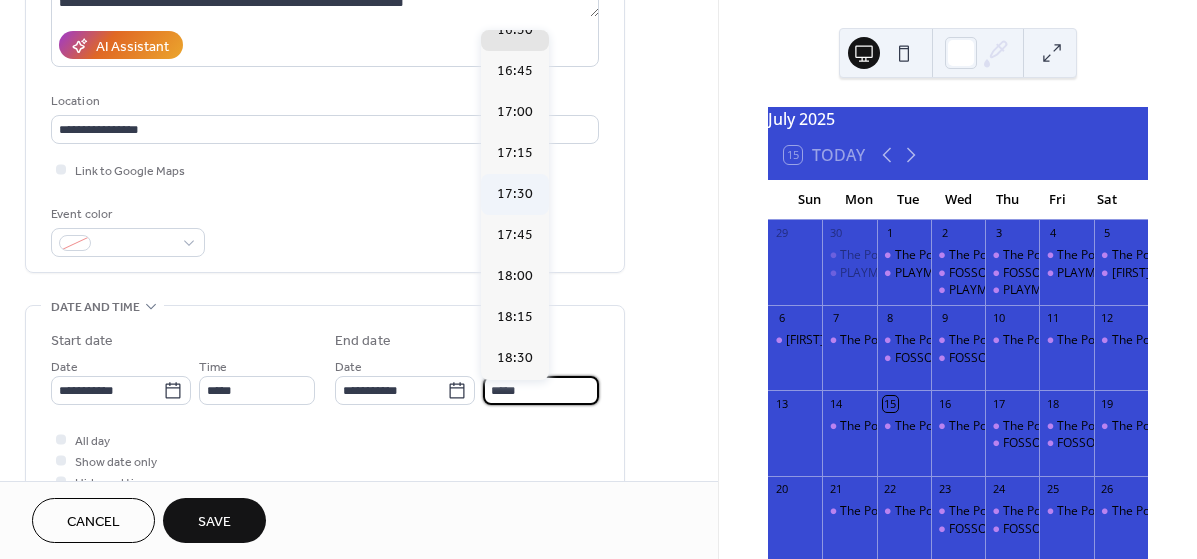 scroll, scrollTop: 145, scrollLeft: 0, axis: vertical 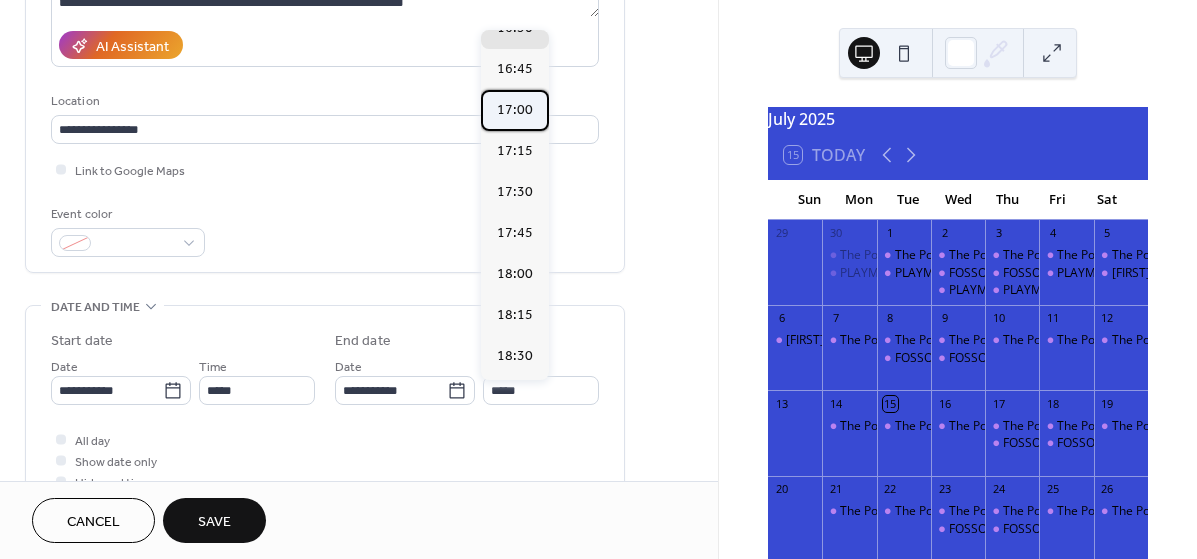 click on "17:00" at bounding box center (515, 110) 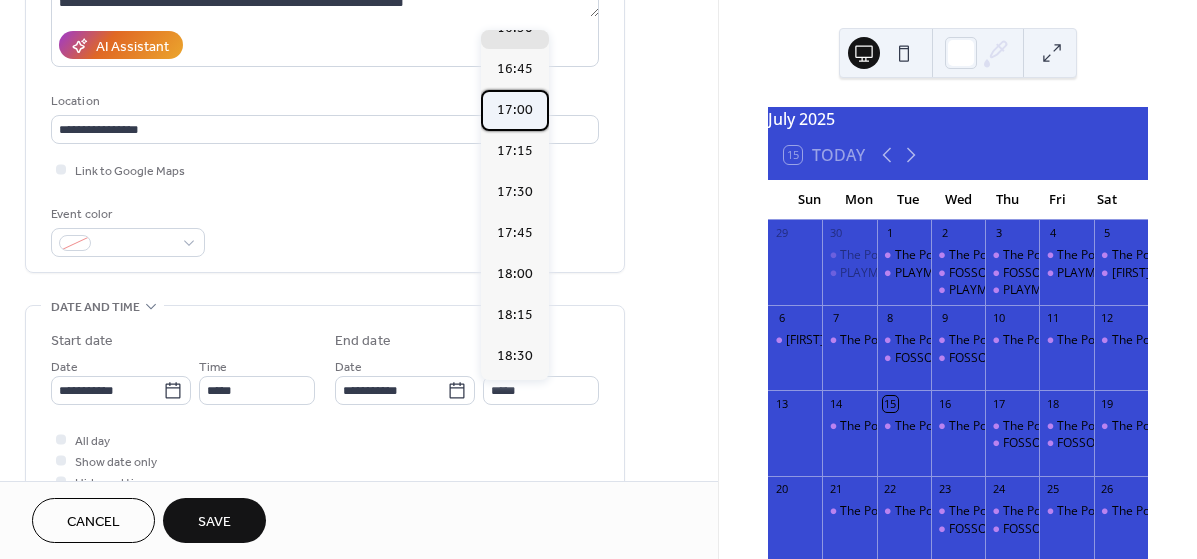 type on "*****" 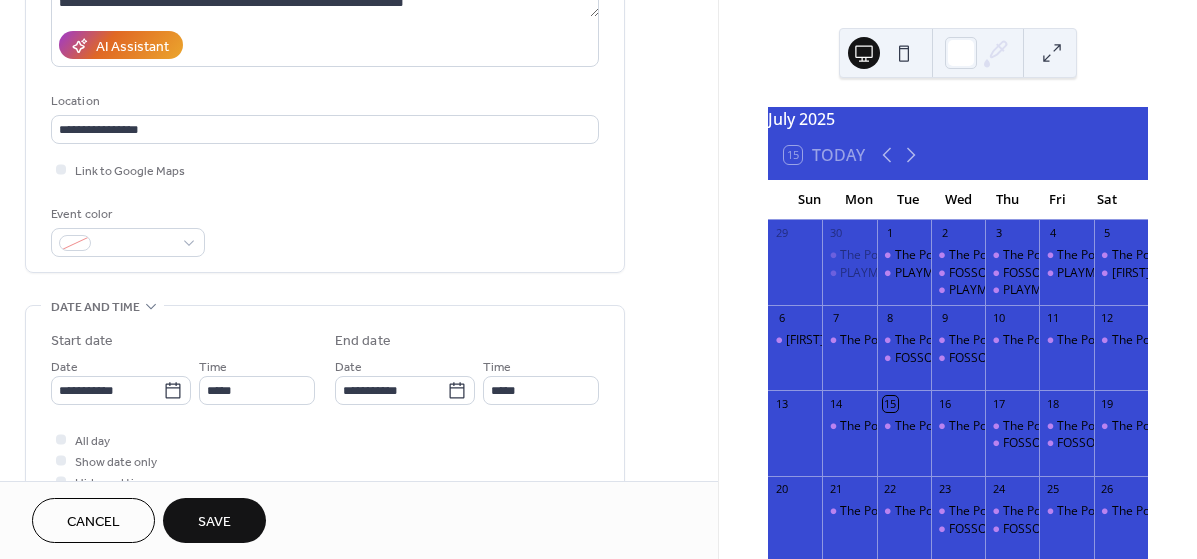 click on "Save" at bounding box center (214, 520) 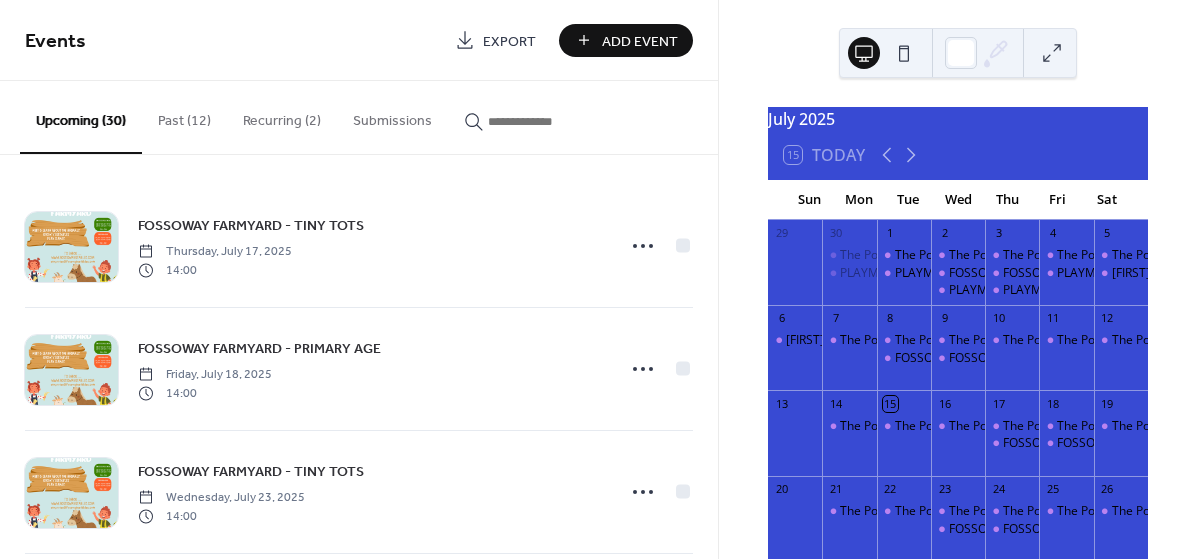 click on "Add Event" at bounding box center (640, 41) 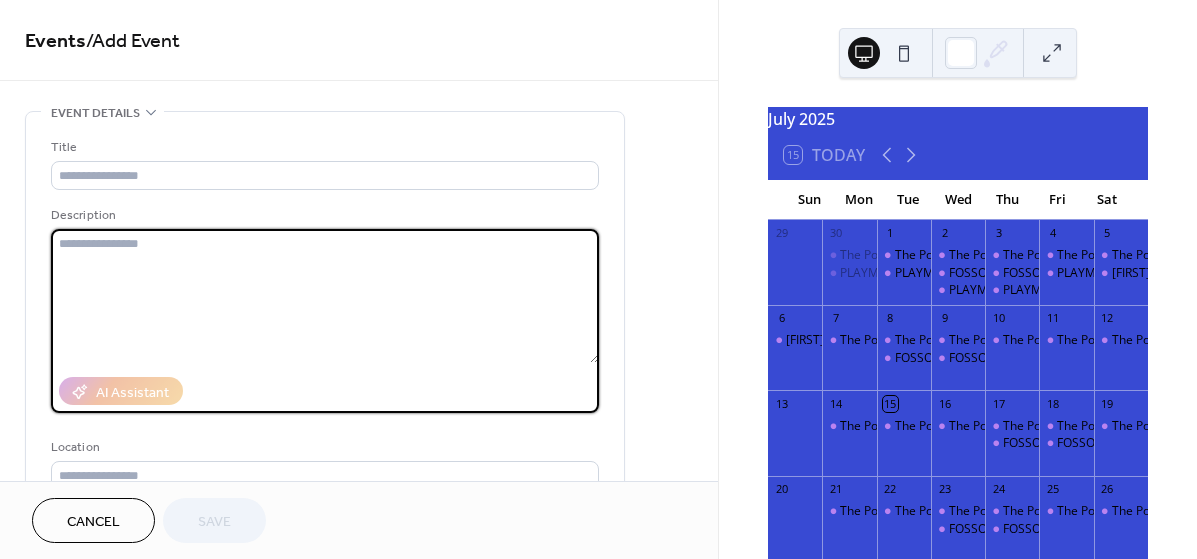 click at bounding box center (325, 296) 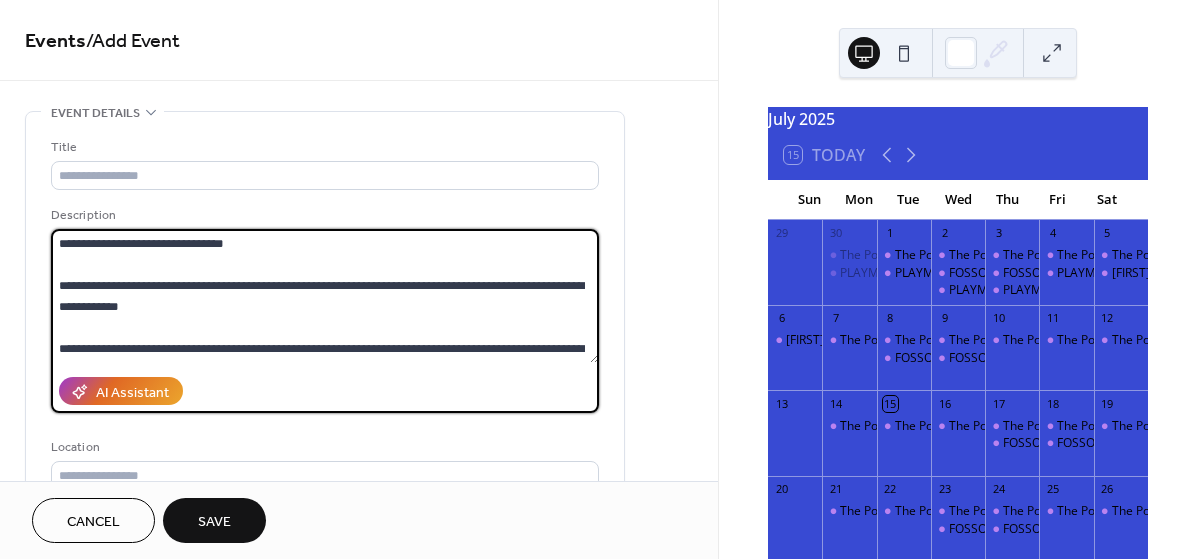 scroll, scrollTop: 252, scrollLeft: 0, axis: vertical 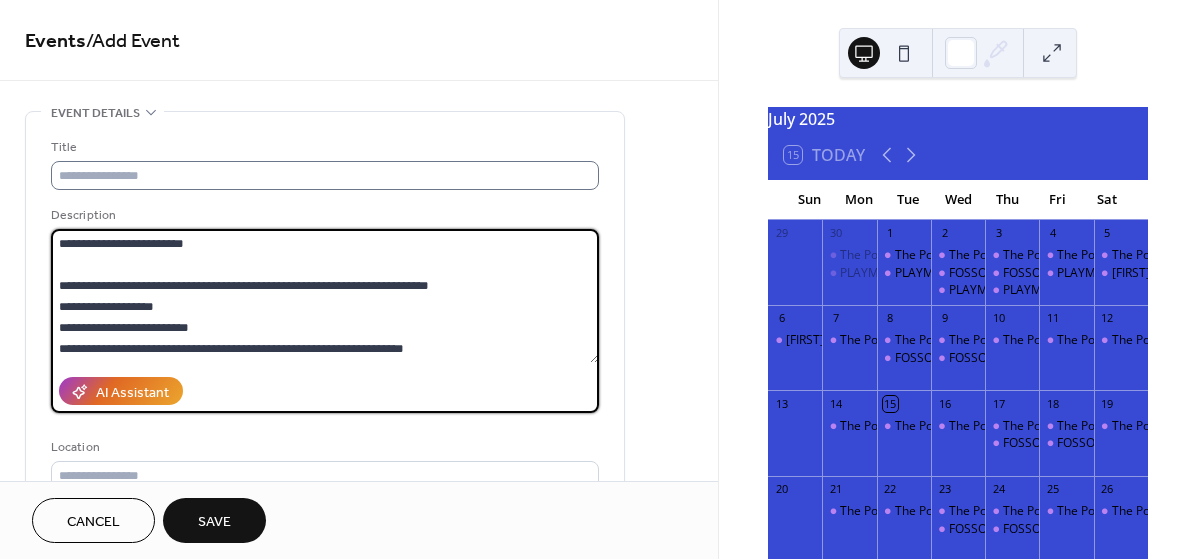 type on "**********" 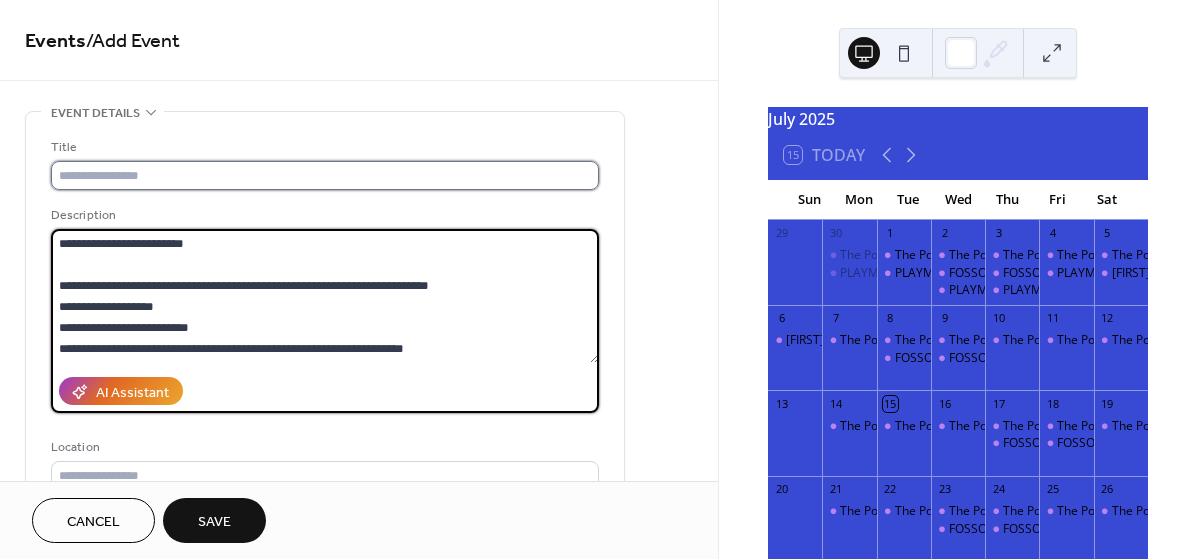 click at bounding box center [325, 175] 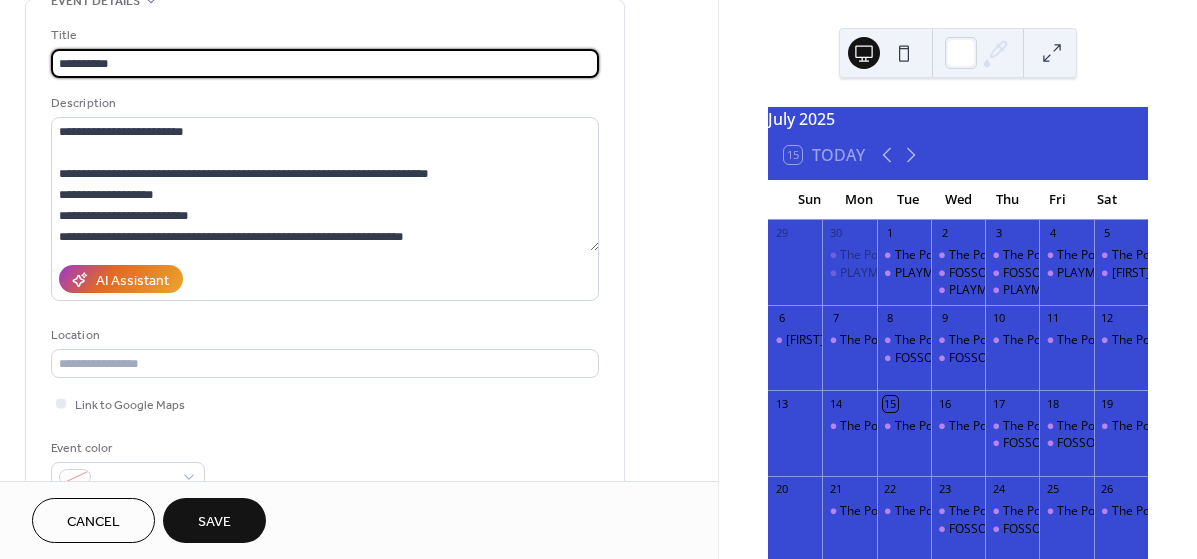 scroll, scrollTop: 113, scrollLeft: 0, axis: vertical 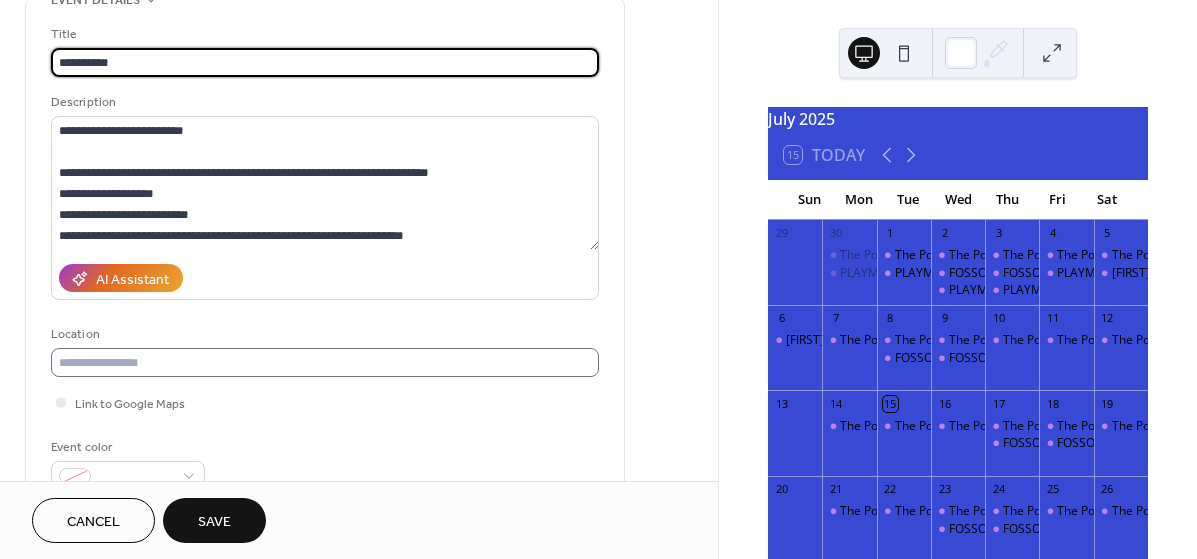 type on "**********" 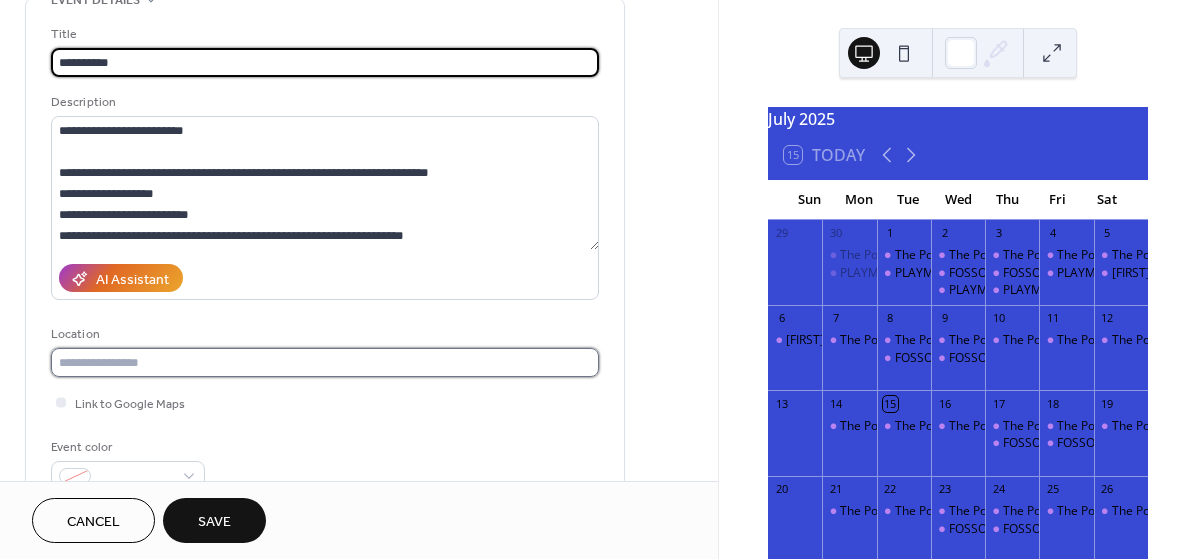 click at bounding box center (325, 362) 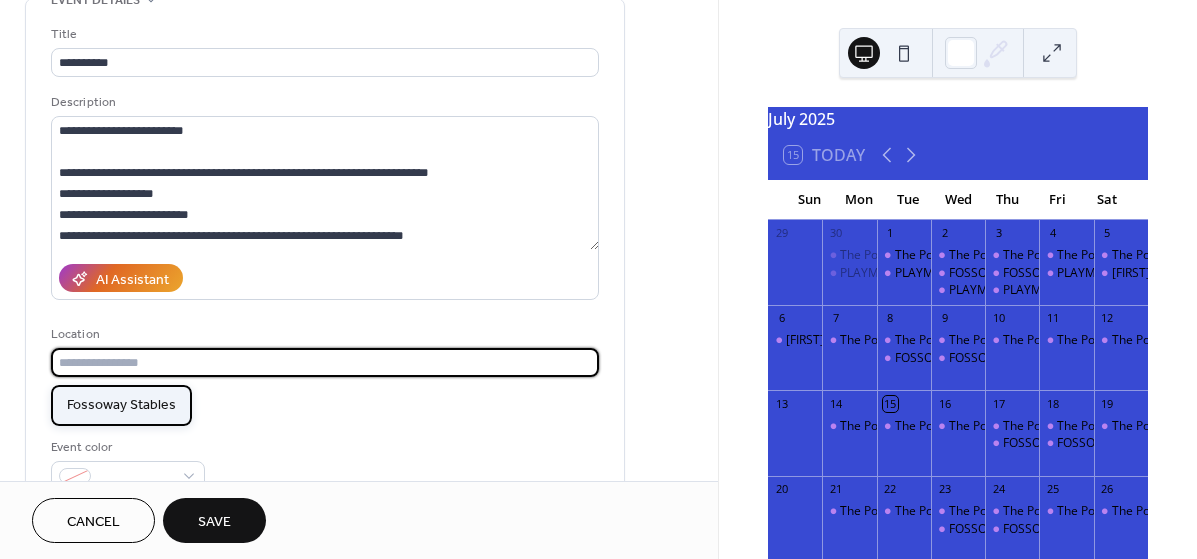 click on "Fossoway Stables" at bounding box center [121, 405] 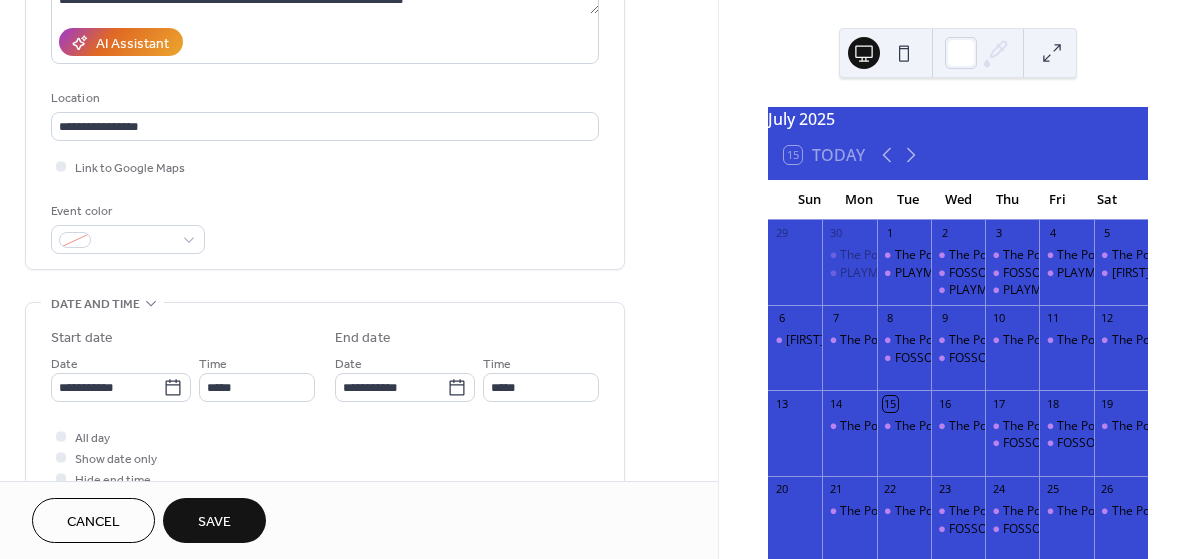 scroll, scrollTop: 352, scrollLeft: 0, axis: vertical 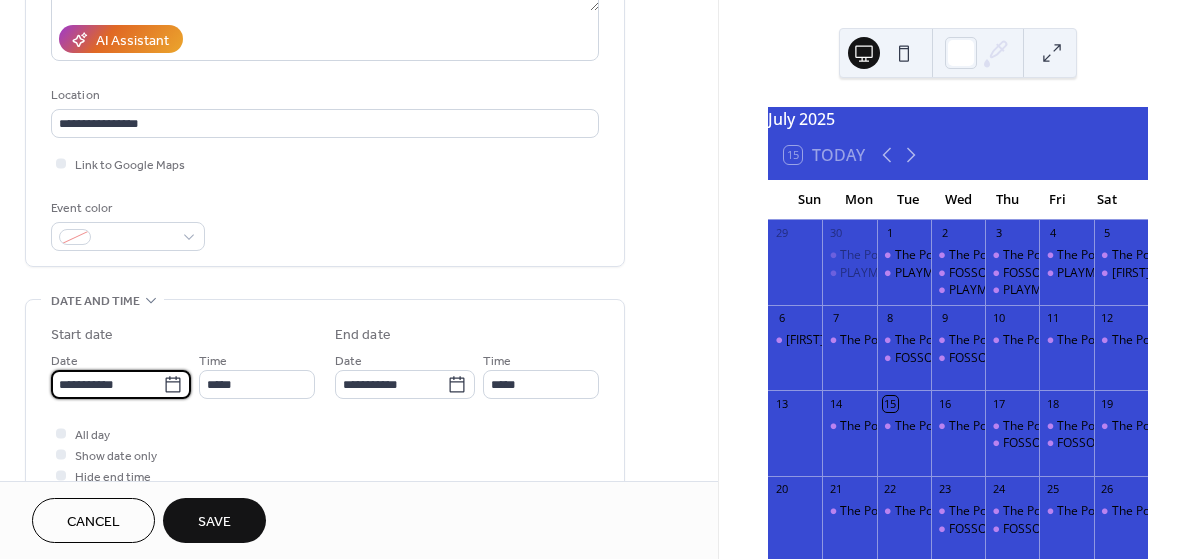 click on "**********" at bounding box center (107, 384) 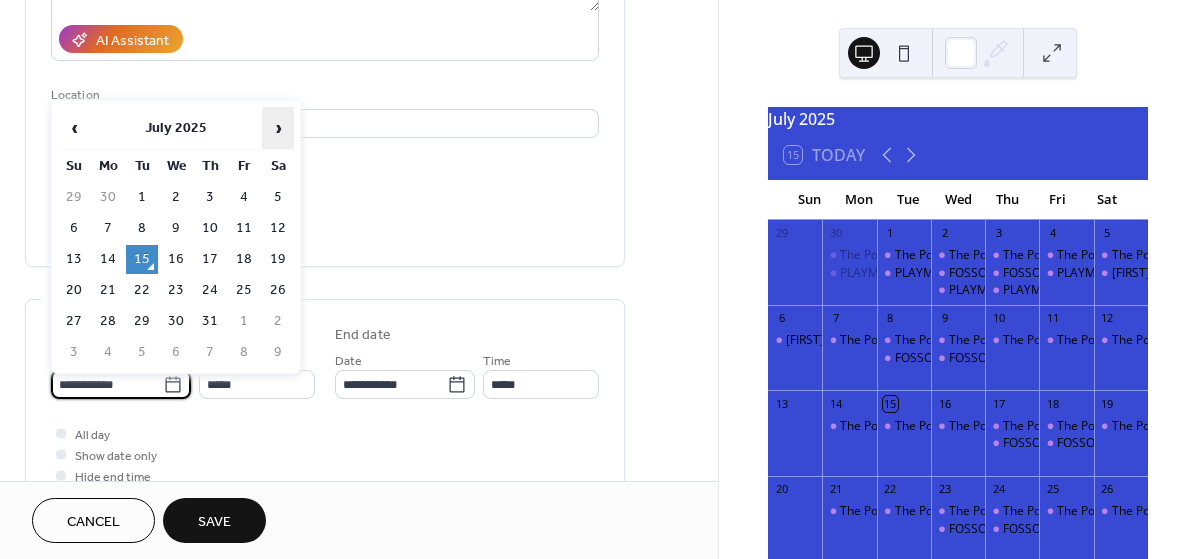 click on "›" at bounding box center [278, 128] 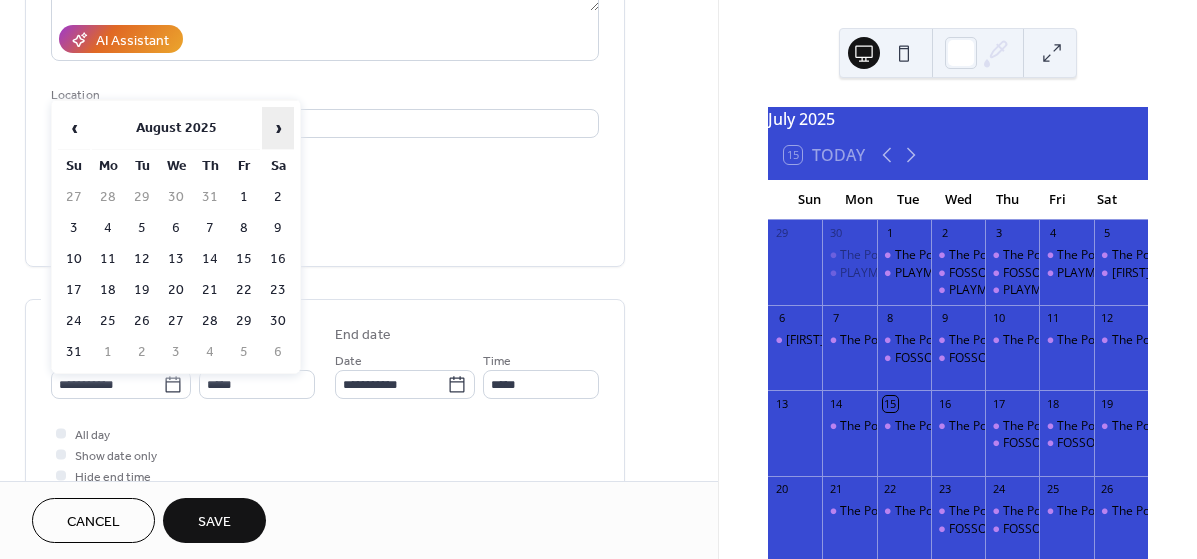 click on "›" at bounding box center [278, 128] 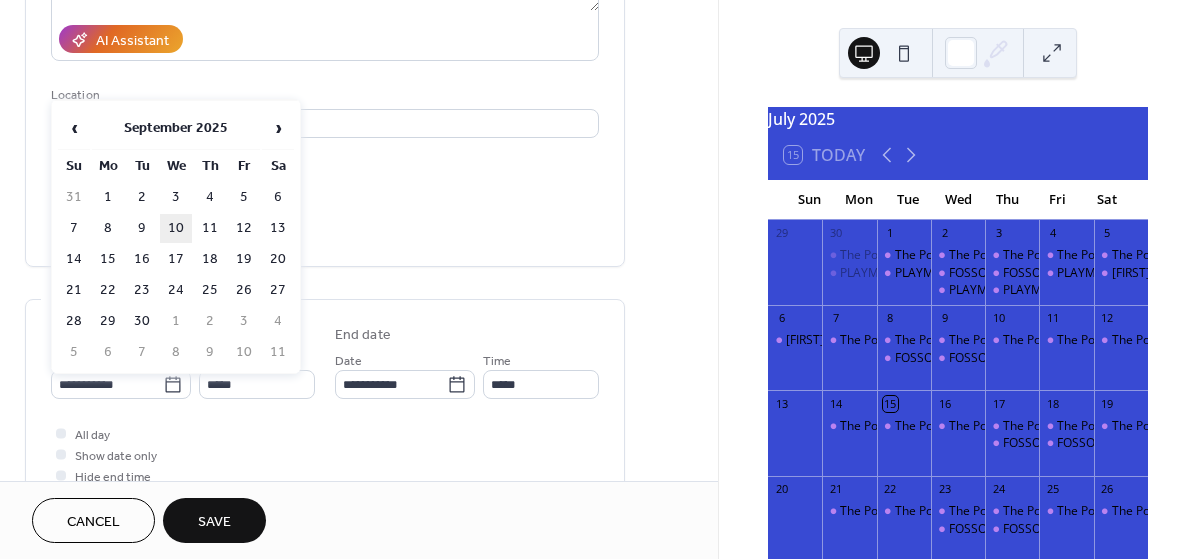 click on "10" at bounding box center [176, 228] 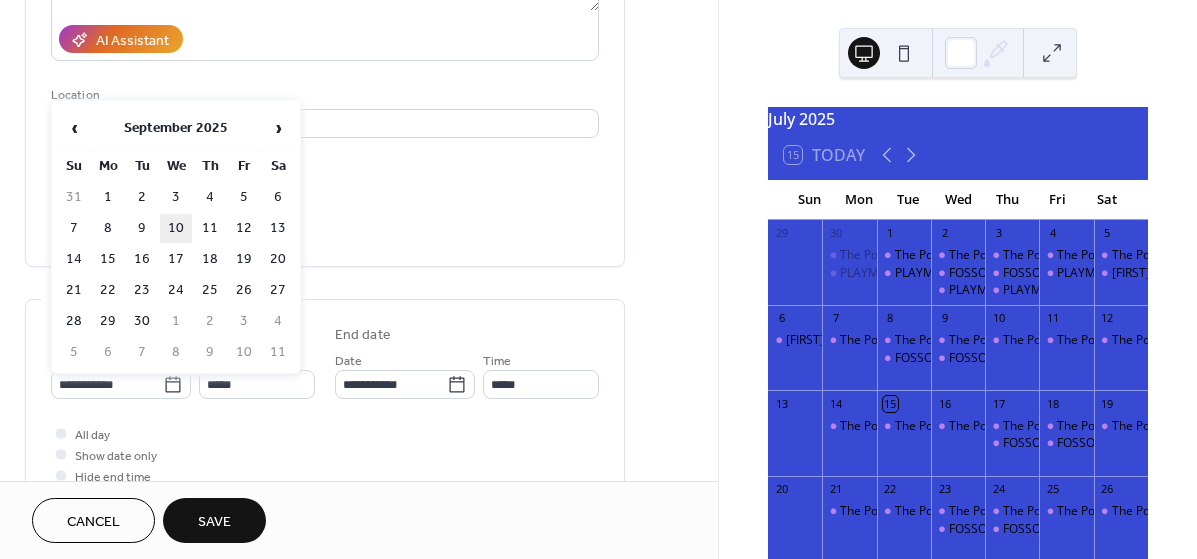 type on "**********" 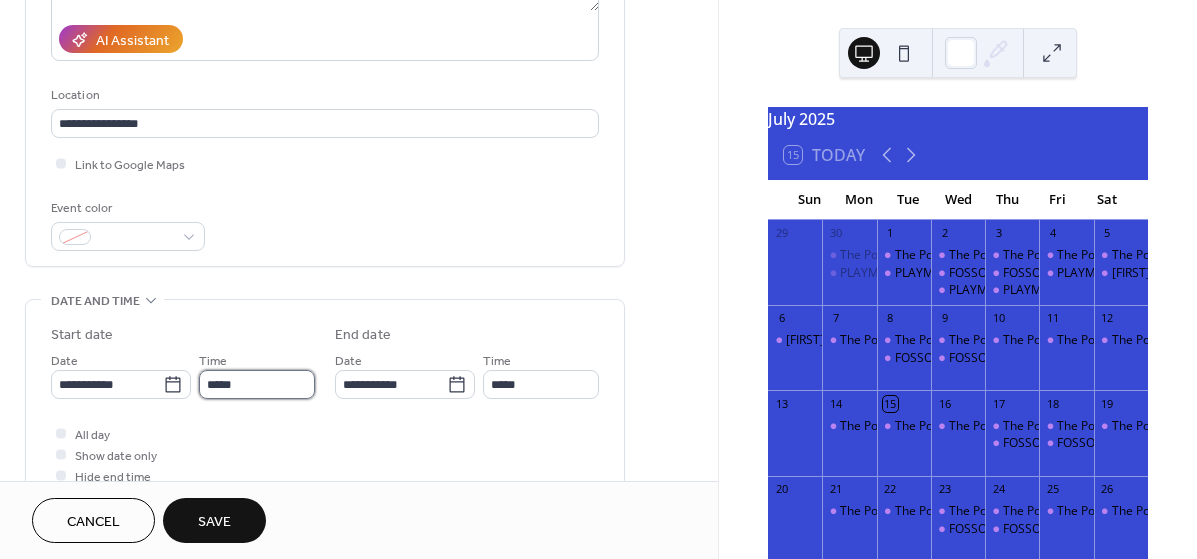 click on "*****" at bounding box center [257, 384] 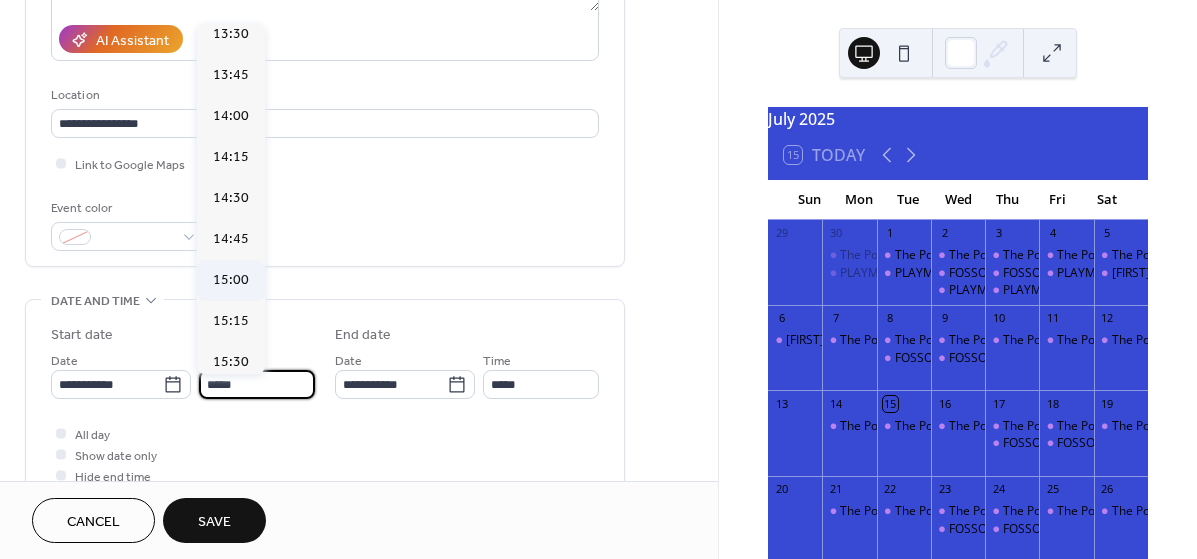 scroll, scrollTop: 2284, scrollLeft: 0, axis: vertical 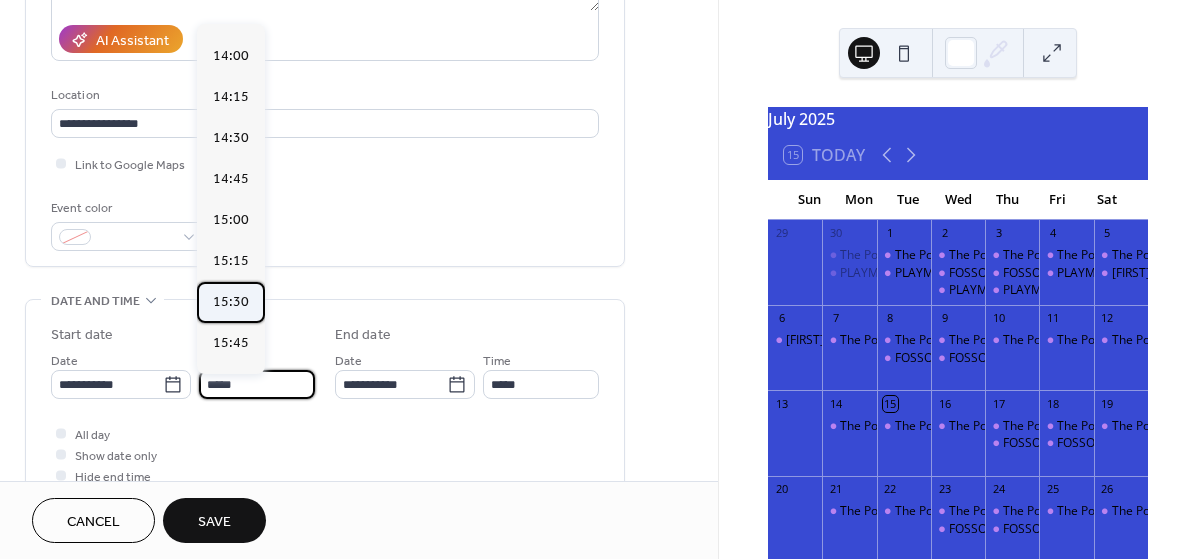 click on "15:30" at bounding box center [231, 302] 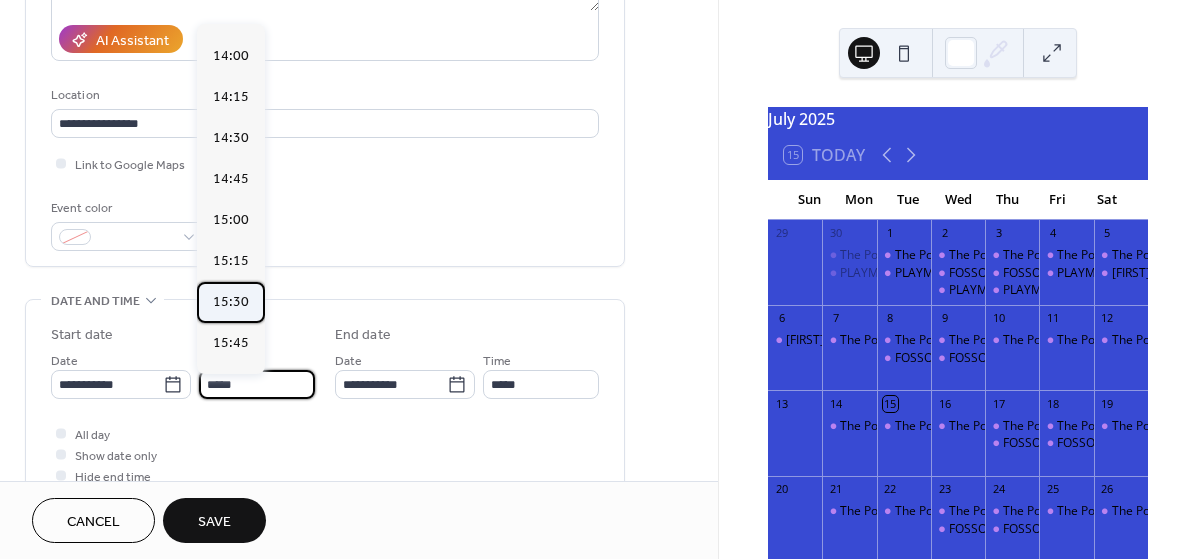 type on "*****" 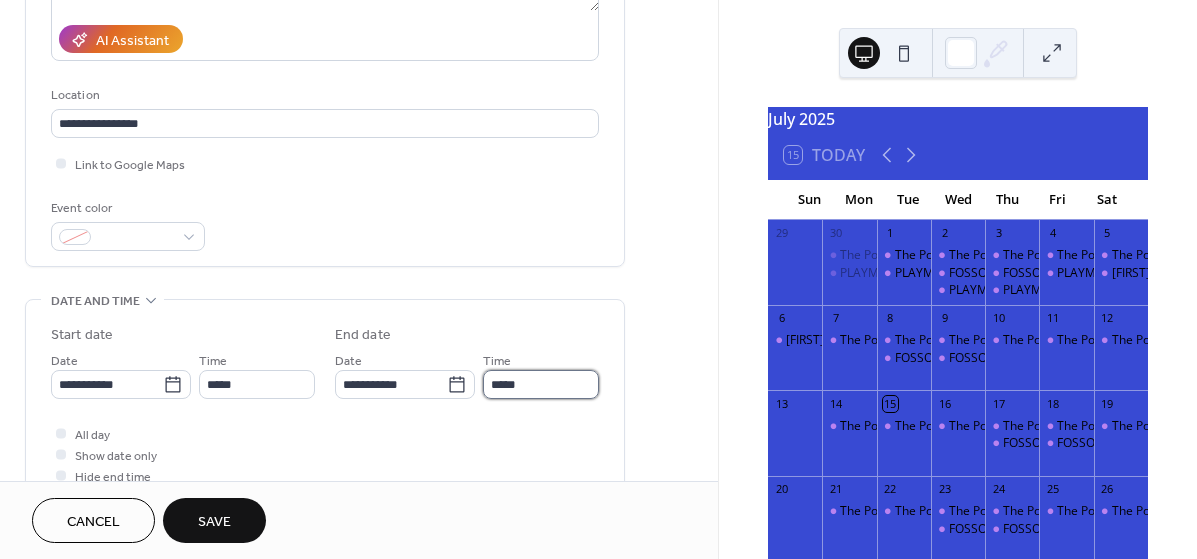 click on "*****" at bounding box center [541, 384] 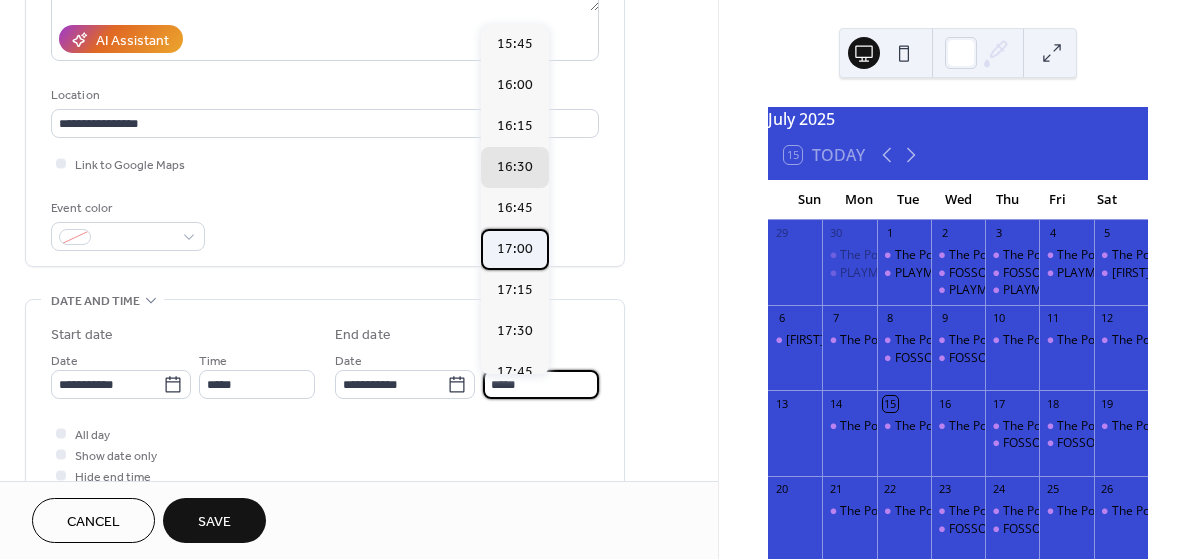 click on "17:00" at bounding box center (515, 249) 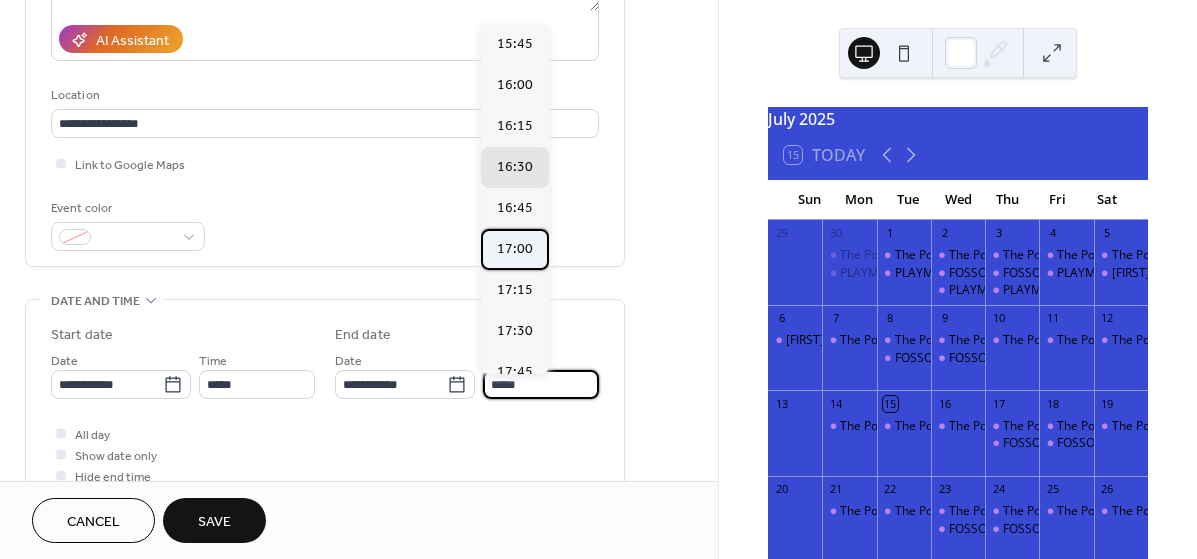 type on "*****" 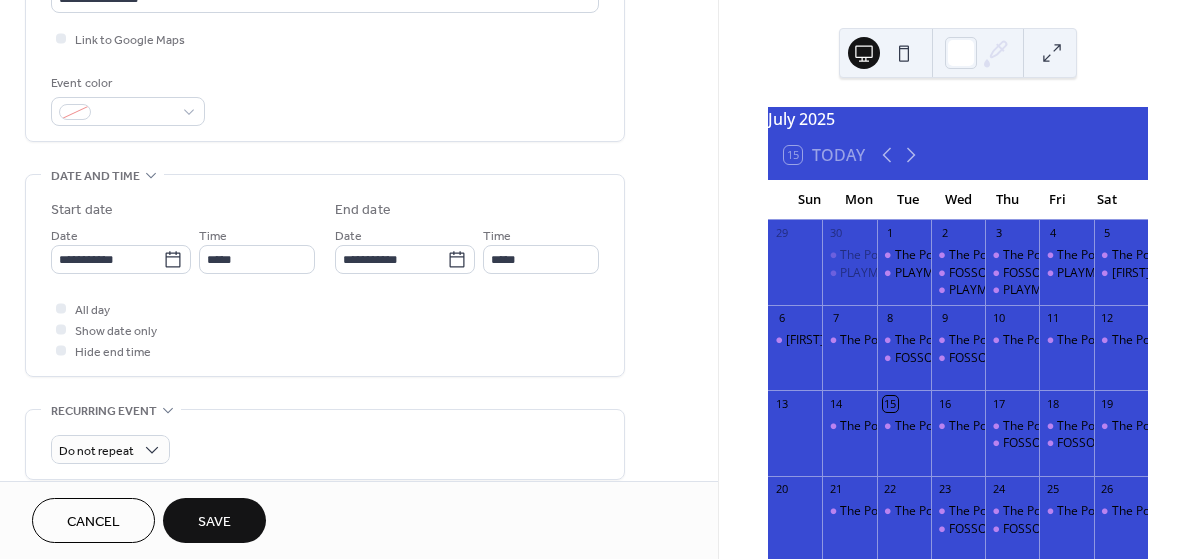 scroll, scrollTop: 475, scrollLeft: 0, axis: vertical 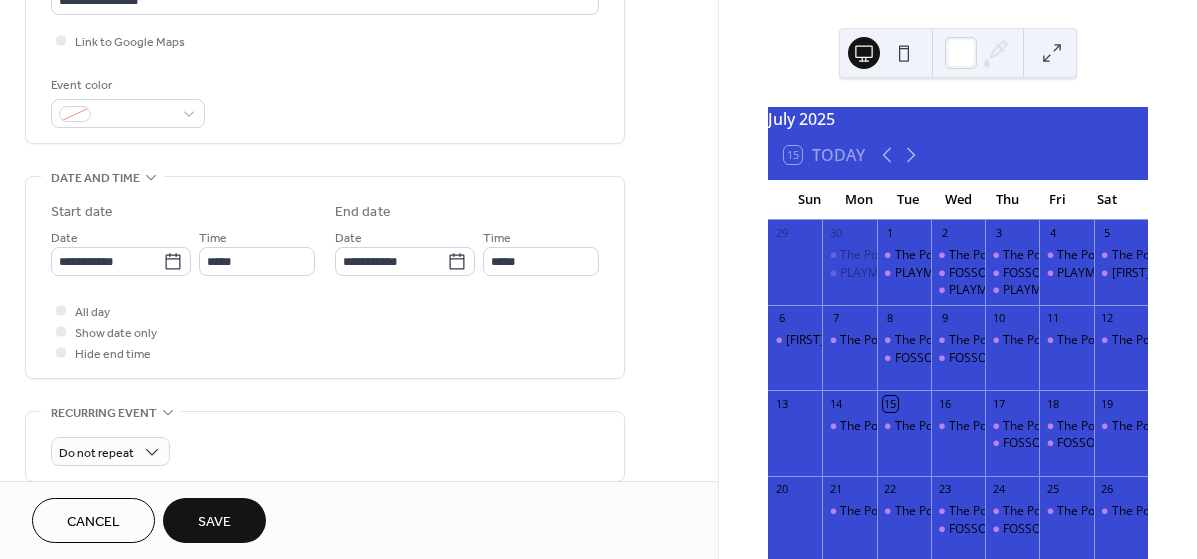 click on "Save" at bounding box center (214, 520) 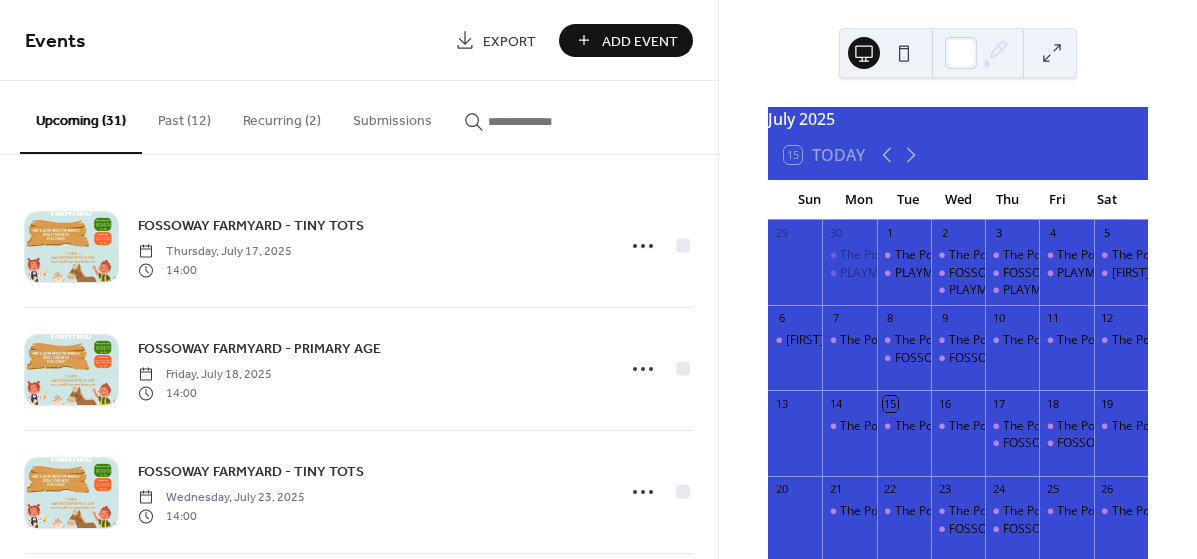 click on "Add Event" at bounding box center (640, 41) 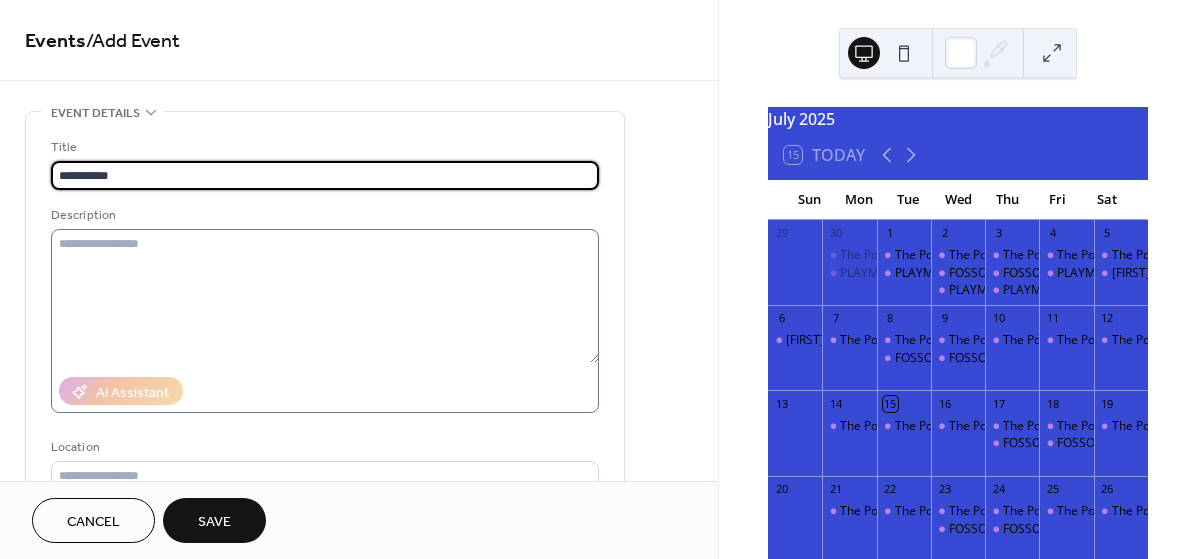 type on "**********" 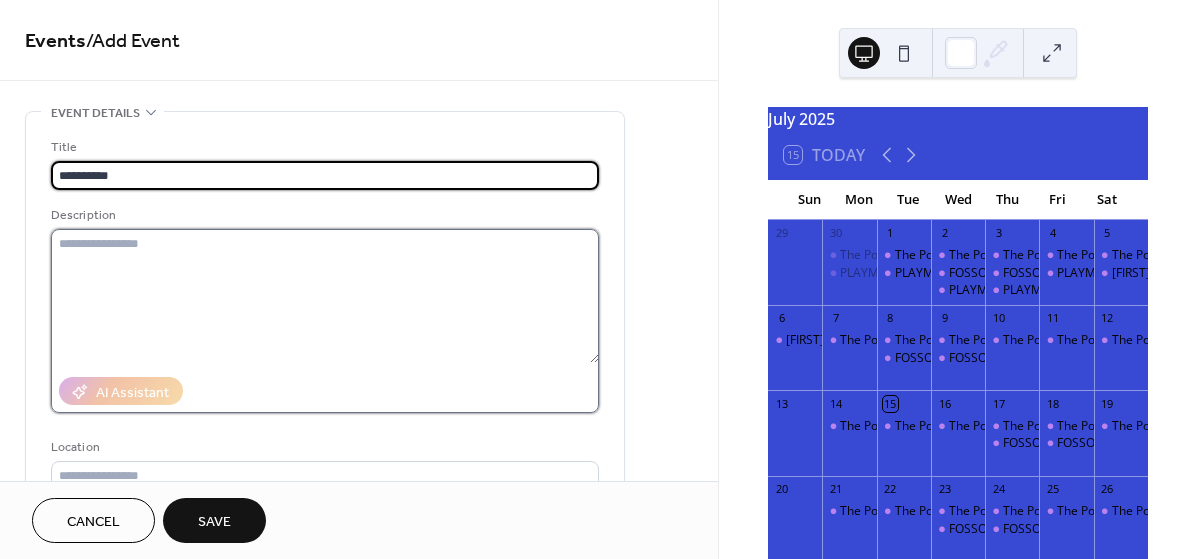 click at bounding box center (325, 296) 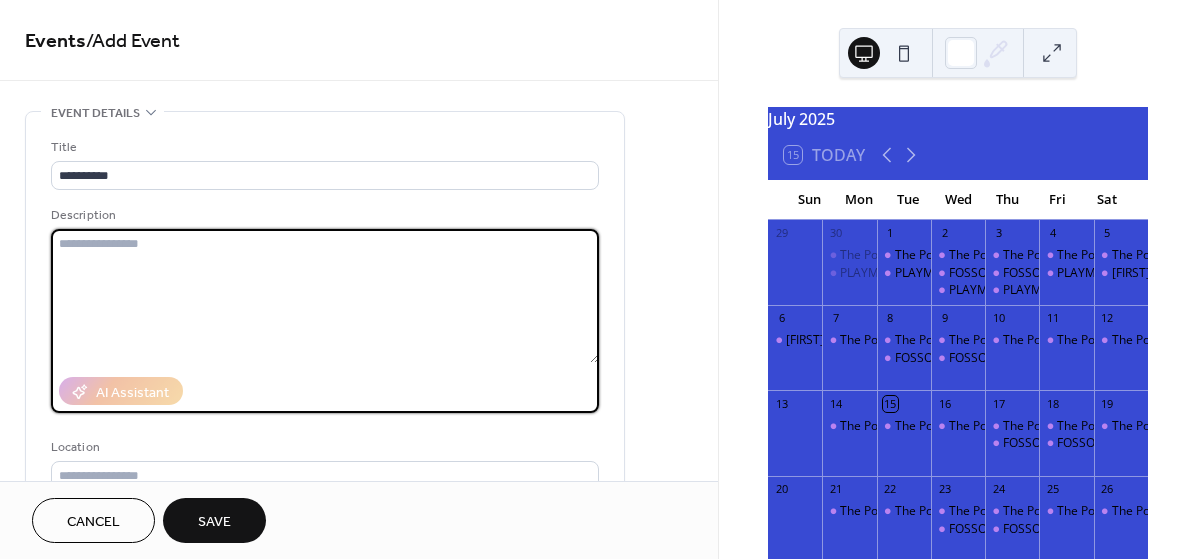 paste on "**********" 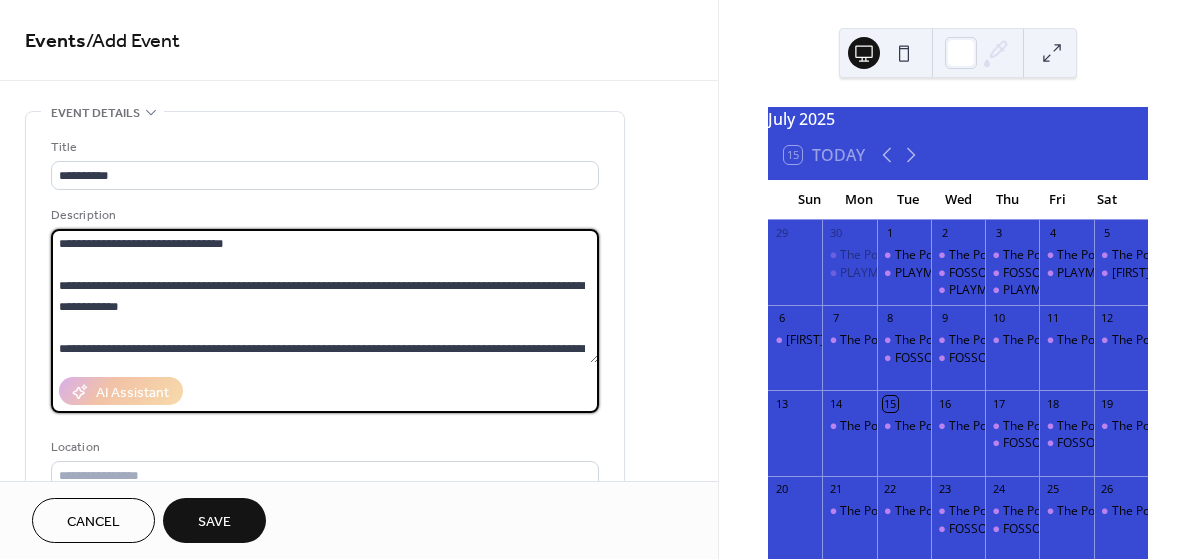 scroll, scrollTop: 252, scrollLeft: 0, axis: vertical 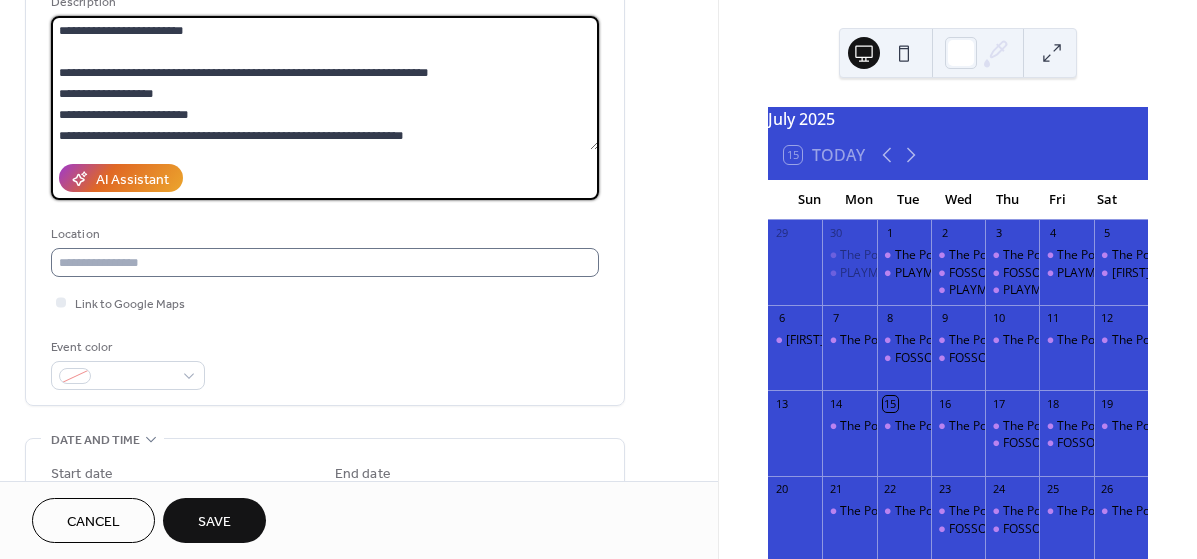 type on "**********" 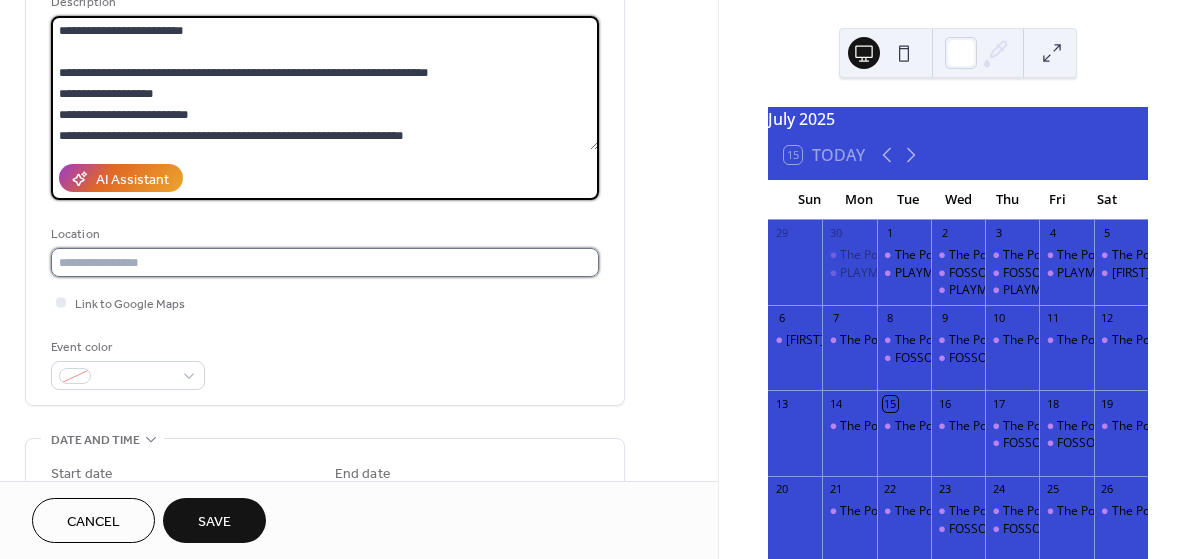 click at bounding box center [325, 262] 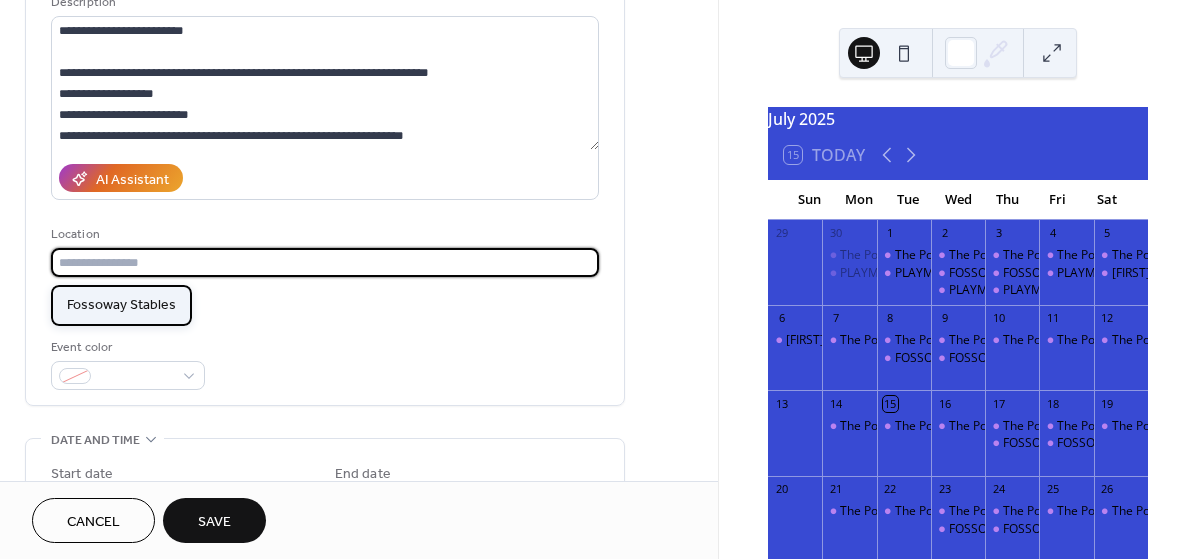 click on "Fossoway Stables" at bounding box center (121, 305) 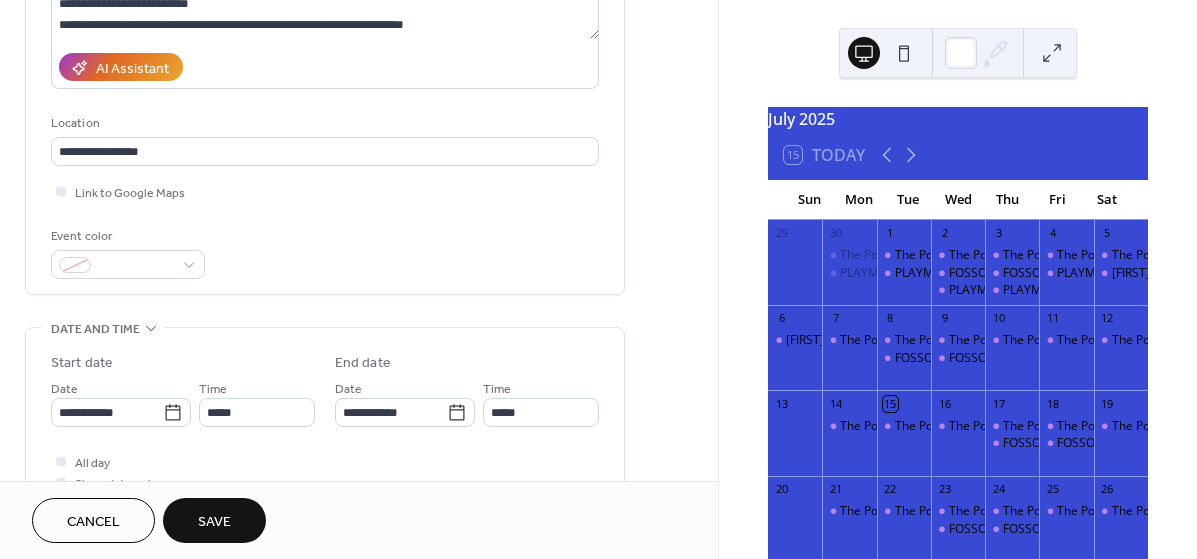 scroll, scrollTop: 325, scrollLeft: 0, axis: vertical 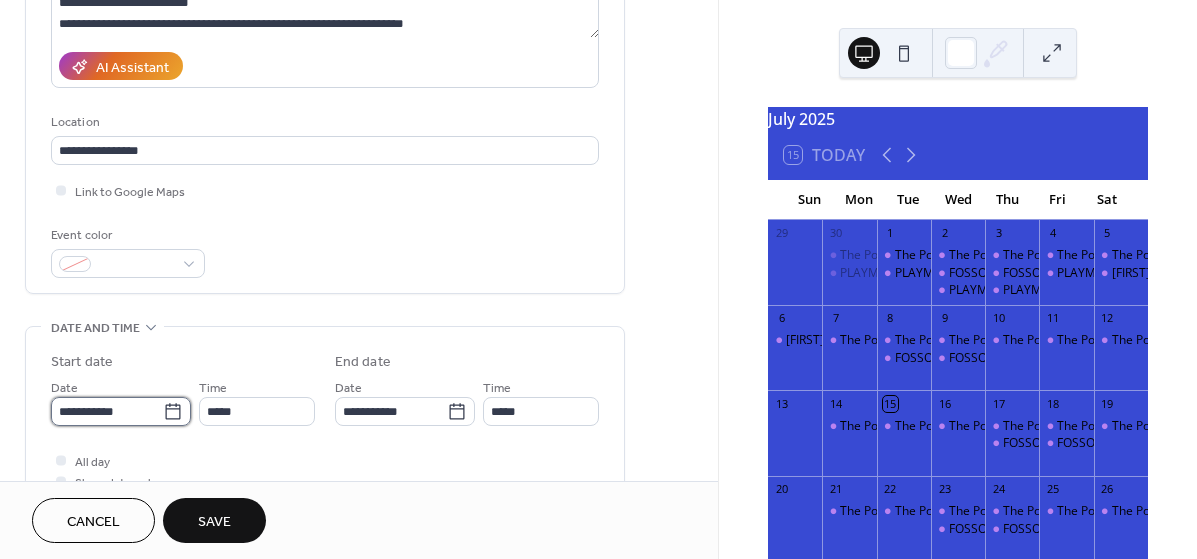 click on "**********" at bounding box center [107, 411] 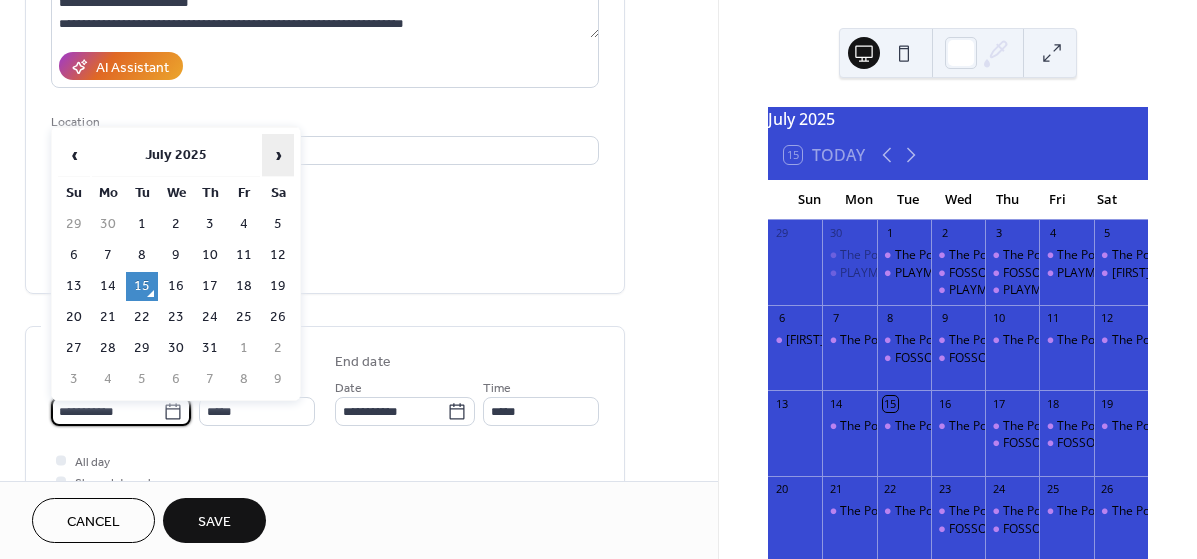 click on "›" at bounding box center (278, 155) 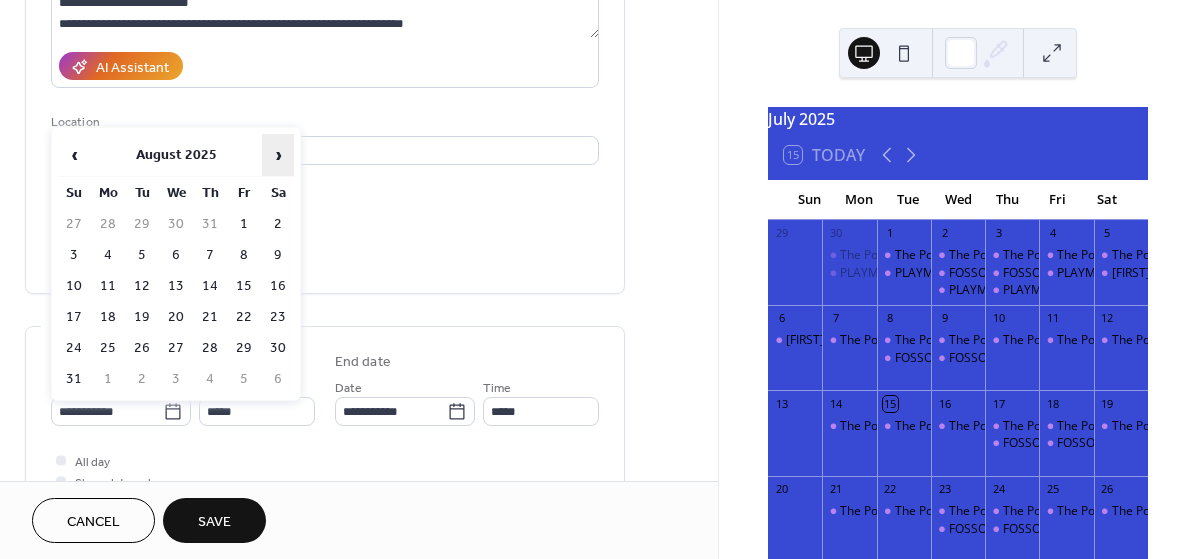 click on "›" at bounding box center [278, 155] 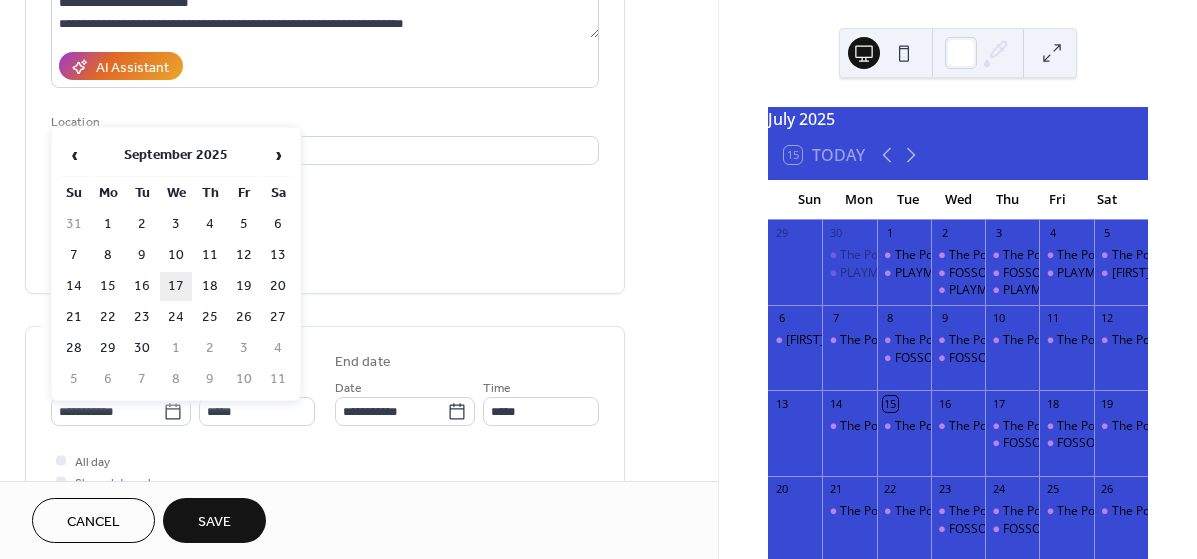 click on "17" at bounding box center [176, 286] 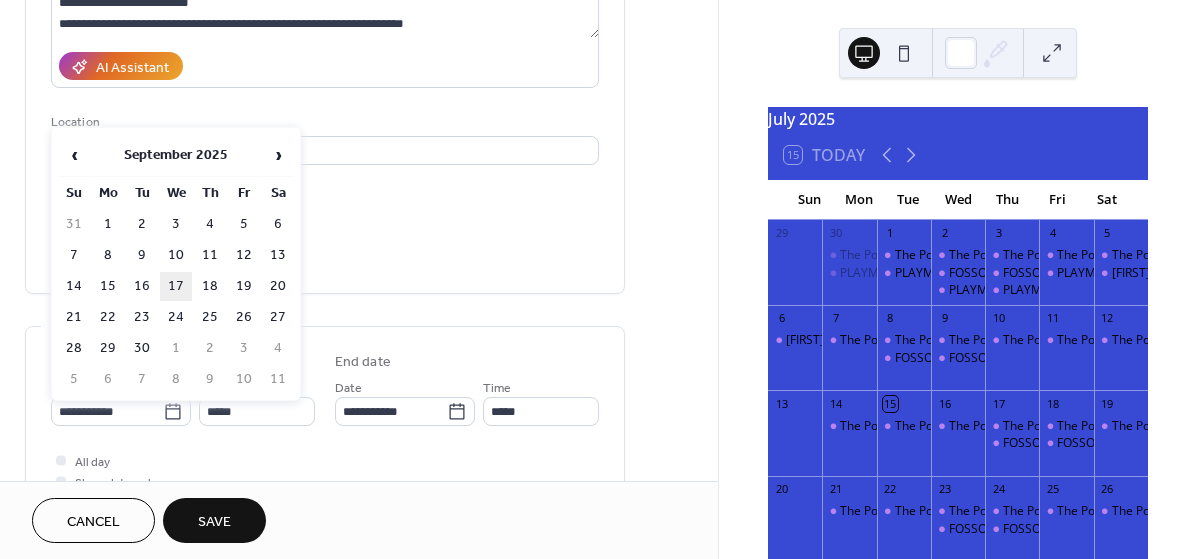 type on "**********" 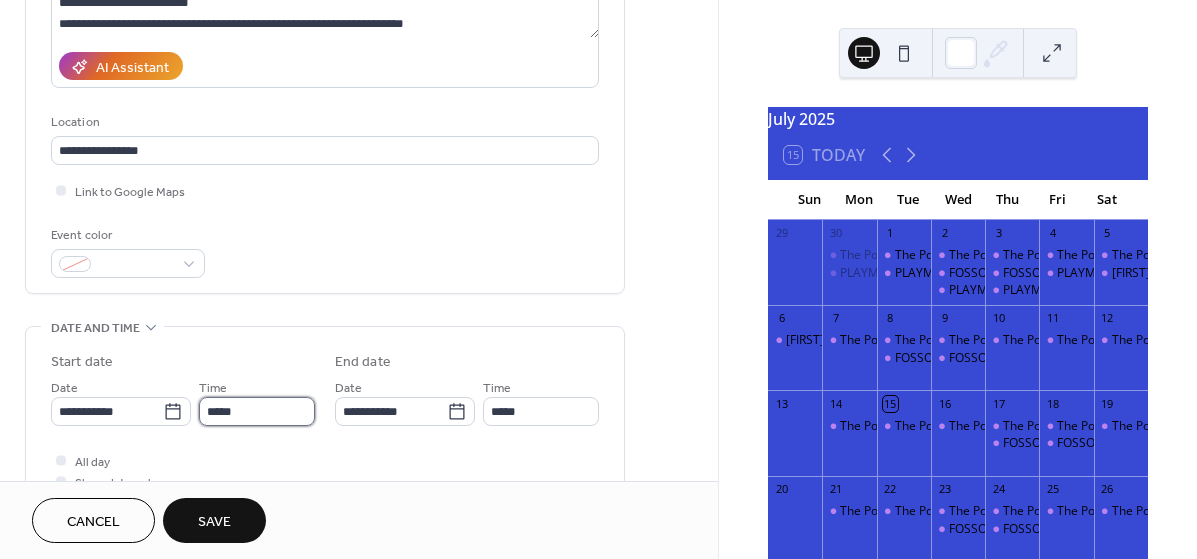 click on "*****" at bounding box center [257, 411] 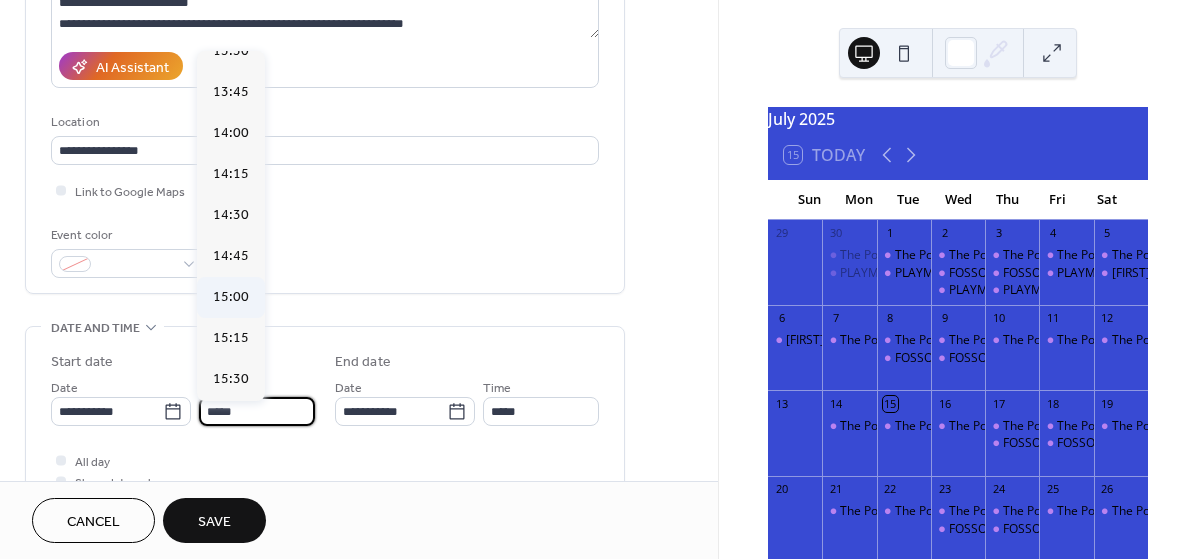scroll, scrollTop: 2299, scrollLeft: 0, axis: vertical 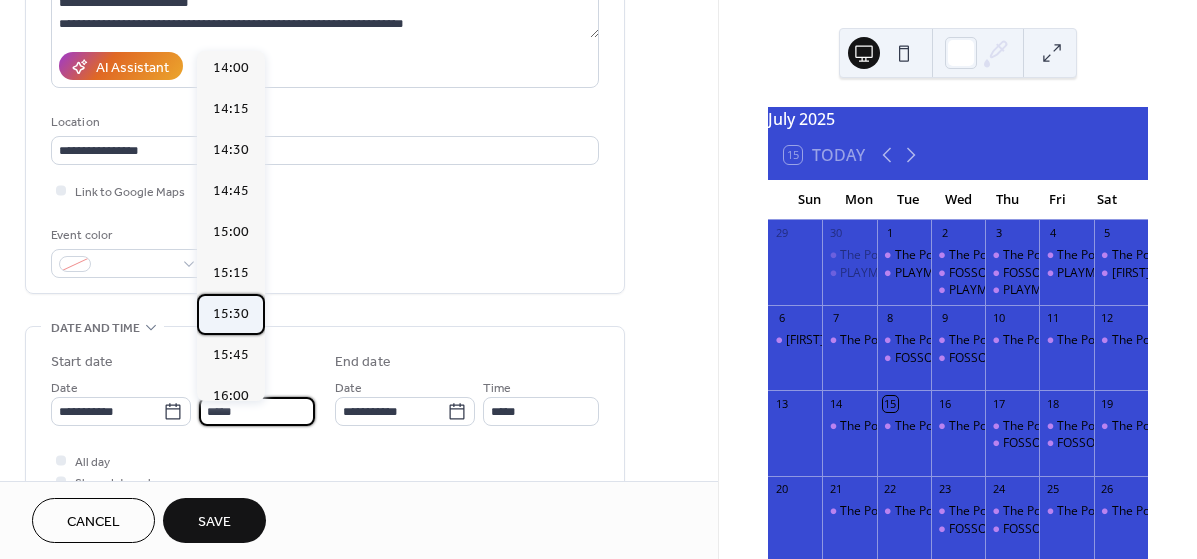 click on "15:30" at bounding box center (231, 314) 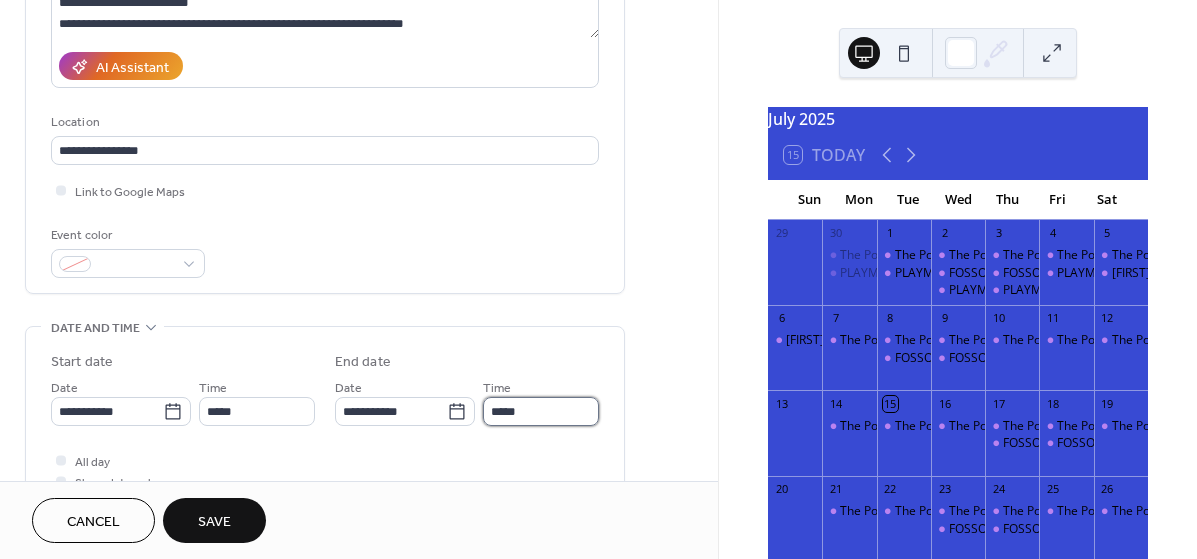 click on "*****" at bounding box center (541, 411) 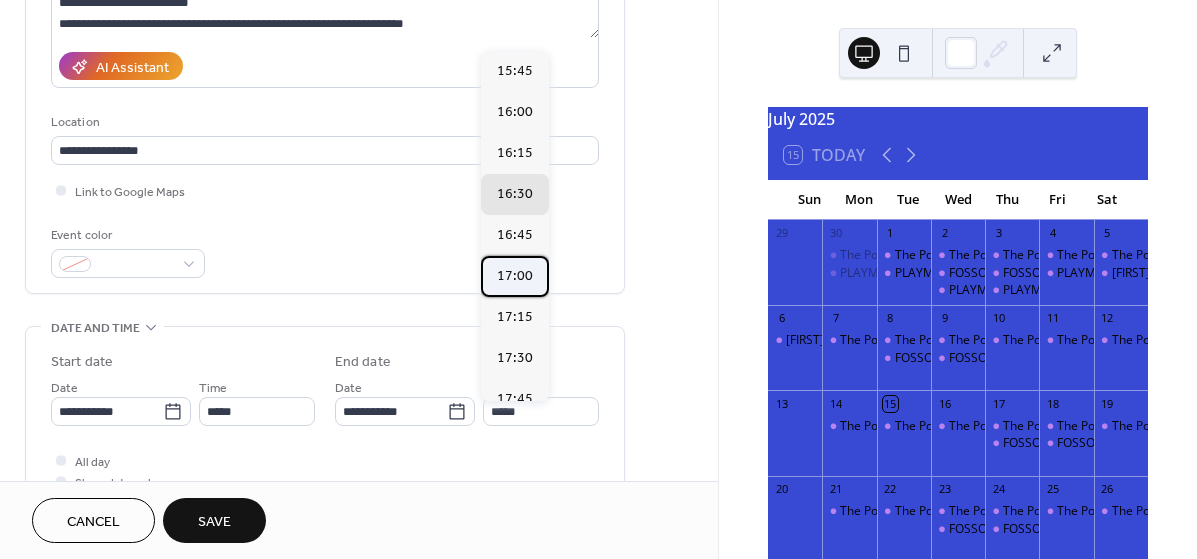 click on "17:00" at bounding box center [515, 276] 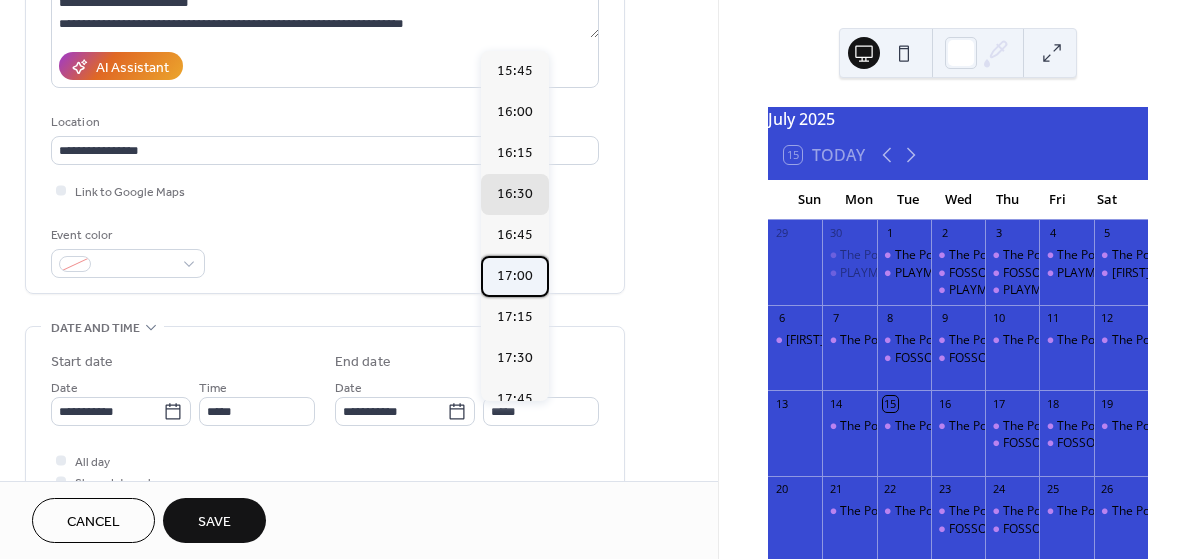 type on "*****" 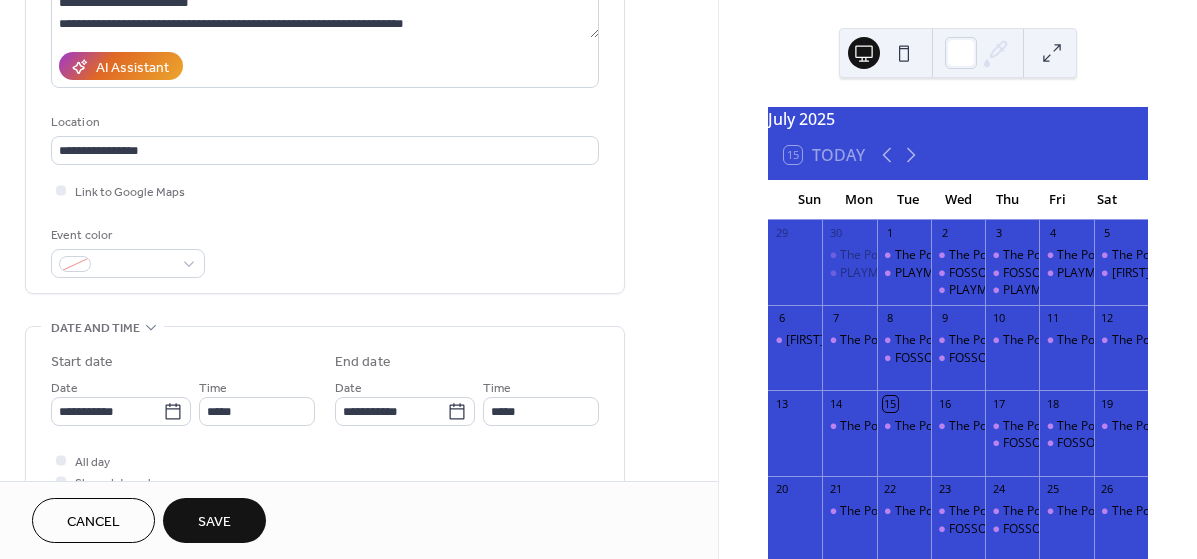 click on "Save" at bounding box center (214, 522) 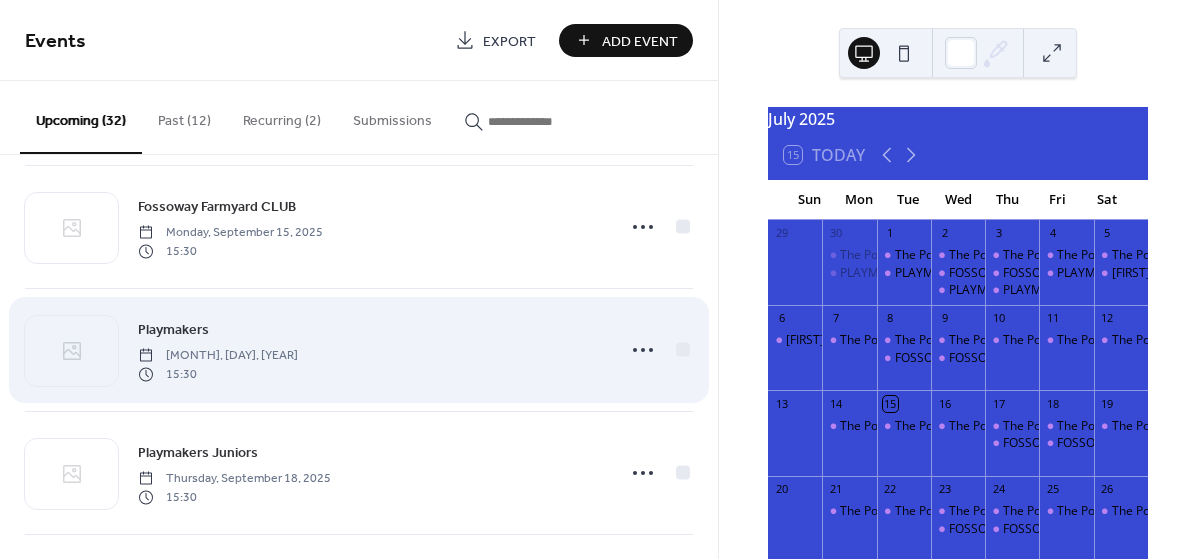 scroll, scrollTop: 3096, scrollLeft: 0, axis: vertical 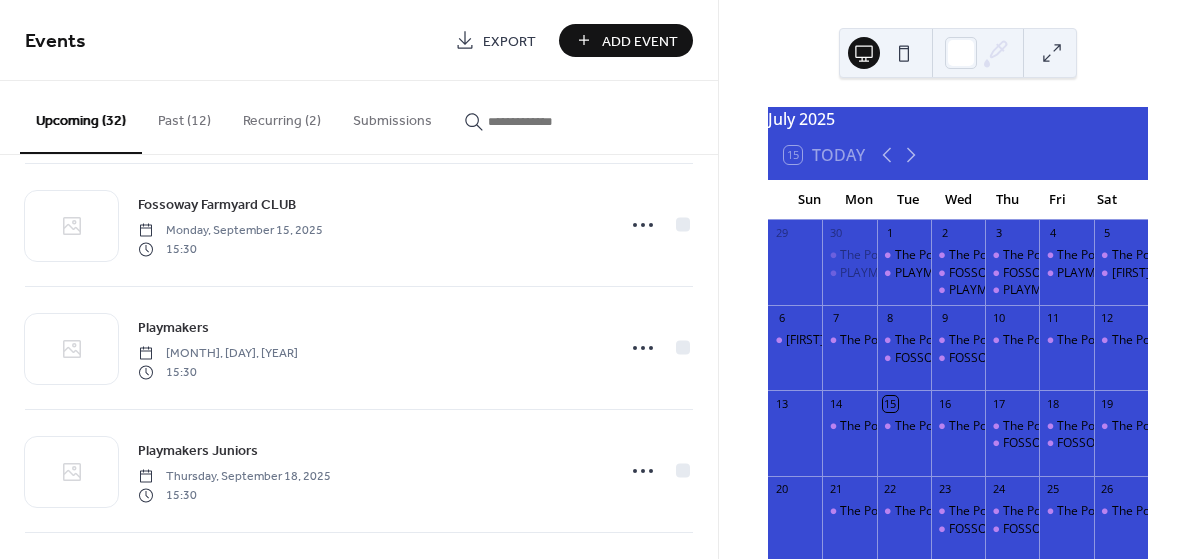 click on "Add Event" at bounding box center [640, 41] 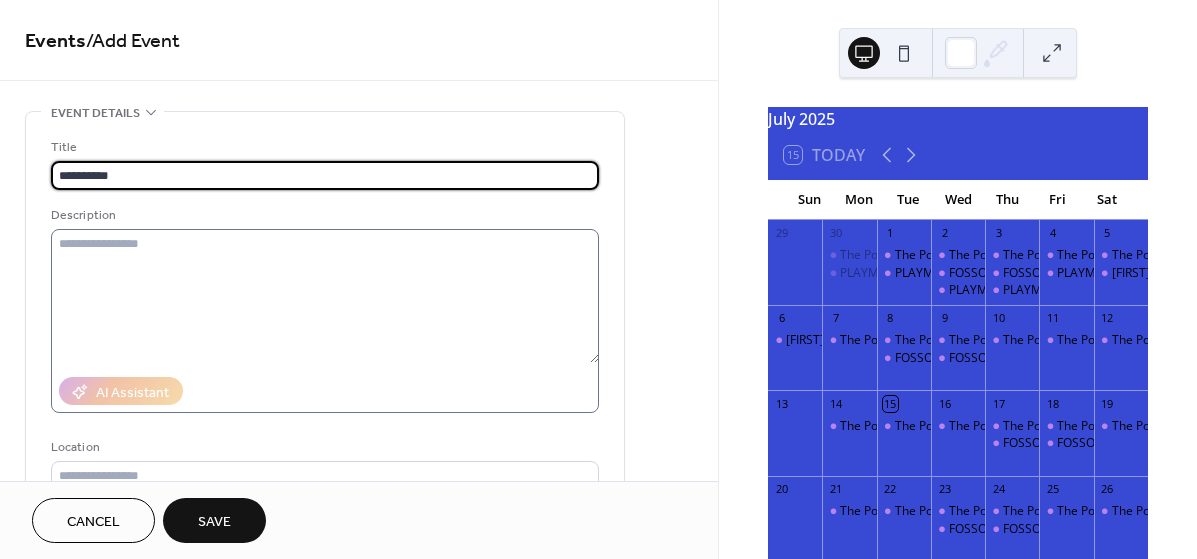 type on "**********" 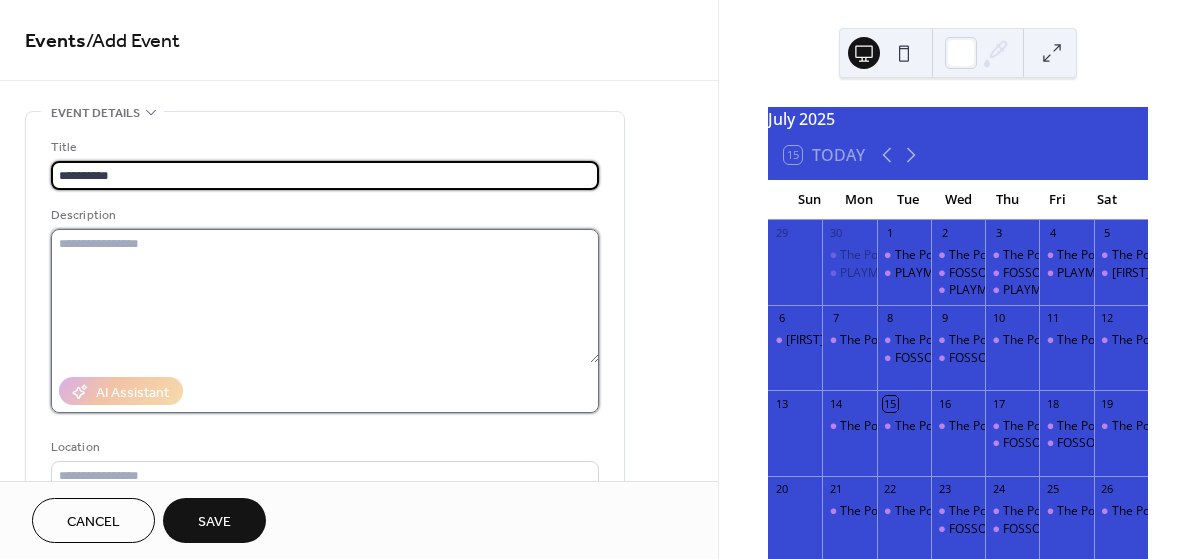click at bounding box center [325, 296] 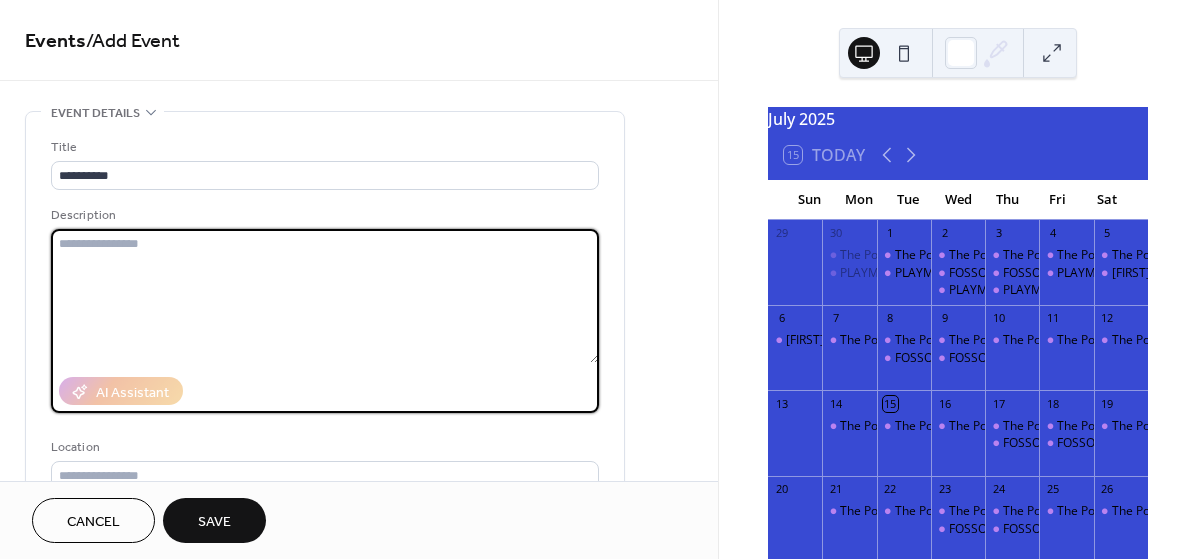 paste on "**********" 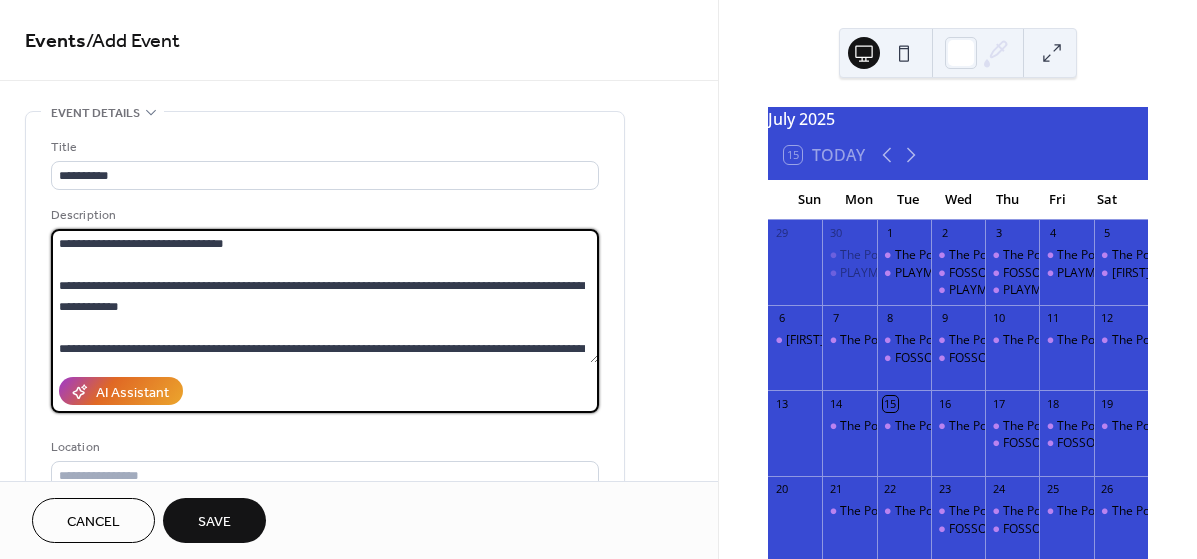 scroll, scrollTop: 252, scrollLeft: 0, axis: vertical 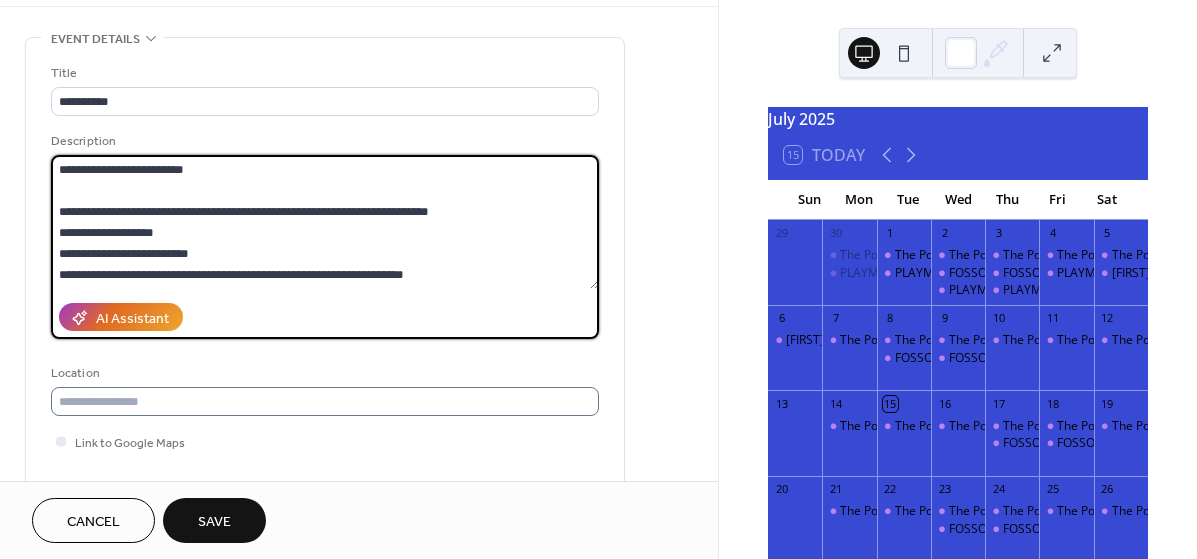 type on "**********" 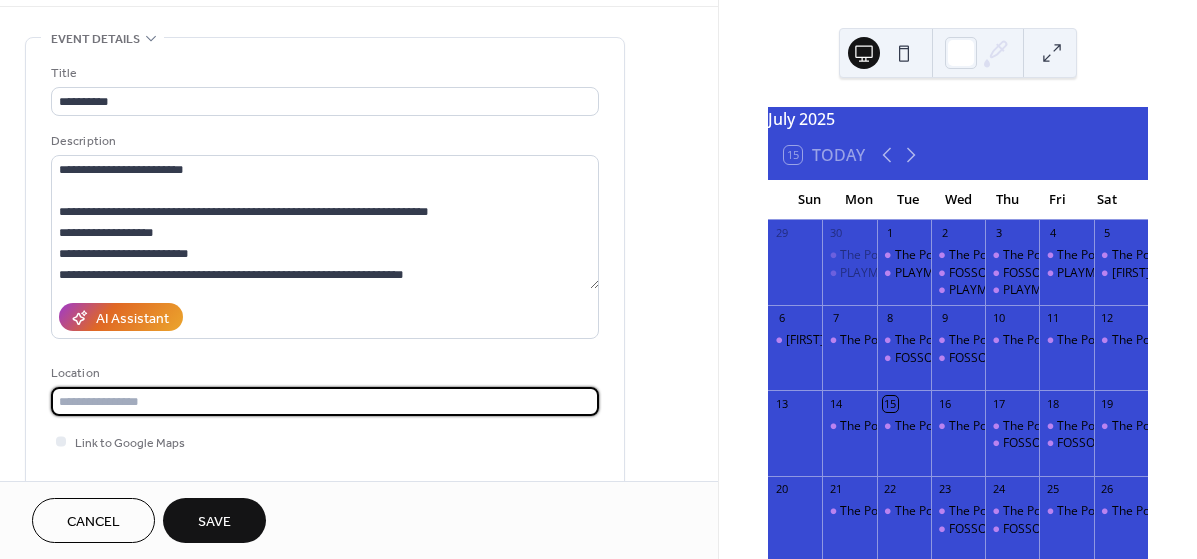 click at bounding box center [325, 401] 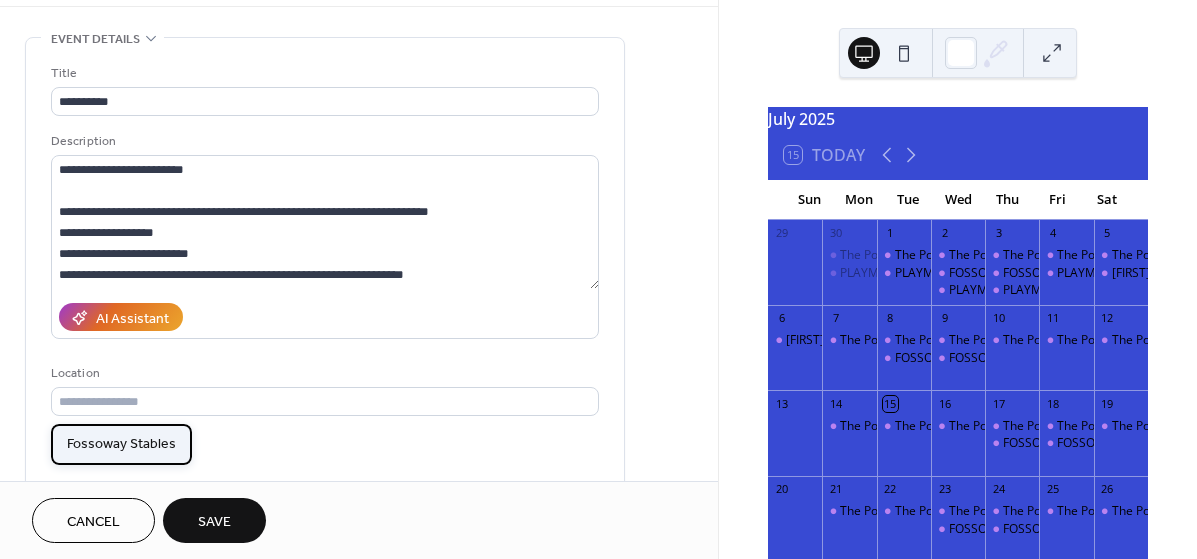 click on "Fossoway Stables" at bounding box center [121, 444] 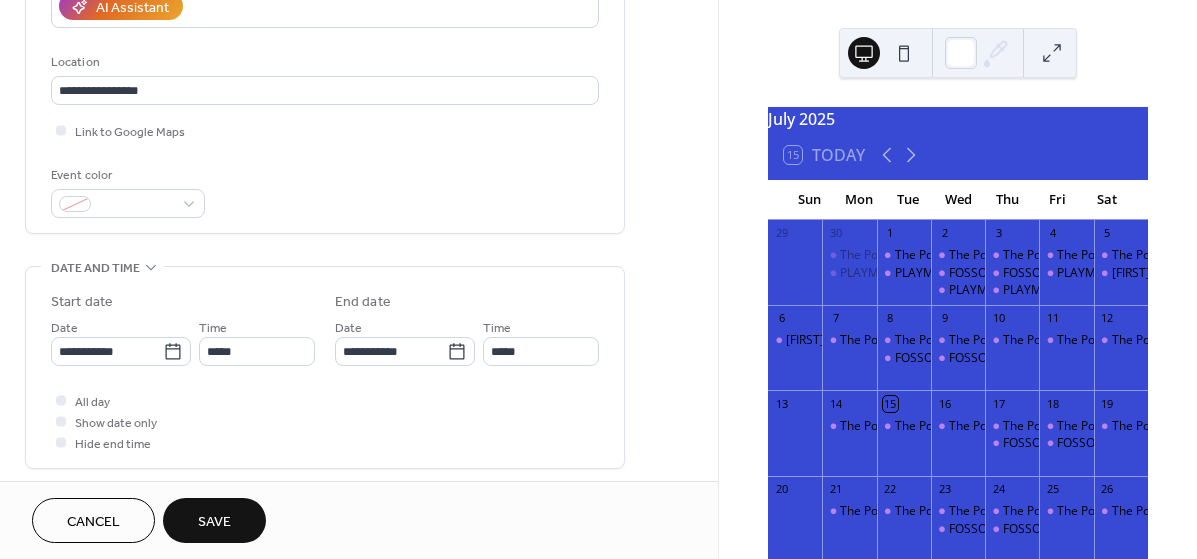 scroll, scrollTop: 399, scrollLeft: 0, axis: vertical 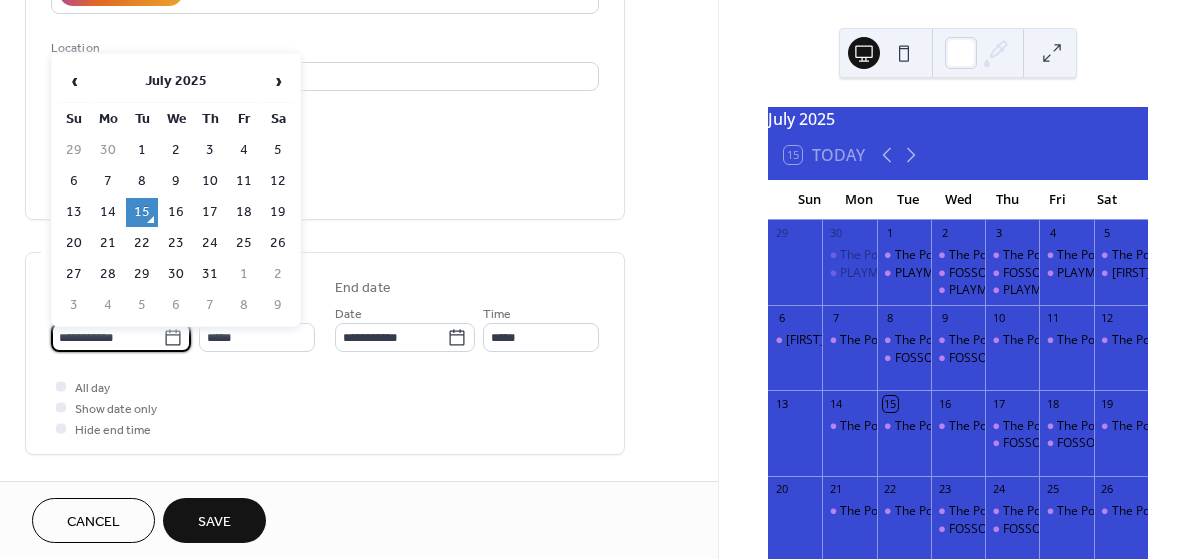 click on "**********" at bounding box center [107, 337] 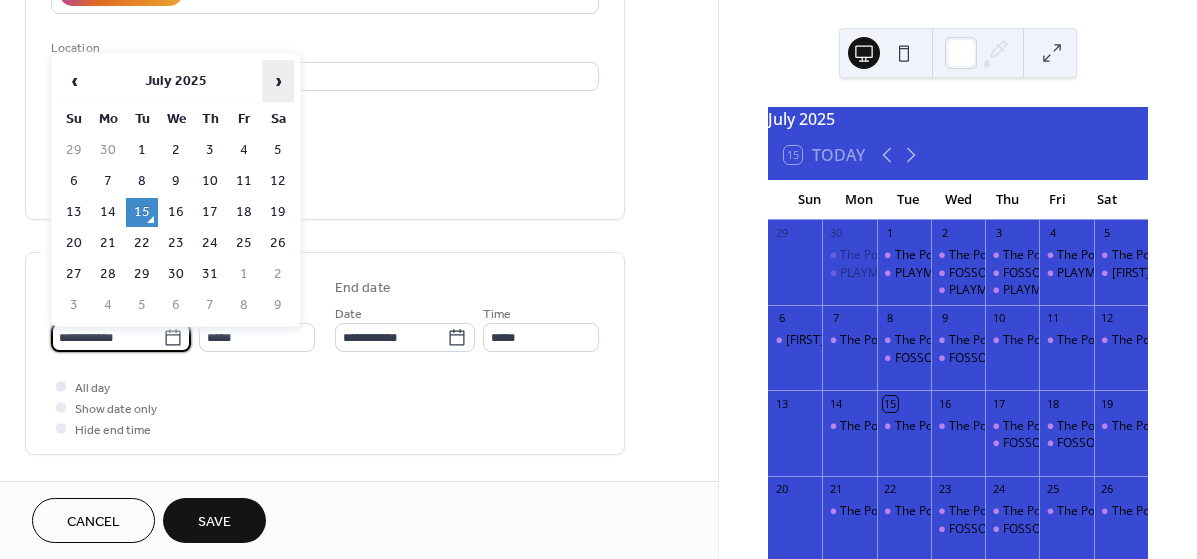 click on "›" at bounding box center [278, 81] 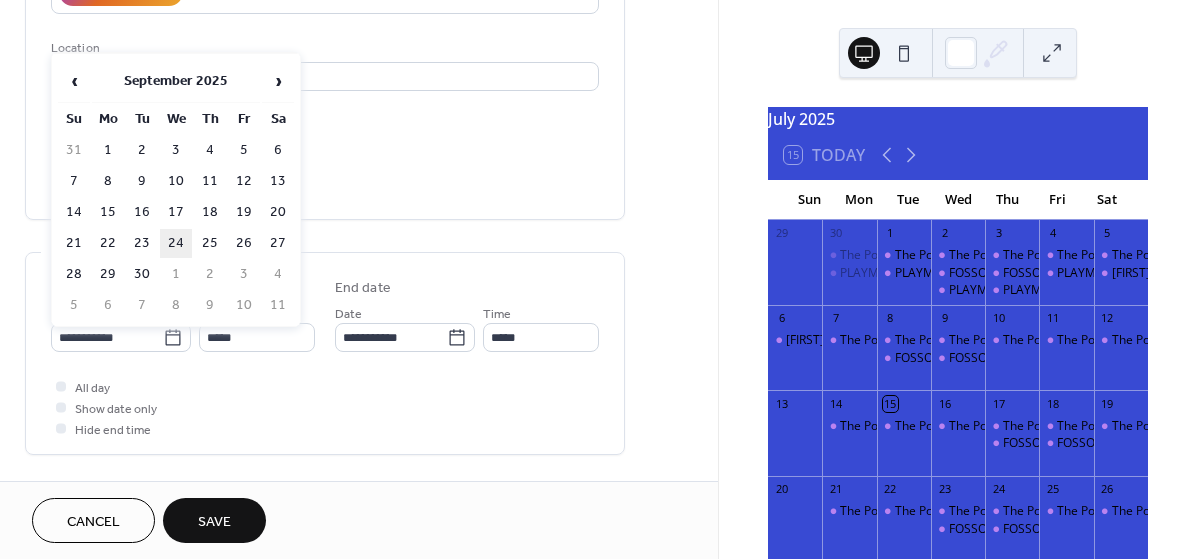 click on "24" at bounding box center [176, 243] 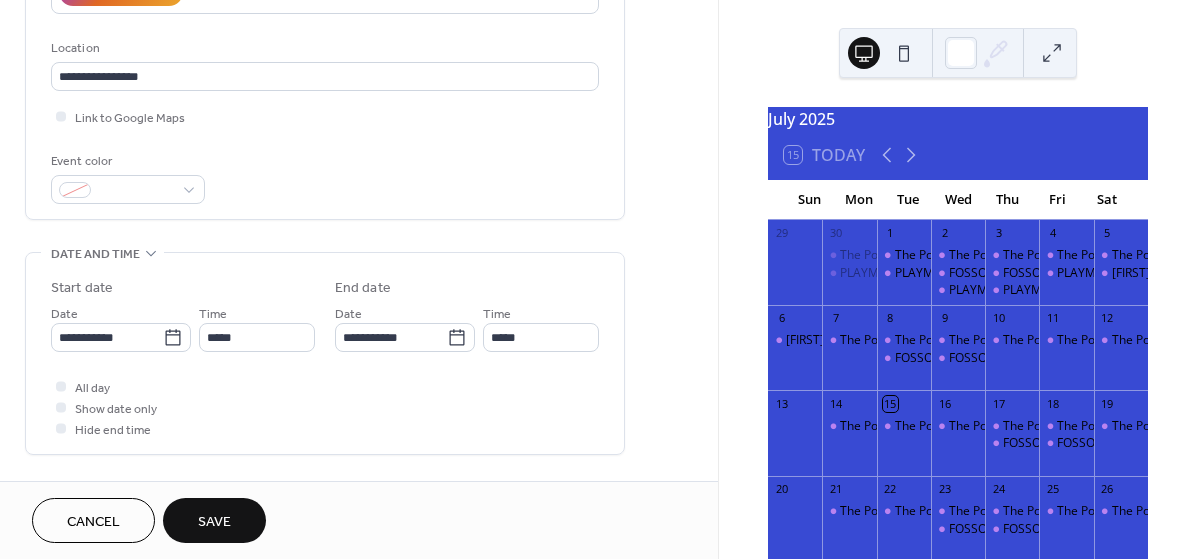 type on "**********" 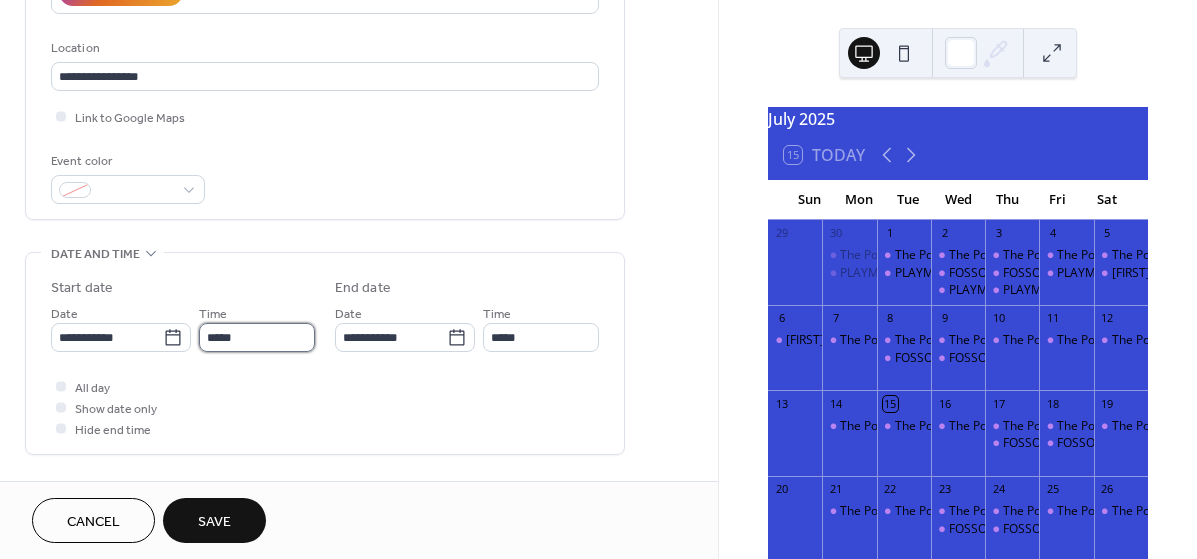 click on "*****" at bounding box center [257, 337] 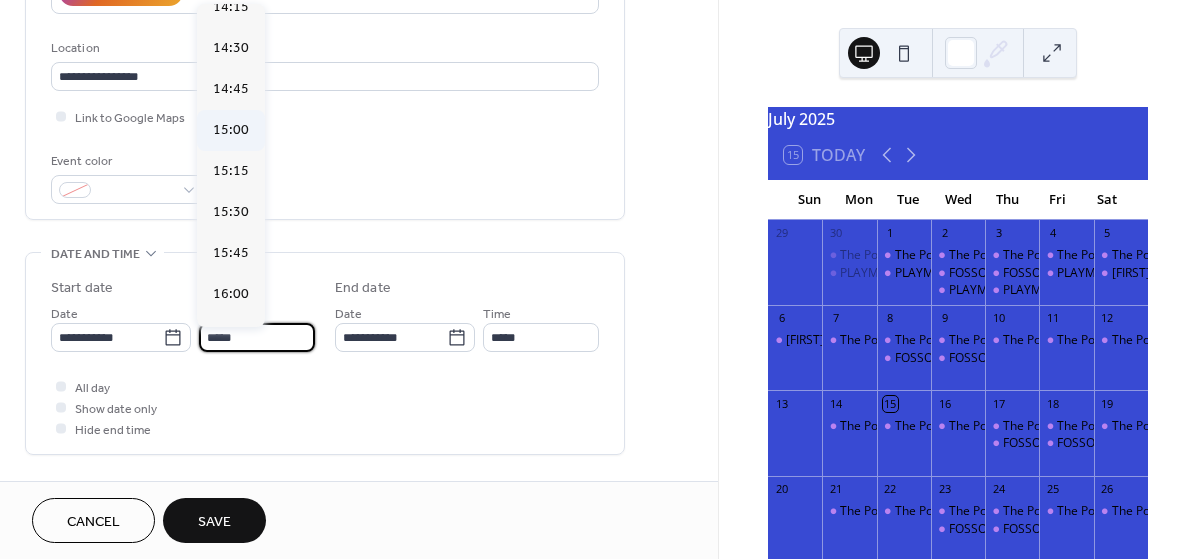 scroll, scrollTop: 2361, scrollLeft: 0, axis: vertical 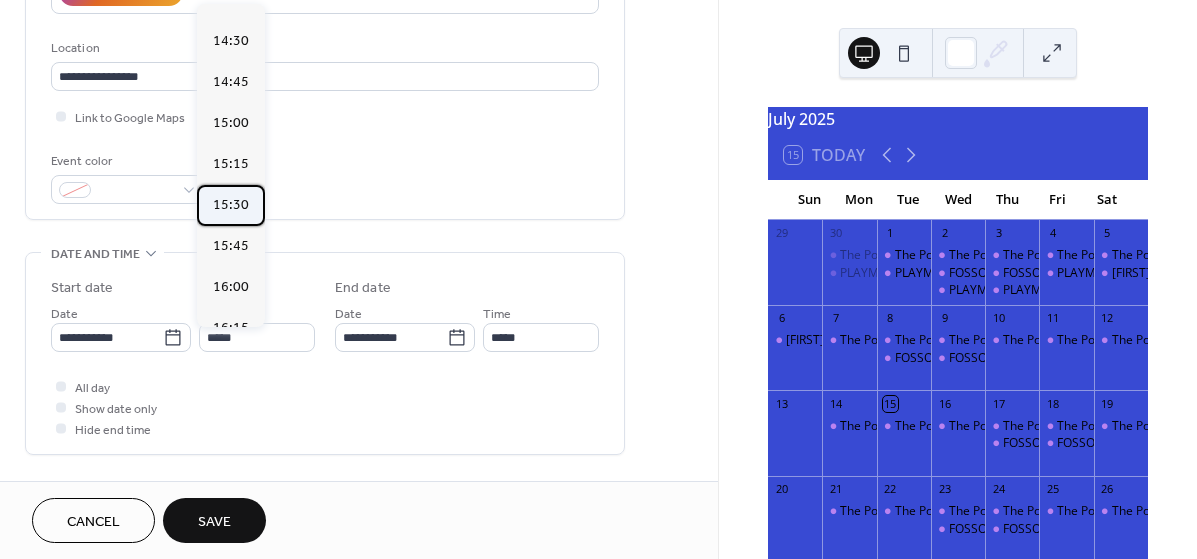 click on "15:30" at bounding box center (231, 205) 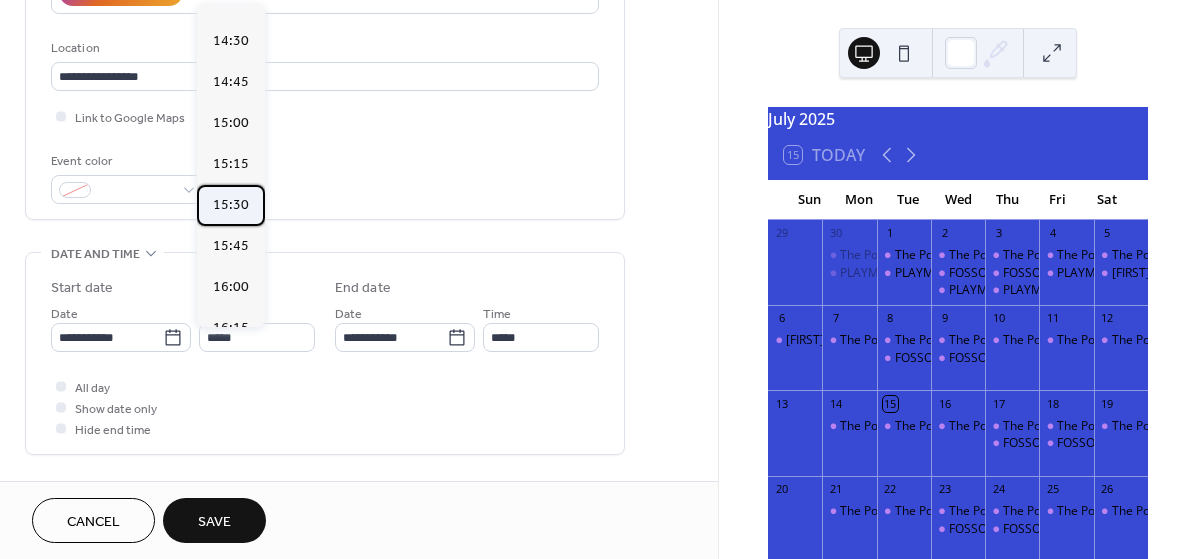 type on "*****" 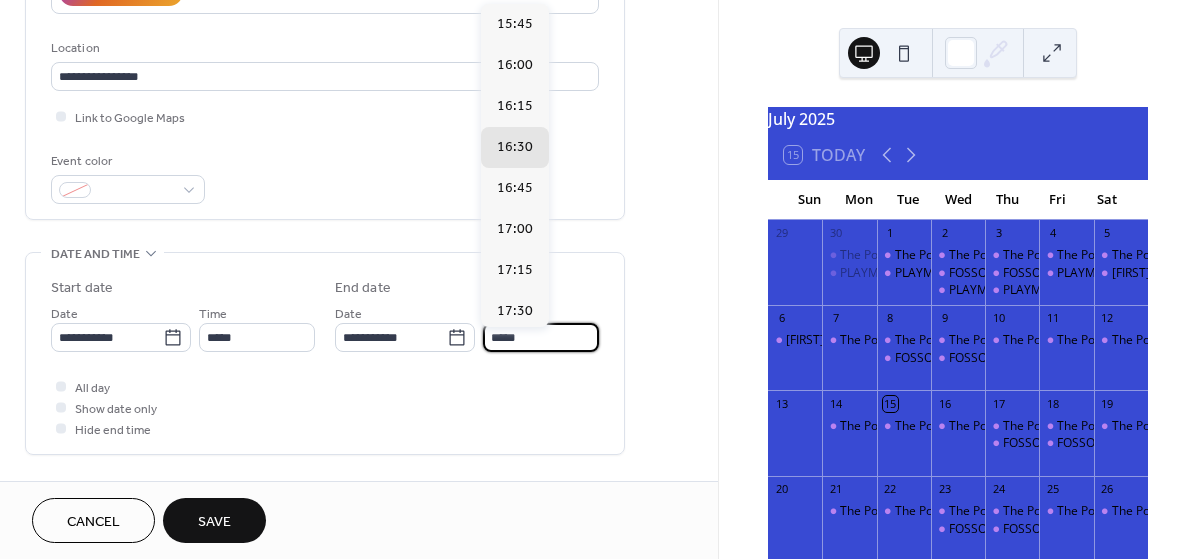 click on "*****" at bounding box center [541, 337] 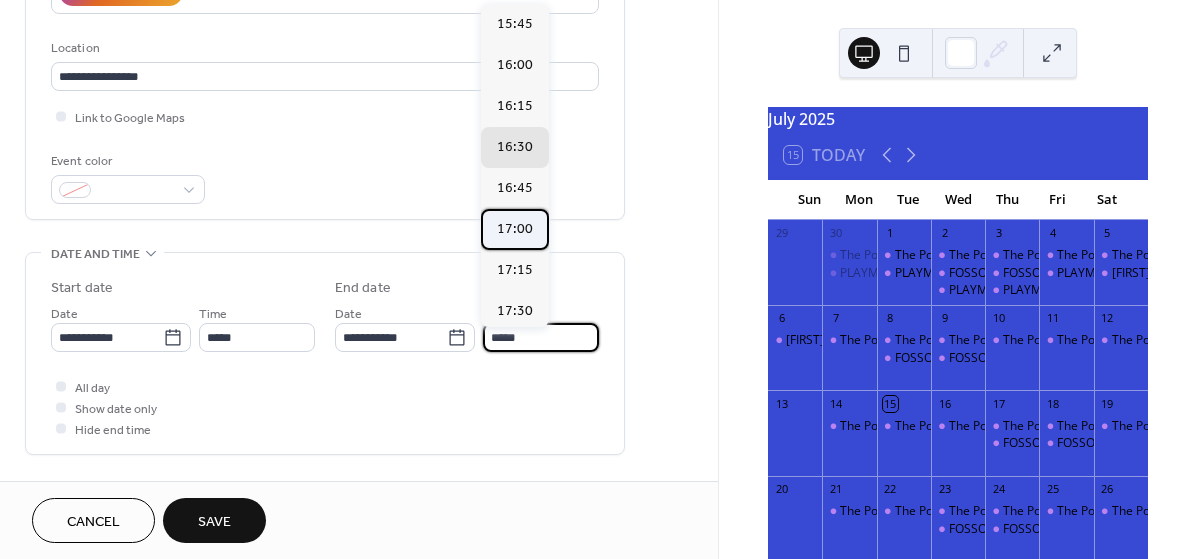 click on "17:00" at bounding box center [515, 229] 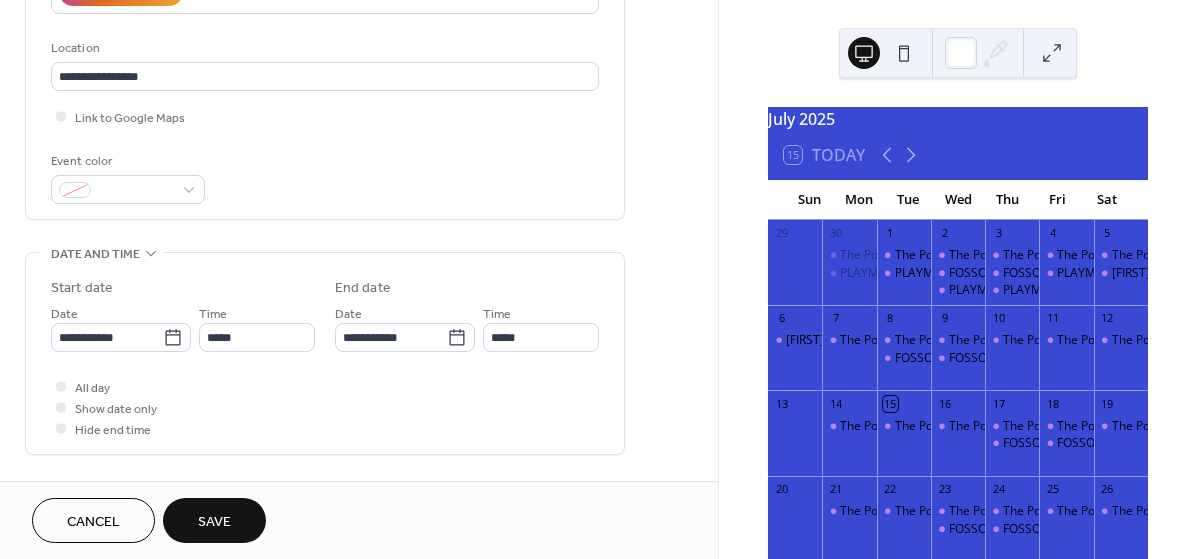 click on "Save" at bounding box center [214, 522] 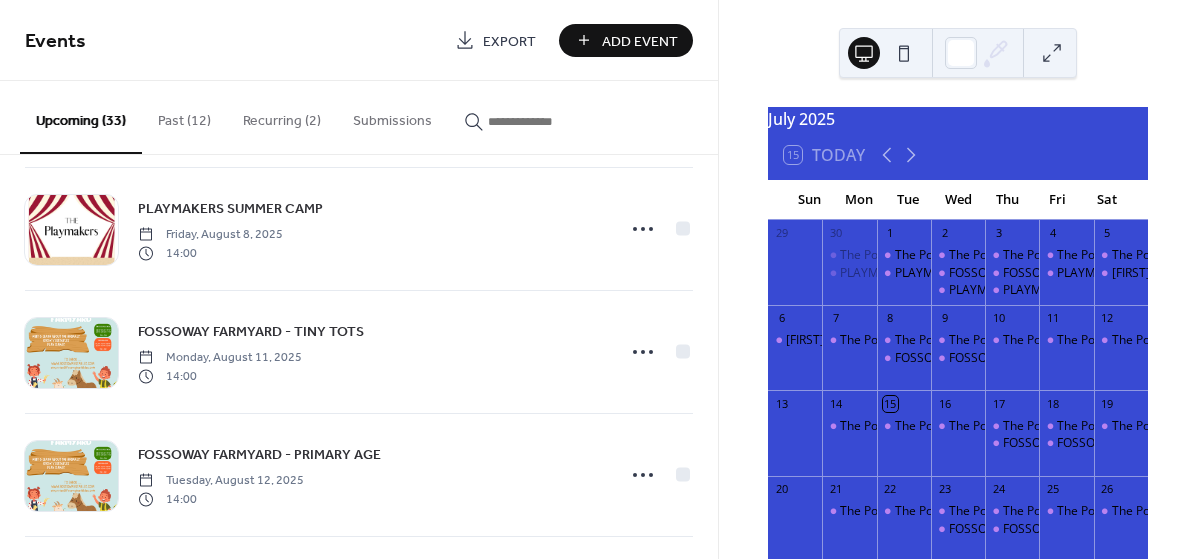 scroll, scrollTop: 1153, scrollLeft: 0, axis: vertical 